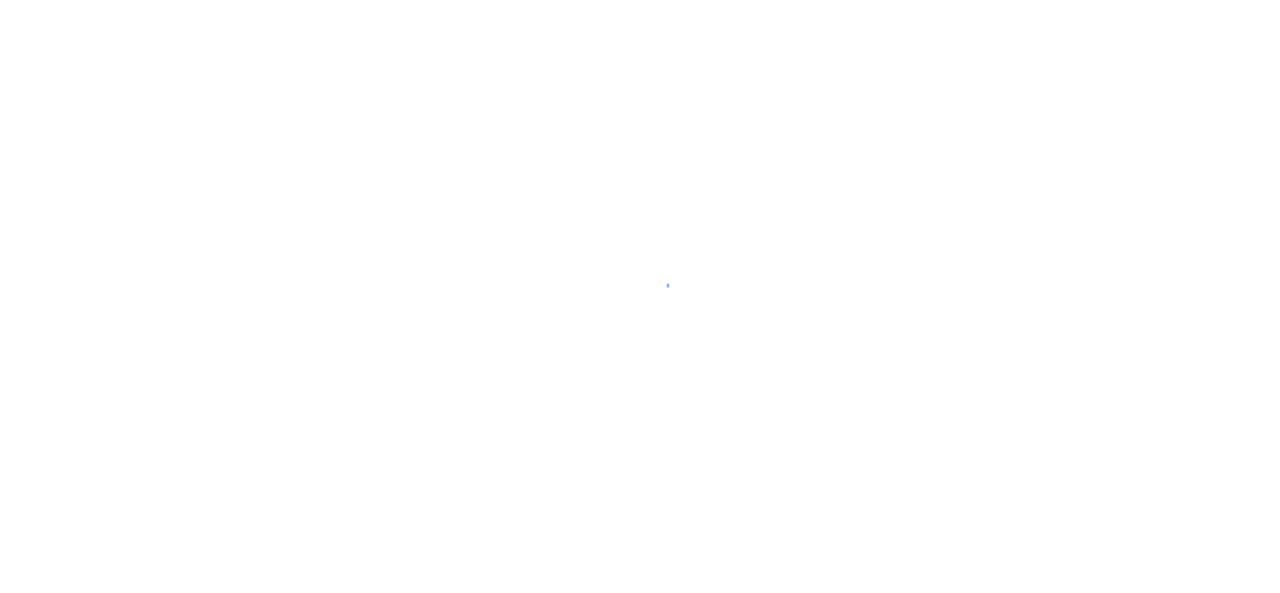 scroll, scrollTop: 0, scrollLeft: 0, axis: both 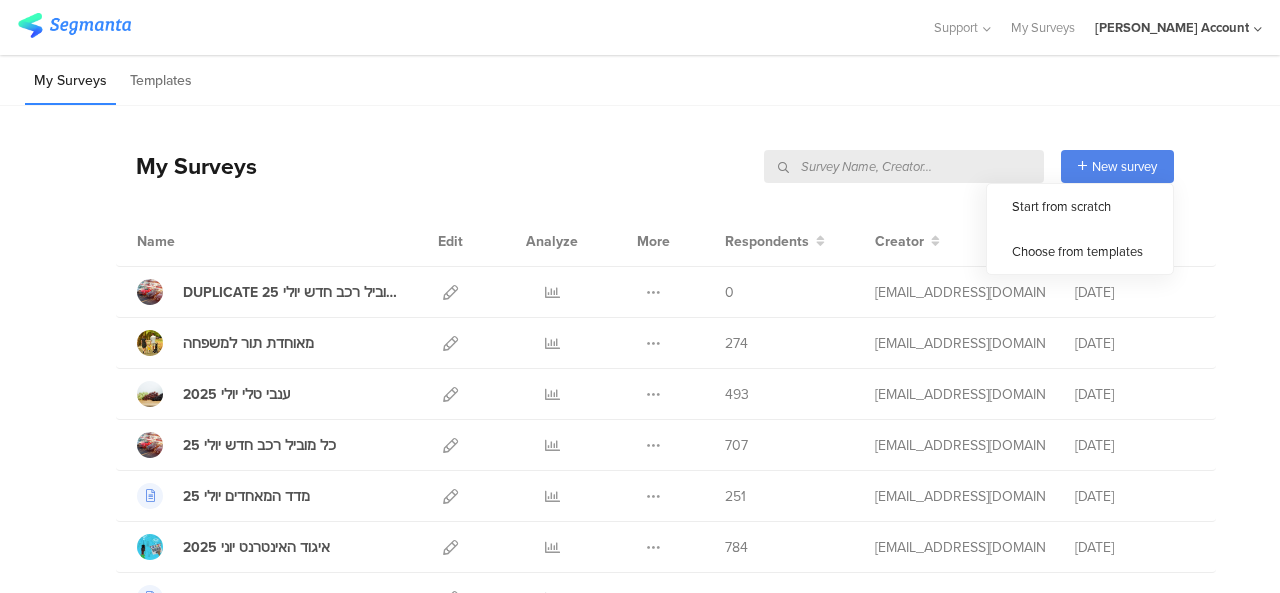 click at bounding box center (904, 166) 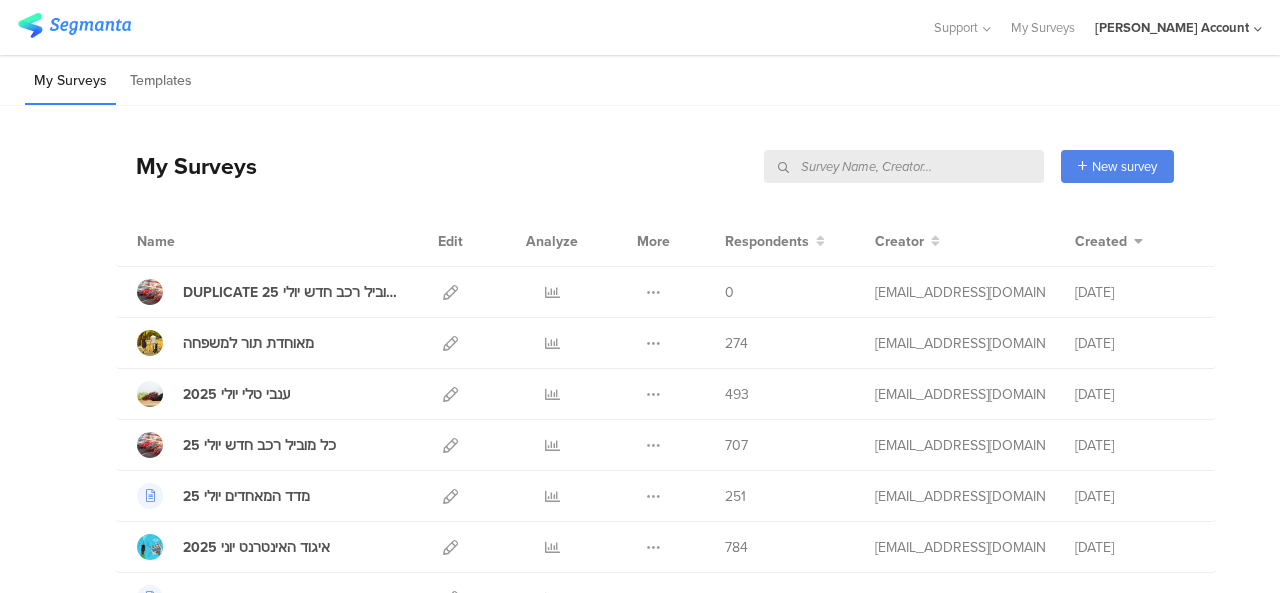 type on "נ" 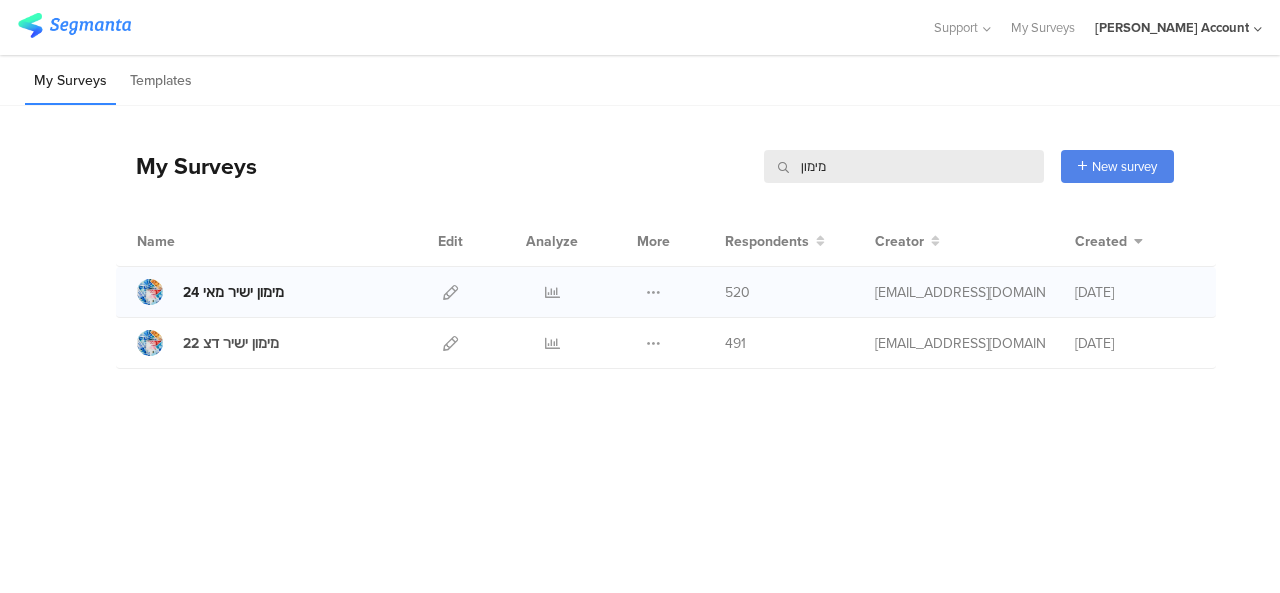 type on "מימון" 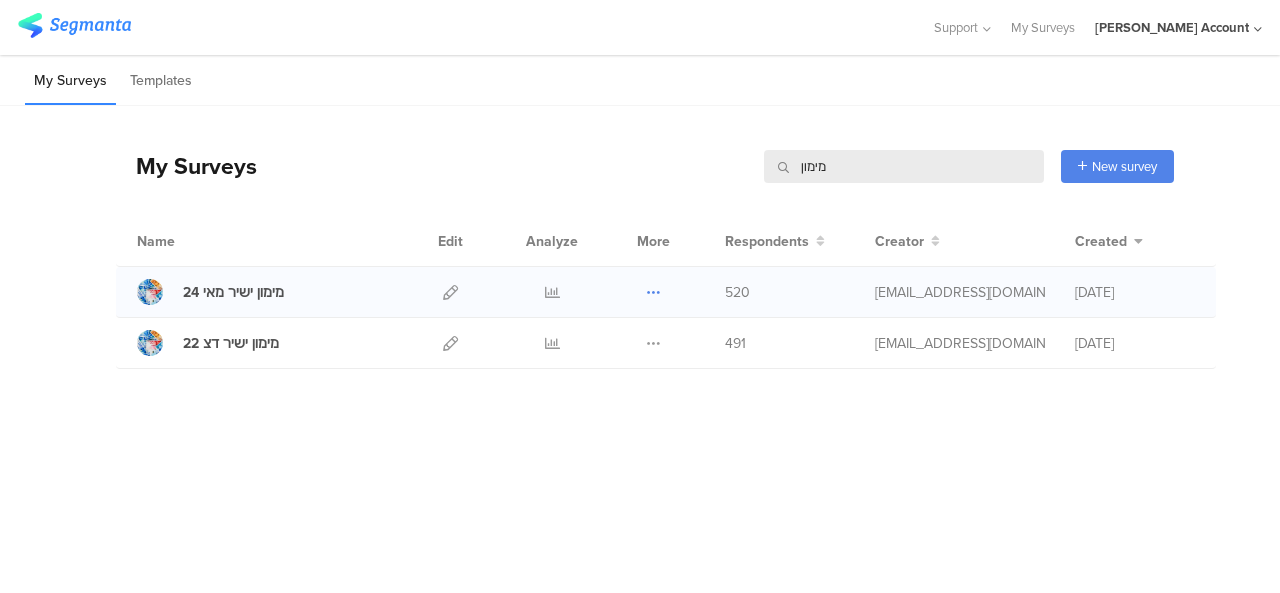 click at bounding box center [653, 292] 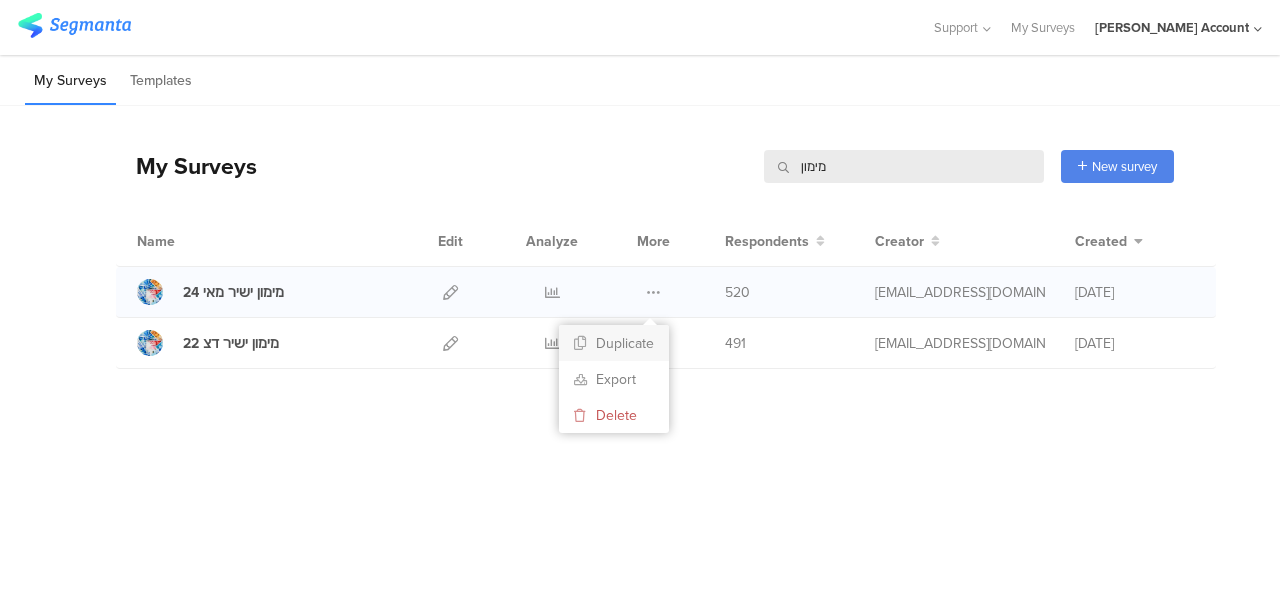 click on "Duplicate" at bounding box center [614, 343] 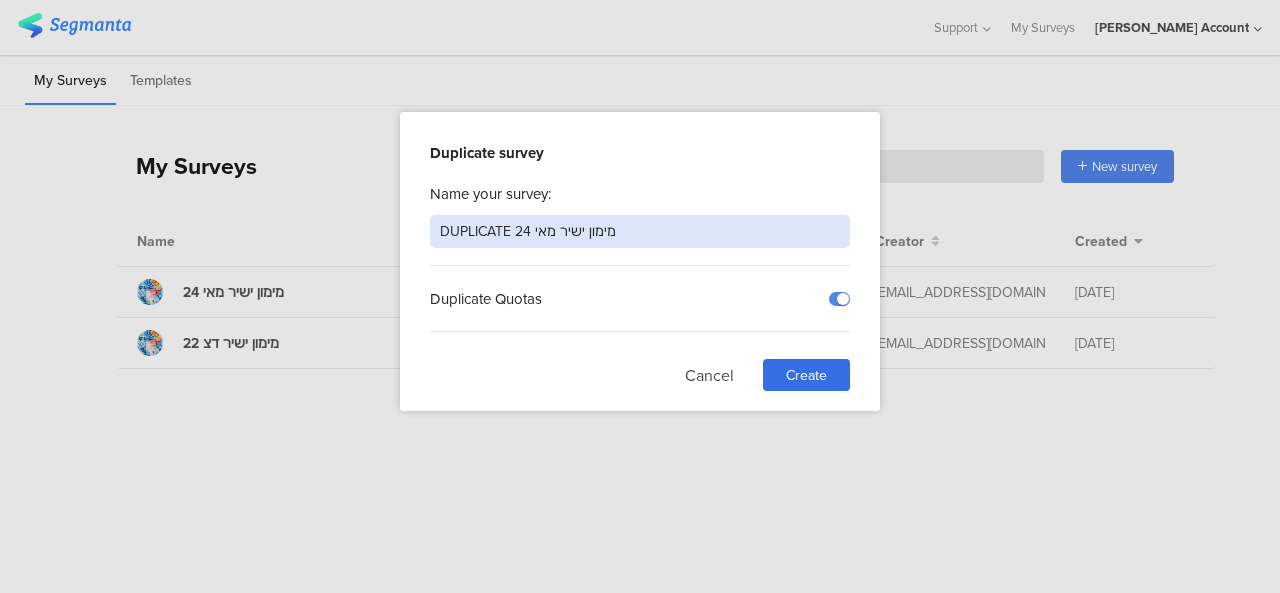 click on "DUPLICATE מימון ישיר מאי 24" at bounding box center (640, 231) 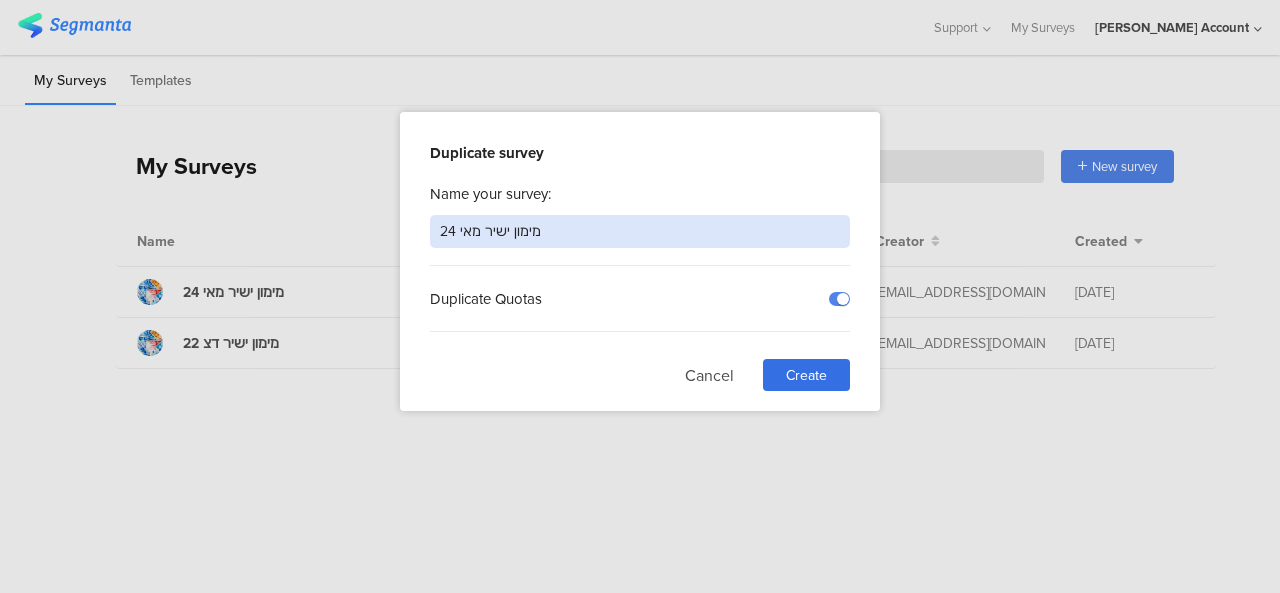 click on "מימון ישיר מאי 24" at bounding box center (640, 231) 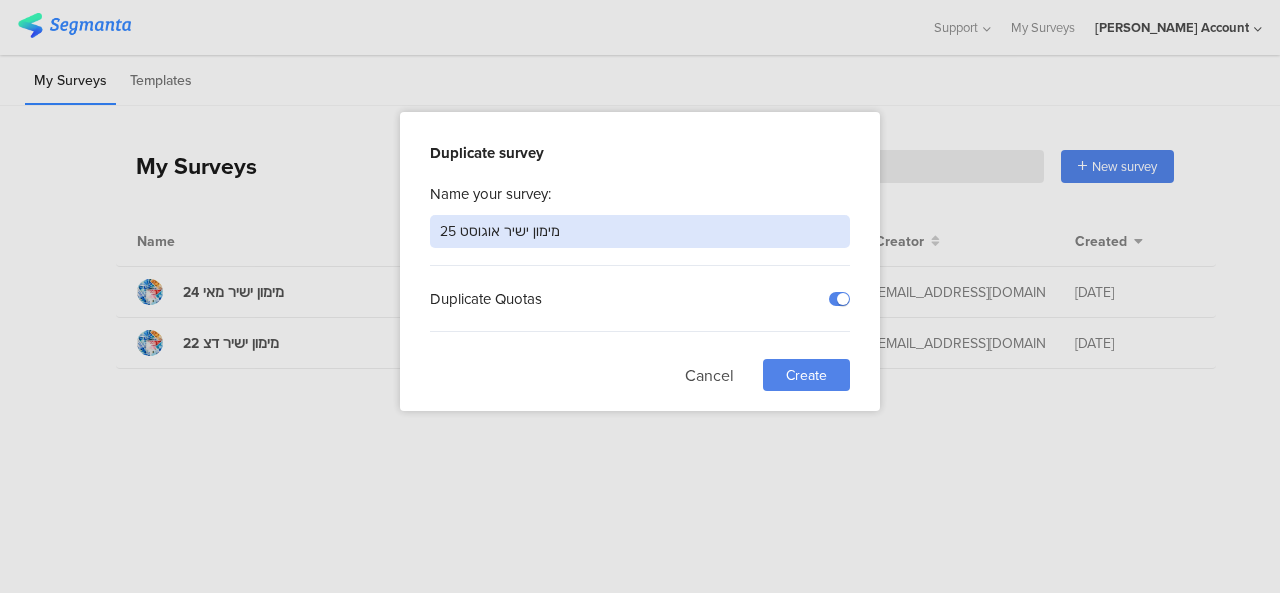 type on "מימון ישיר אוגוסט 25" 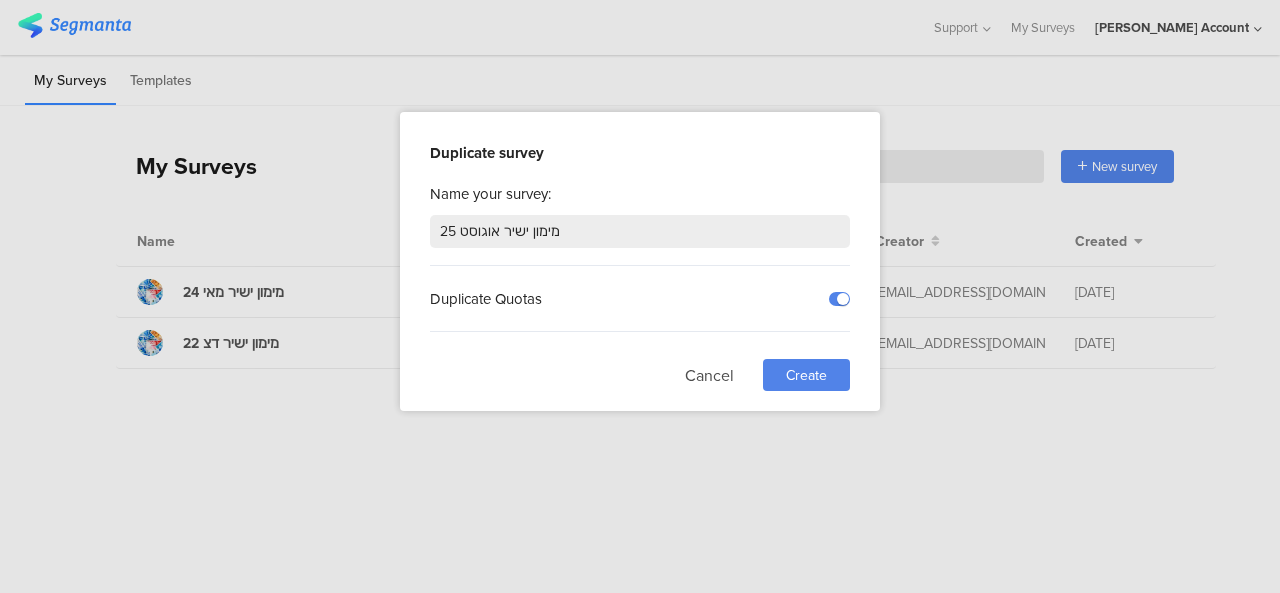 click on "Create" at bounding box center [806, 375] 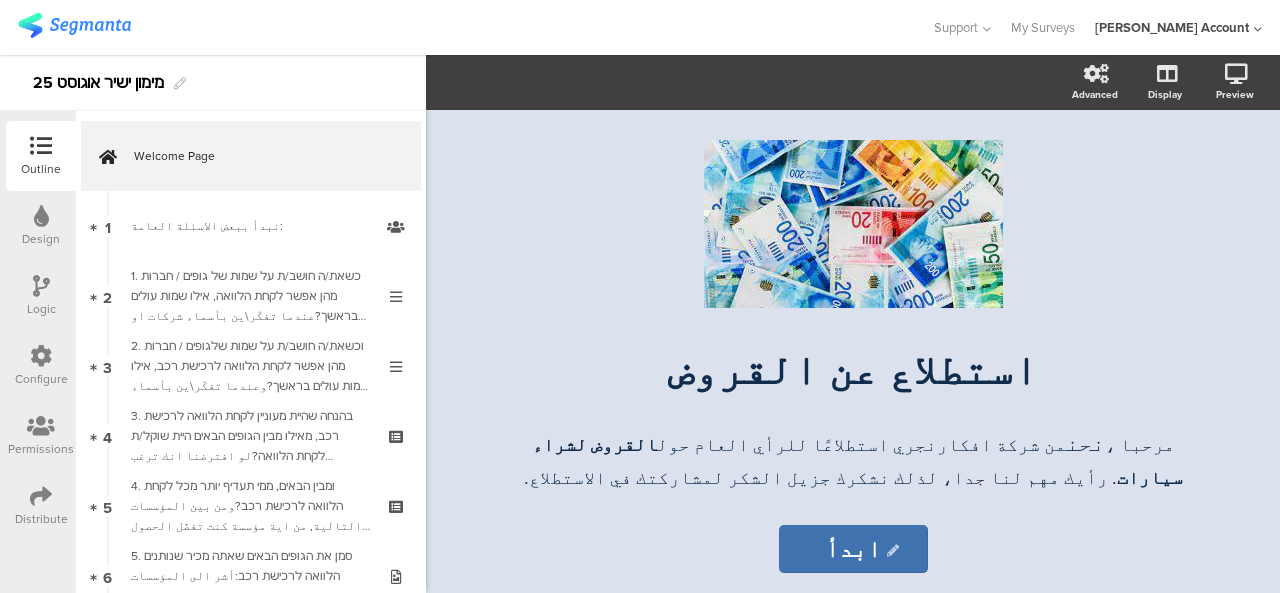 click at bounding box center (74, 25) 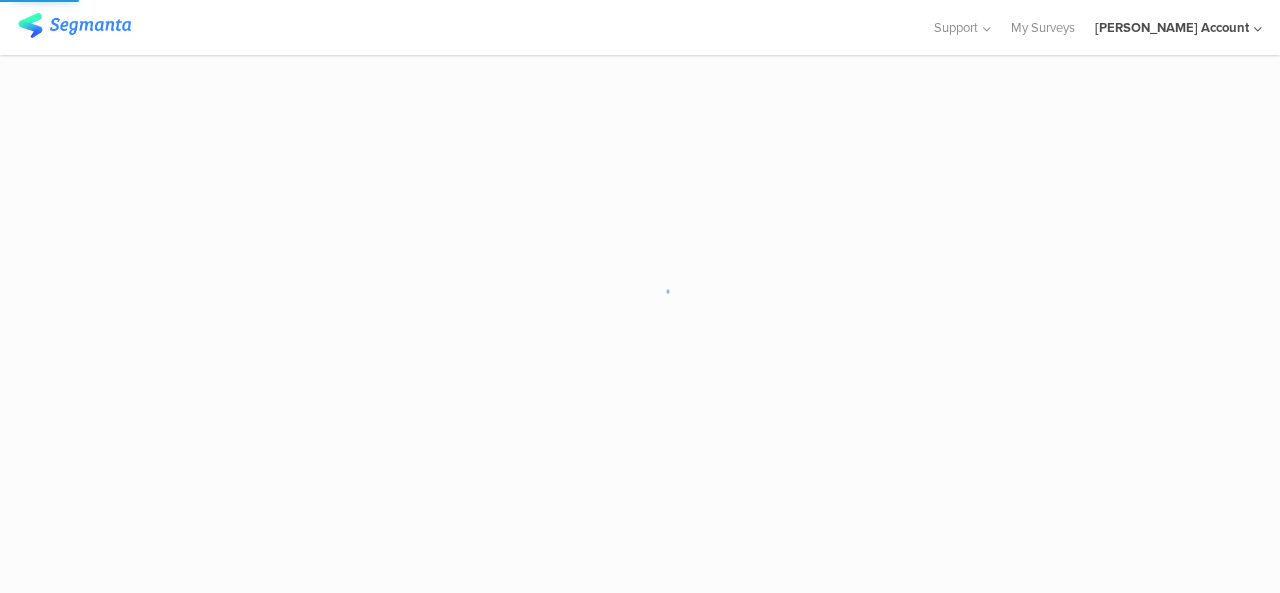 click at bounding box center [74, 25] 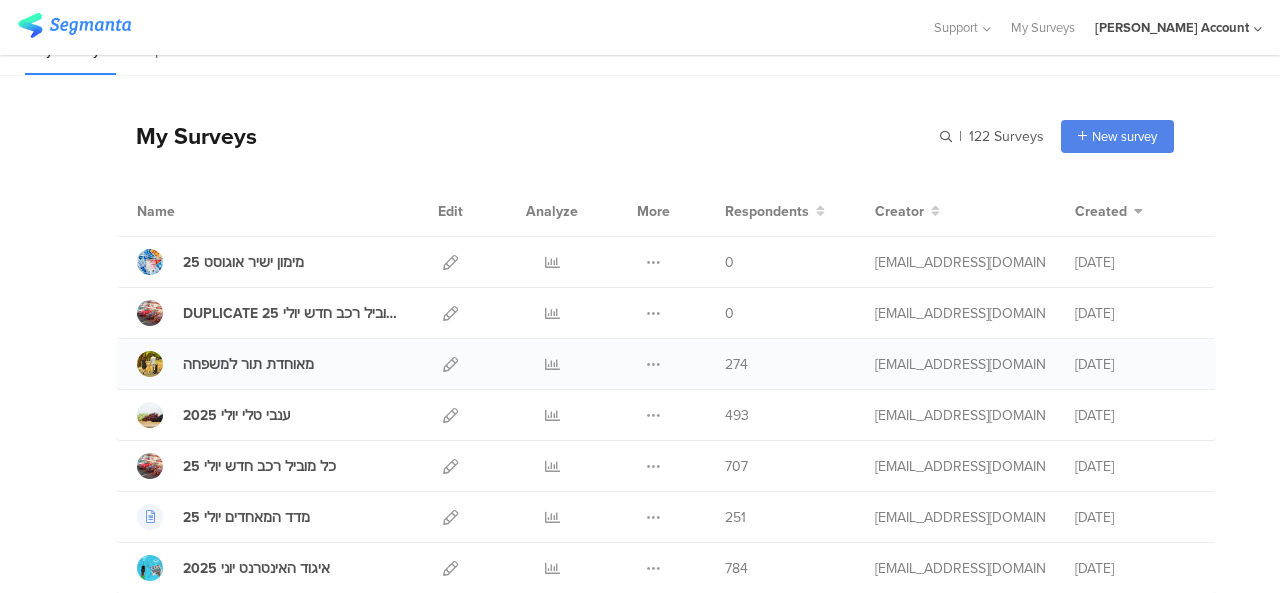 scroll, scrollTop: 0, scrollLeft: 0, axis: both 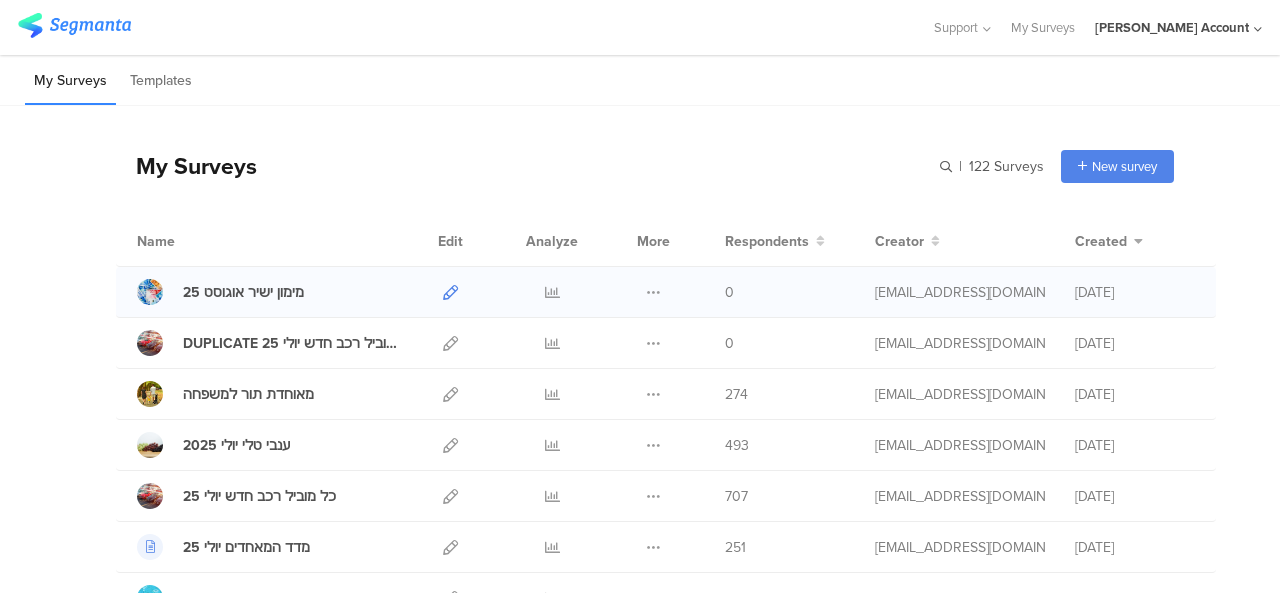 click at bounding box center (450, 292) 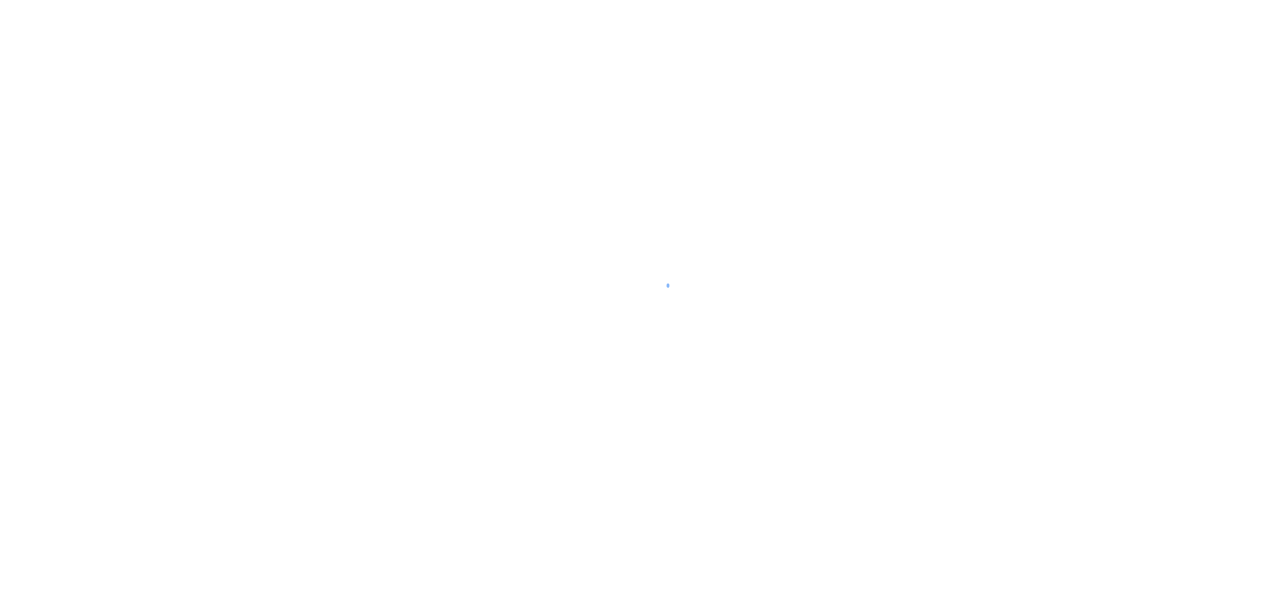 scroll, scrollTop: 0, scrollLeft: 0, axis: both 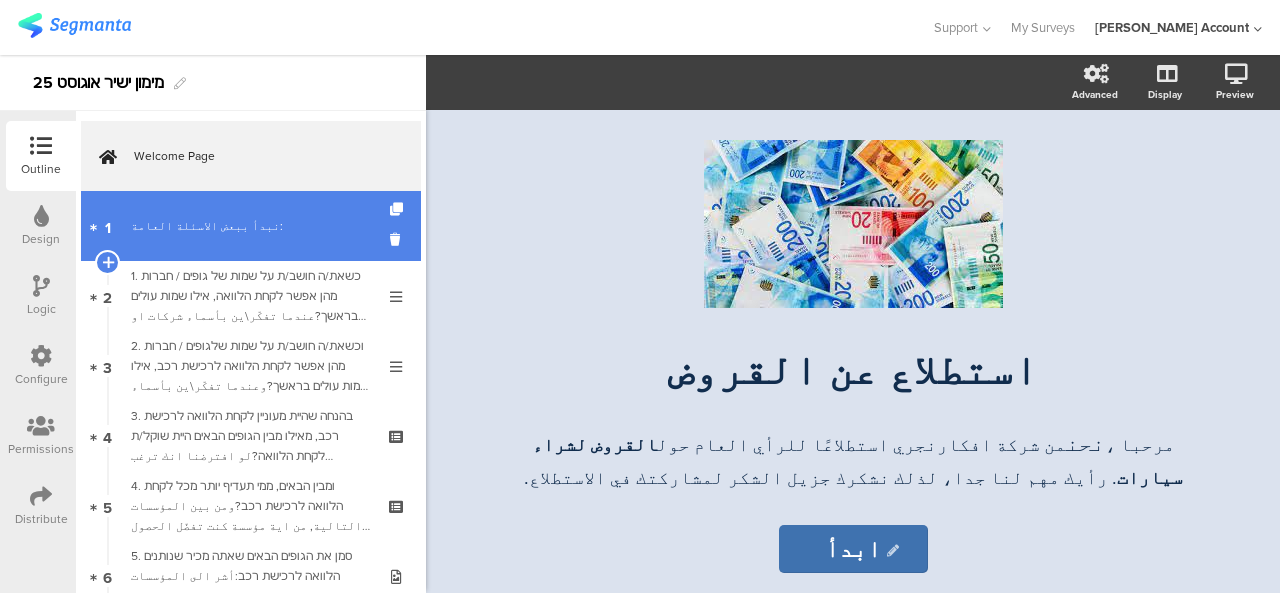 click on "1
نبدأ ببعض الاسئلة العامة:" at bounding box center [251, 226] 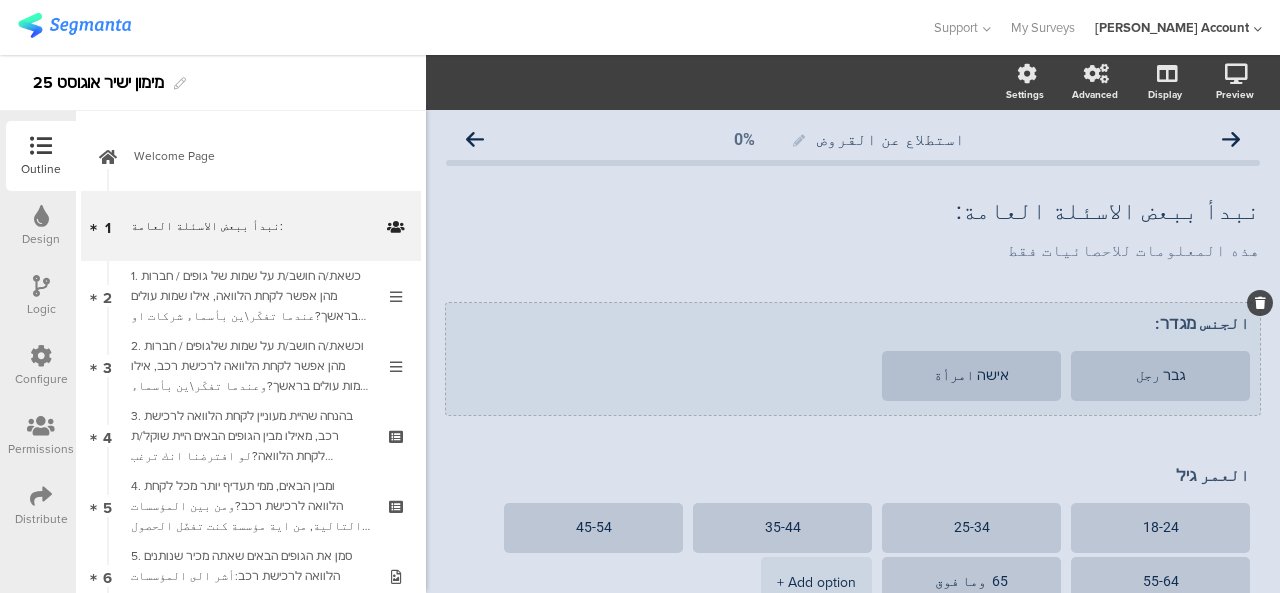 scroll, scrollTop: 0, scrollLeft: 0, axis: both 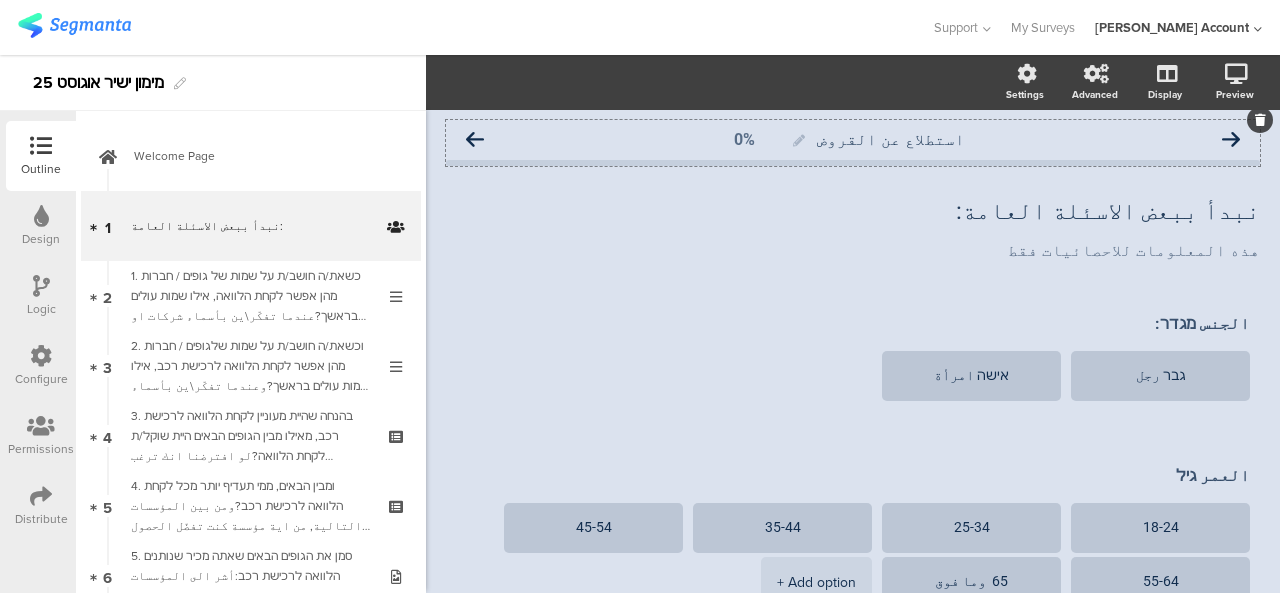 click 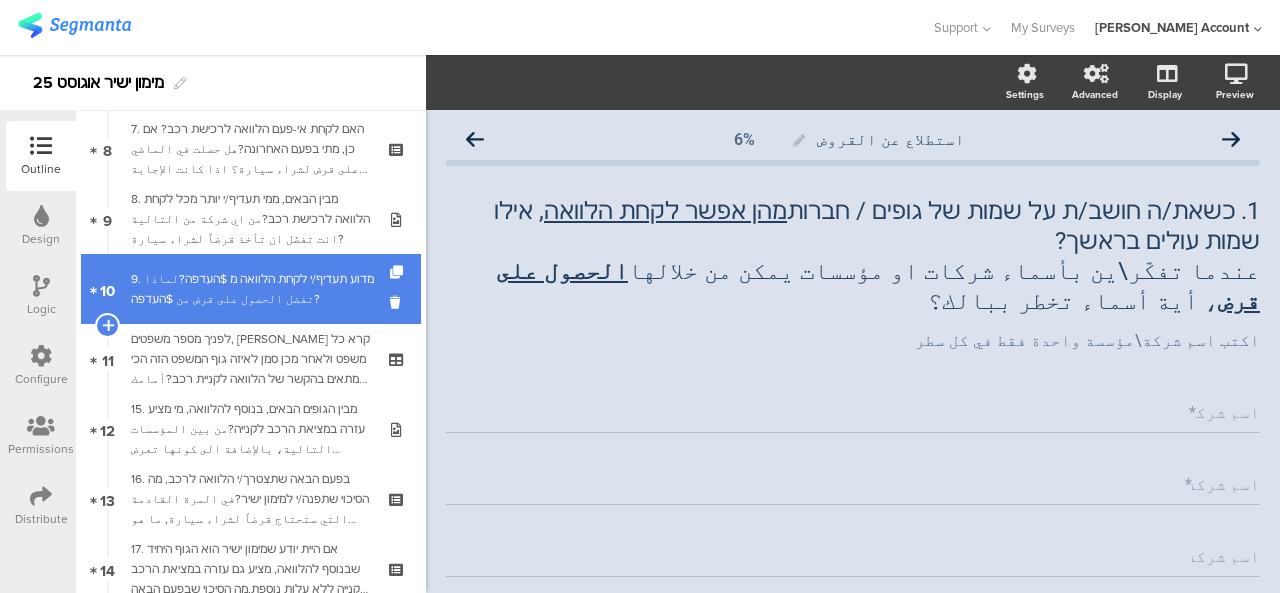 scroll, scrollTop: 442, scrollLeft: 0, axis: vertical 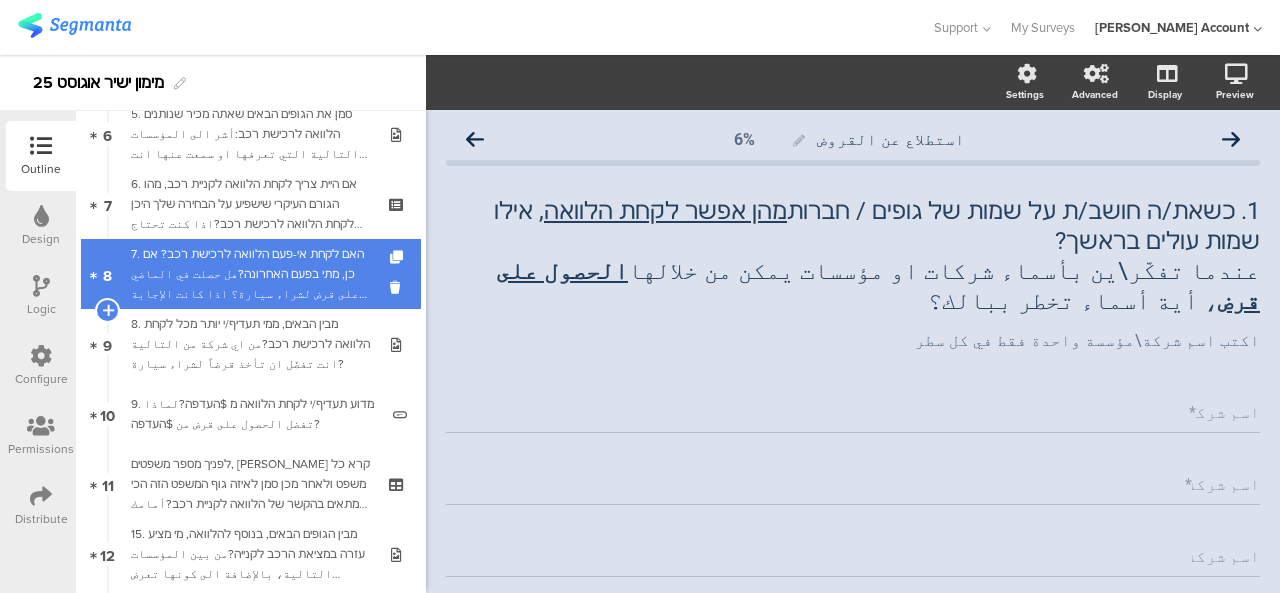 click on "7.	האם לקחת אי-פעם הלוואה לרכישת רכב? אם כן, מתי בפעם האחרונה?هل حصلت في الماضي على قرض لشراء سيارة؟ اذا كانت الإجابة نعم, متى أخر مرة حصل ذلك؟" at bounding box center (250, 274) 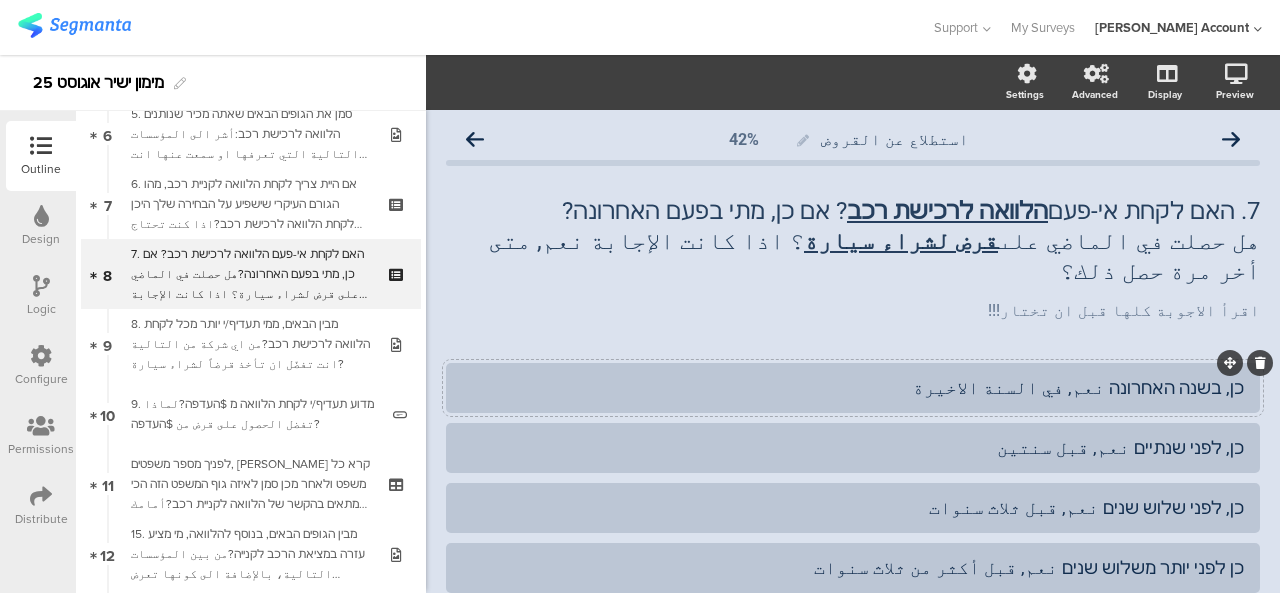 scroll, scrollTop: 1042, scrollLeft: 0, axis: vertical 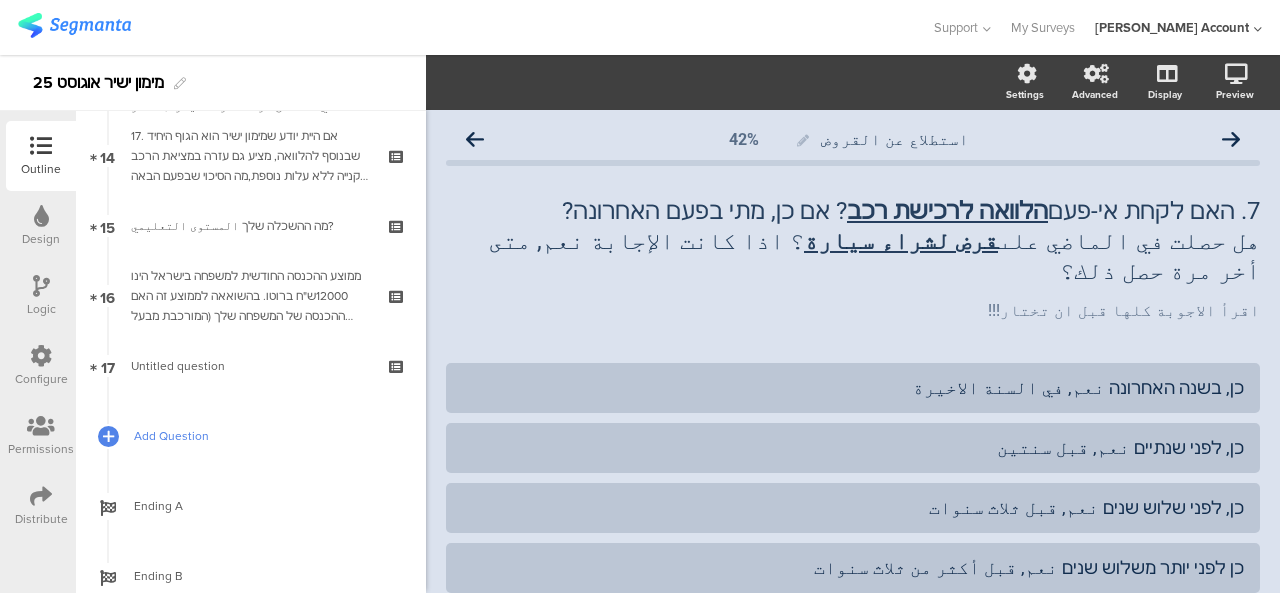click on "Add Question" at bounding box center (262, 436) 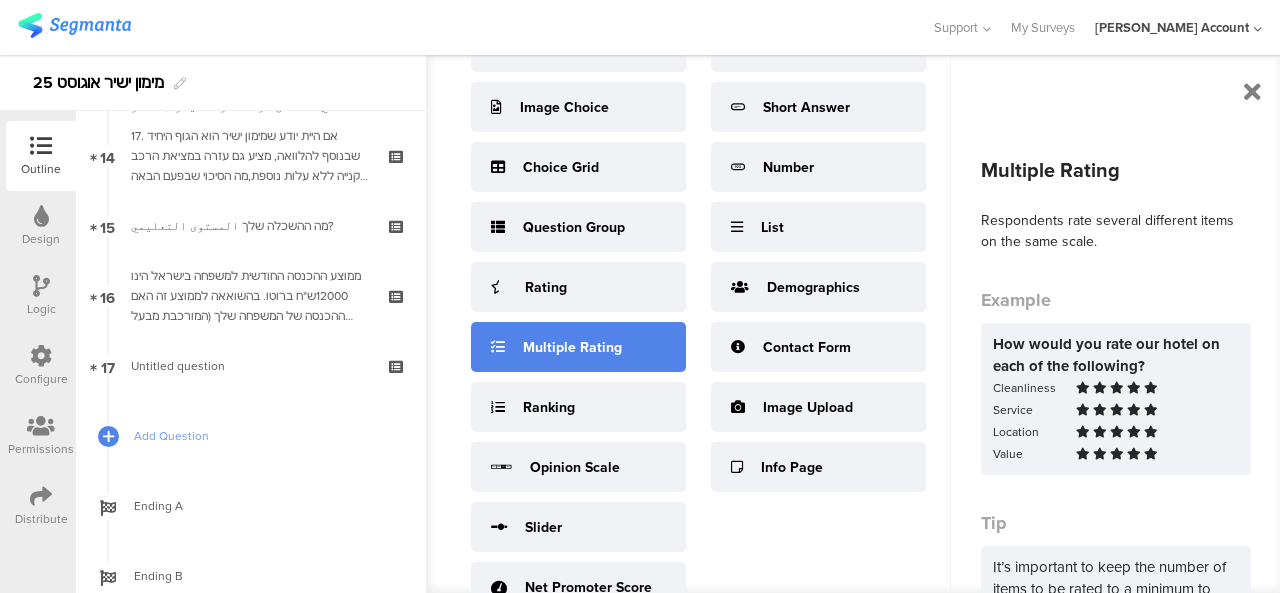 scroll, scrollTop: 178, scrollLeft: 0, axis: vertical 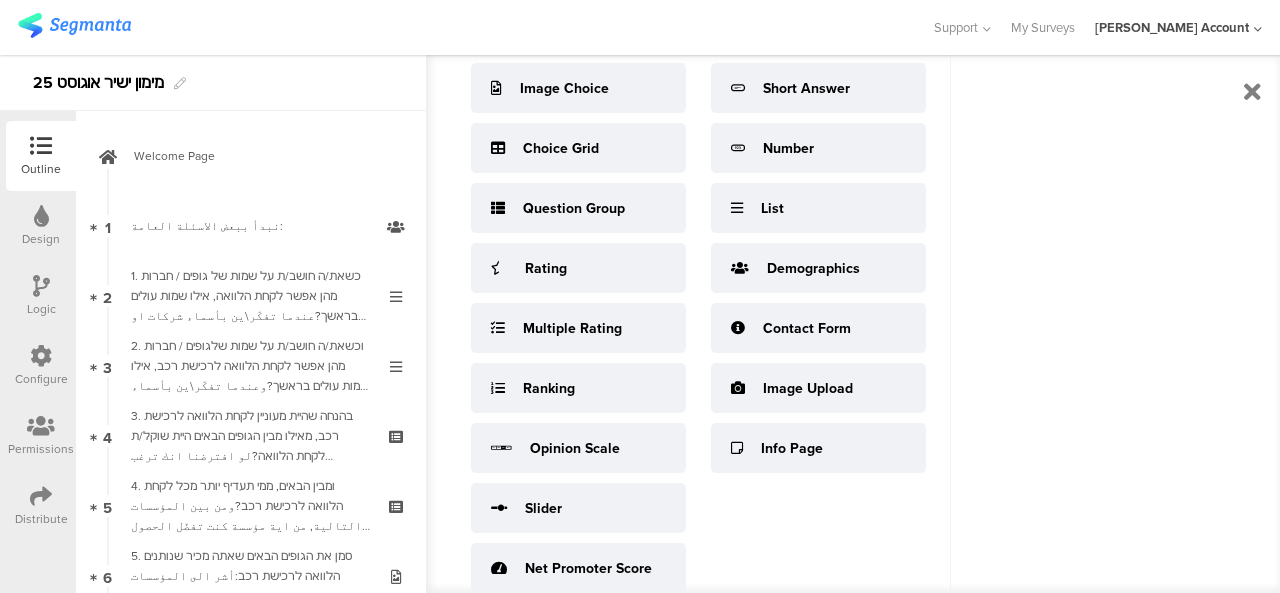 click at bounding box center (41, 146) 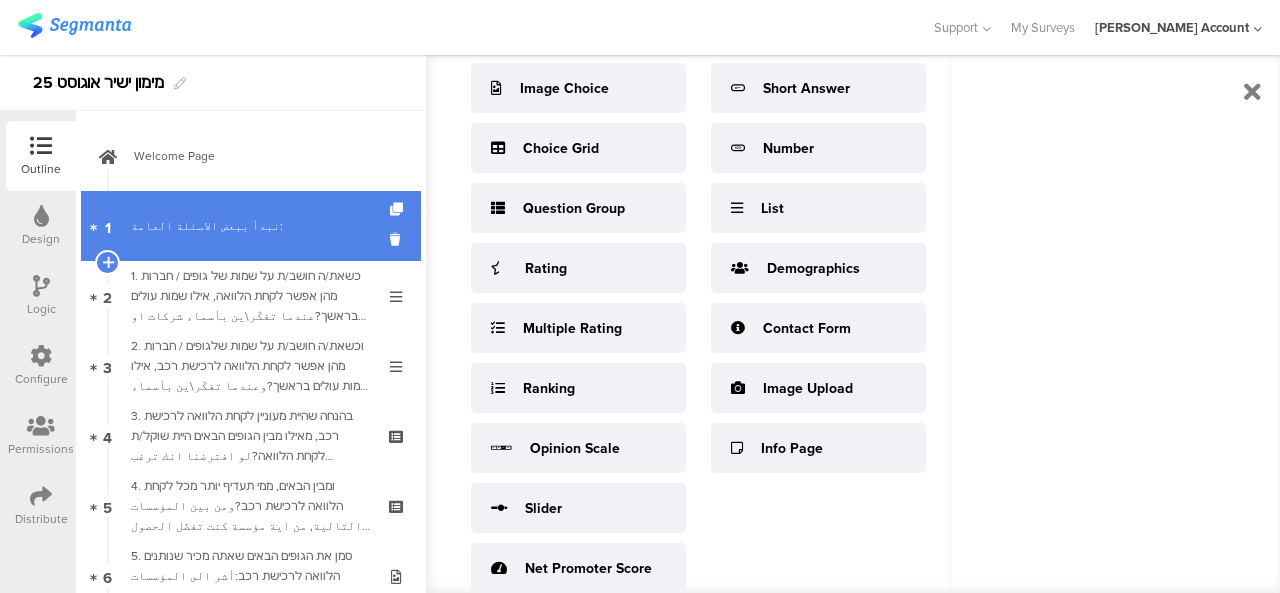 click on "نبدأ ببعض الاسئلة العامة:" at bounding box center [250, 226] 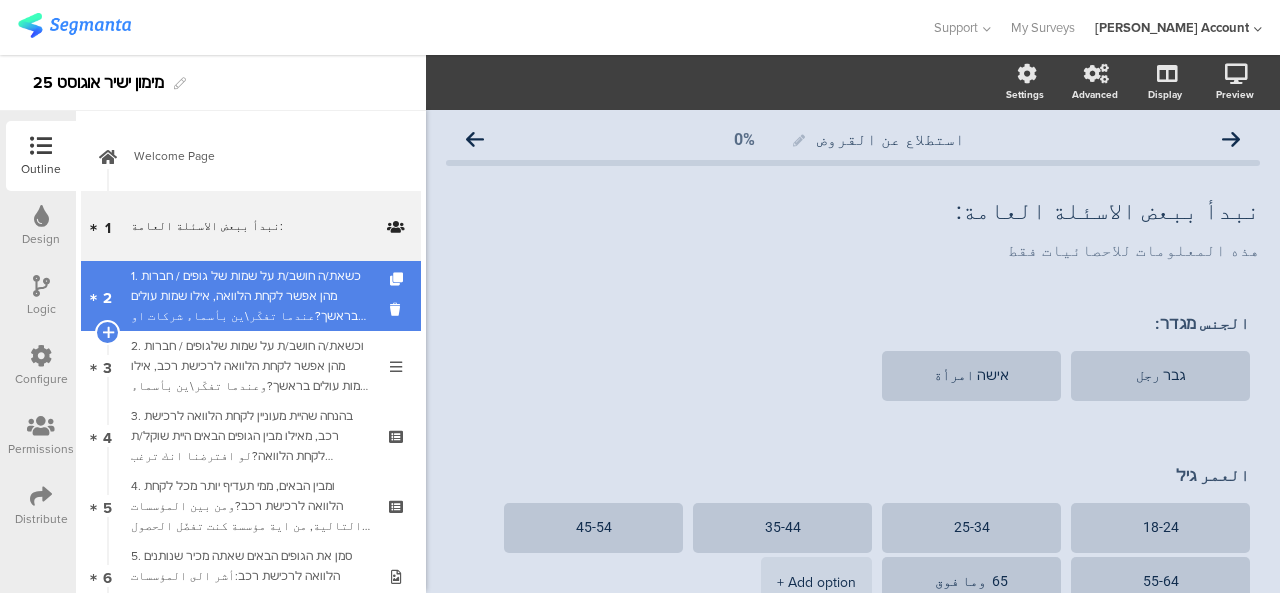click on "1.	כשאת/ה חושב/ת על שמות של גופים / חברות מהן אפשר לקחת הלוואה, אילו שמות עולים בראשך?عندما تفكّر\ين بأسماء شركات او مؤسسات يمكن من خلالها الحصول على قرض، أية أسماء تخطر ببالك؟" at bounding box center (250, 296) 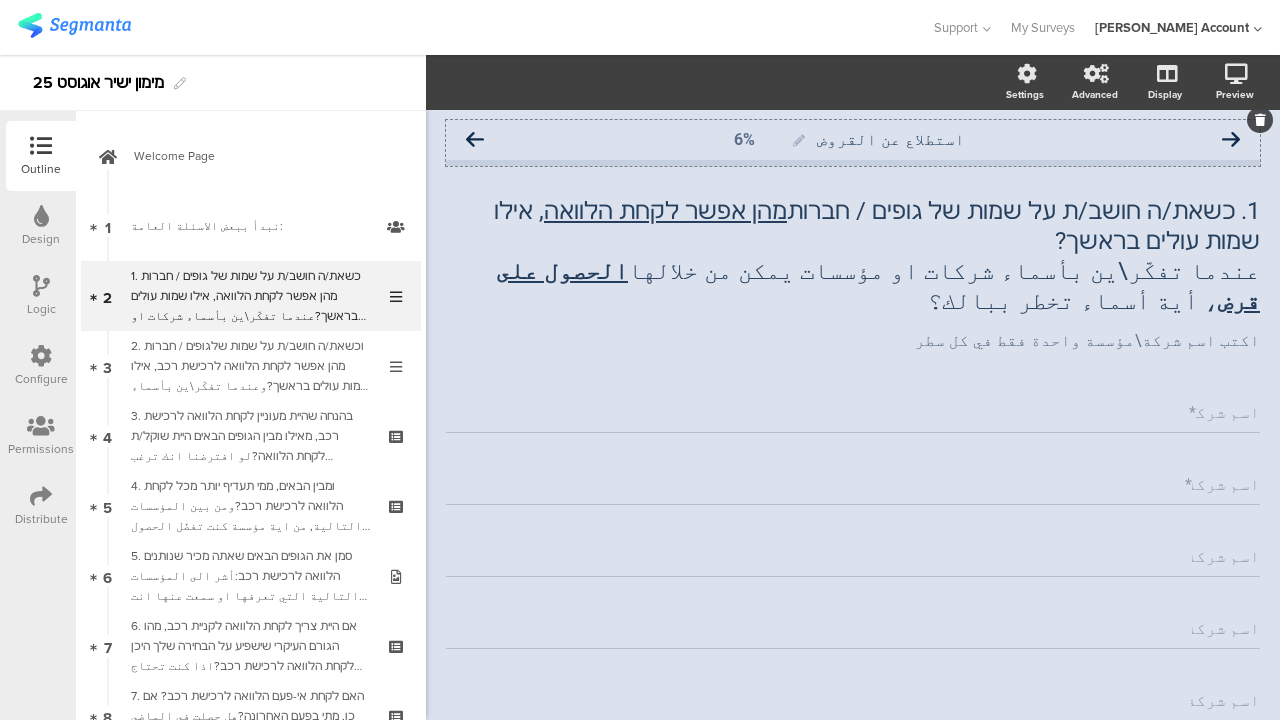 click 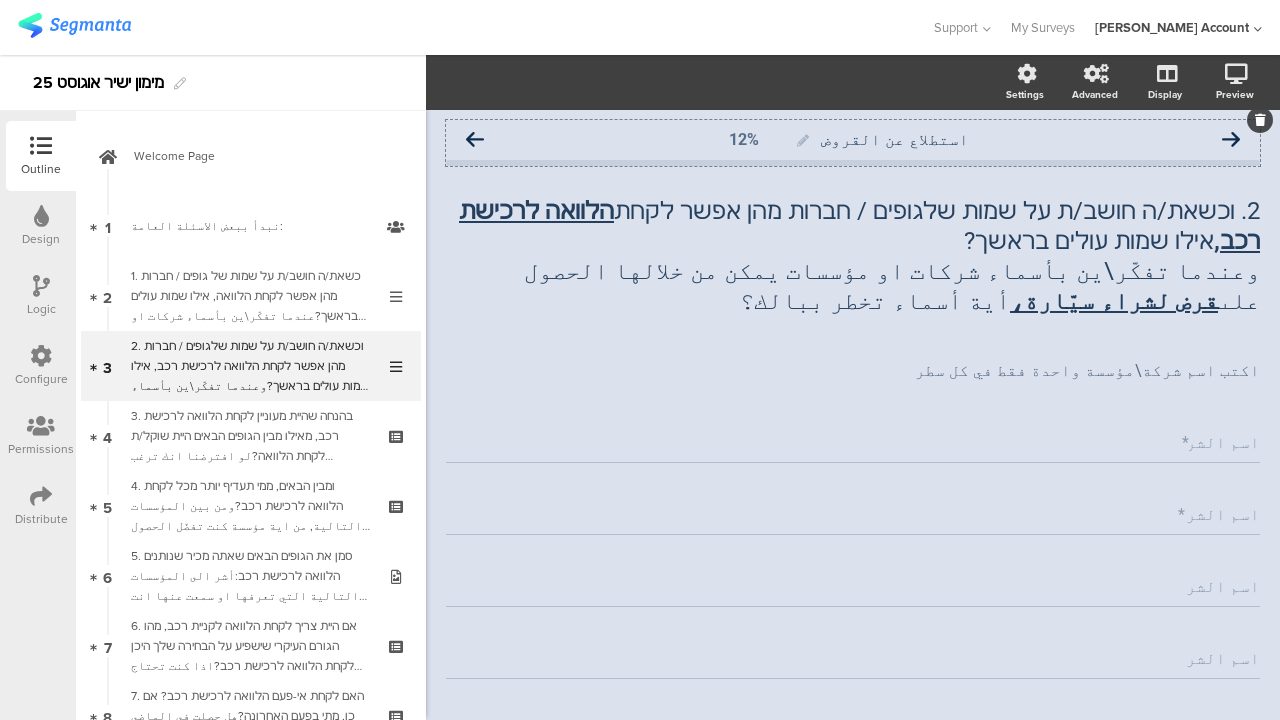 click on "استطلاع عن القروض
12%" 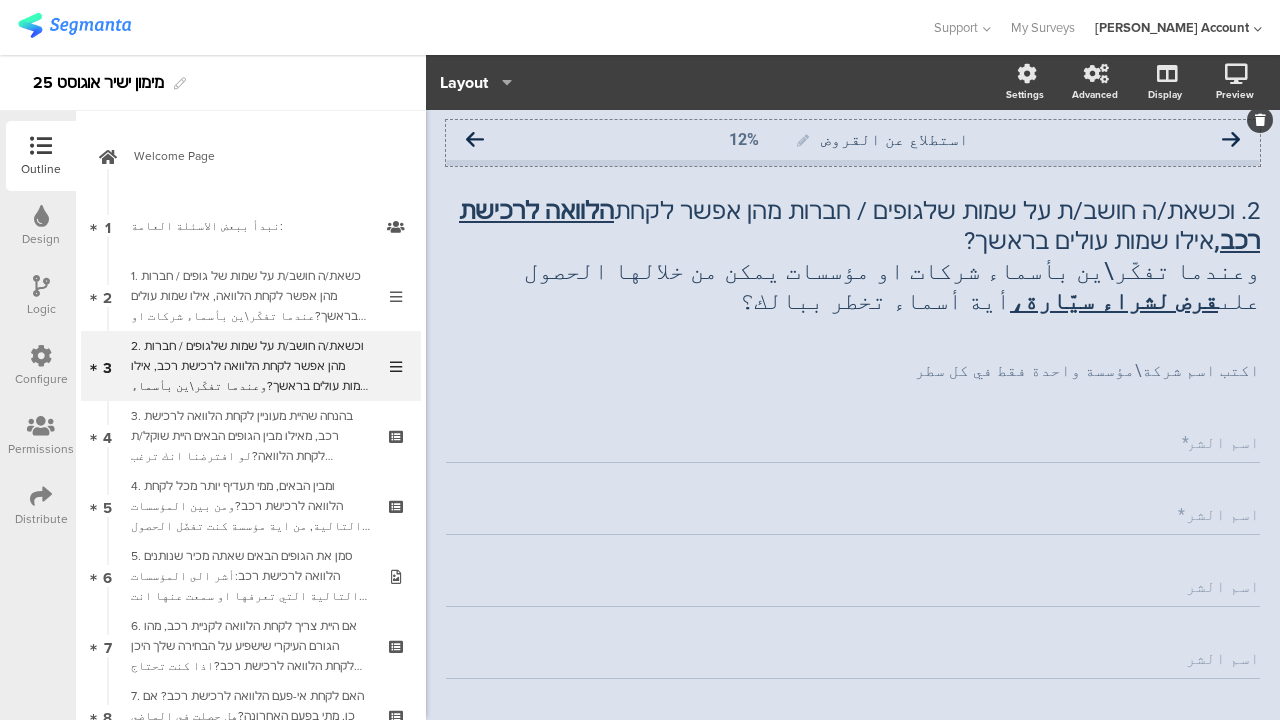 click 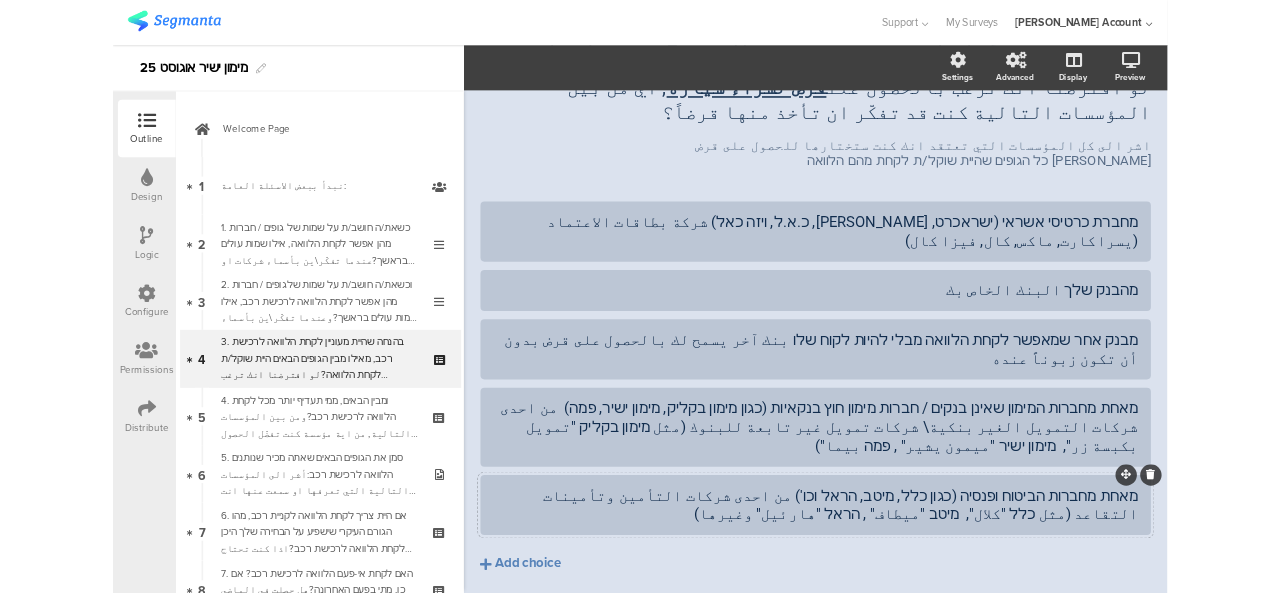 scroll, scrollTop: 163, scrollLeft: 0, axis: vertical 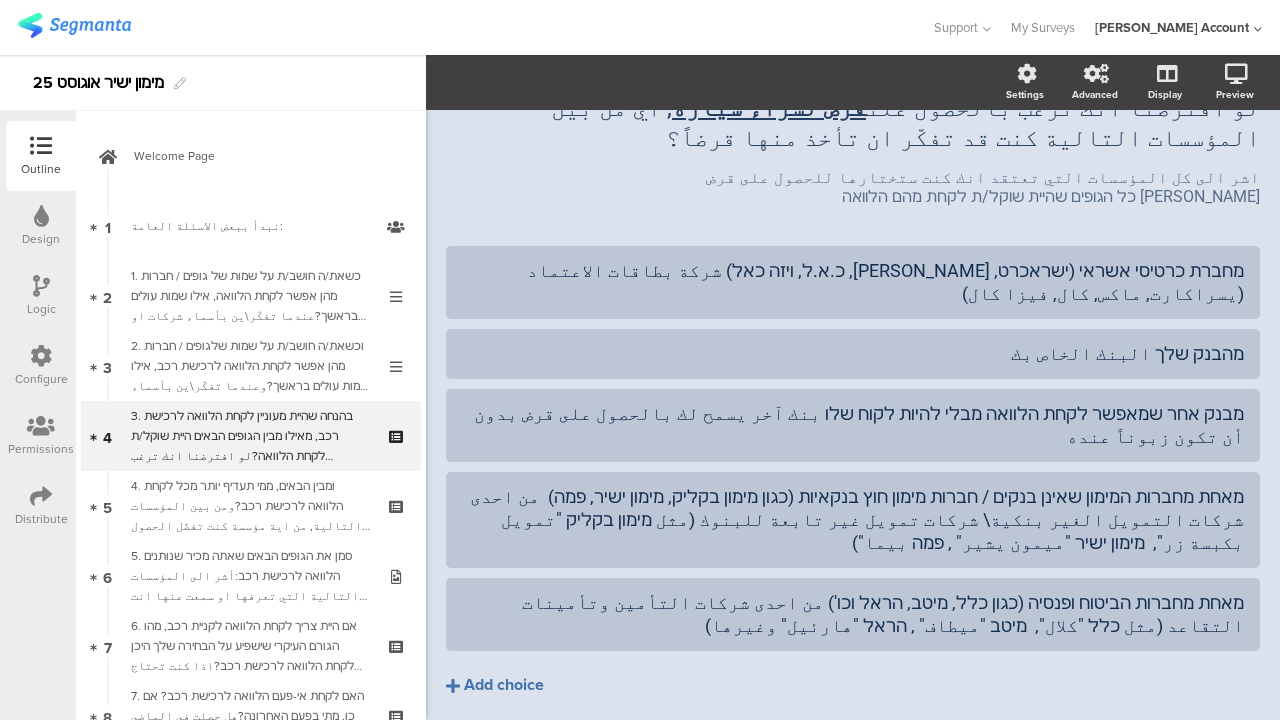 click on "Add choice" 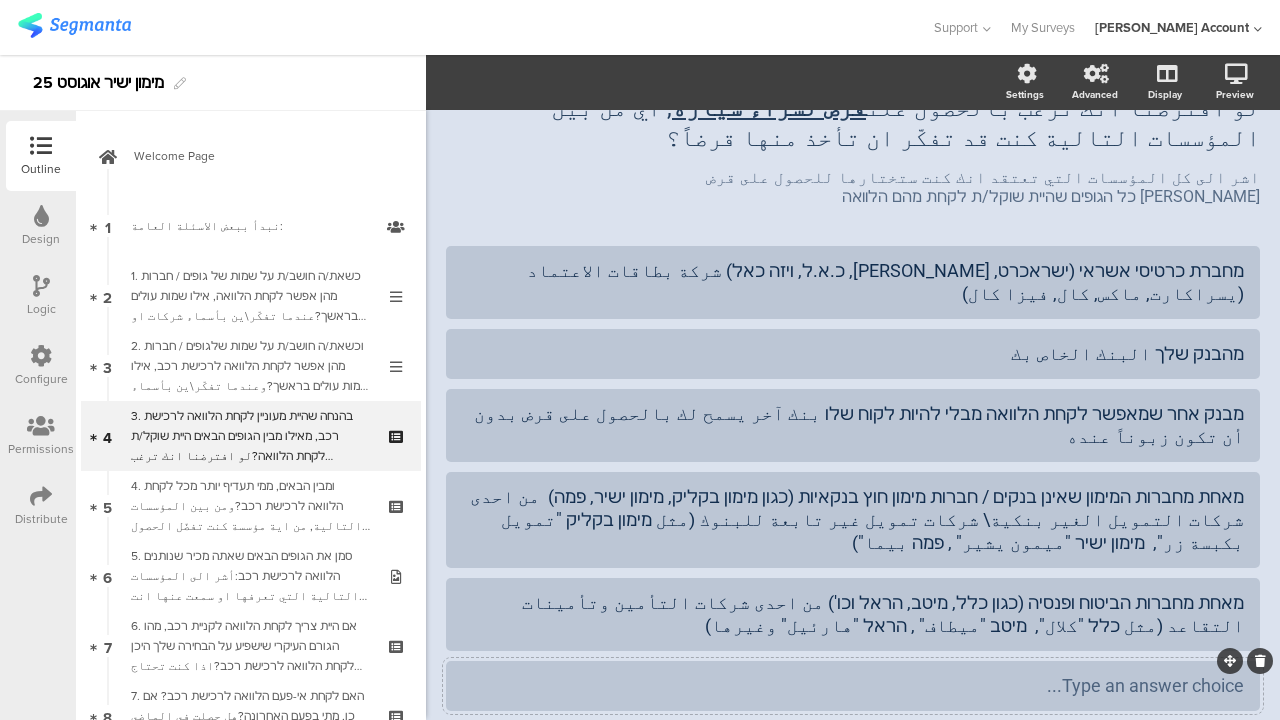 type 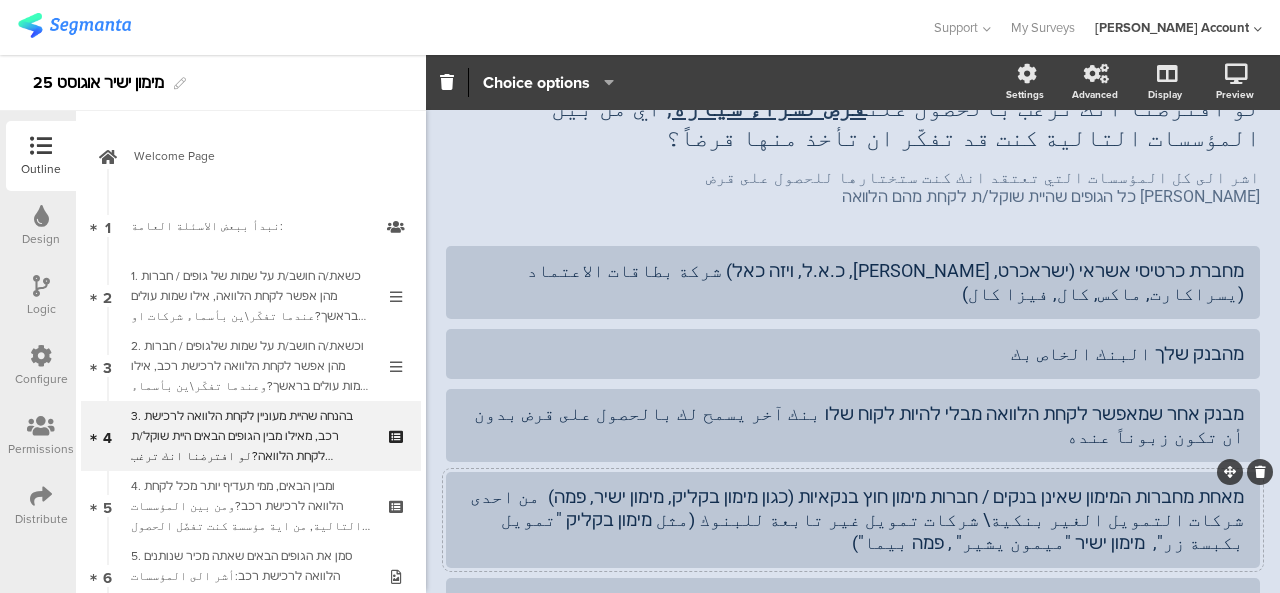 scroll, scrollTop: 363, scrollLeft: 0, axis: vertical 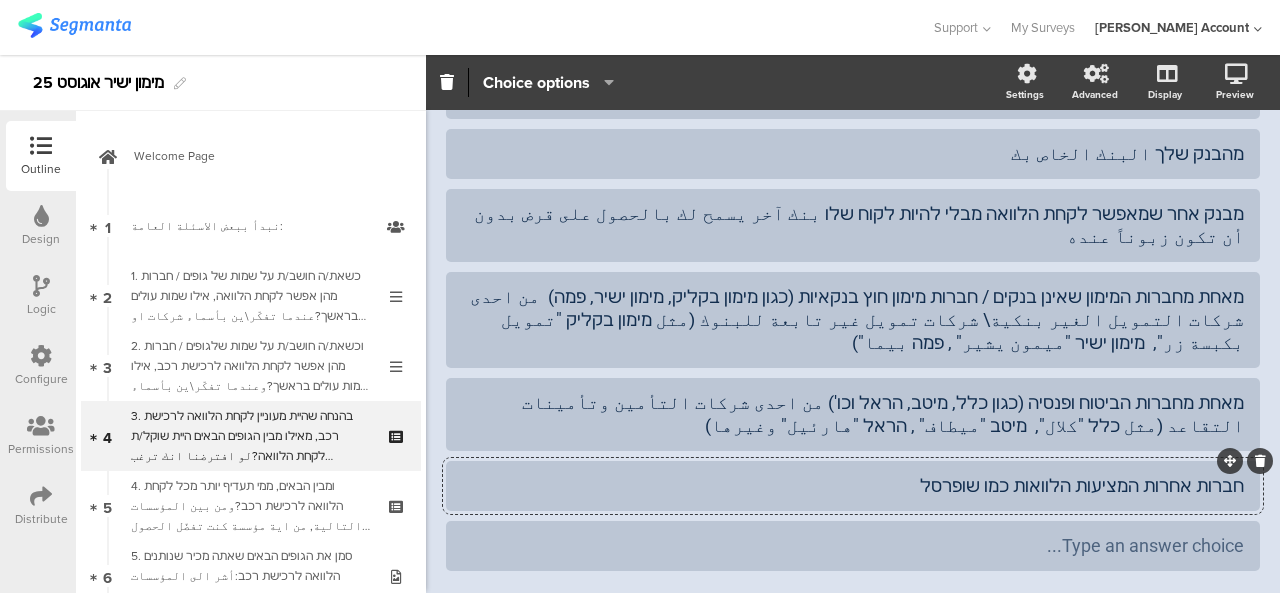 click on "חברות אחרות המציעות הלוואות כמו שופרסל" 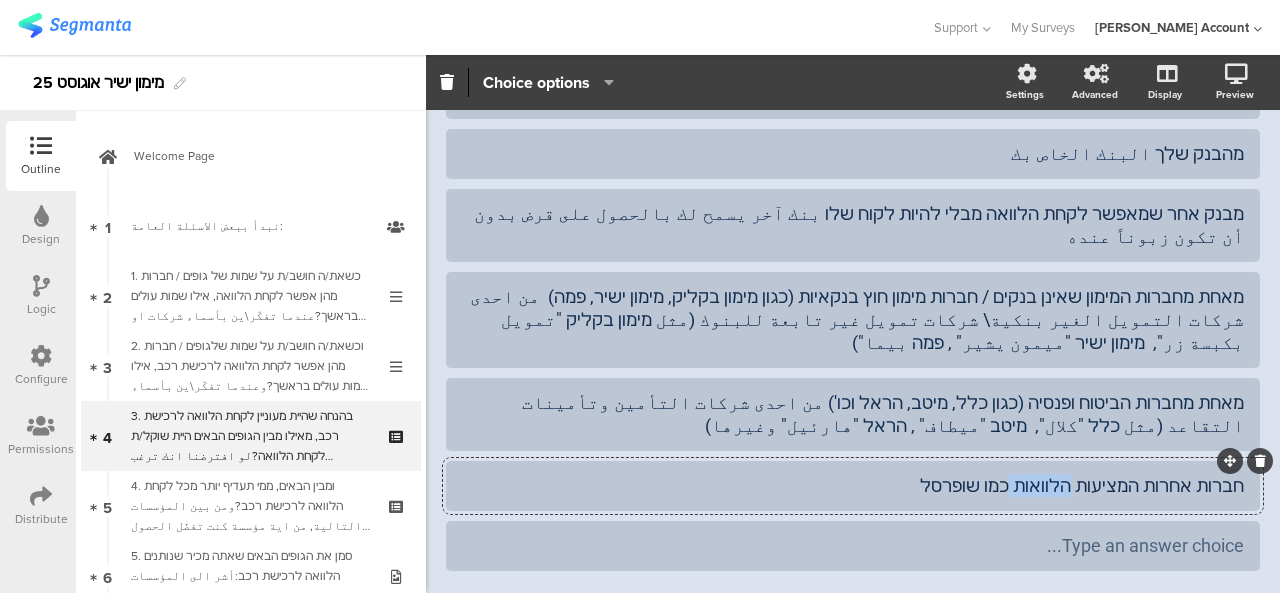 click on "חברות אחרות המציעות הלוואות כמו שופרסל" 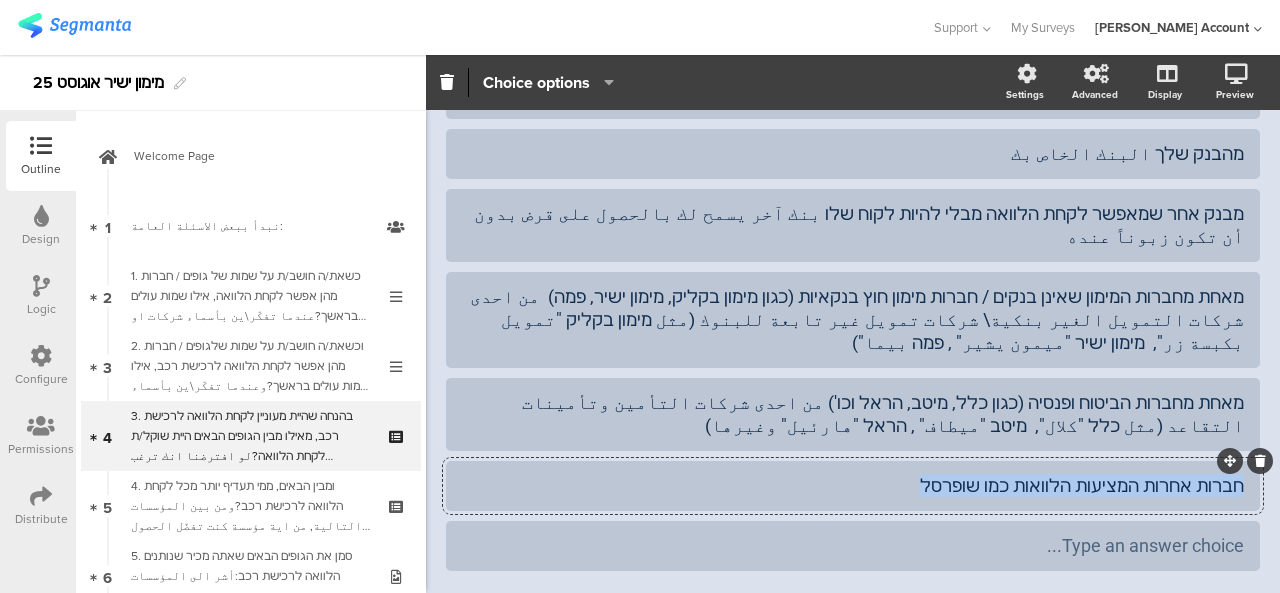click on "חברות אחרות המציעות הלוואות כמו שופרסל" 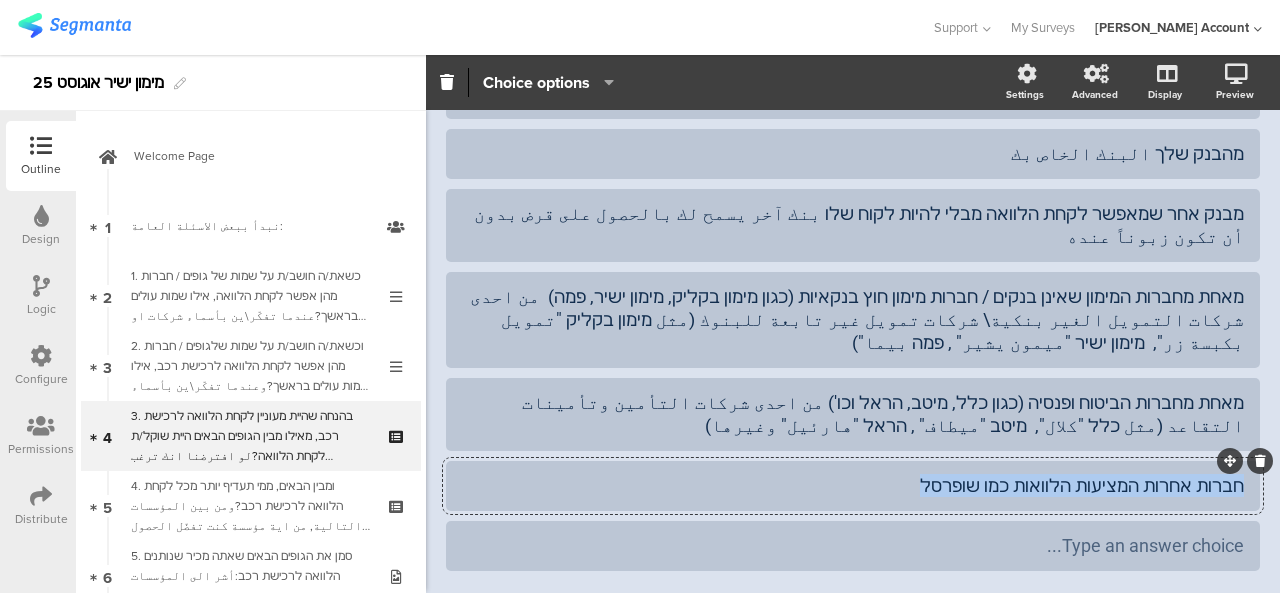 copy on "חברות אחרות המציעות הלוואות כמו שופרסל" 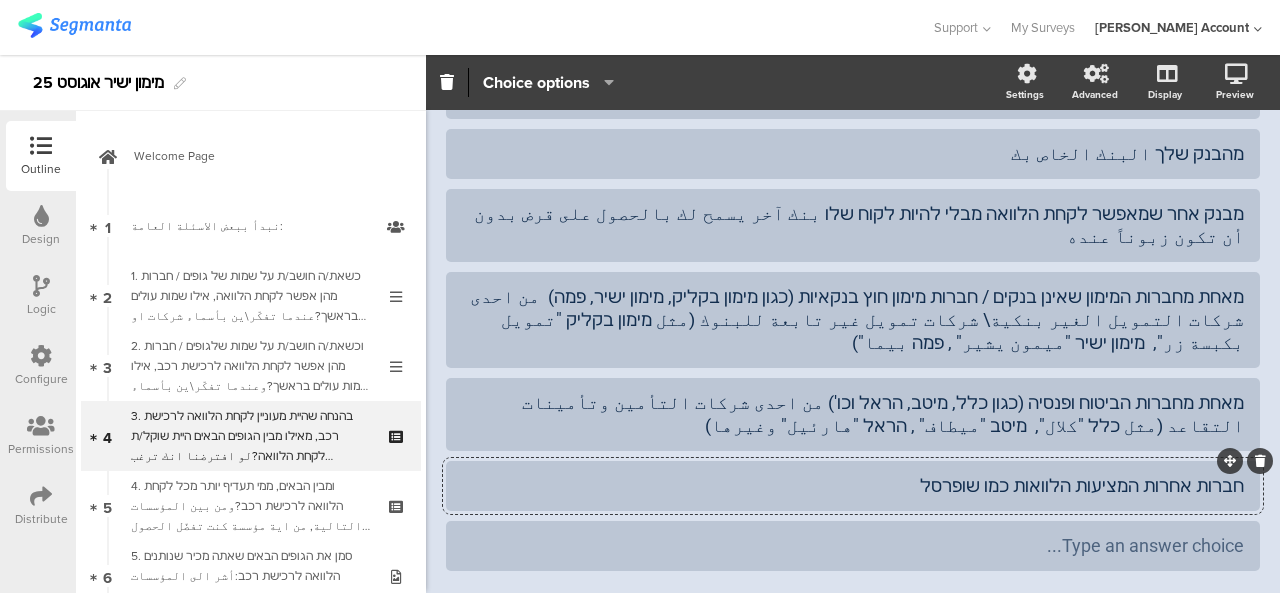 click on "חברות אחרות המציעות הלוואות כמו שופרסל" 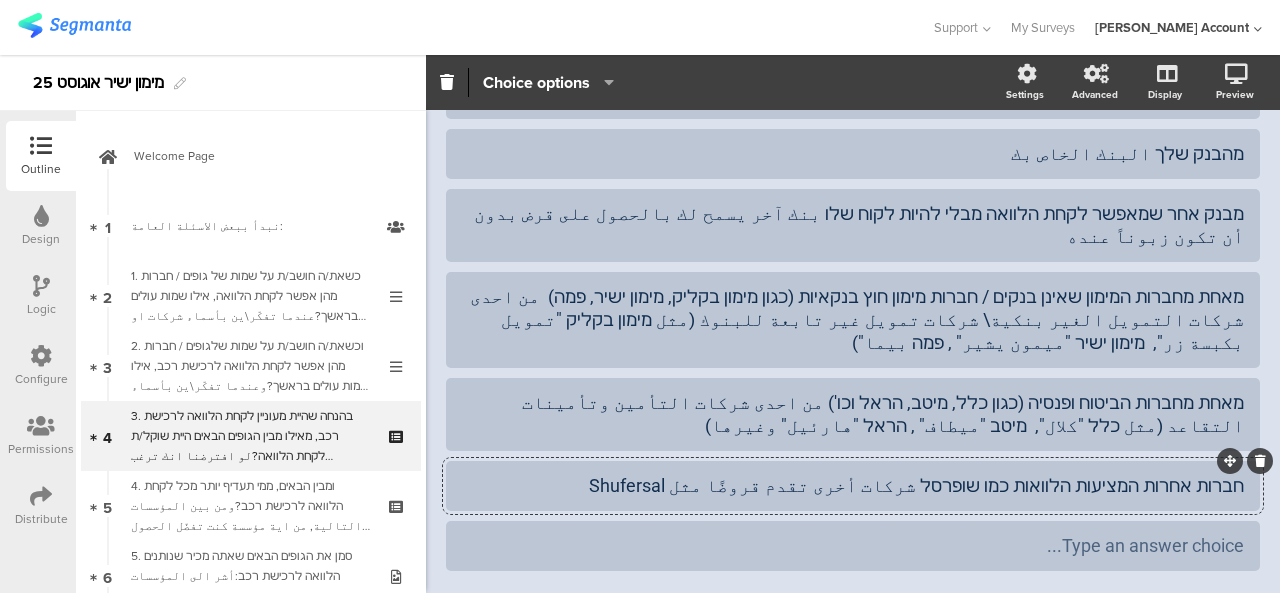 click on "חברות אחרות המציעות הלוואות כמו שופרסל شركات أخرى تقدم قروضًا مثل Shufersal" 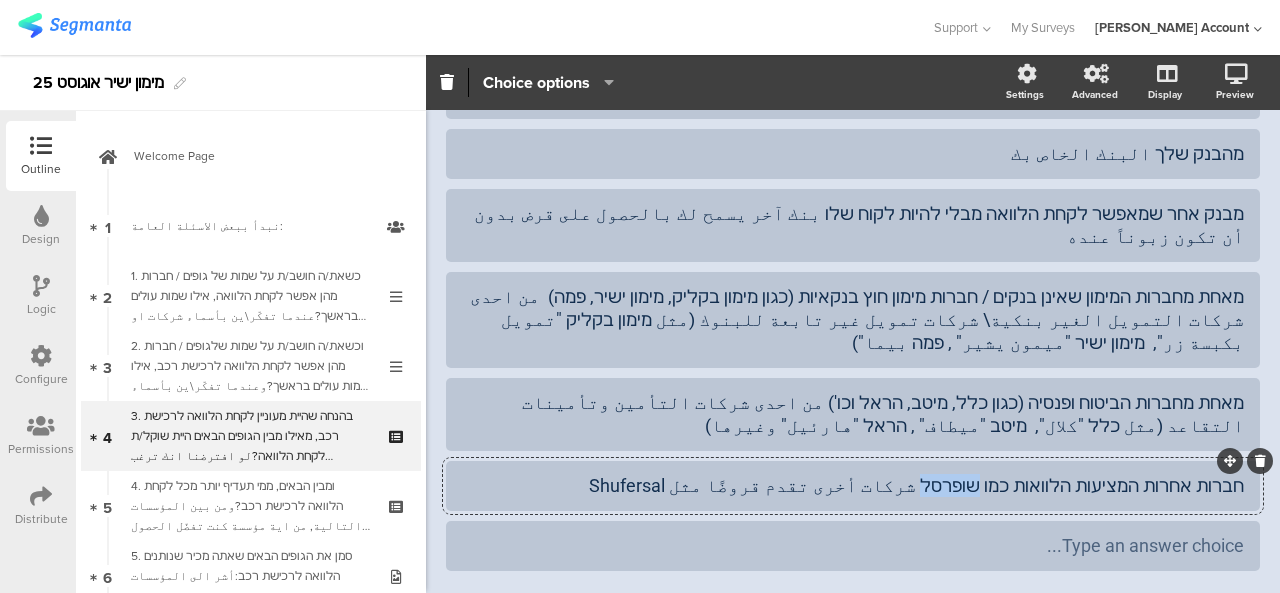 drag, startPoint x: 954, startPoint y: 416, endPoint x: 1002, endPoint y: 429, distance: 49.729267 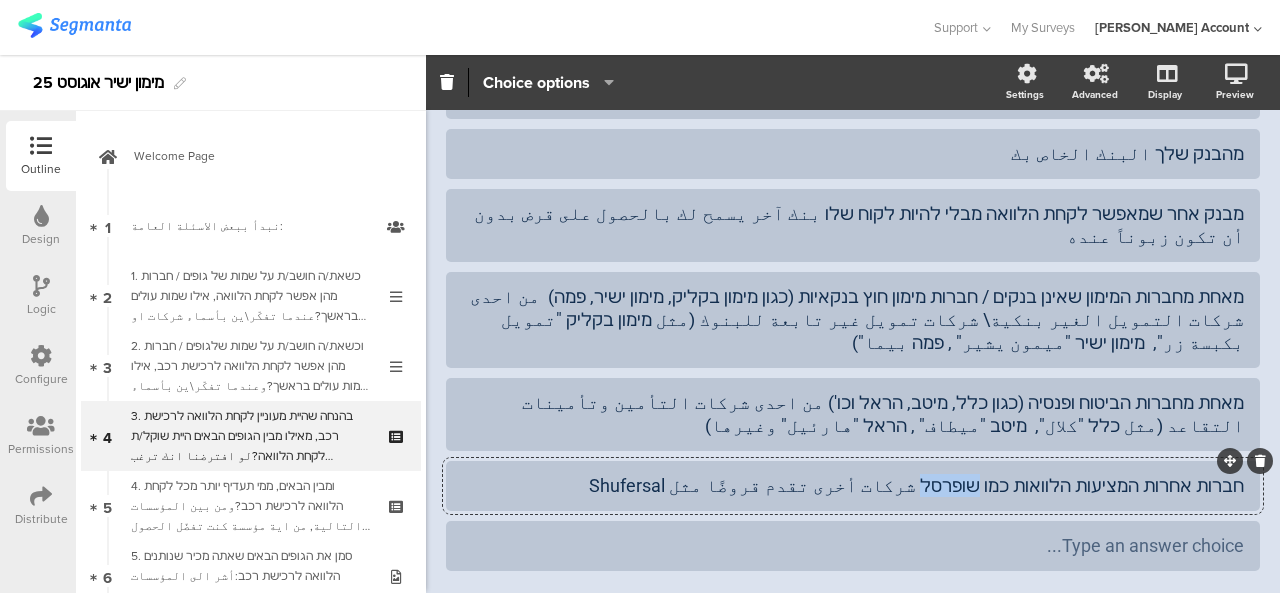 click on "חברות אחרות המציעות הלוואות כמו שופרסל شركات أخرى تقدم قروضًا مثل Shufersal" 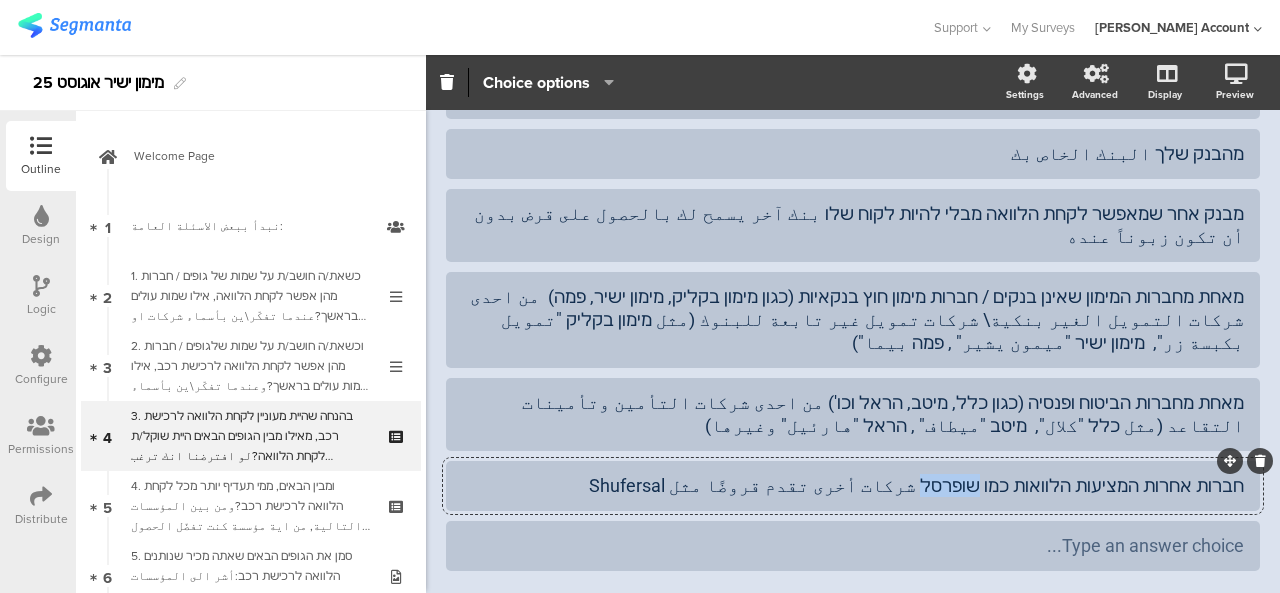 copy on "שופרסל" 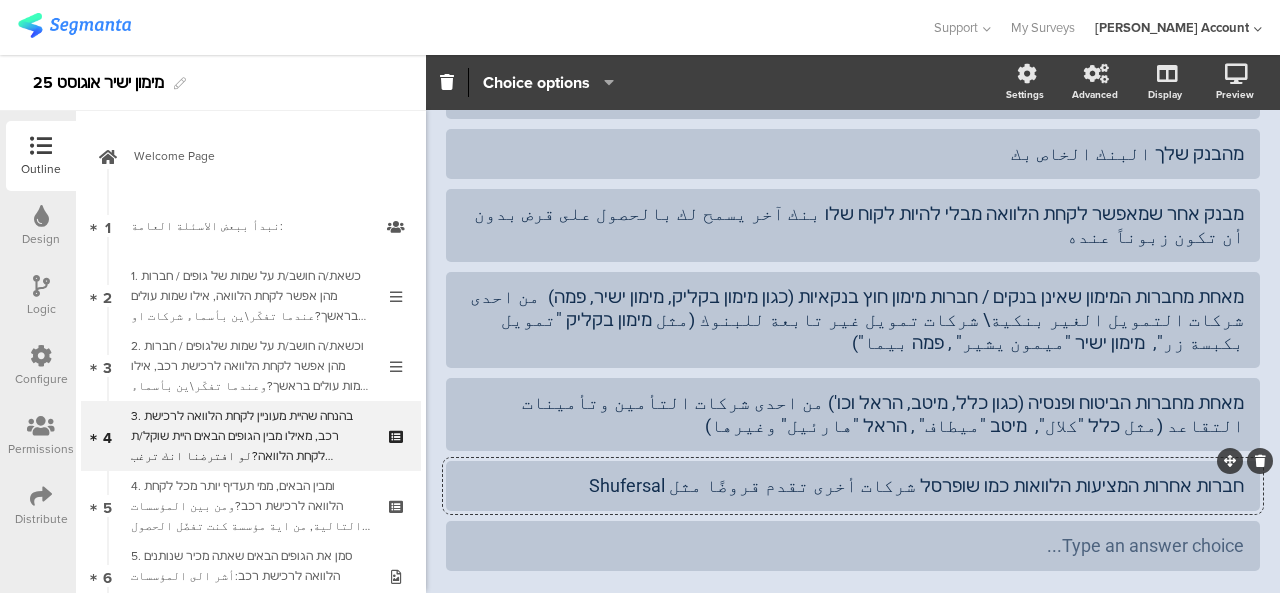 click on "חברות אחרות המציעות הלוואות כמו שופרסל شركات أخرى تقدم قروضًا مثل Shufersal" 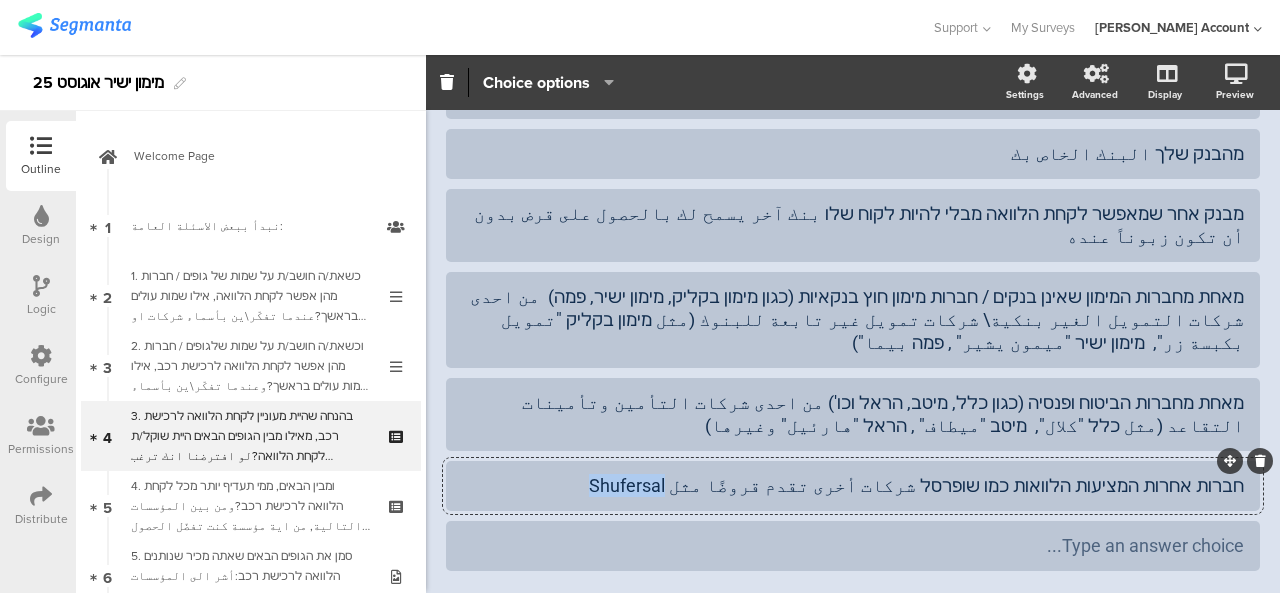 click on "חברות אחרות המציעות הלוואות כמו שופרסל شركات أخرى تقدم قروضًا مثل Shufersal" 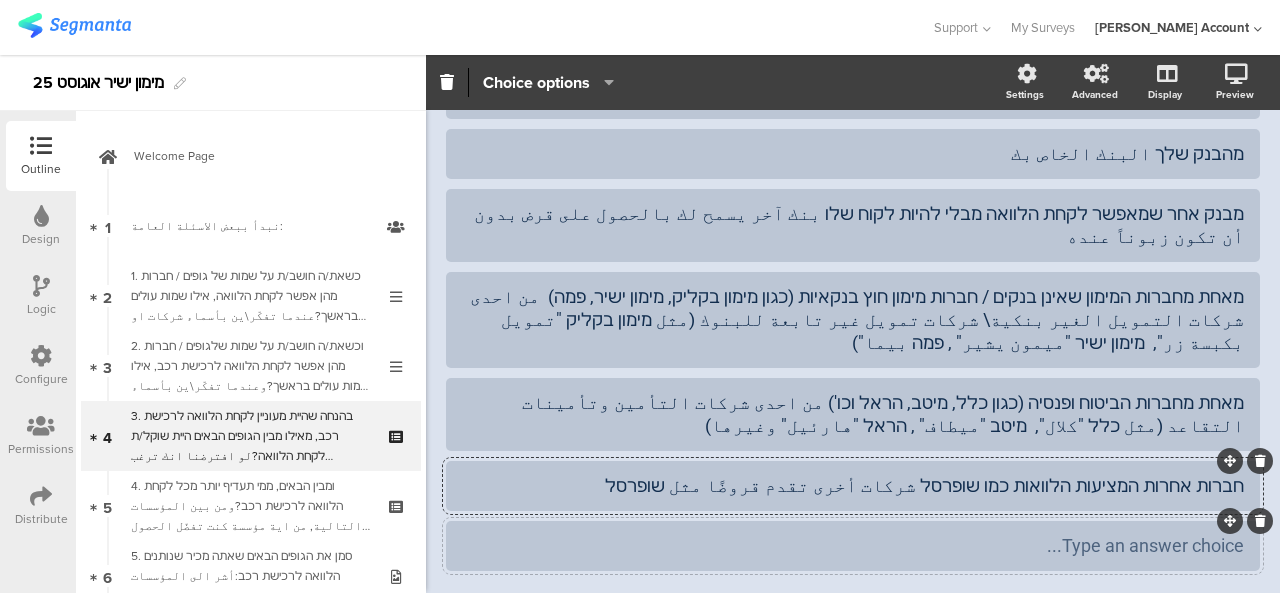 type 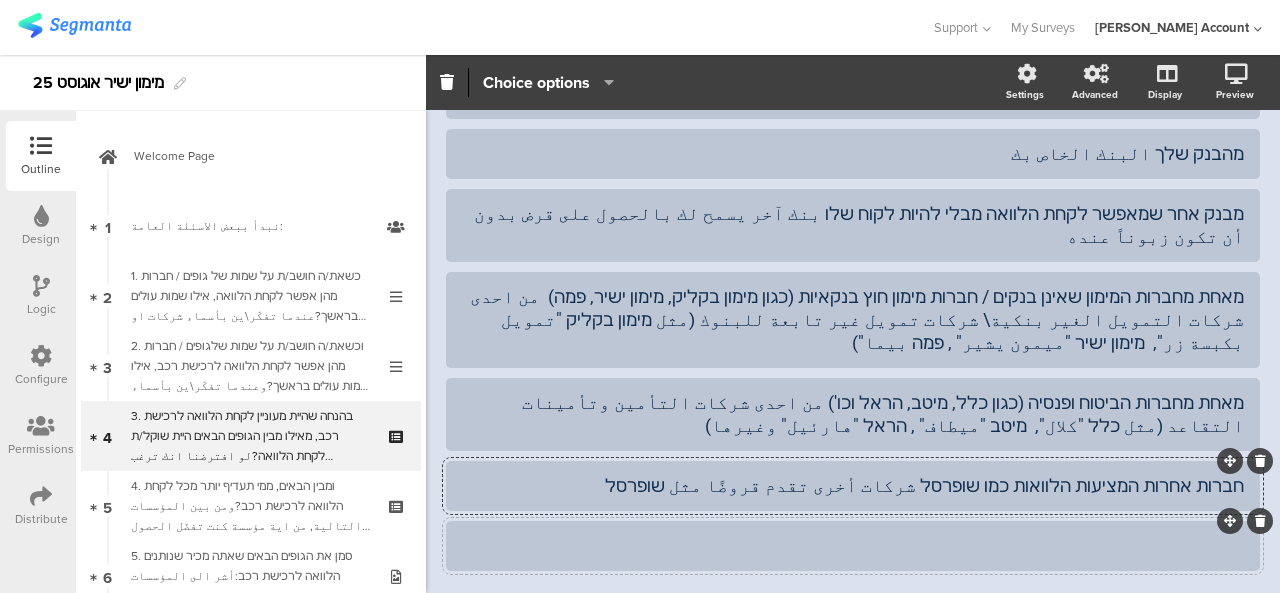 click 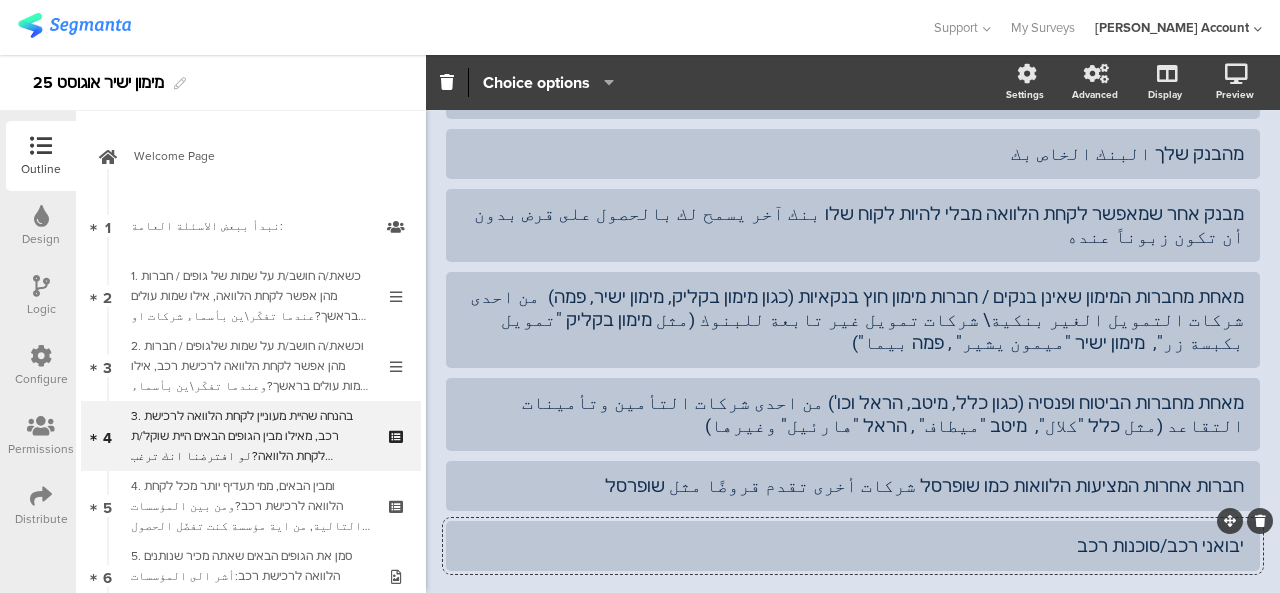 click on "יבואני רכב/סוכנות רכב" 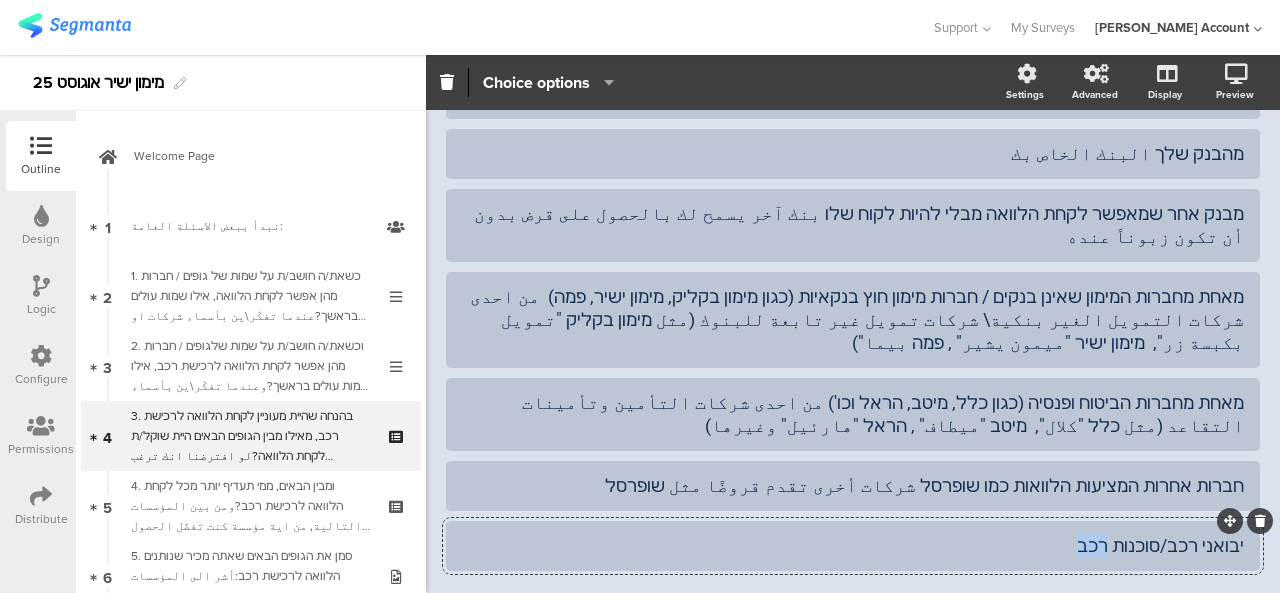 click on "יבואני רכב/סוכנות רכב" 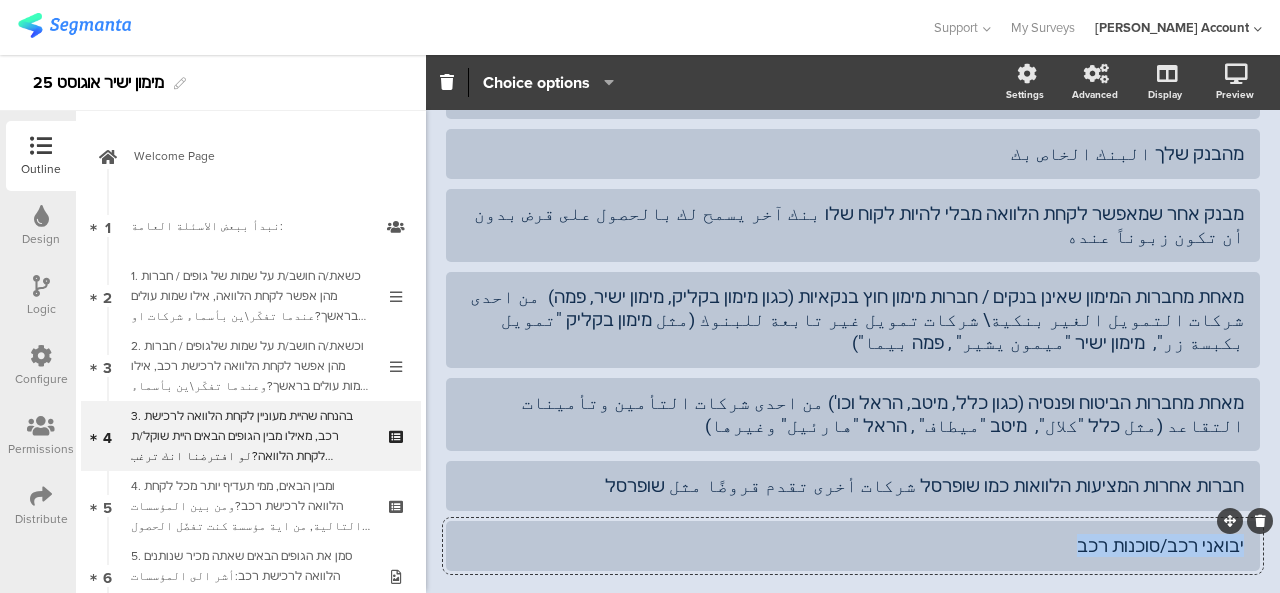 click on "יבואני רכב/סוכנות רכב" 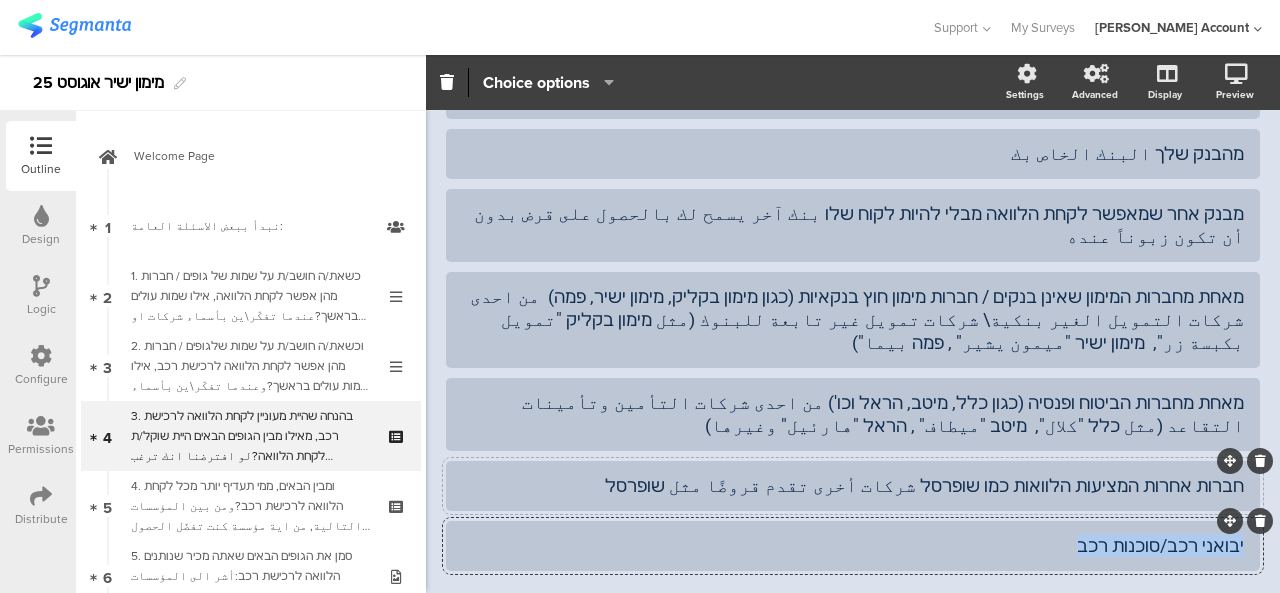 copy on "יבואני רכב/סוכנות רכב" 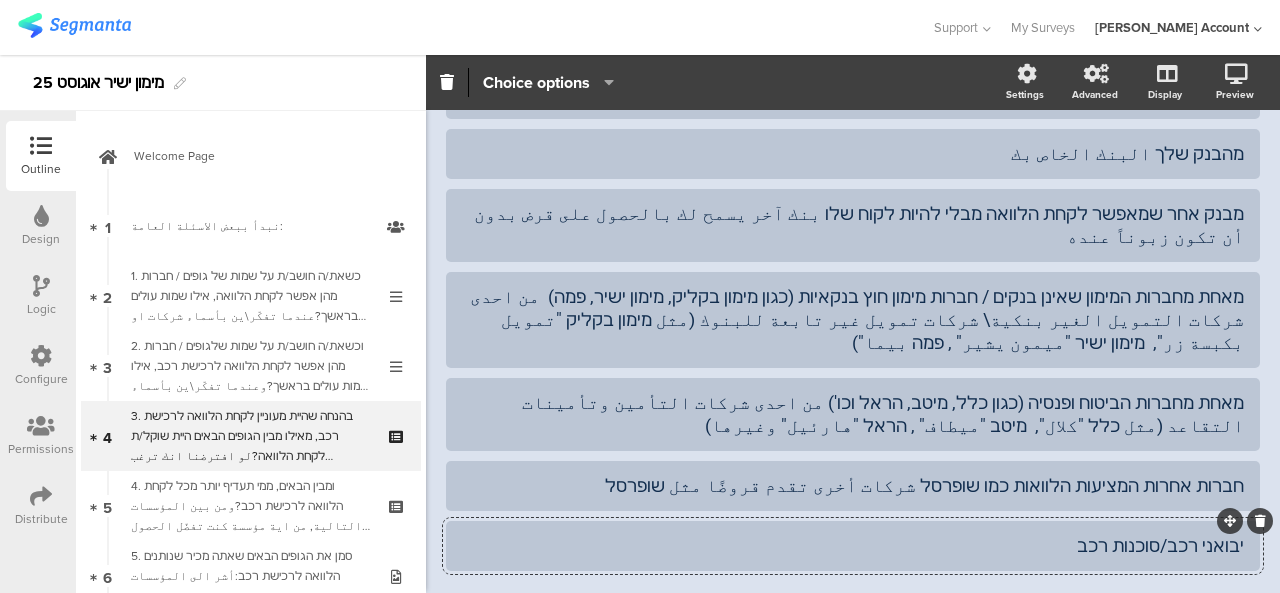 click on "יבואני רכב/סוכנות רכב" 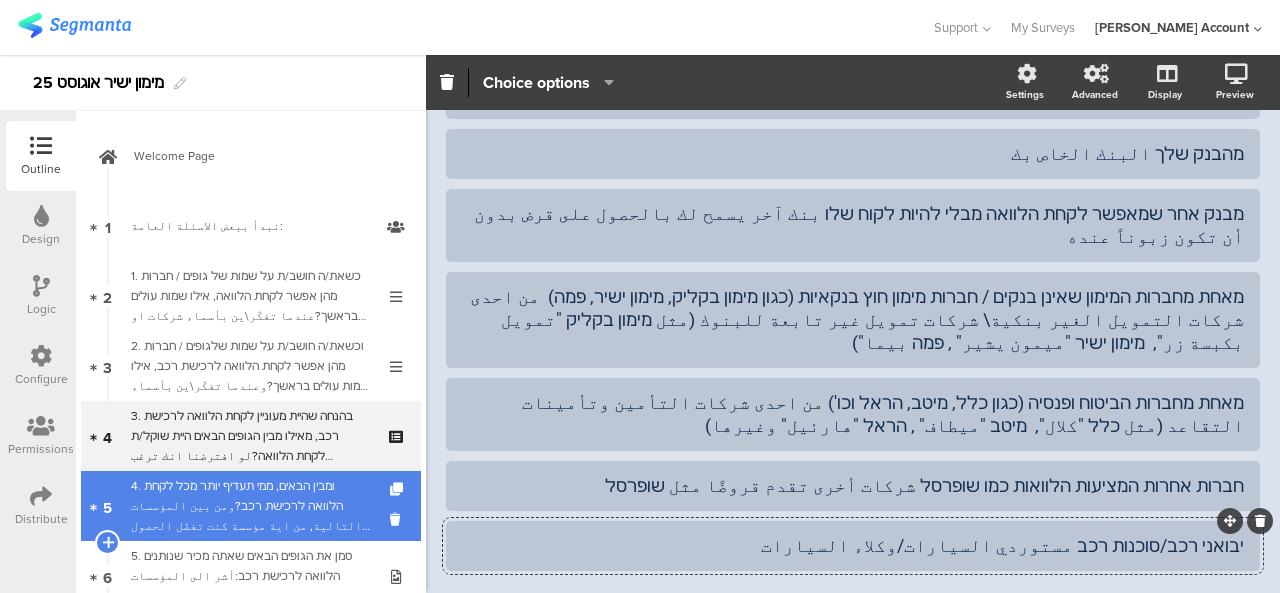 click on "4.	ומבין הבאים, ממי תעדיף יותר מכל לקחת הלוואה לרכישת רכב?ومن بين المؤسسات التالية, من اية مؤسسة كنت تفضّل الحصول على قرض لشراء سيارة؟" at bounding box center (250, 506) 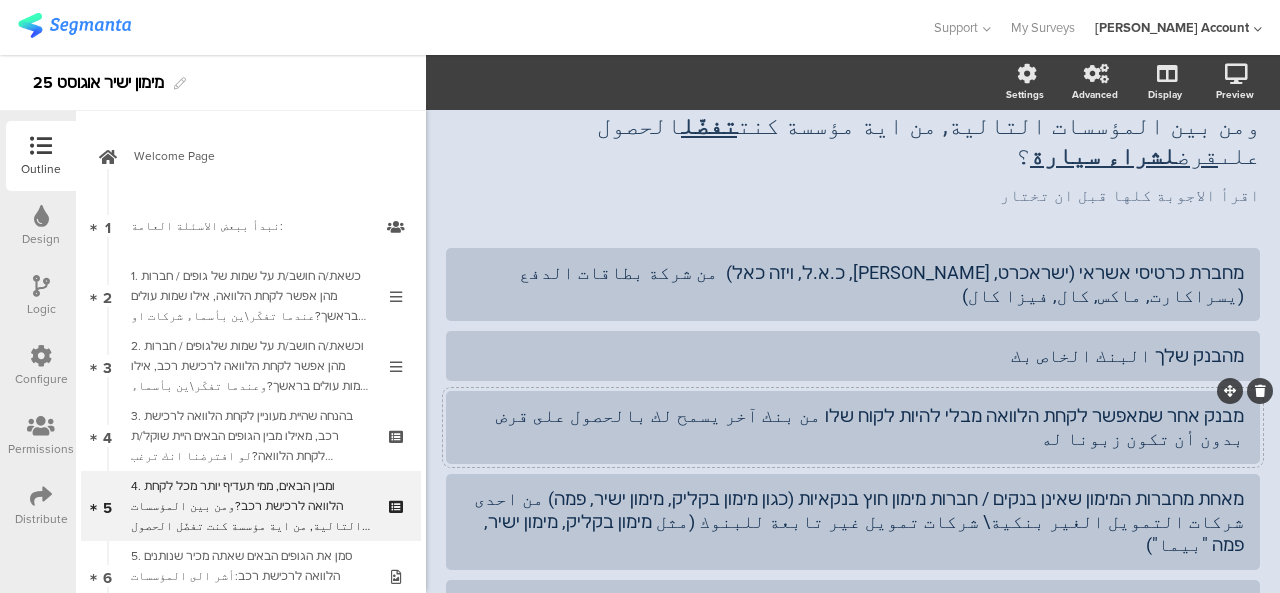 scroll, scrollTop: 215, scrollLeft: 0, axis: vertical 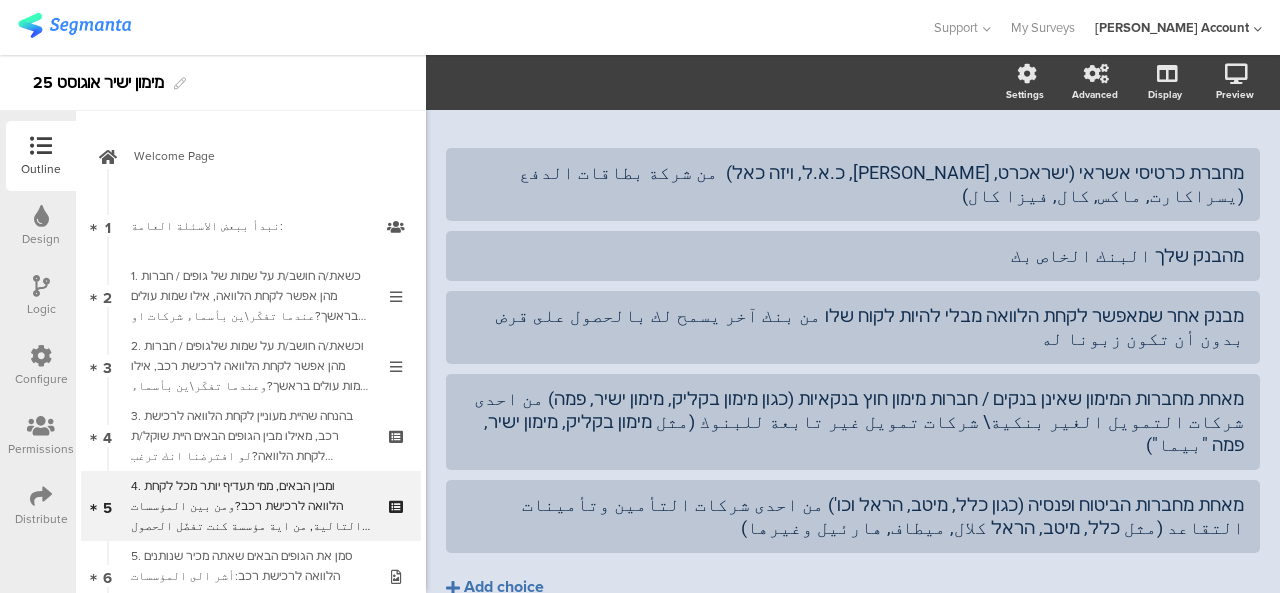 click on "Add choice" 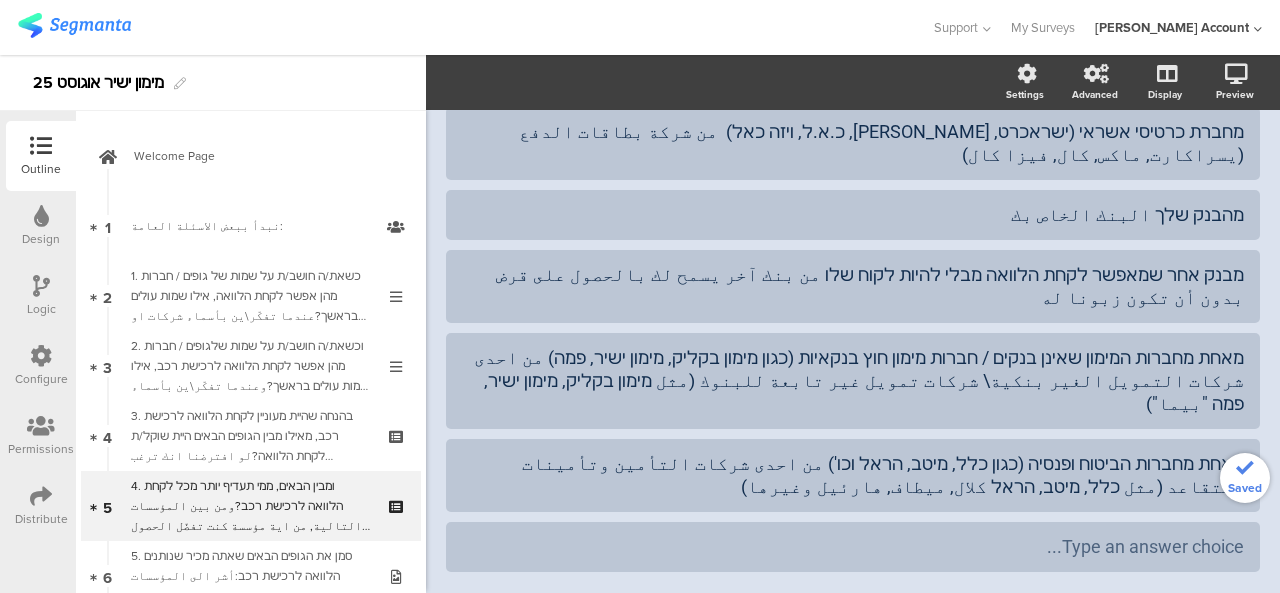scroll, scrollTop: 275, scrollLeft: 0, axis: vertical 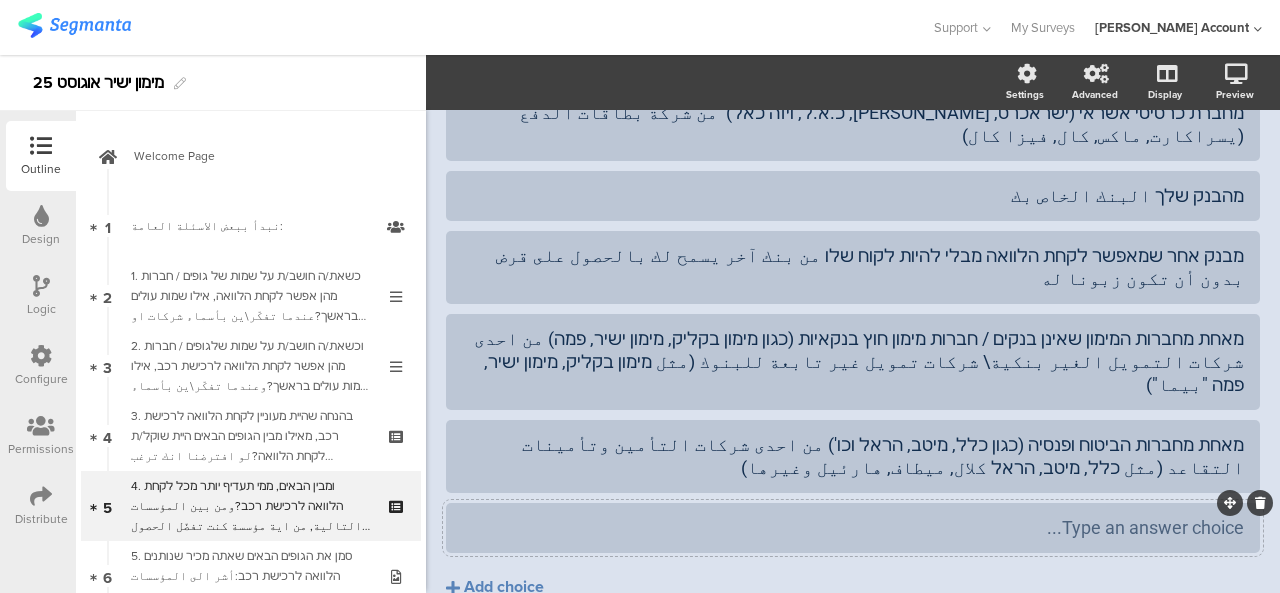 type 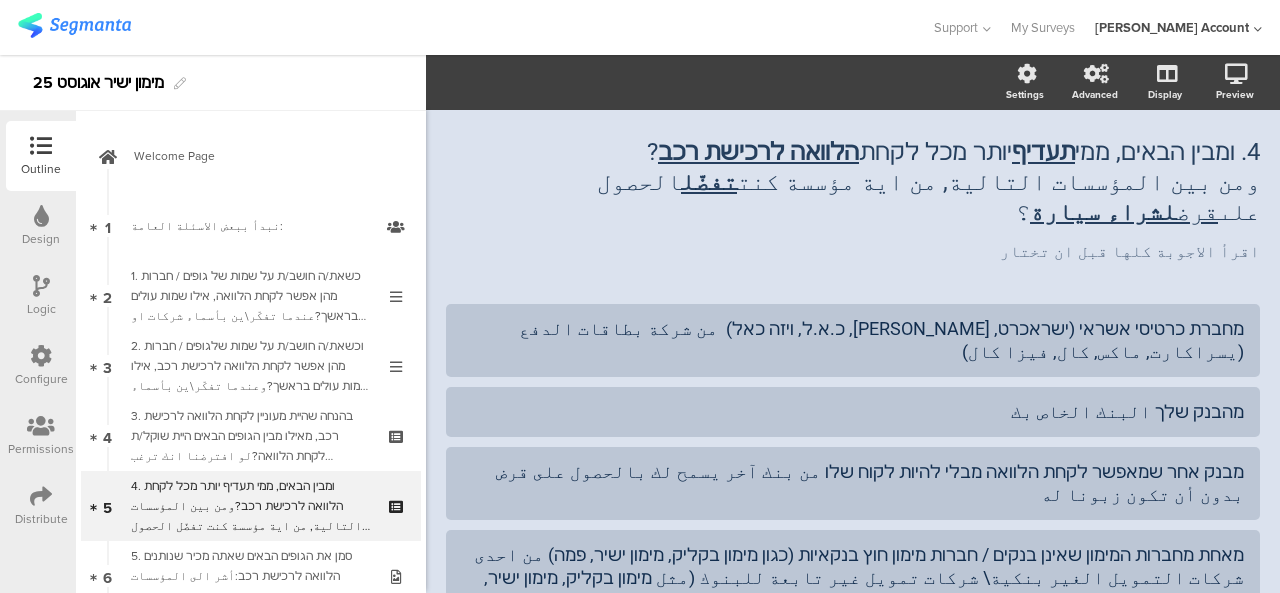 scroll, scrollTop: 0, scrollLeft: 0, axis: both 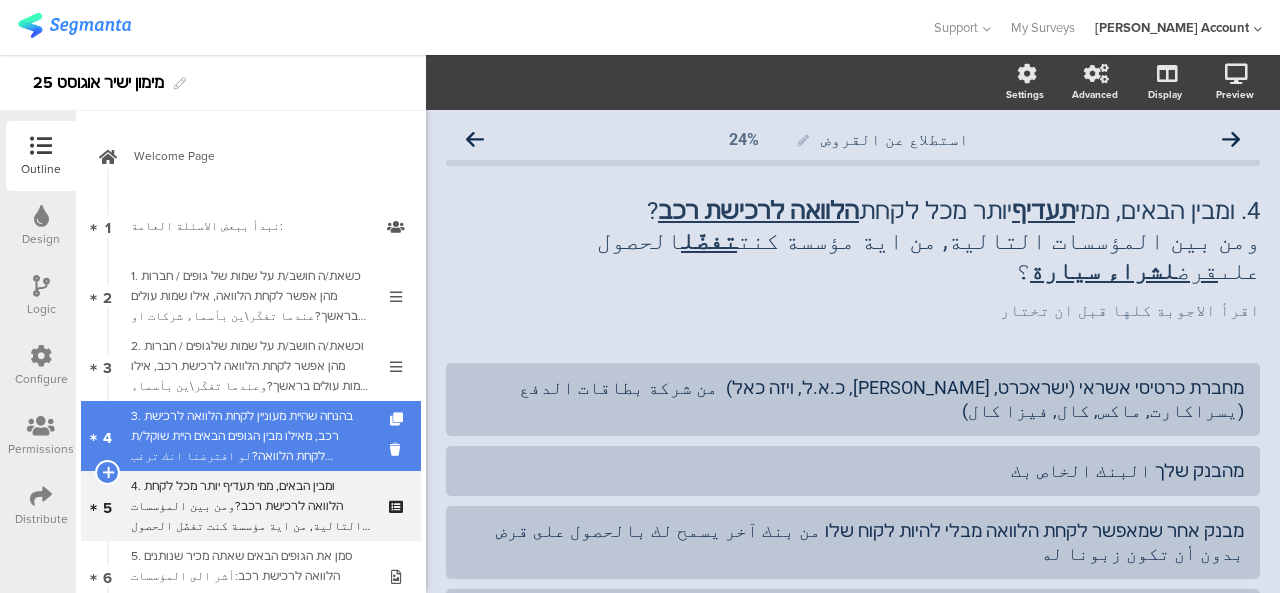 click on "3.	בהנחה שהיית מעוניין לקחת הלוואה לרכישת רכב, מאילו מבין הגופים הבאים היית שוקל/ת לקחת הלוואה?لو افترضنا انك ترغب بالحصول على قرض لشراء سيّارة, أي من بين المؤسسات التالية كنت  قد تفكّر ان تأخذ منها قرضاً؟" at bounding box center (250, 436) 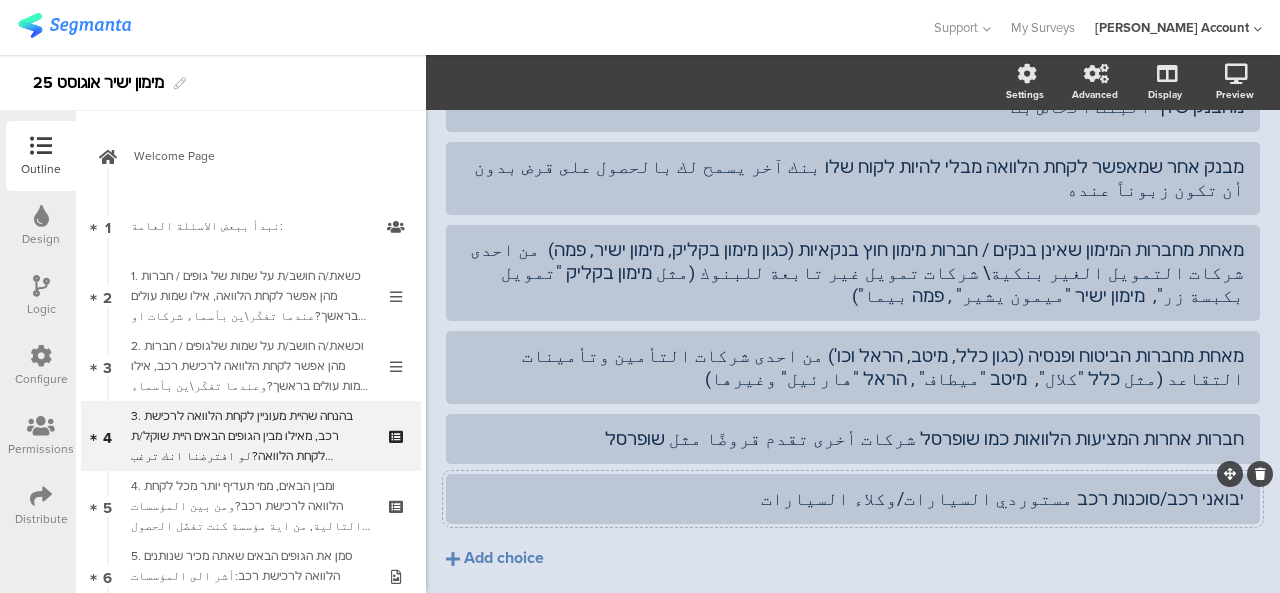scroll, scrollTop: 411, scrollLeft: 0, axis: vertical 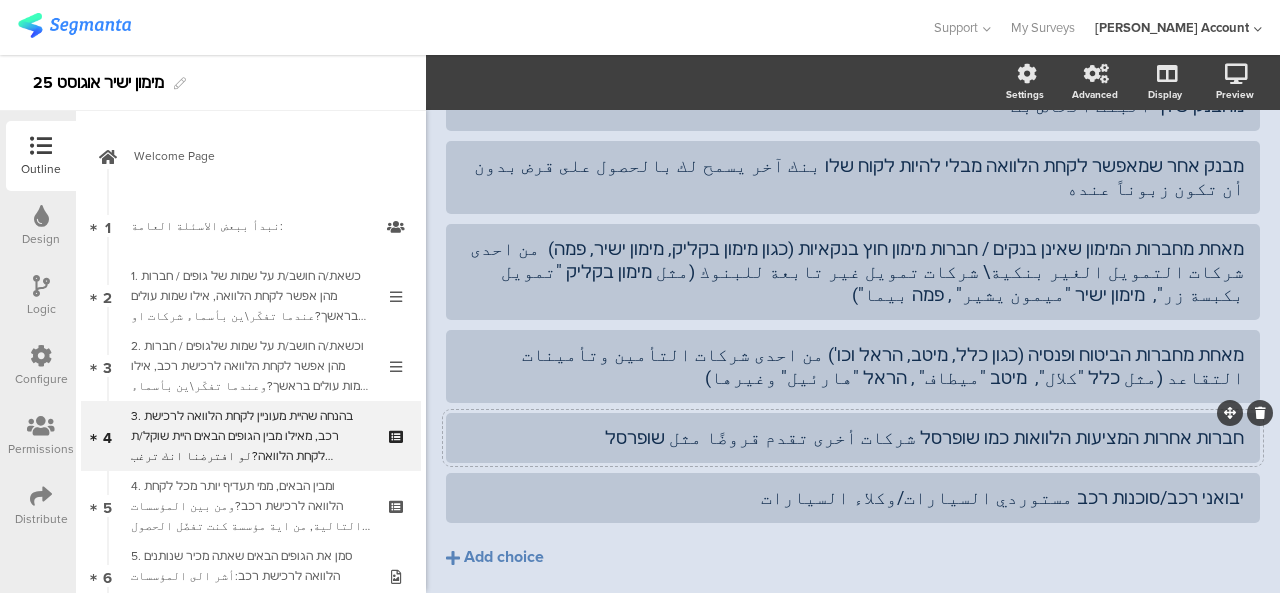 click on "חברות אחרות המציעות הלוואות כמו שופרסל شركات أخرى تقدم قروضًا مثل שופרסל" 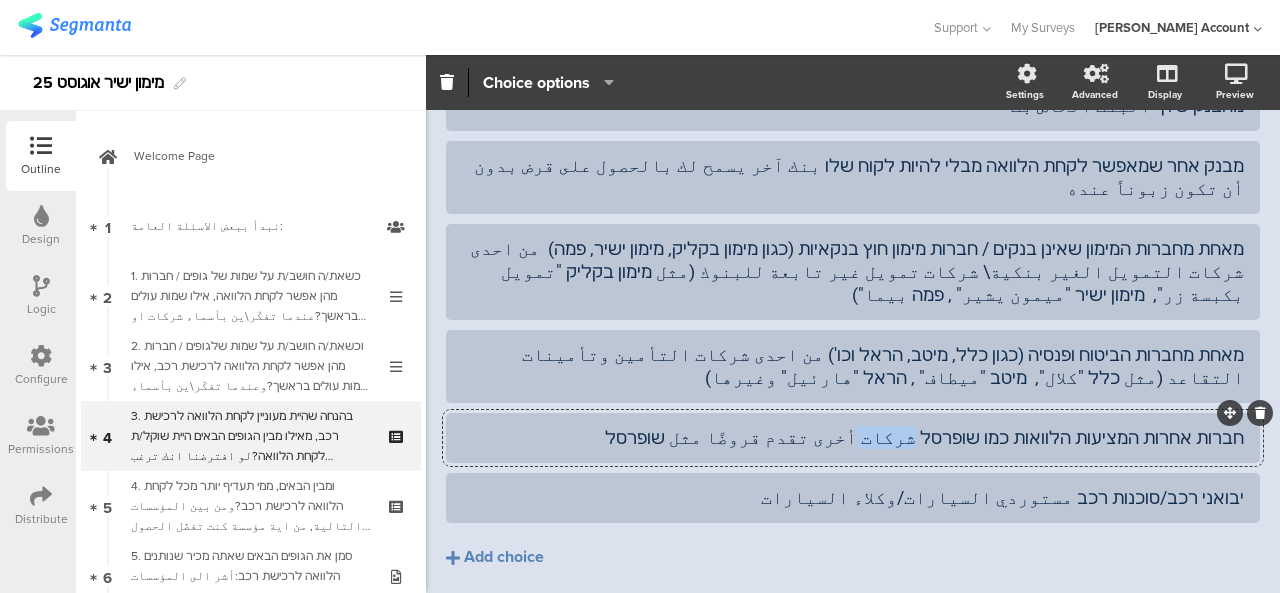 click on "חברות אחרות המציעות הלוואות כמו שופרסל شركات أخرى تقدم قروضًا مثل שופרסל" 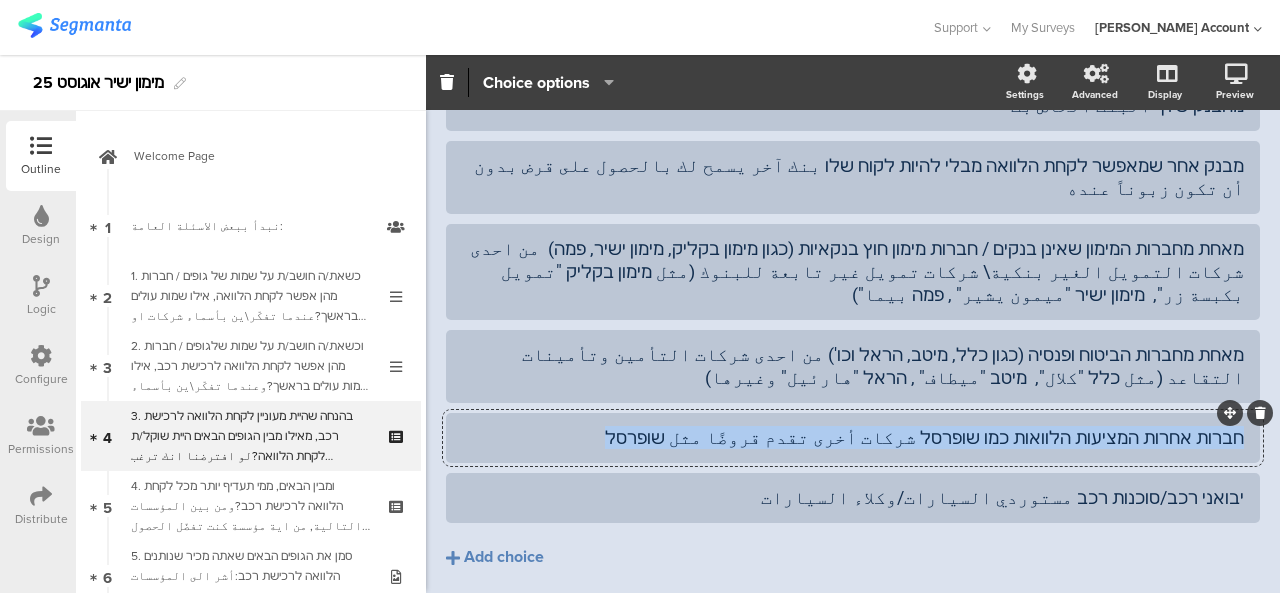 click on "חברות אחרות המציעות הלוואות כמו שופרסל شركات أخرى تقدم قروضًا مثل שופרסל" 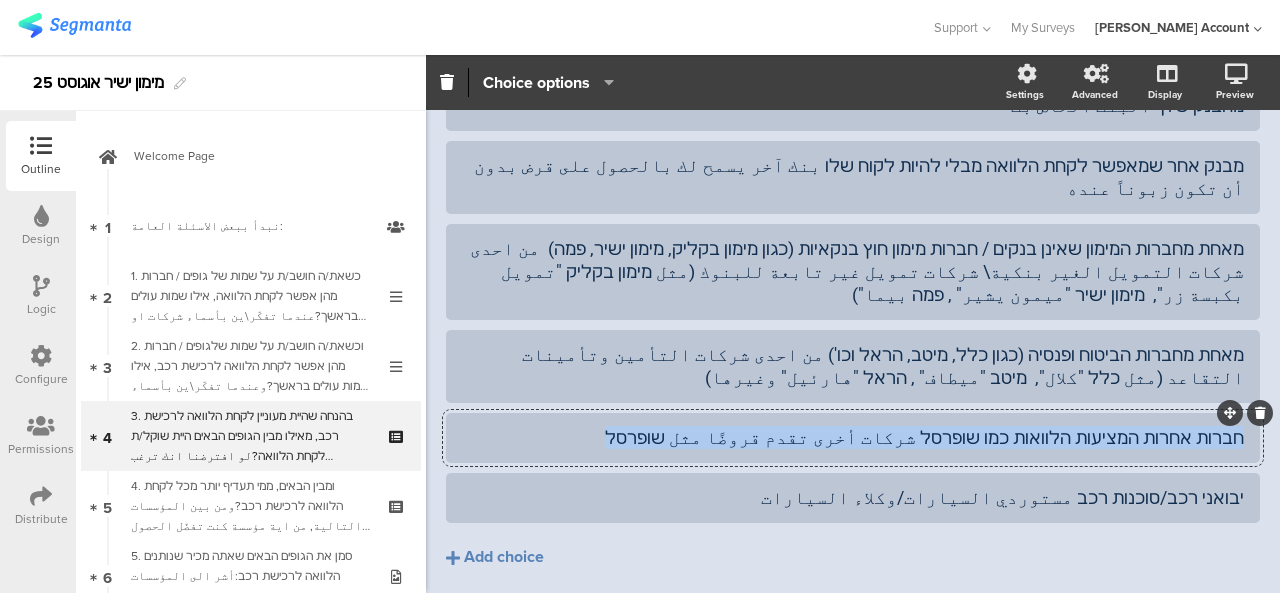 copy on "חברות אחרות המציעות הלוואות כמו שופרסל شركات أخرى تقدم قروضًا مثل שופרסל" 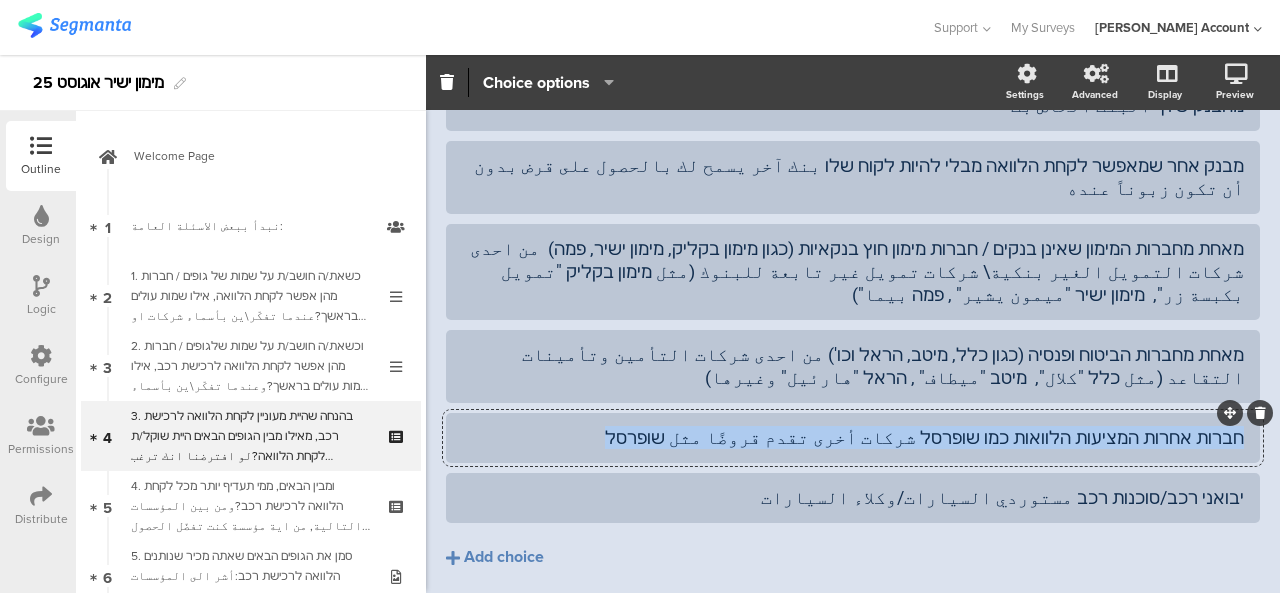 click on "חברות אחרות המציעות הלוואות כמו שופרסל شركات أخرى تقدم قروضًا مثل שופרסל" 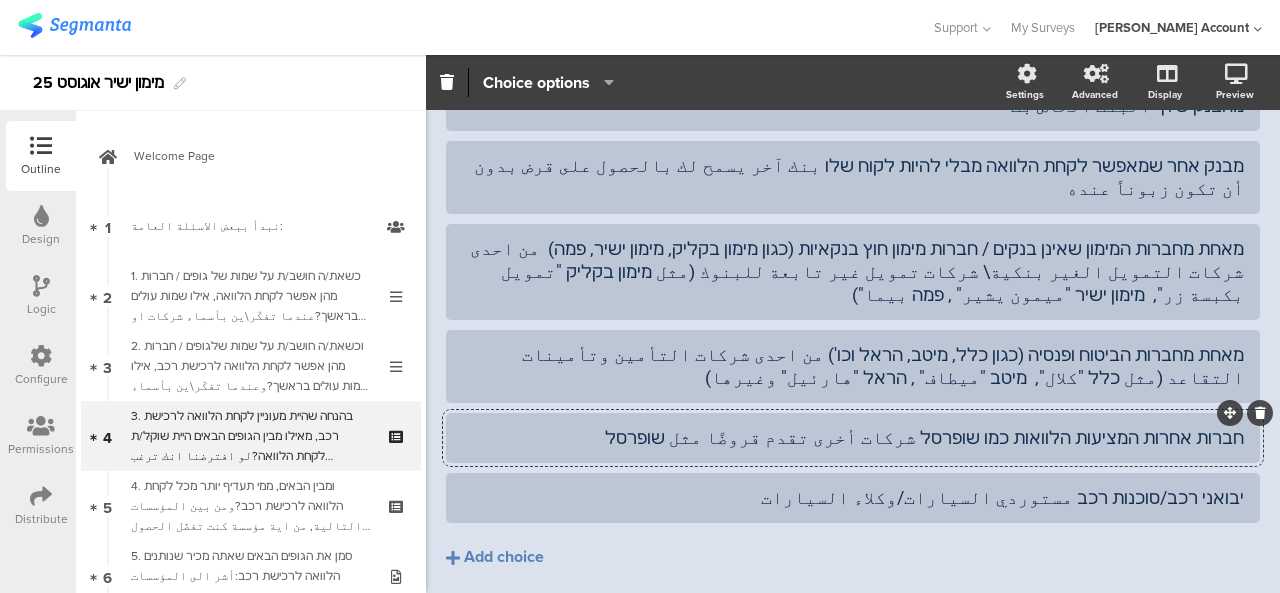 type 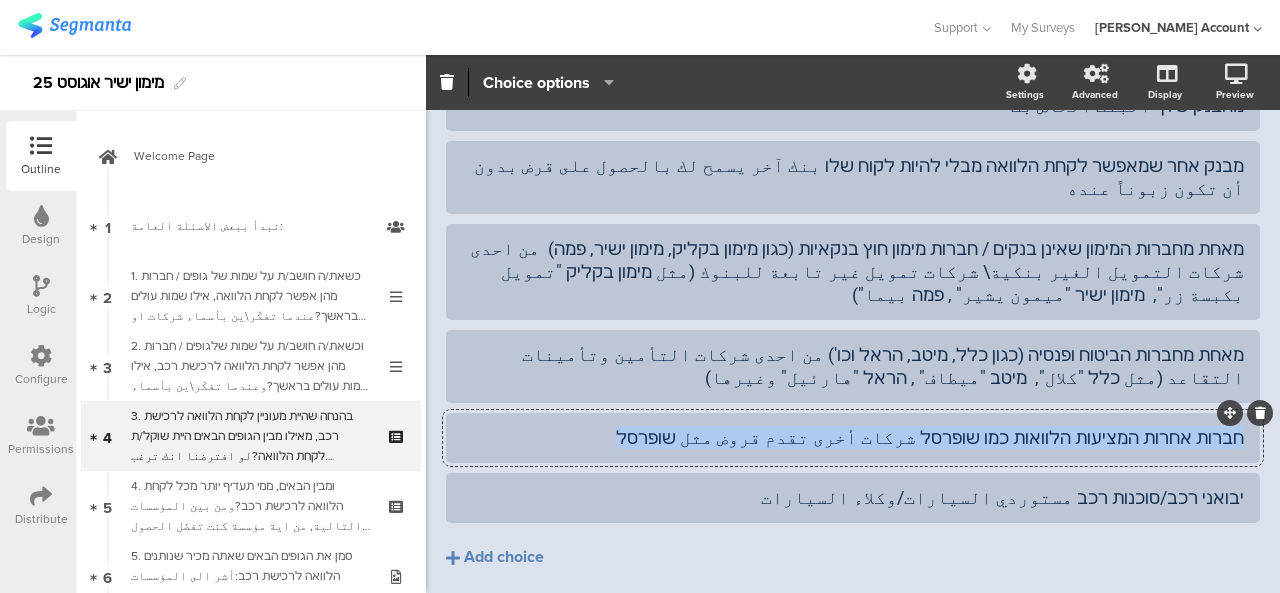 drag, startPoint x: 700, startPoint y: 373, endPoint x: 1279, endPoint y: 397, distance: 579.4972 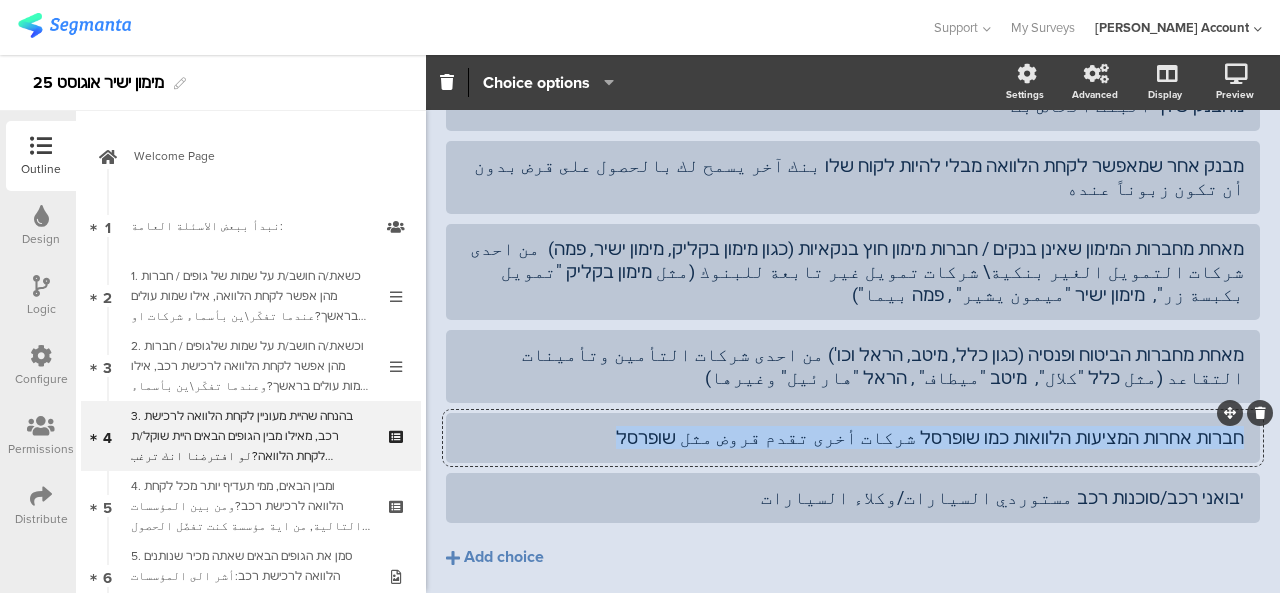 copy on "חברות אחרות המציעות הלוואות כמו שופרסל شركات أخرى تقدم قروض مثل שופרסל" 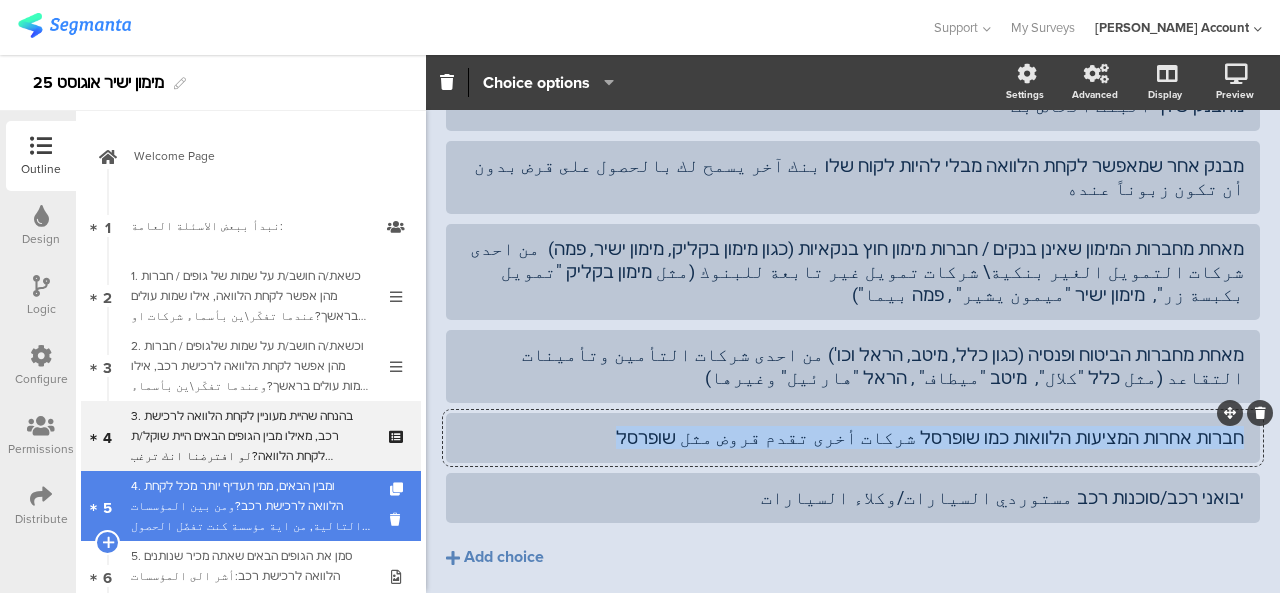 click on "4.	ומבין הבאים, ממי תעדיף יותר מכל לקחת הלוואה לרכישת רכב?ومن بين المؤسسات التالية, من اية مؤسسة كنت تفضّل الحصول على قرض لشراء سيارة؟" at bounding box center (250, 506) 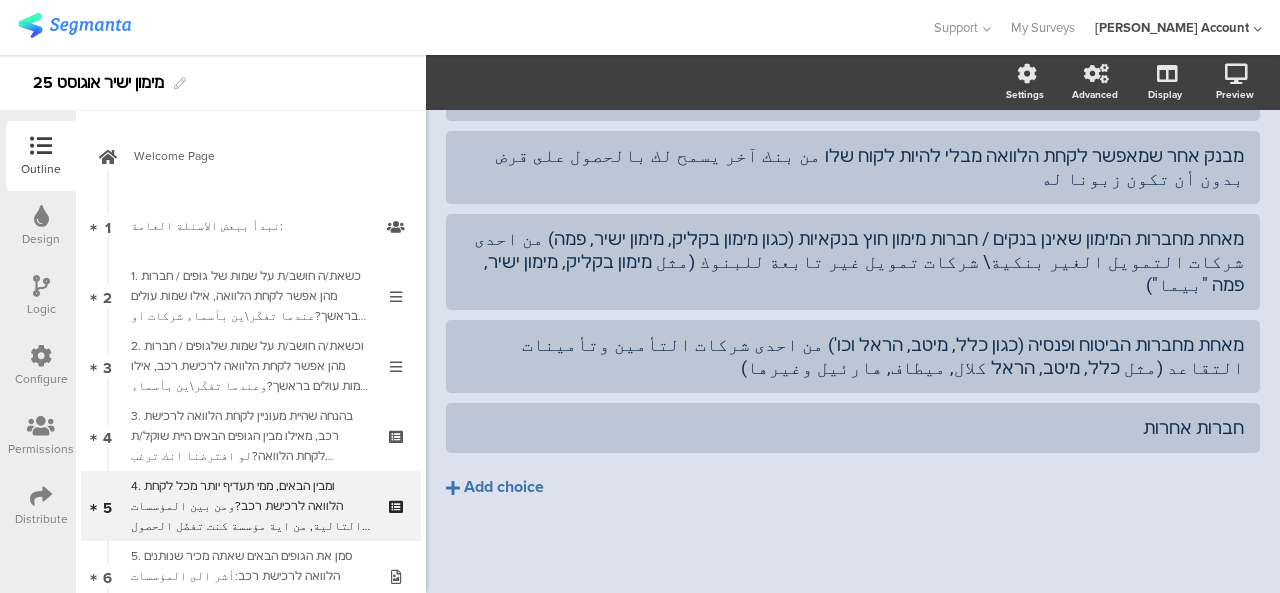 scroll, scrollTop: 275, scrollLeft: 0, axis: vertical 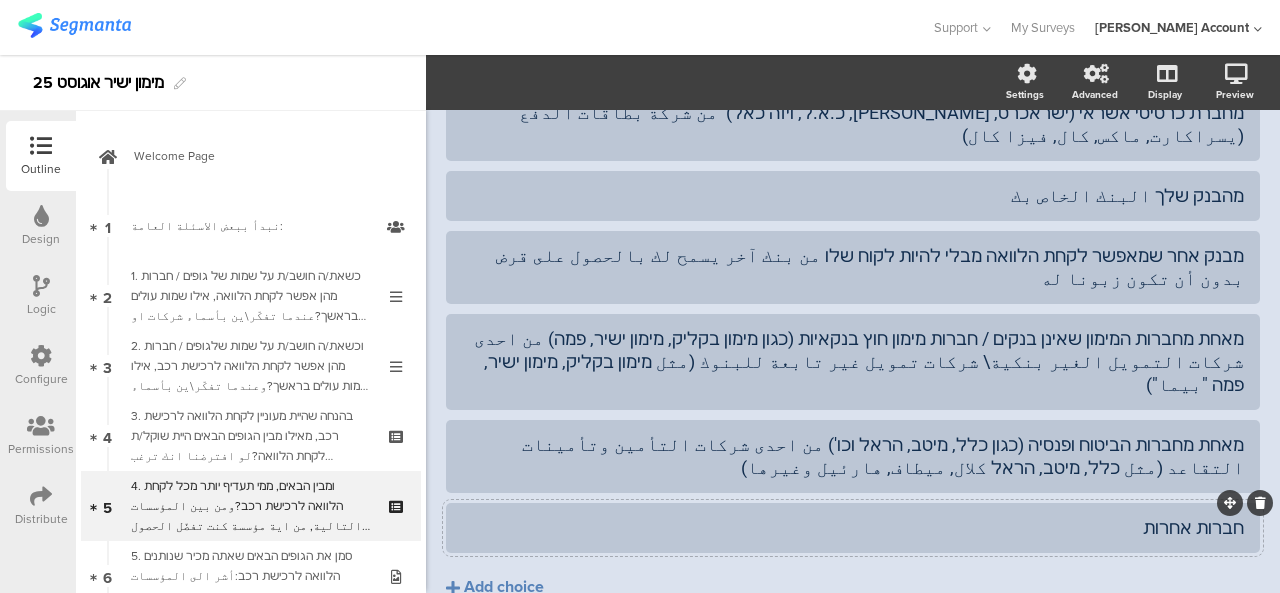 click on "חברות אחרות" 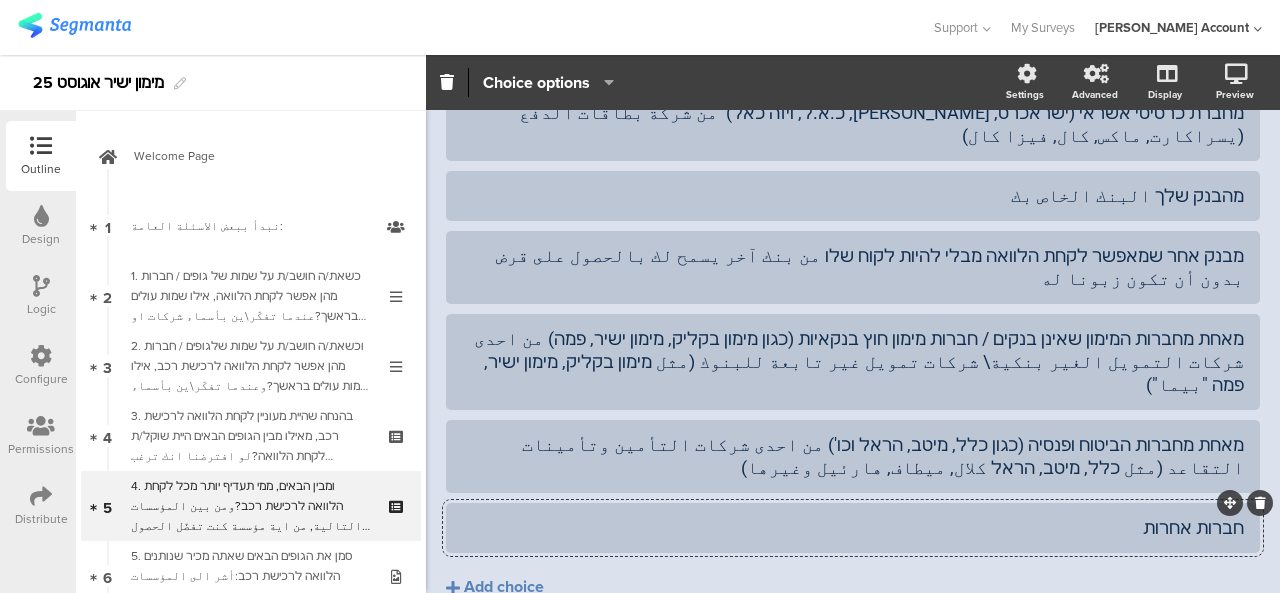 click on "חברות אחרות" 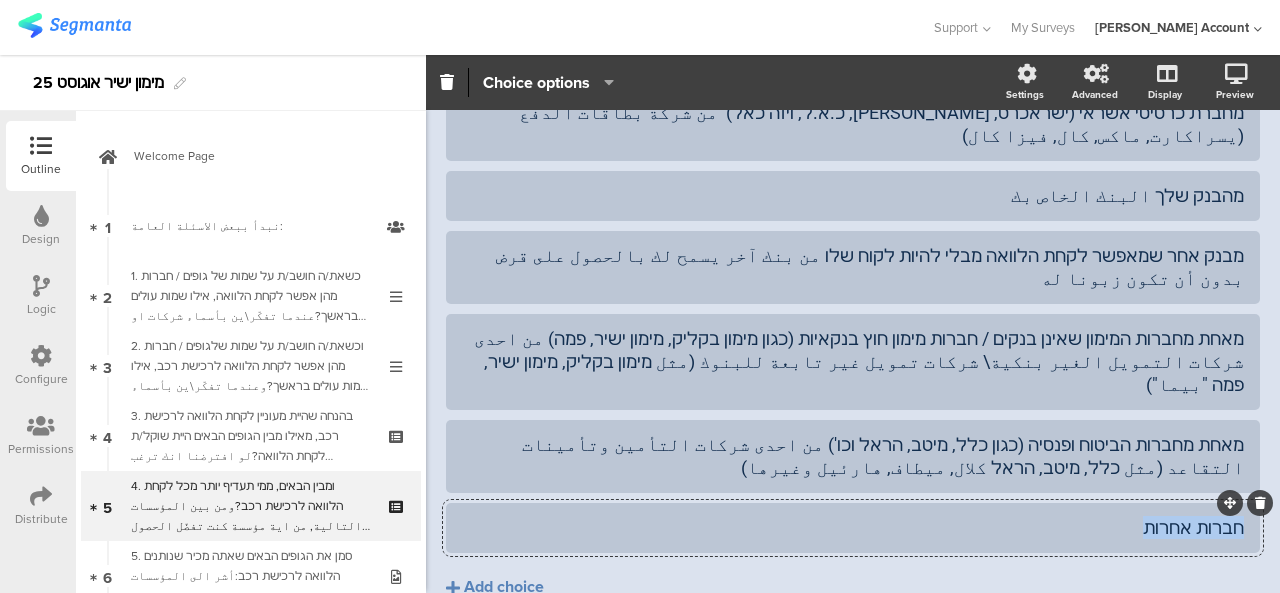 click on "חברות אחרות" 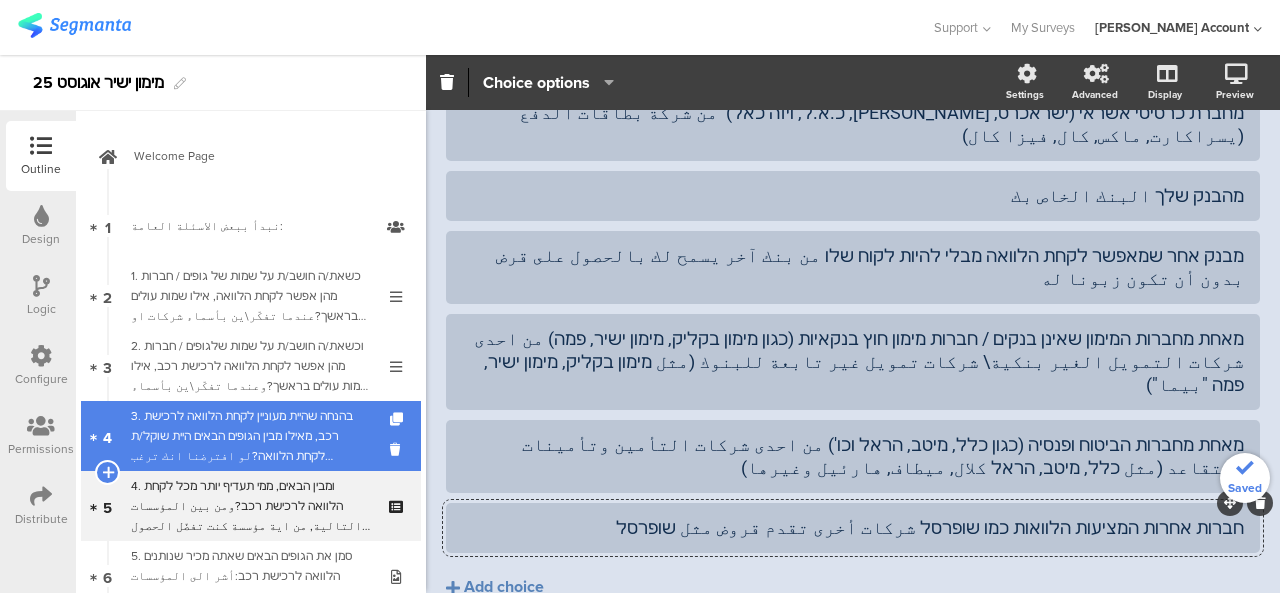 click on "3.	בהנחה שהיית מעוניין לקחת הלוואה לרכישת רכב, מאילו מבין הגופים הבאים היית שוקל/ת לקחת הלוואה?لو افترضنا انك ترغب بالحصول على قرض لشراء سيّارة, أي من بين المؤسسات التالية كنت  قد تفكّر ان تأخذ منها قرضاً؟" at bounding box center (250, 436) 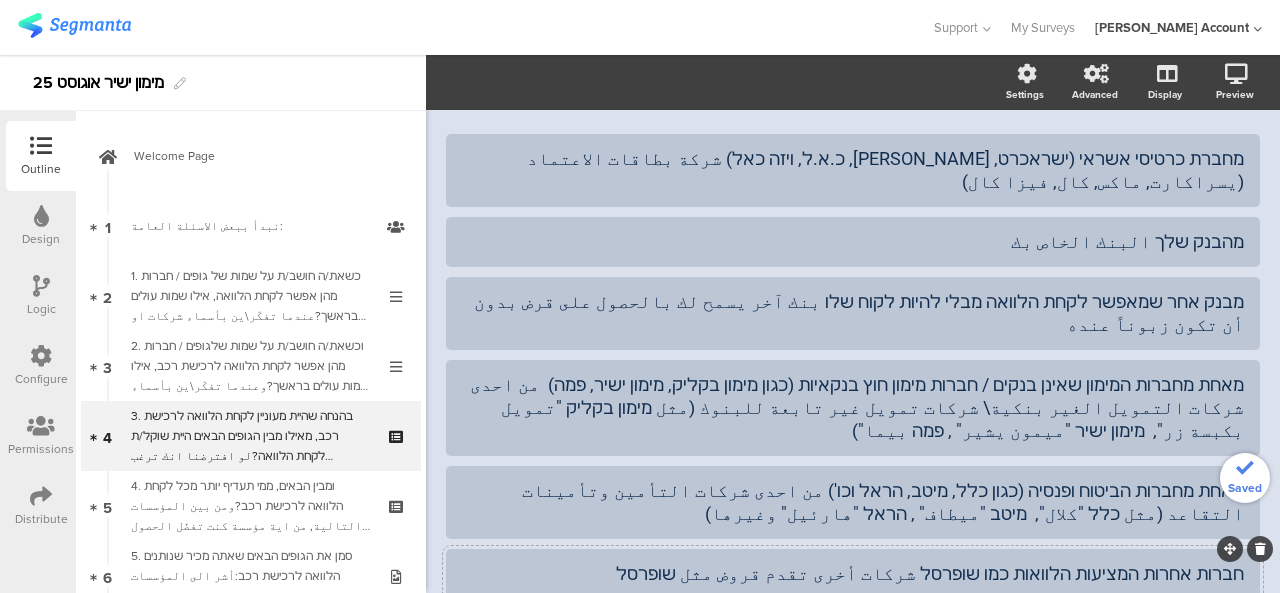 scroll, scrollTop: 341, scrollLeft: 0, axis: vertical 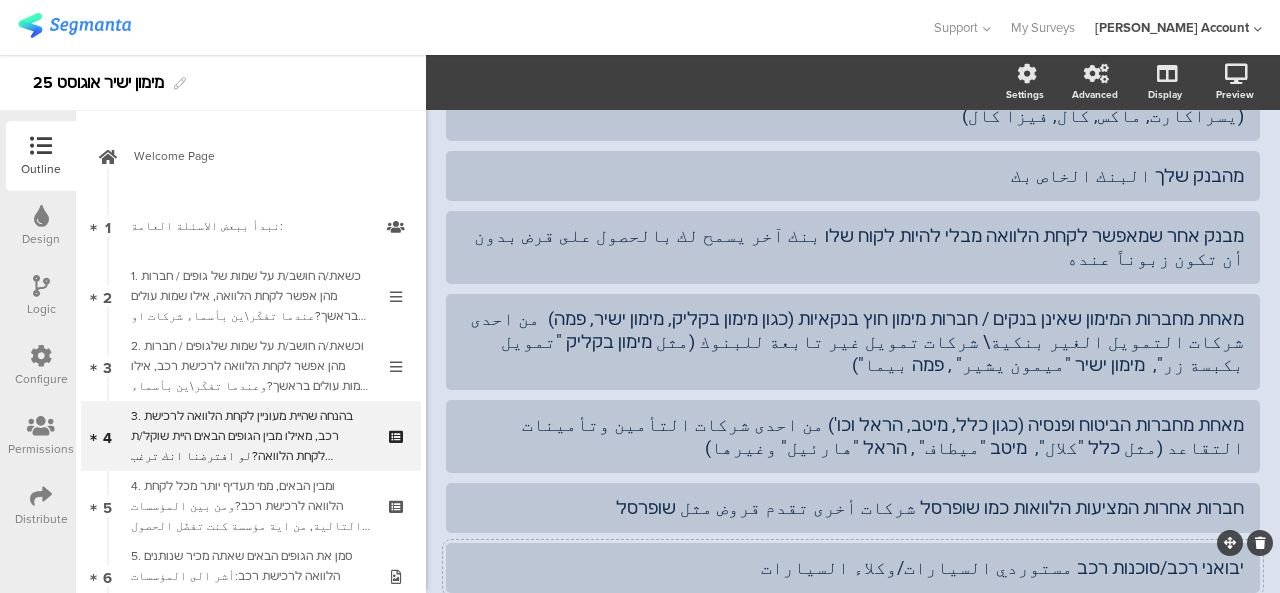 click 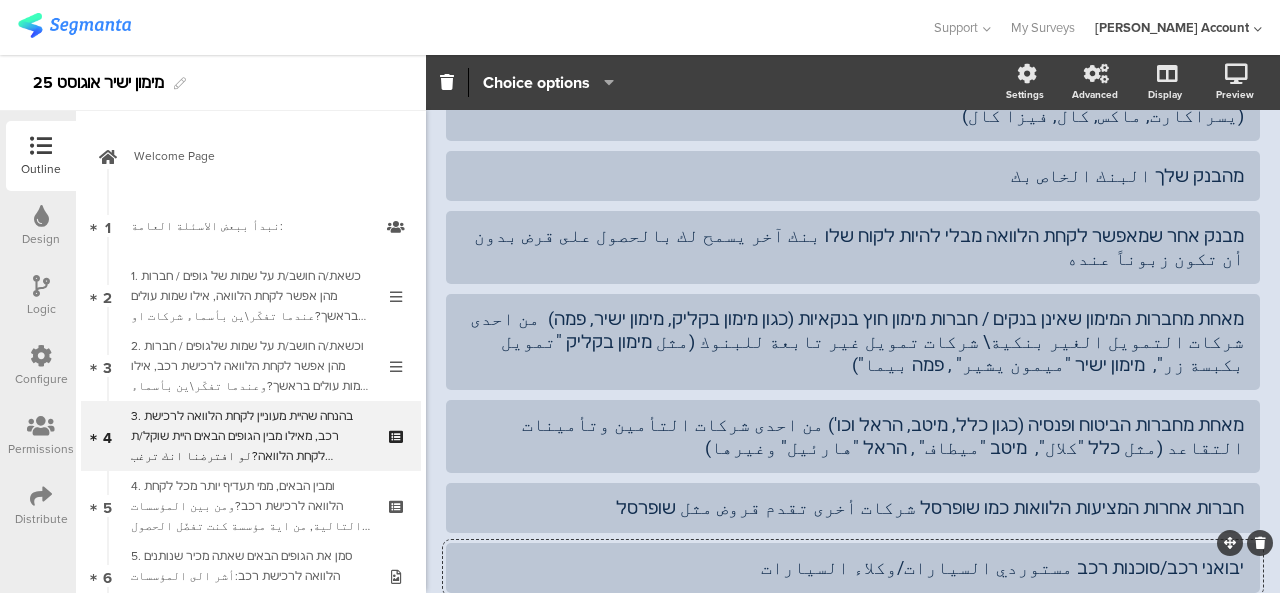 click on "יבואני רכב/סוכנות רכב مستوردي السيارات/وكلاء السيارات" 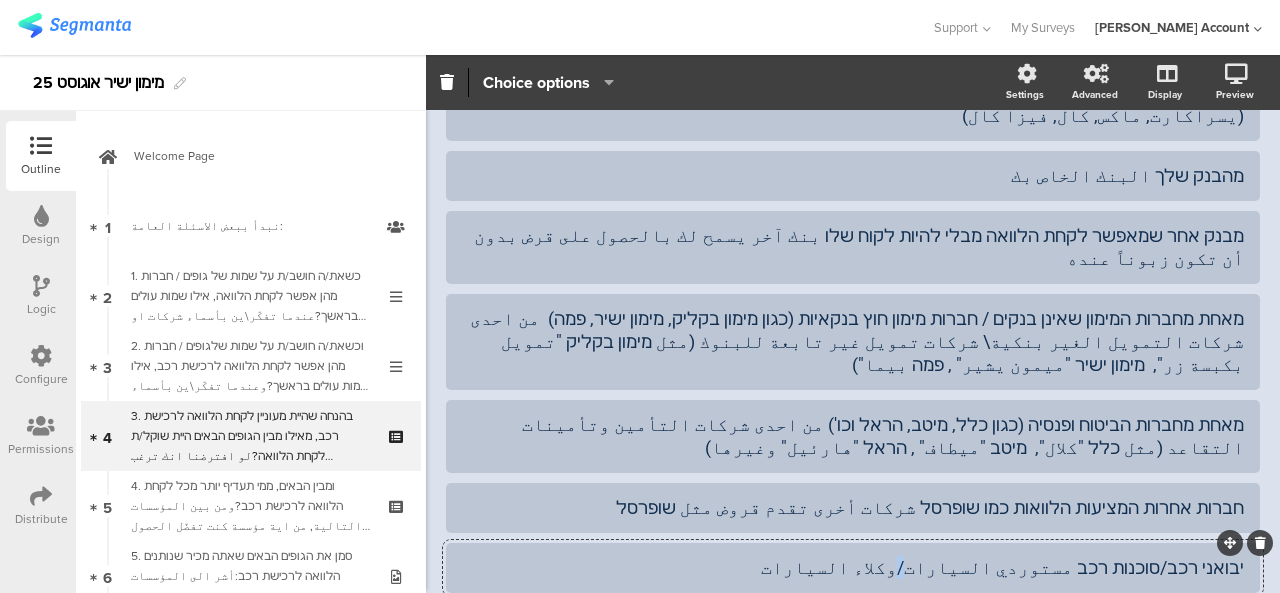 click on "יבואני רכב/סוכנות רכב مستوردي السيارات/وكلاء السيارات" 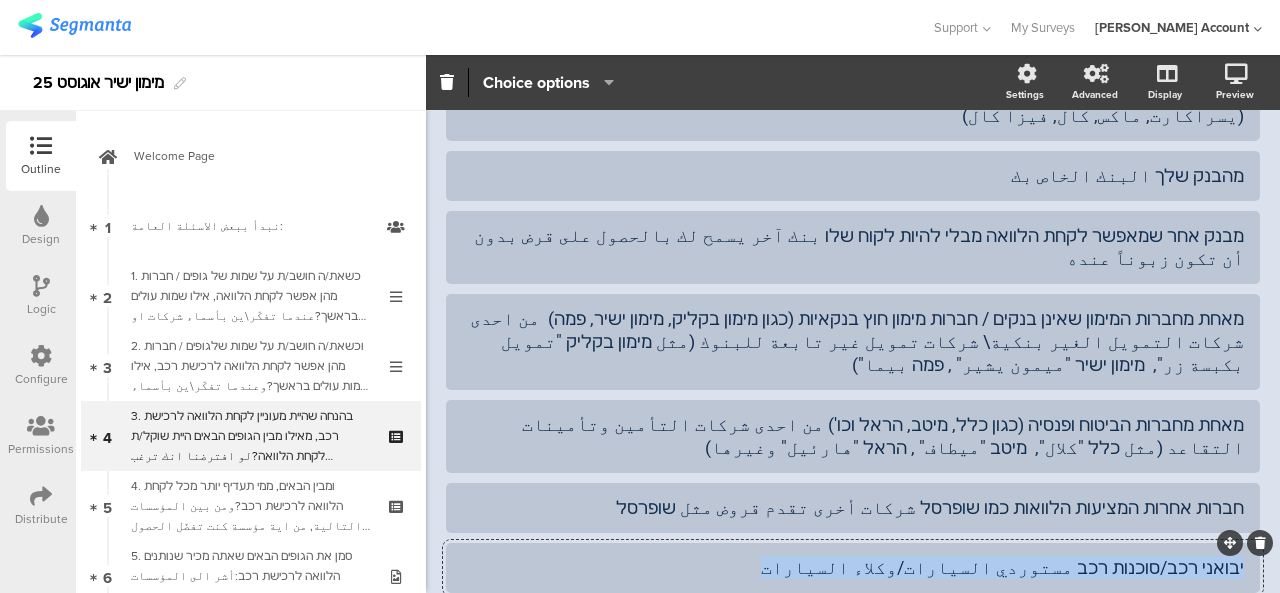 click on "יבואני רכב/סוכנות רכב مستوردي السيارات/وكلاء السيارات" 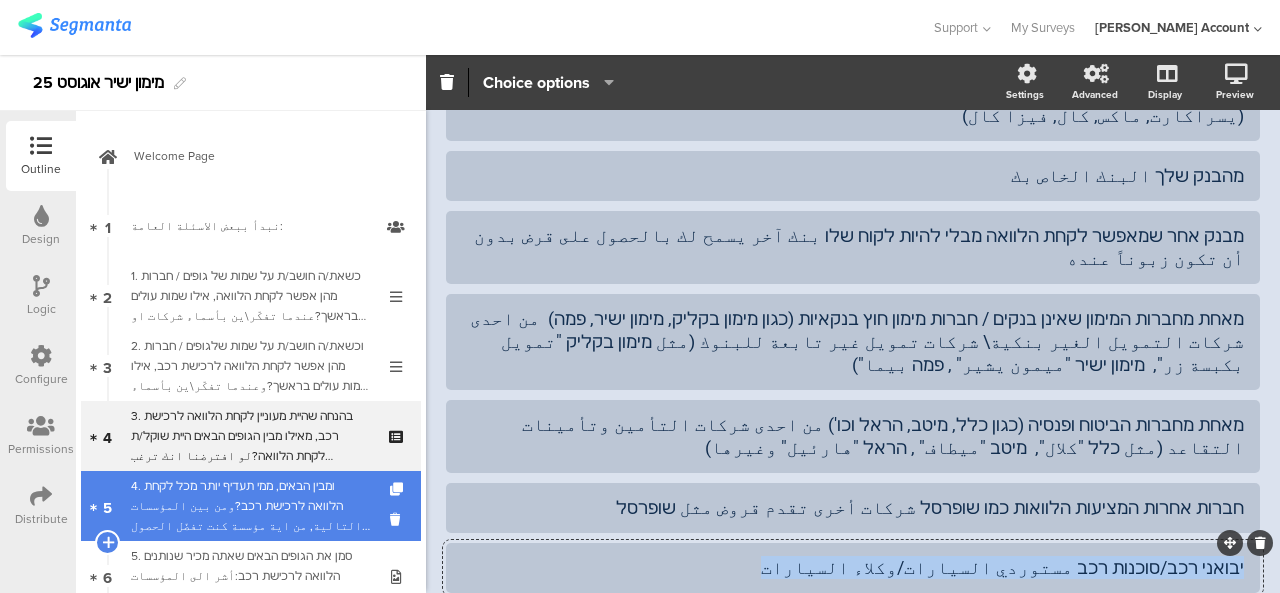 click on "4.	ומבין הבאים, ממי תעדיף יותר מכל לקחת הלוואה לרכישת רכב?ومن بين المؤسسات التالية, من اية مؤسسة كنت تفضّل الحصول على قرض لشراء سيارة؟" at bounding box center (250, 506) 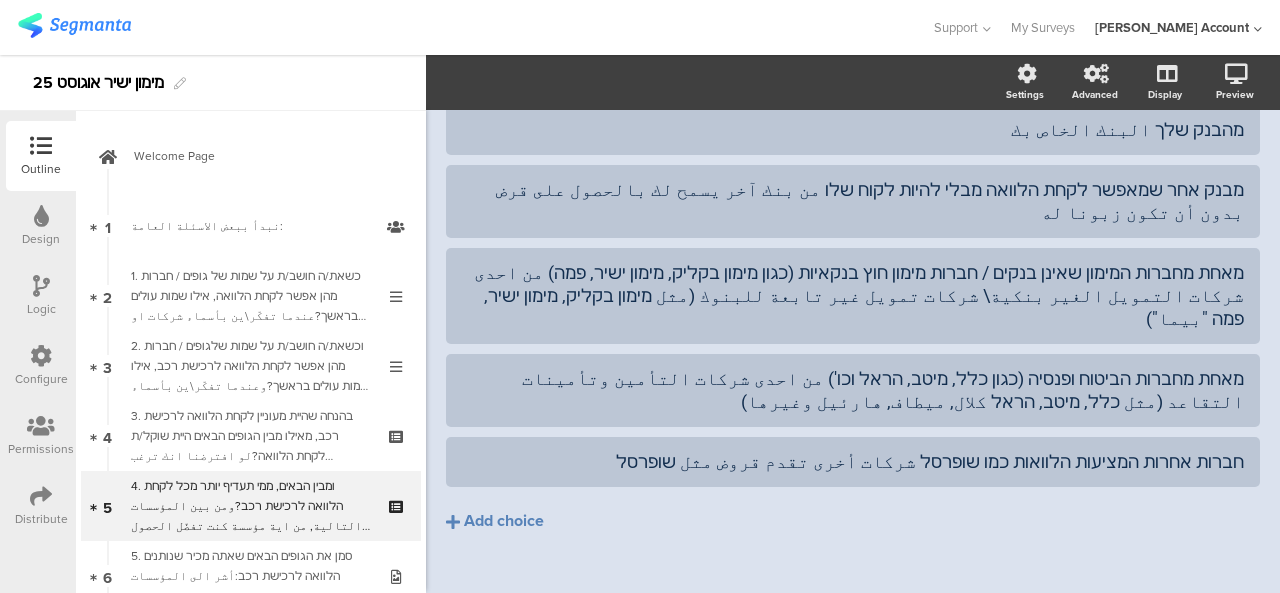 scroll, scrollTop: 275, scrollLeft: 0, axis: vertical 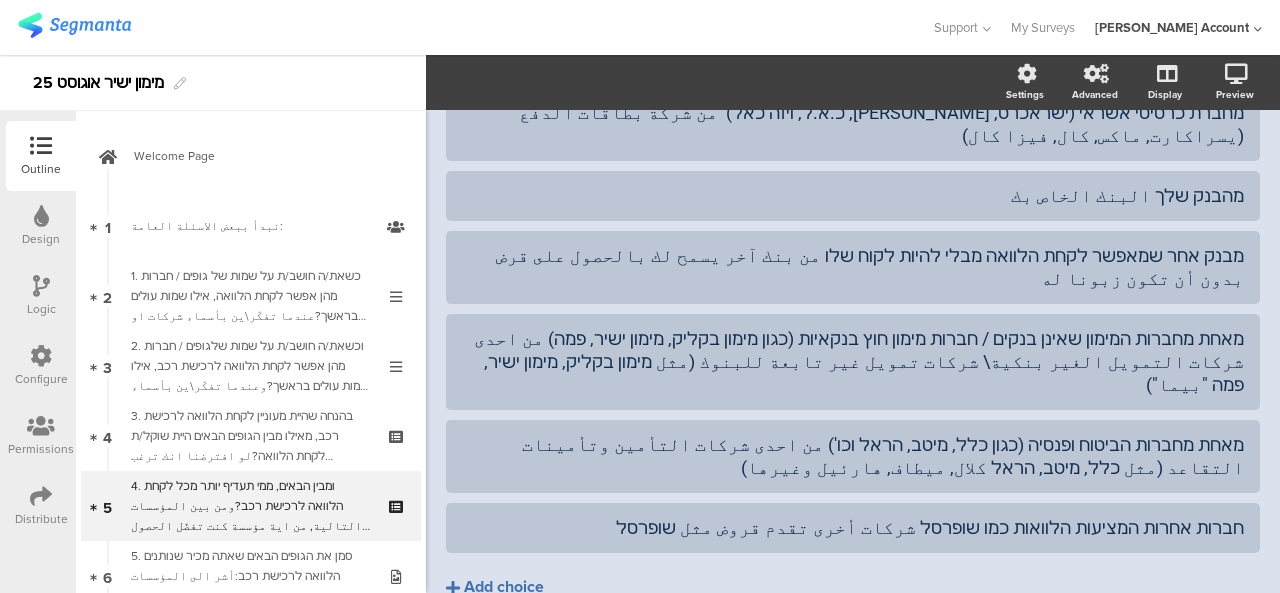 click on "Add choice" 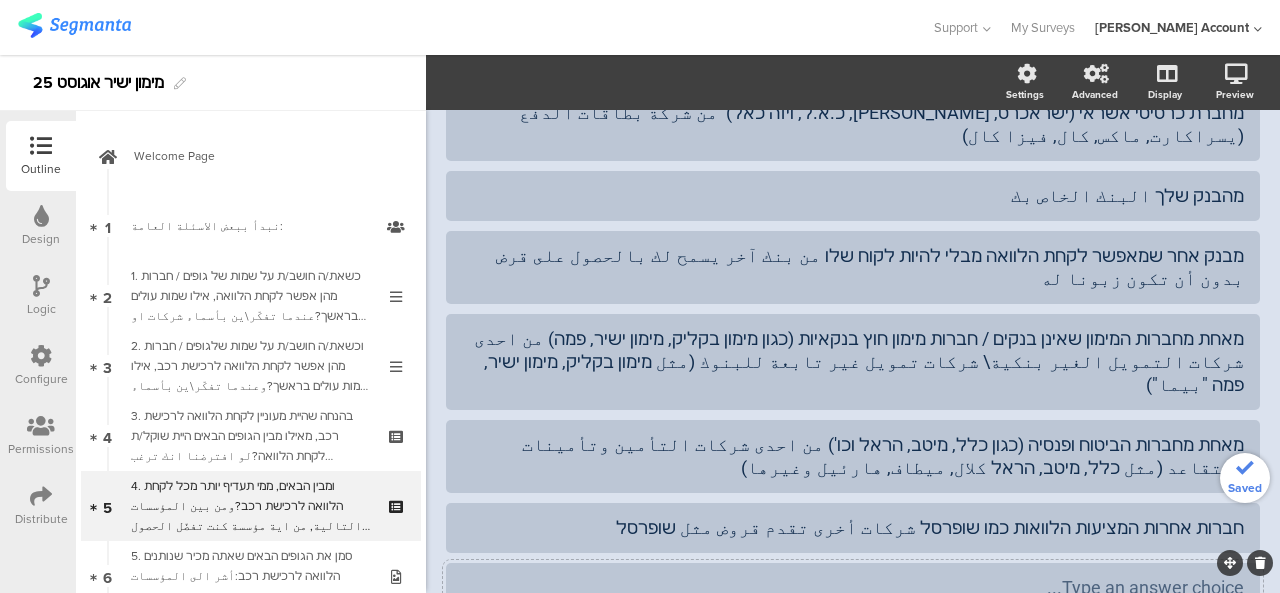type 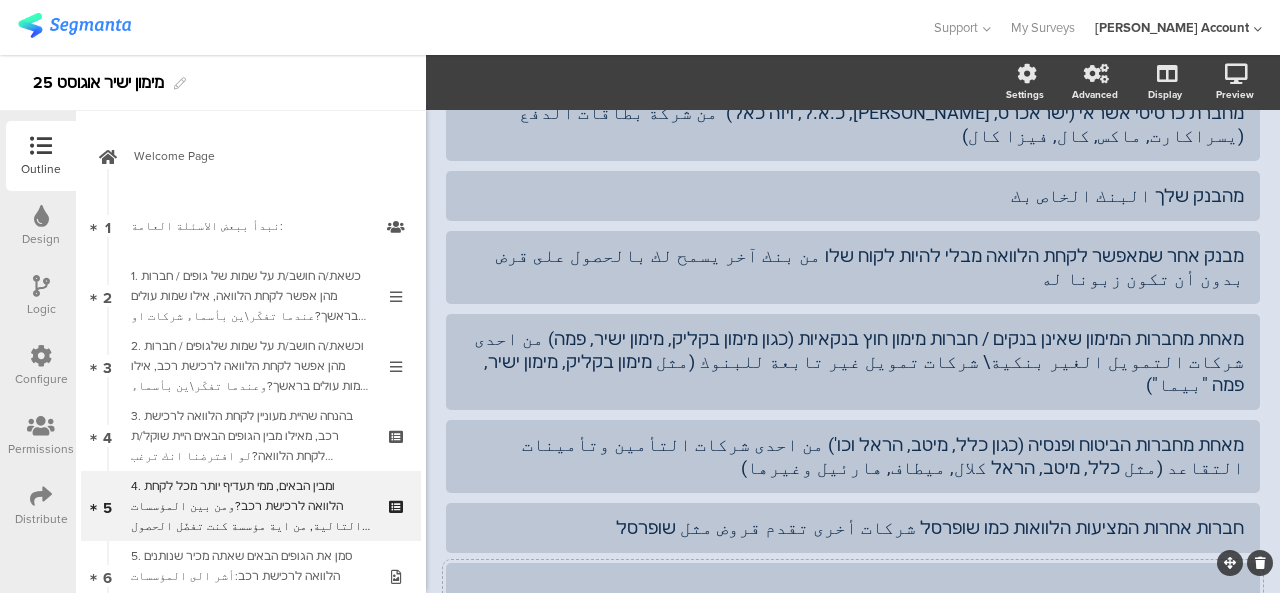 click 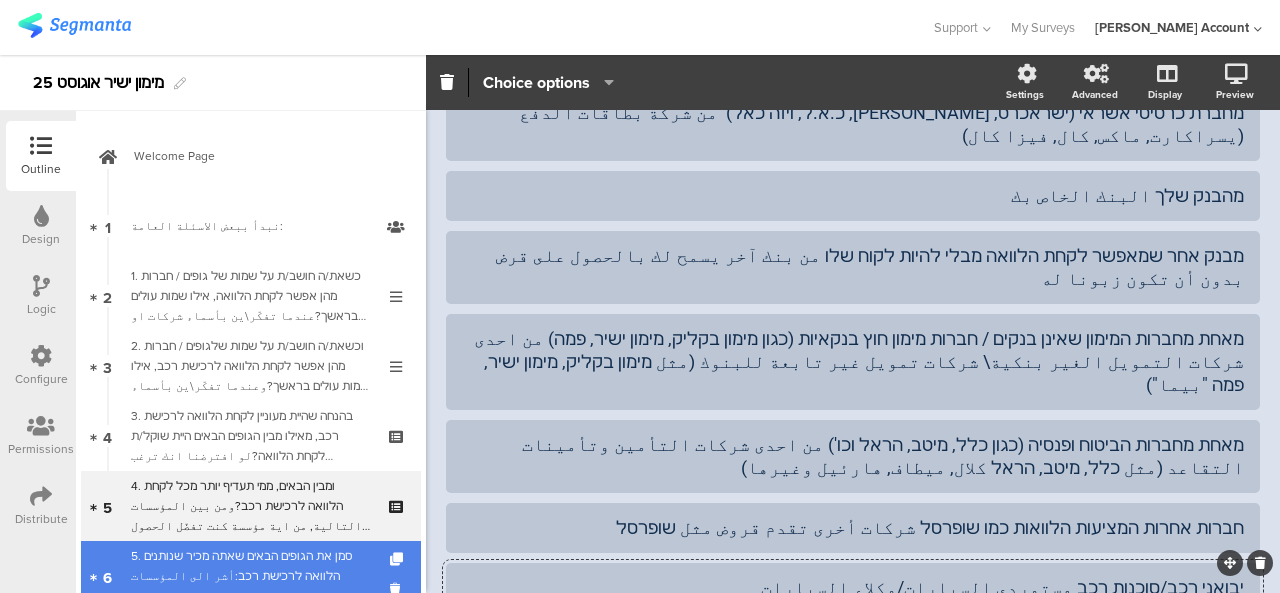 drag, startPoint x: 259, startPoint y: 551, endPoint x: 314, endPoint y: 592, distance: 68.60029 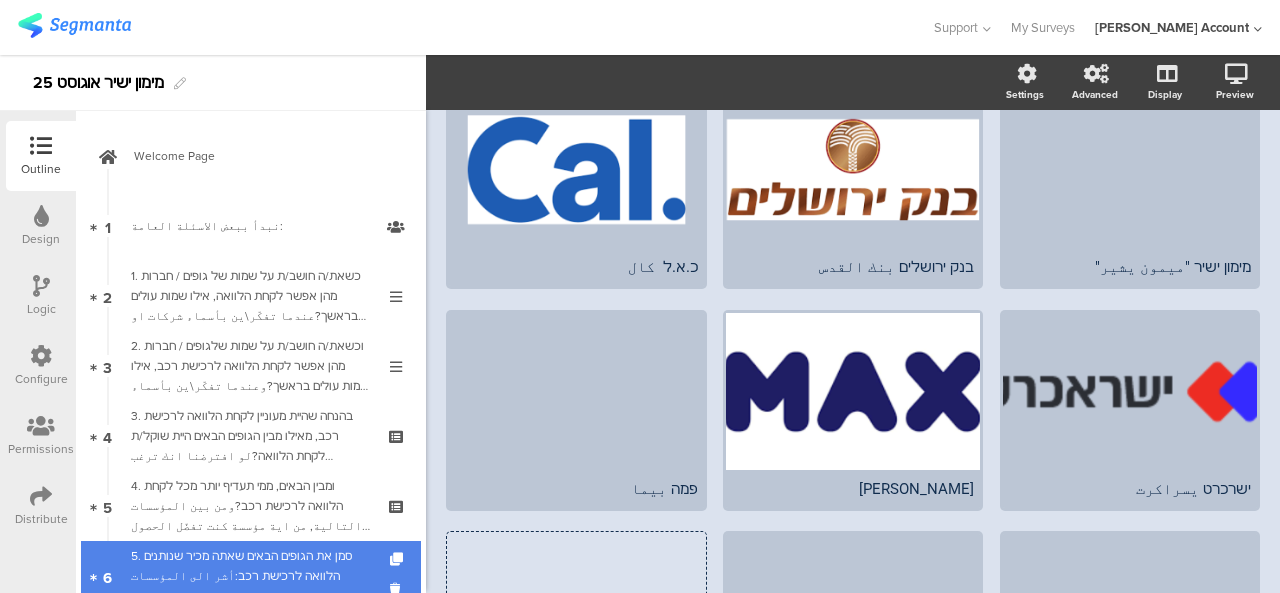 scroll, scrollTop: 455, scrollLeft: 0, axis: vertical 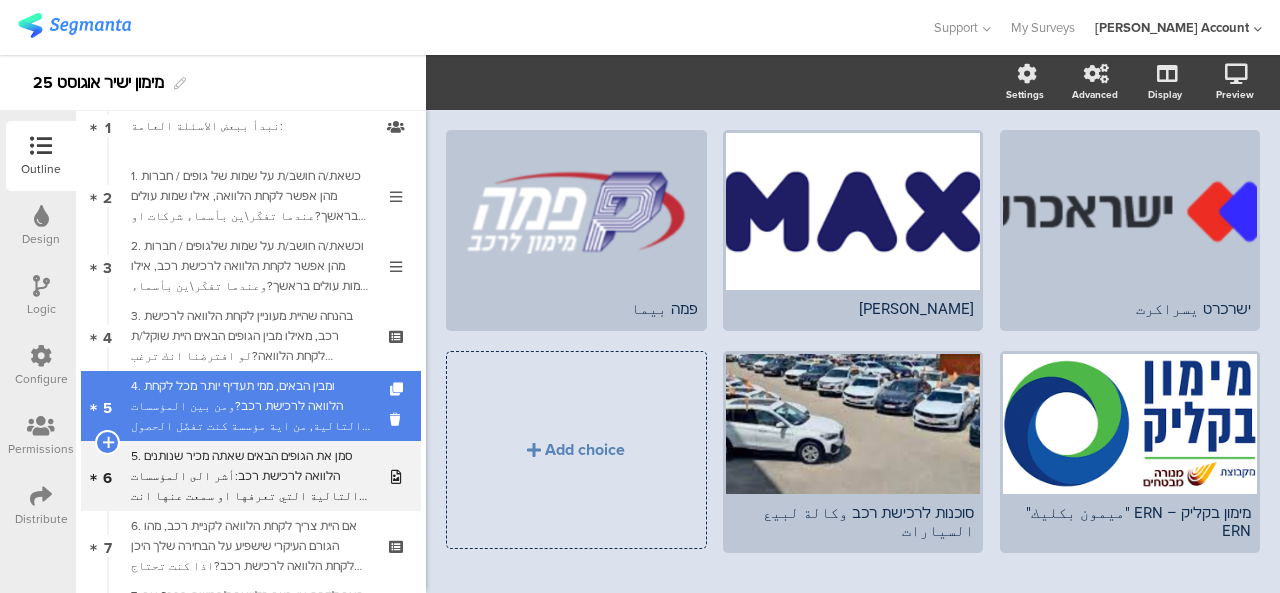 click on "4.	ומבין הבאים, ממי תעדיף יותר מכל לקחת הלוואה לרכישת רכב?ومن بين المؤسسات التالية, من اية مؤسسة كنت تفضّل الحصول على قرض لشراء سيارة؟" at bounding box center (250, 406) 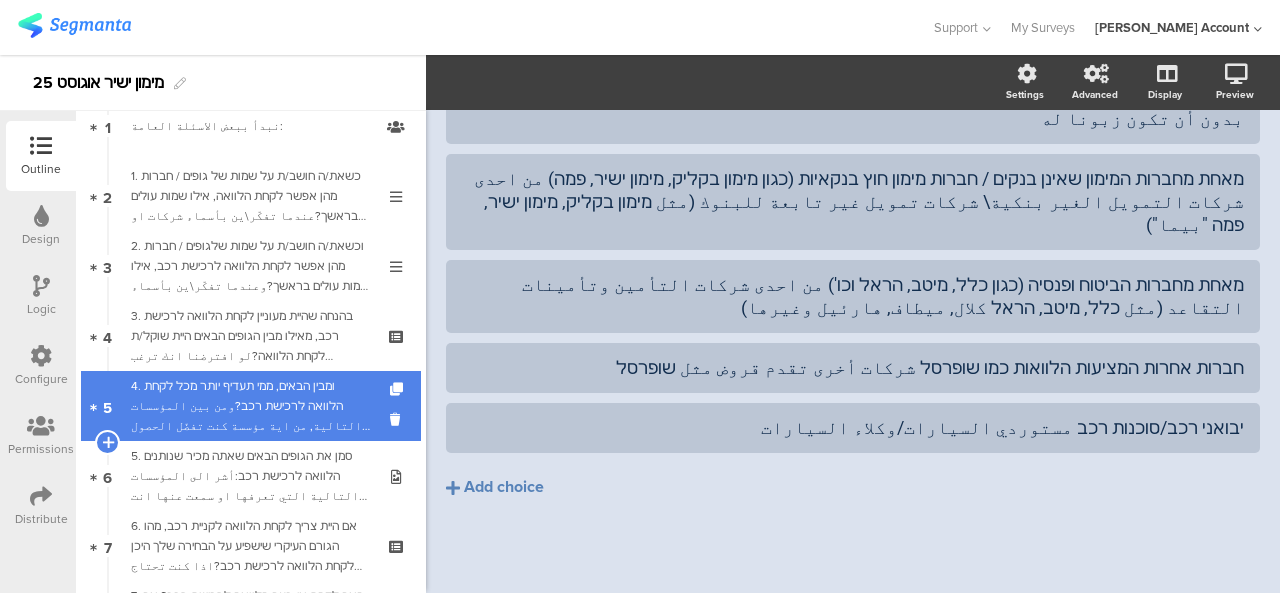 scroll, scrollTop: 181, scrollLeft: 0, axis: vertical 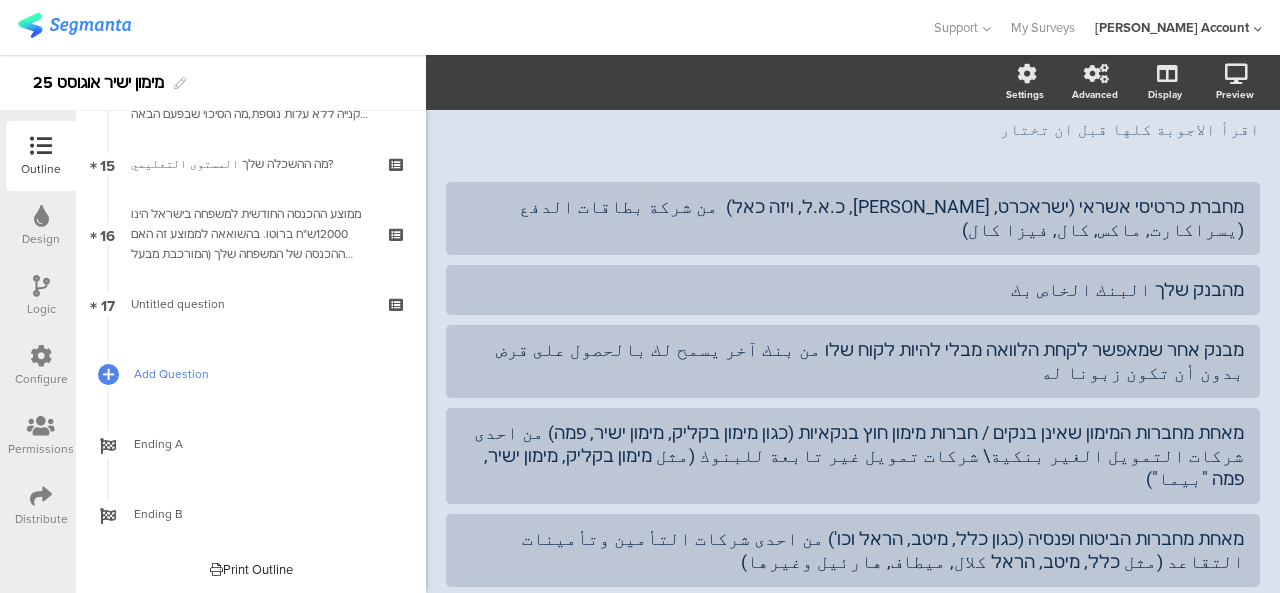 click on "Add Question" at bounding box center (262, 374) 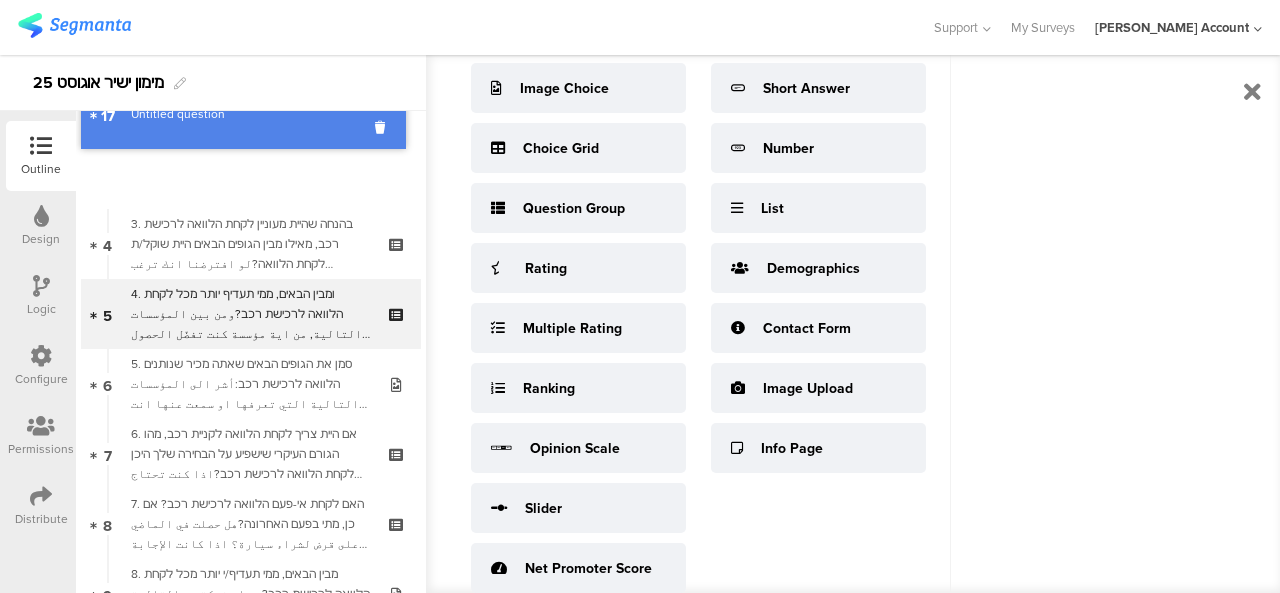 scroll, scrollTop: 242, scrollLeft: 0, axis: vertical 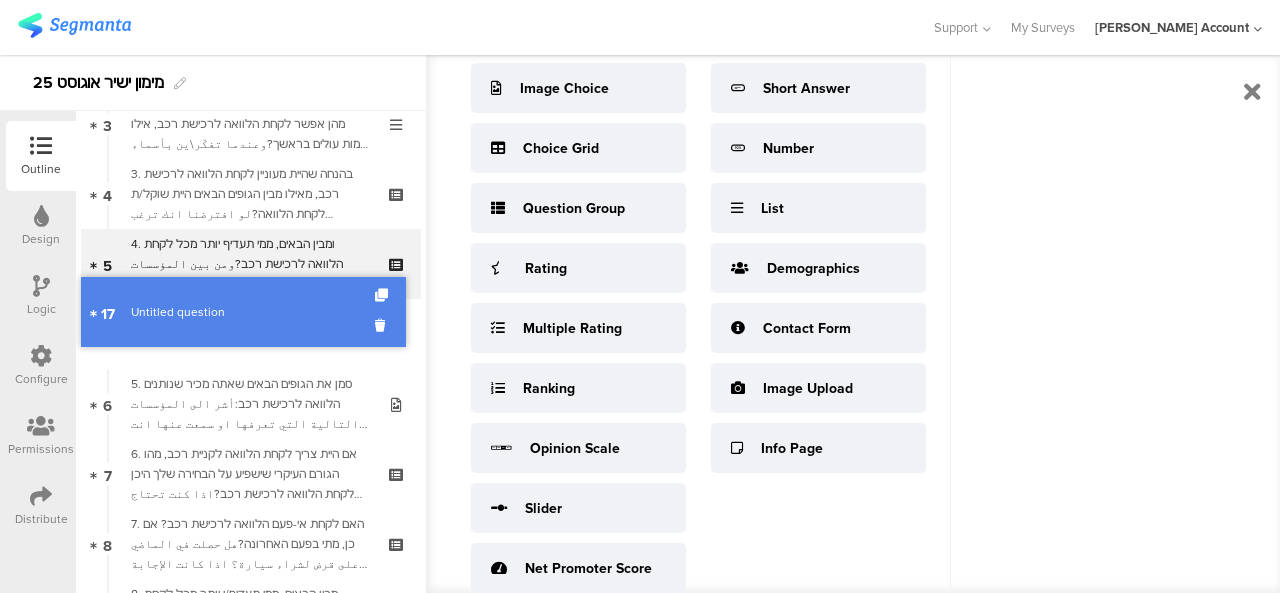 drag, startPoint x: 208, startPoint y: 315, endPoint x: 280, endPoint y: 323, distance: 72.443085 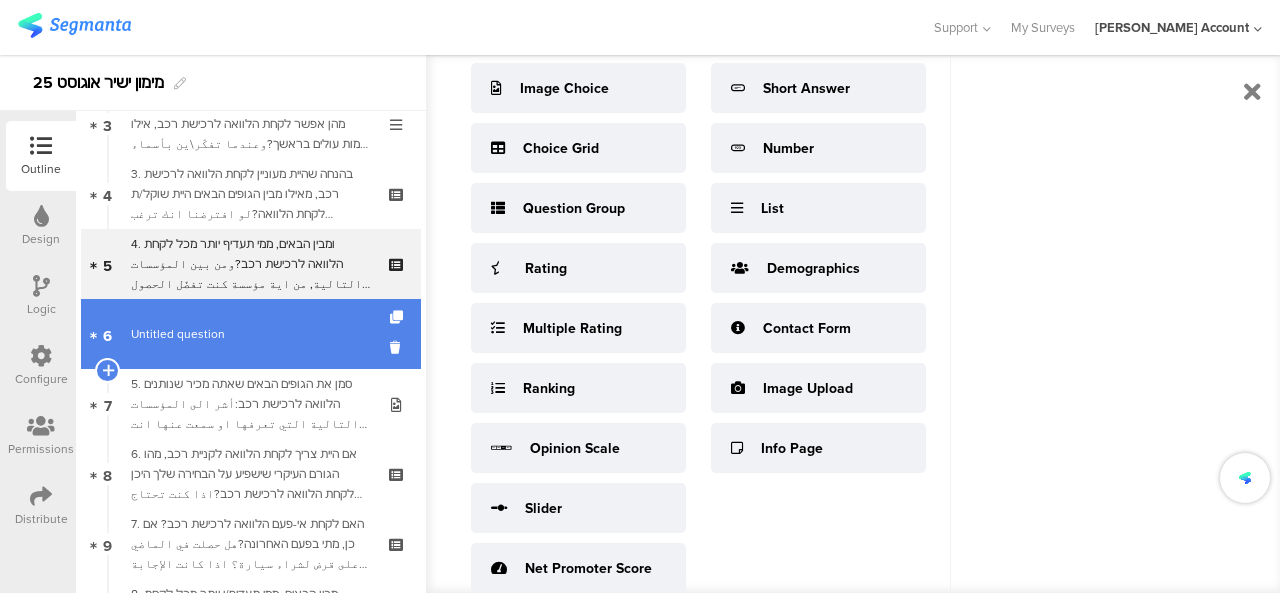 click on "Untitled question" at bounding box center [250, 334] 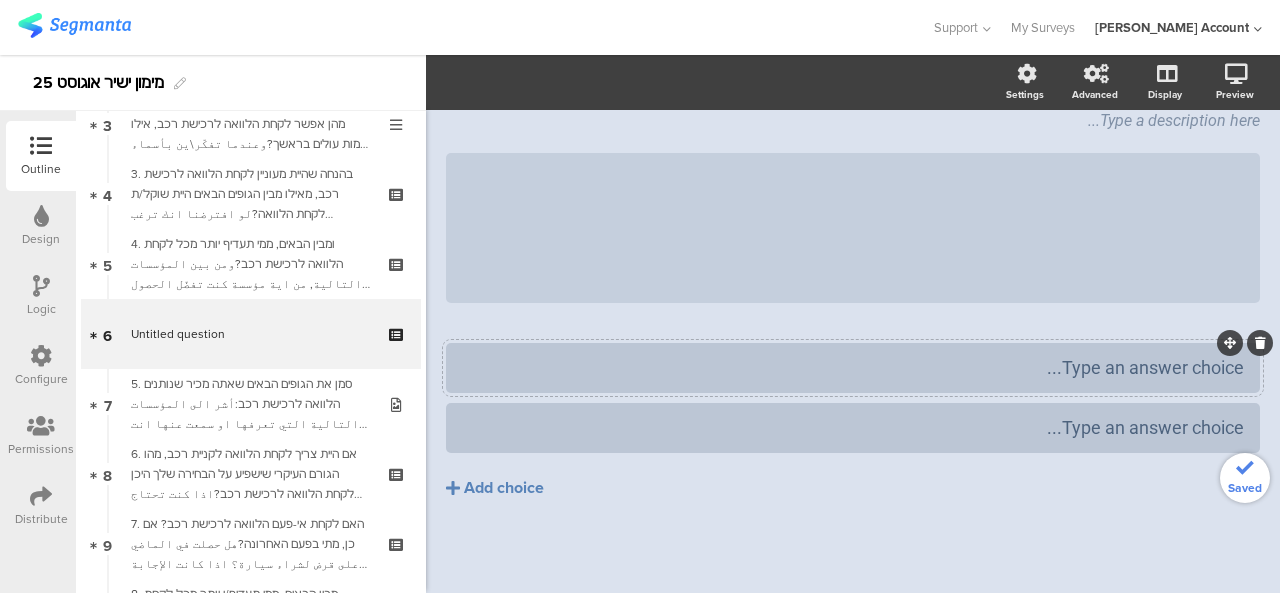 scroll, scrollTop: 129, scrollLeft: 0, axis: vertical 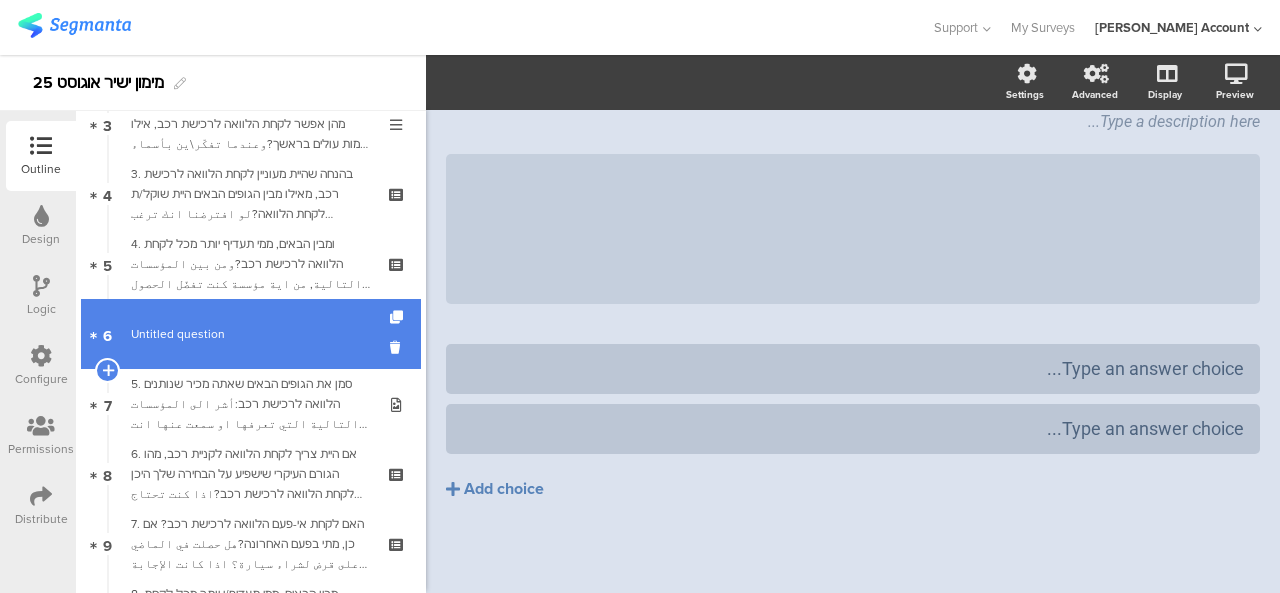 click on "Untitled question" at bounding box center (250, 334) 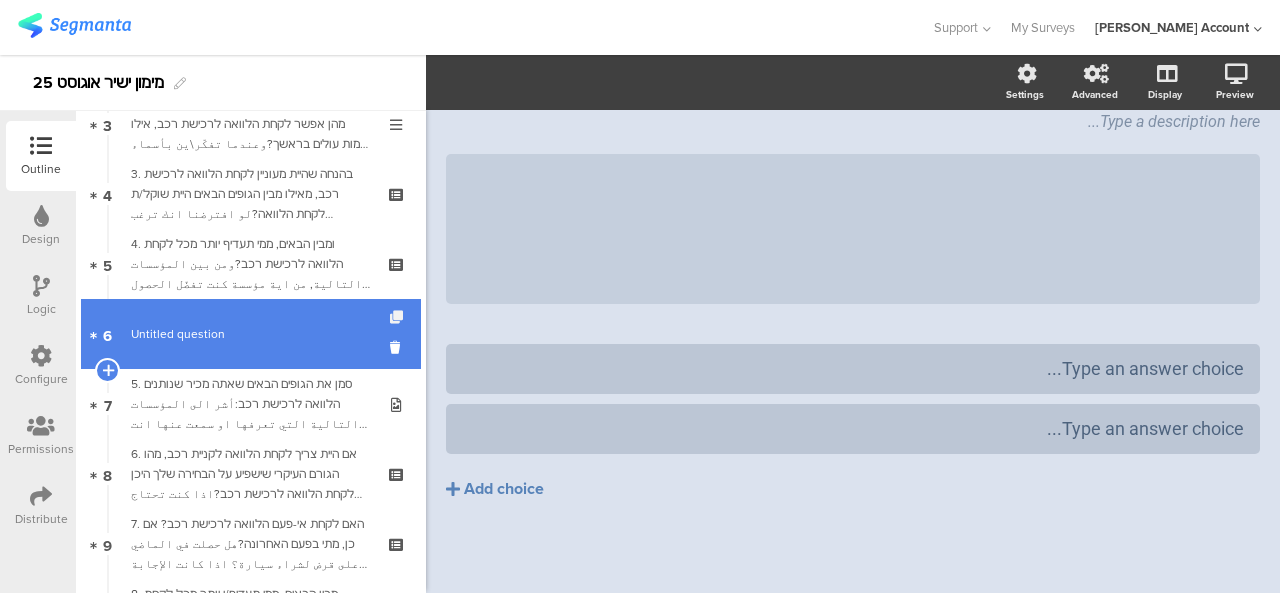 click at bounding box center [398, 317] 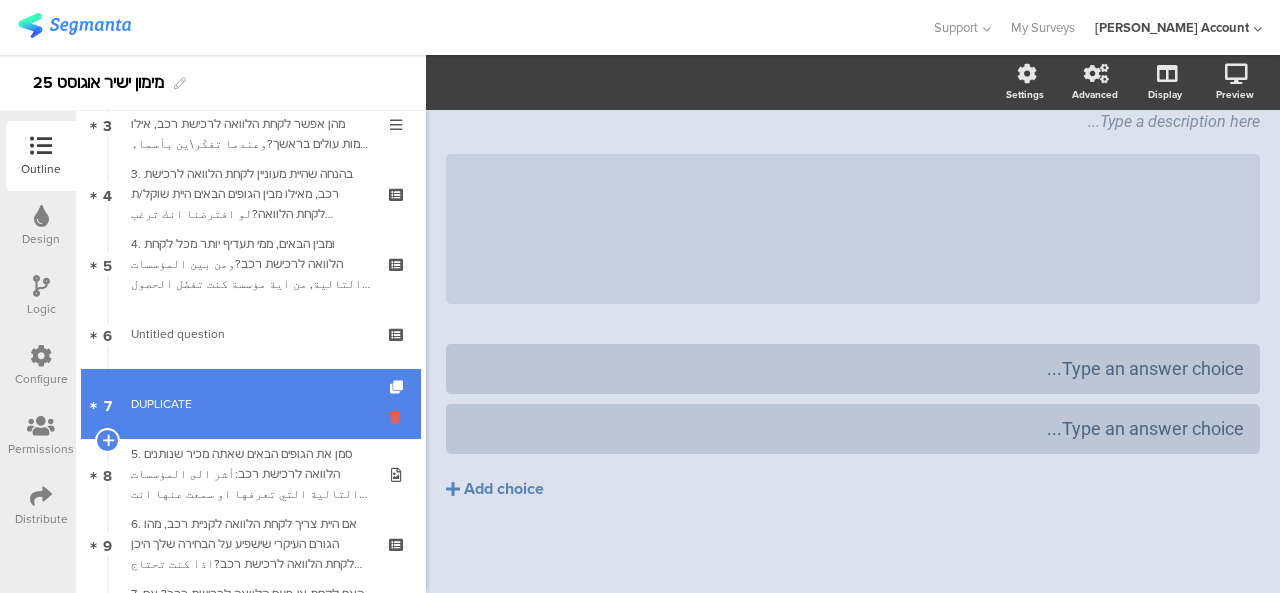 click at bounding box center [398, 417] 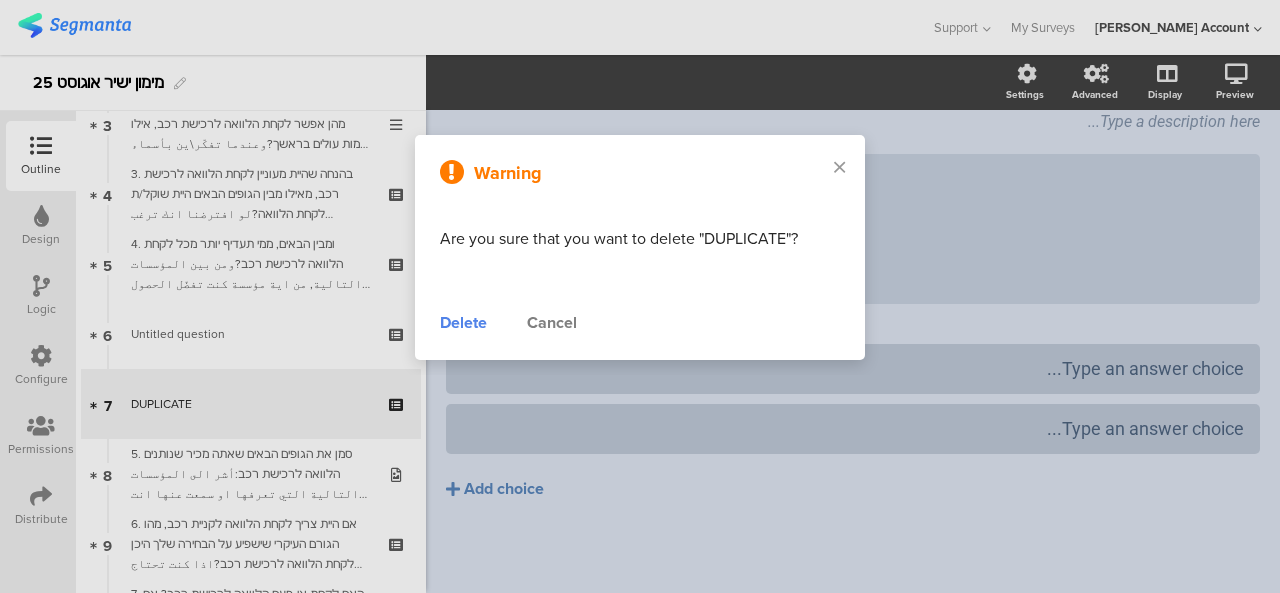 click on "Delete" at bounding box center (463, 323) 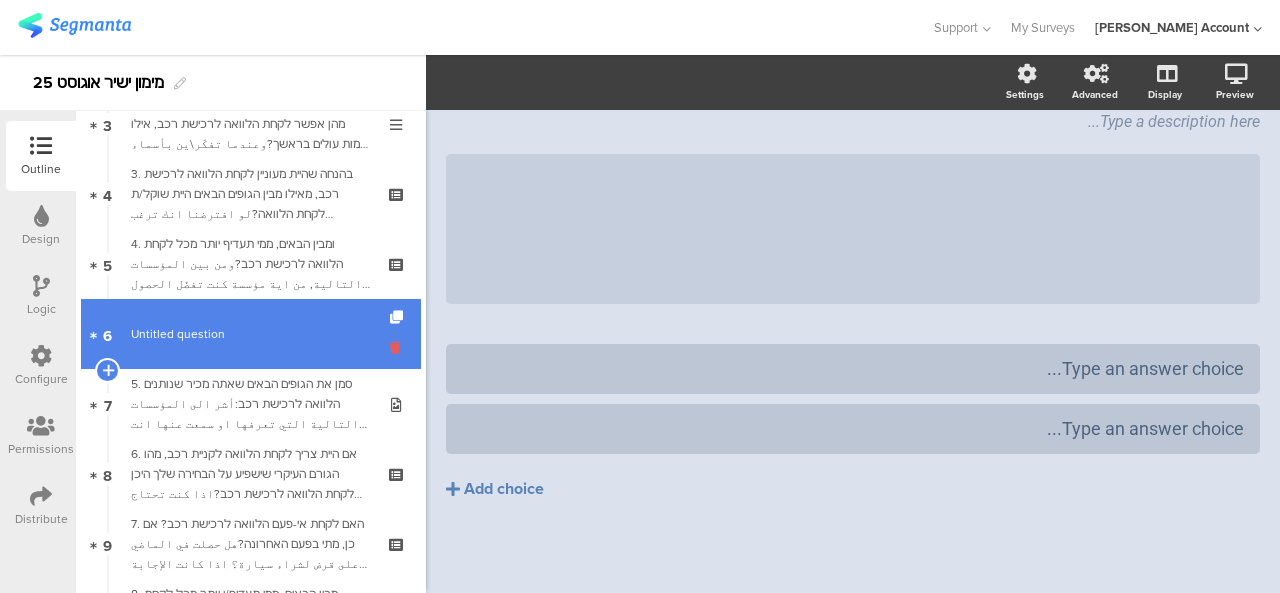 click at bounding box center (398, 347) 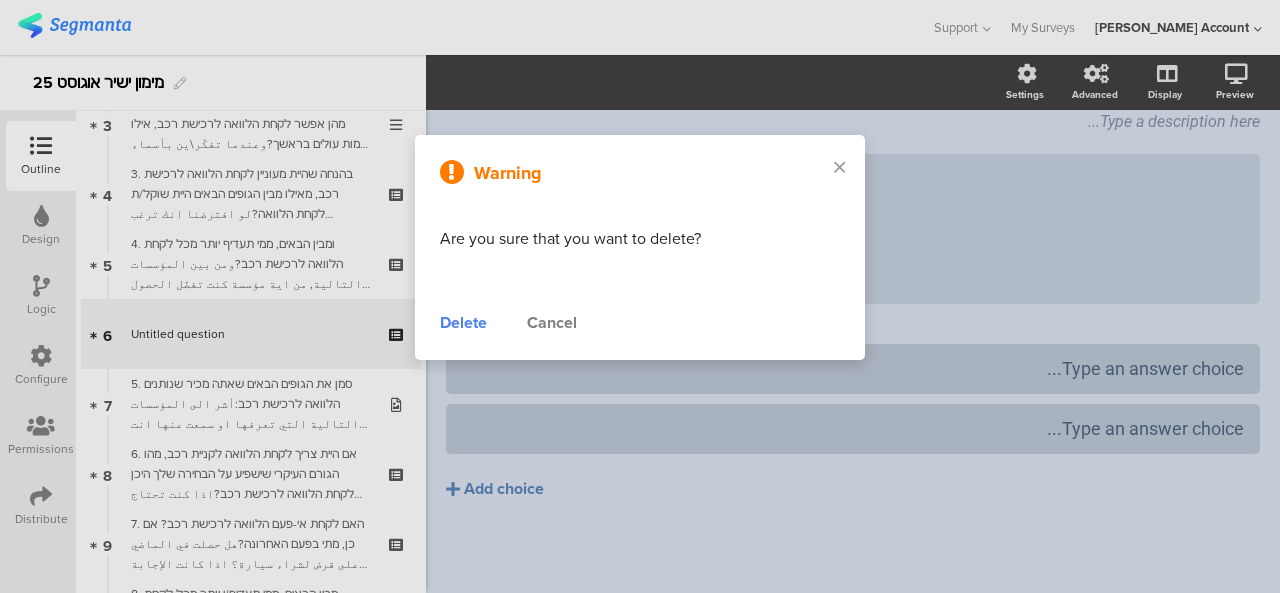 click on "Delete" at bounding box center [463, 323] 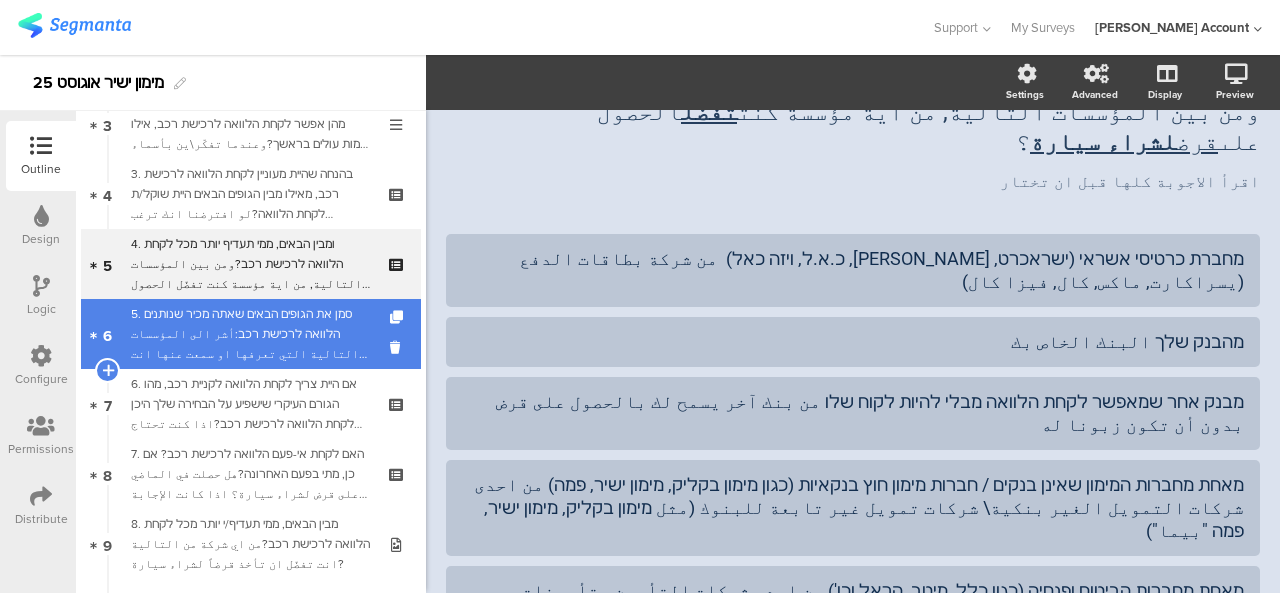 click on "5.	סמן את הגופים הבאים שאתה מכיר שנותנים הלוואה לרכישת רכב:أشر الى المؤسسات التالية التي تعرفها او سمعت عنها انت والتي تقوم بإعطاء قروض لشراء سيّارة:" at bounding box center (250, 334) 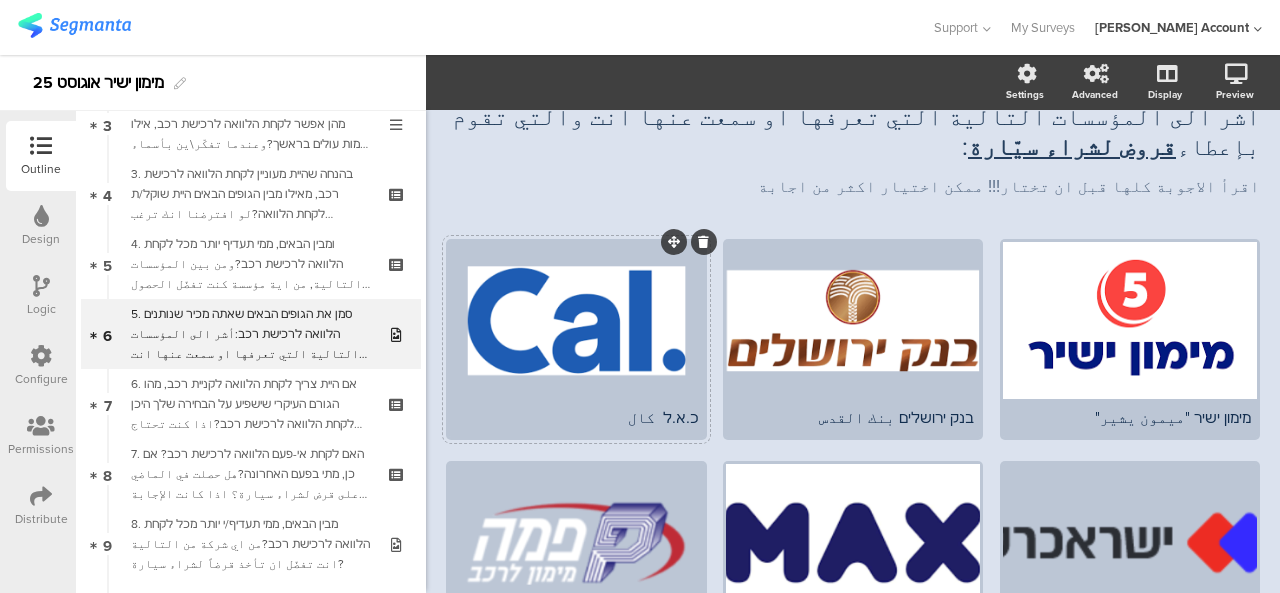 scroll, scrollTop: 156, scrollLeft: 0, axis: vertical 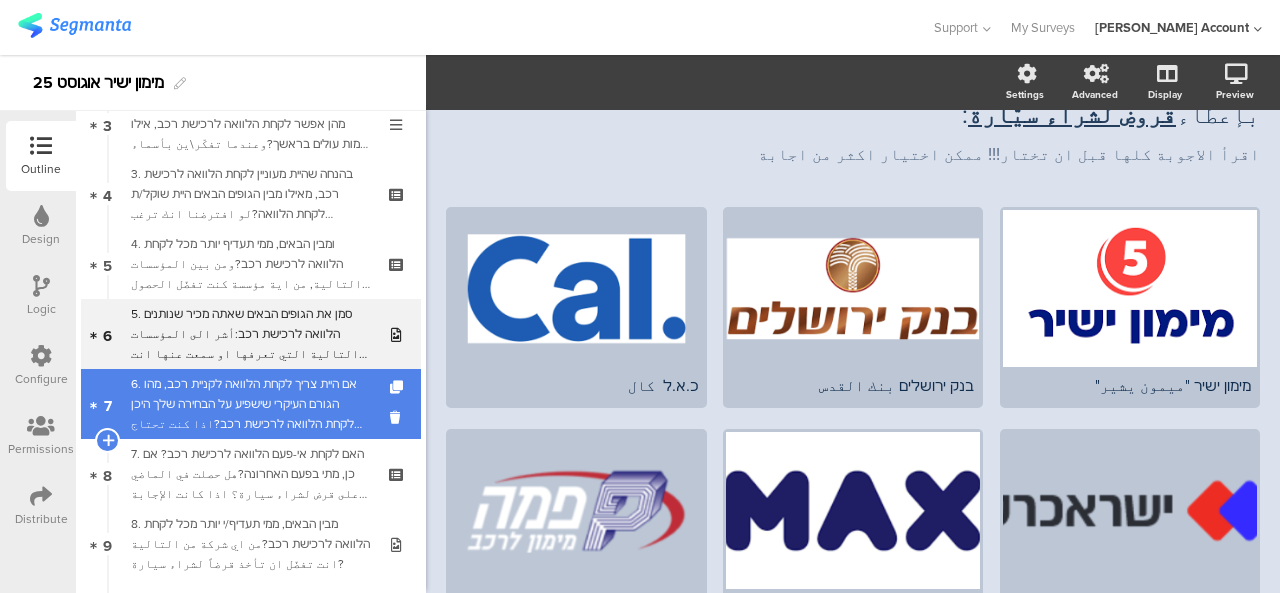 click on "6.	אם היית צריך לקחת הלוואה לקניית רכב, מהו הגורם העיקרי שישפיע על הבחירה שלך היכן לקחת הלוואה לרכישת רכב?اذا كنت تحتاج قرضاً لشراء سيارة, ما هو العامل الأساسي الذي سيؤثّر على اختيارك من اين ستأخذ القرض لشراء السيارة؟" at bounding box center [250, 404] 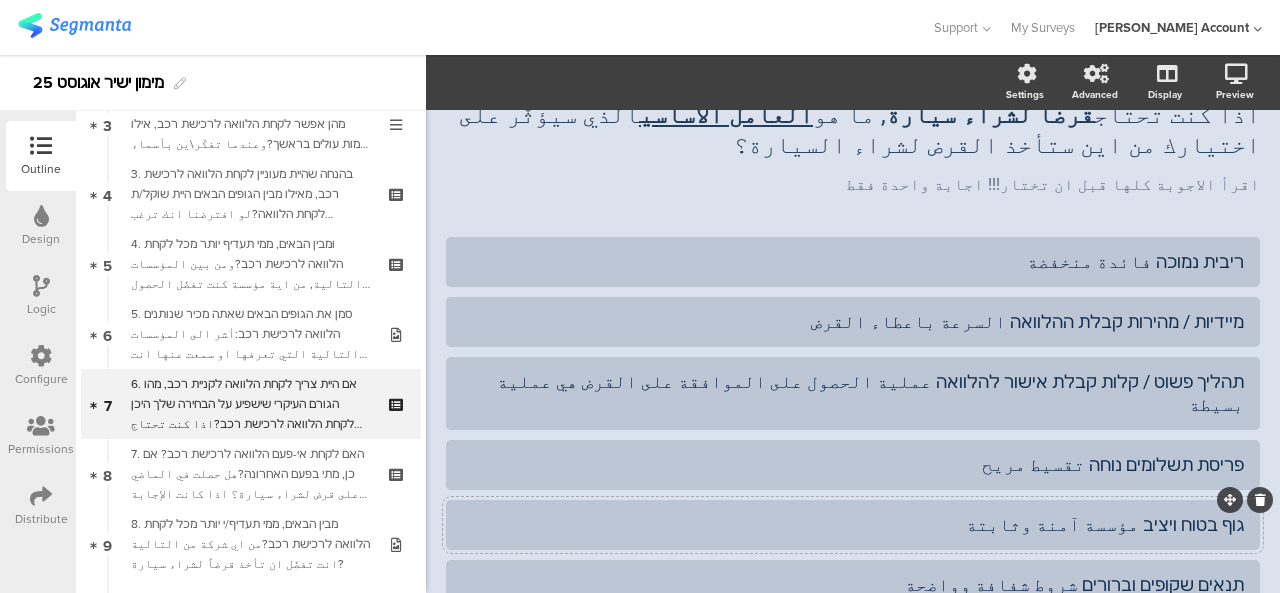 scroll, scrollTop: 0, scrollLeft: 0, axis: both 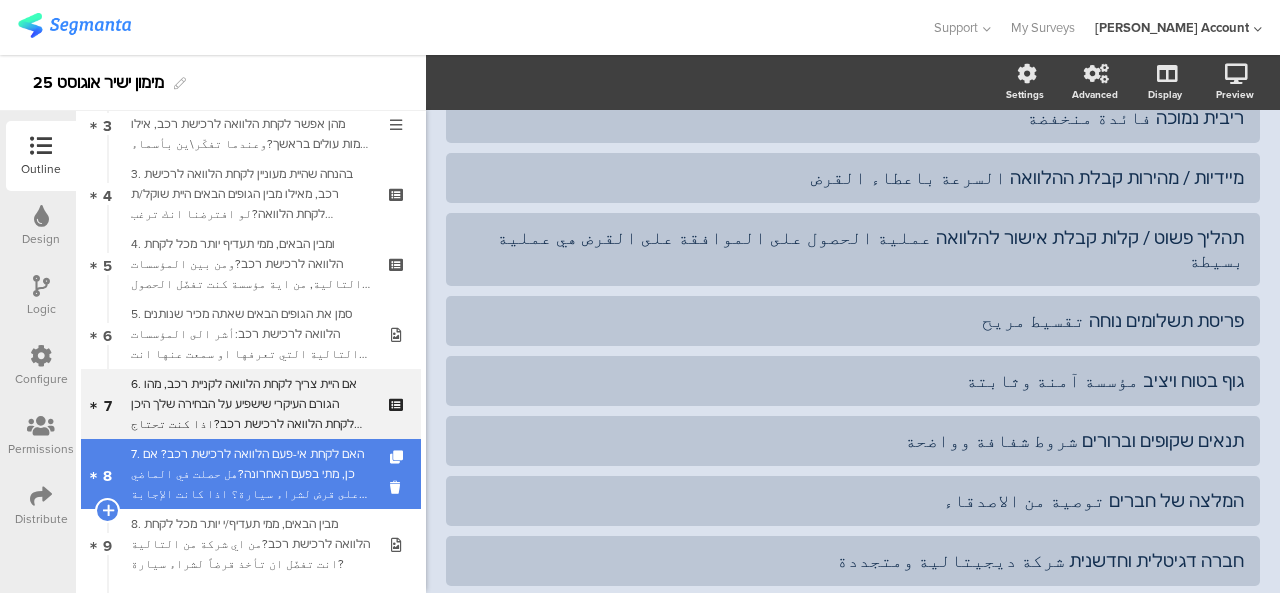 click on "7.	האם לקחת אי-פעם הלוואה לרכישת רכב? אם כן, מתי בפעם האחרונה?هل حصلت في الماضي على قرض لشراء سيارة؟ اذا كانت الإجابة نعم, متى أخر مرة حصل ذلك؟" at bounding box center (250, 474) 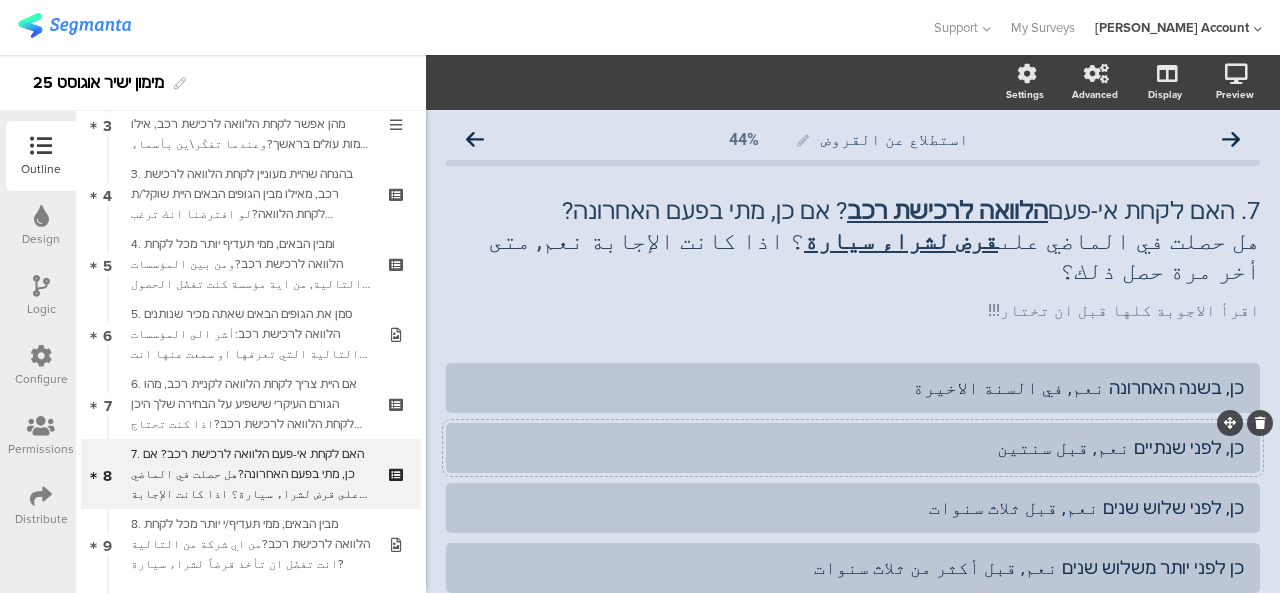 scroll, scrollTop: 100, scrollLeft: 0, axis: vertical 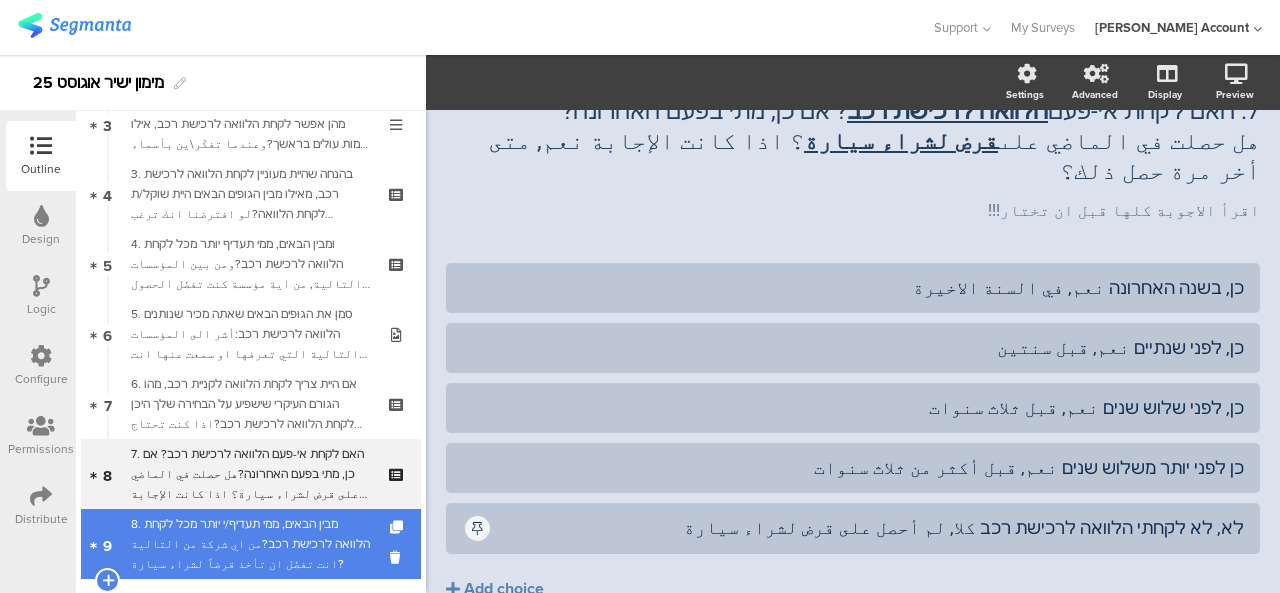 click on "8.	מבין הבאים, ממי תעדיף/י יותר מכל לקחת הלוואה לרכישת רכב?من اي شركة من التالية انت تفضّل ان تأخذ قرضاً لشراء سيارة?" at bounding box center (250, 544) 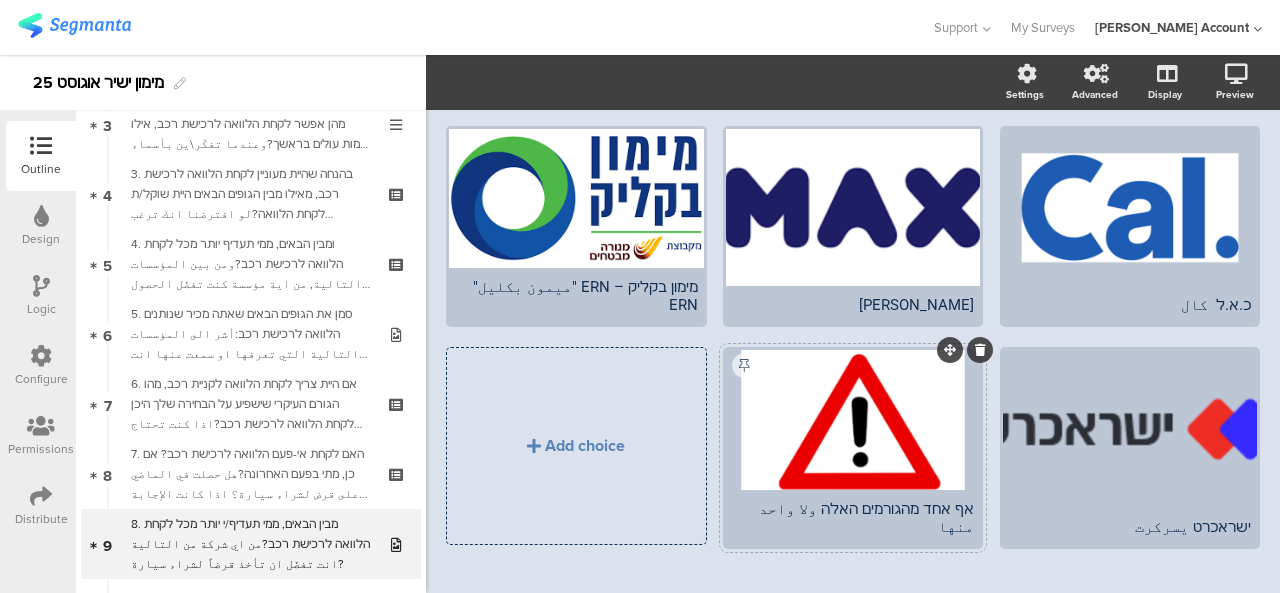 scroll, scrollTop: 455, scrollLeft: 0, axis: vertical 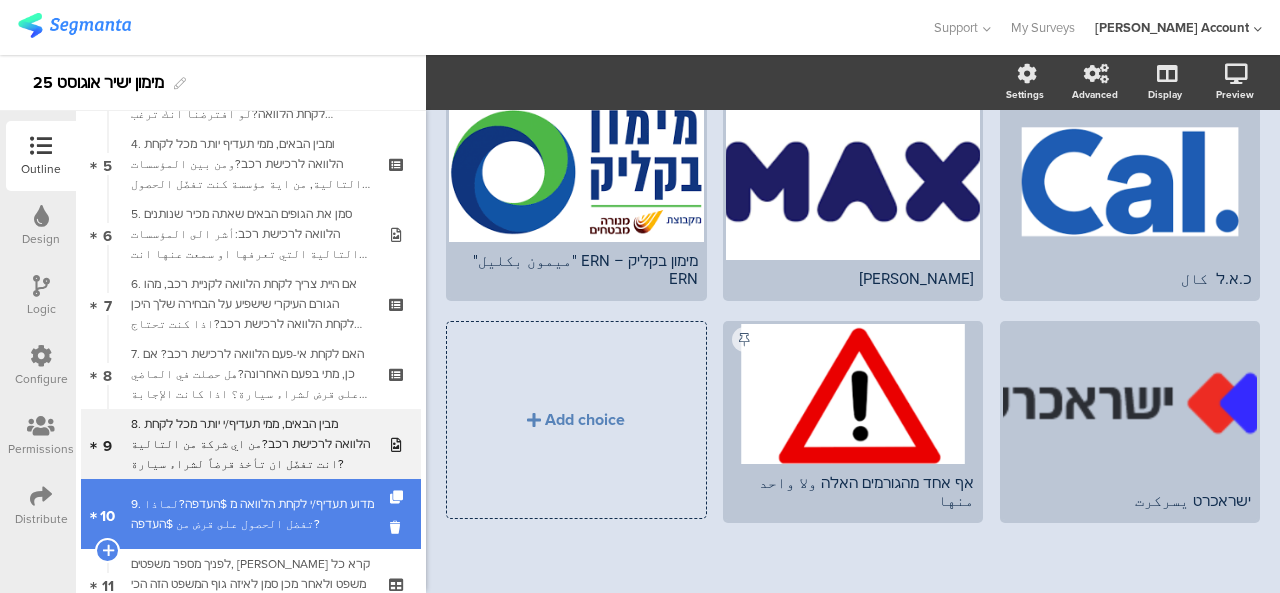 click on "9.	מדוע תעדיף/י לקחת הלוואה מ $העדפה?لماذا تفضل الحصول على قرض من $העדפה?" at bounding box center [254, 514] 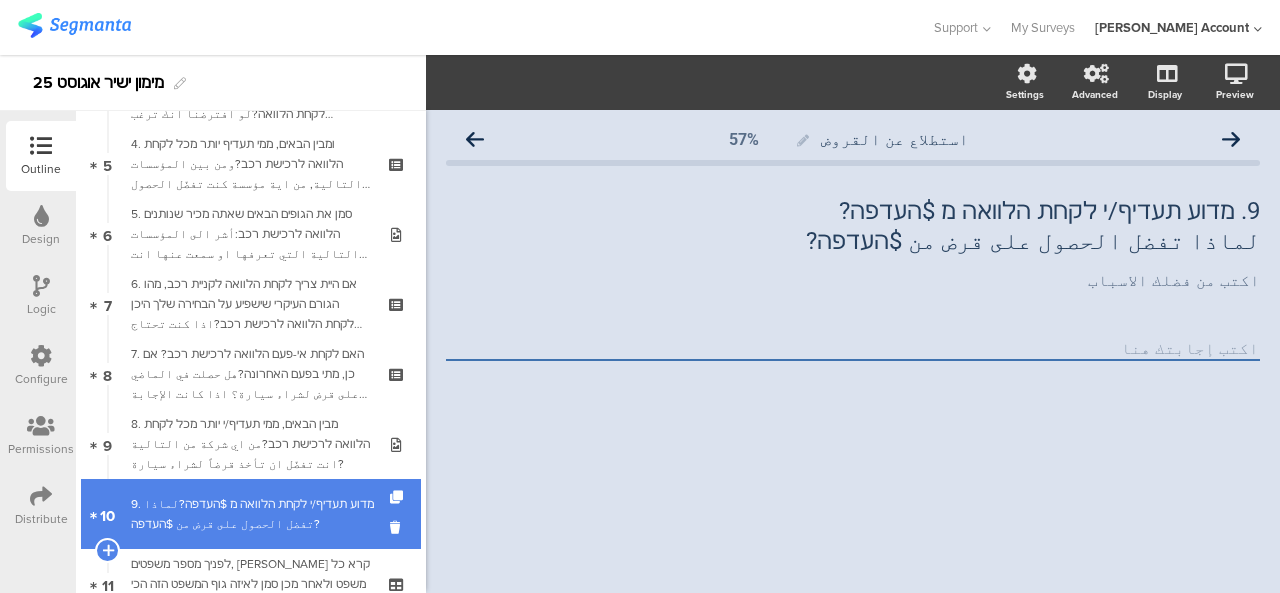 scroll, scrollTop: 0, scrollLeft: 0, axis: both 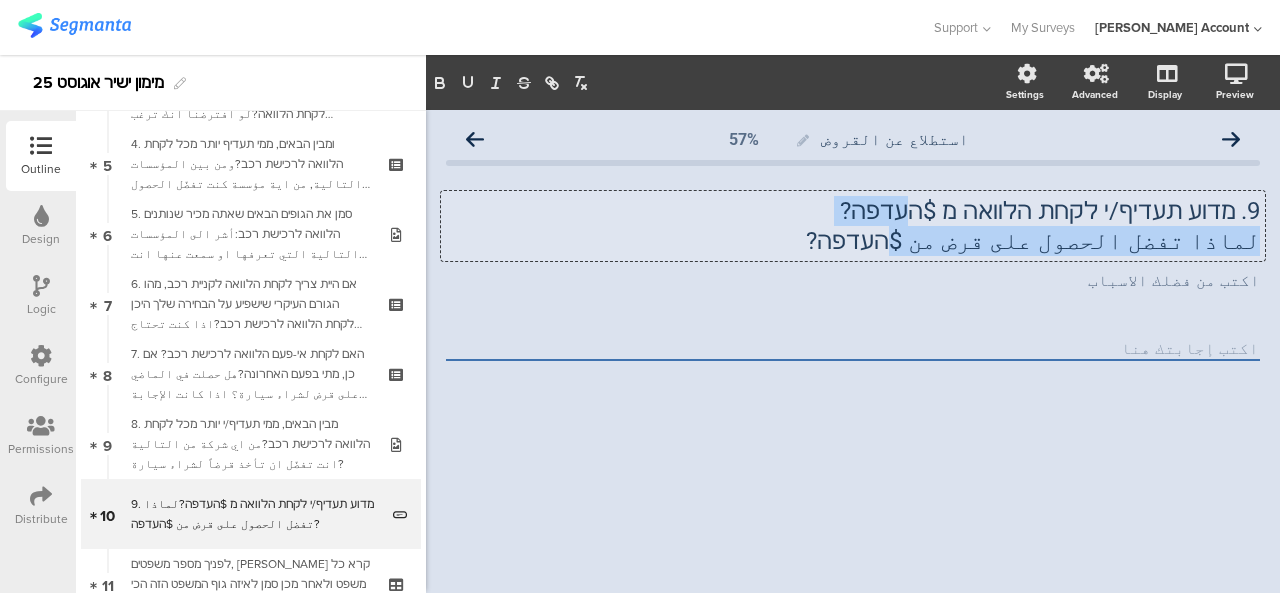 drag, startPoint x: 963, startPoint y: 238, endPoint x: 976, endPoint y: 245, distance: 14.764823 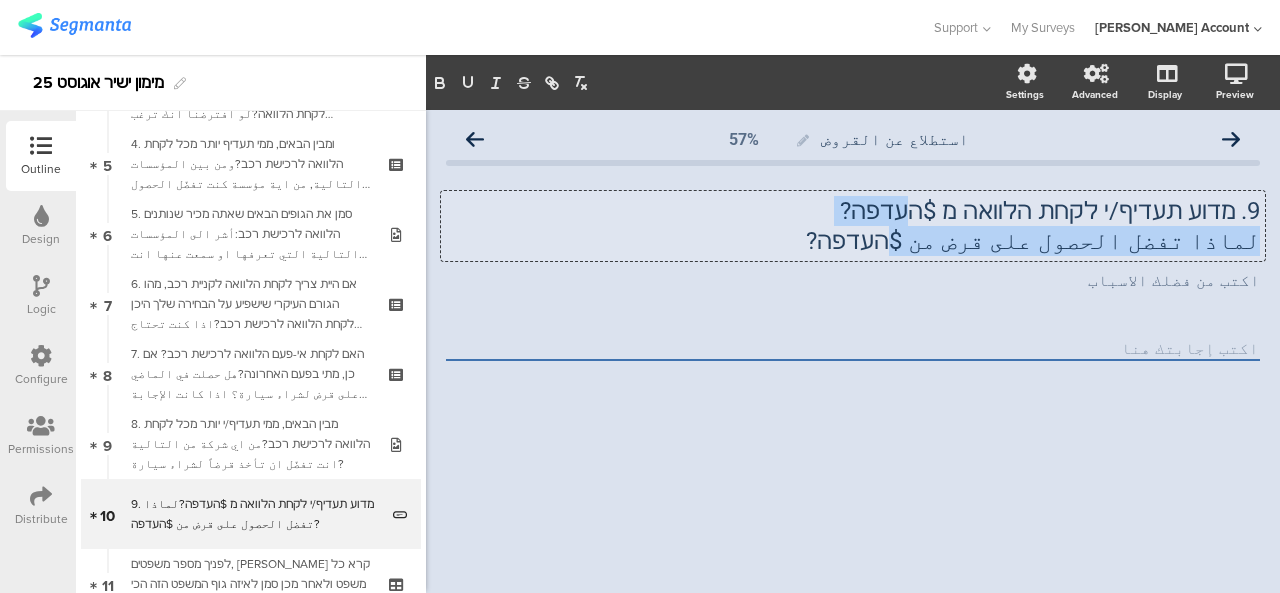 click on "9.	מדוע תעדיף/י לקחת הלוואה מ $העדפה? لماذا تفضل الحصول على قرض من $העדפה?
9.	מדוע תעדיף/י לקחת הלוואה מ $העדפה? لماذا تفضل الحصول على قرض من $העדפה?
9.	מדוע תעדיף/י לקחת הלוואה מ $העדפה? لماذا تفضل الحصول على قرض من $העדפה?" 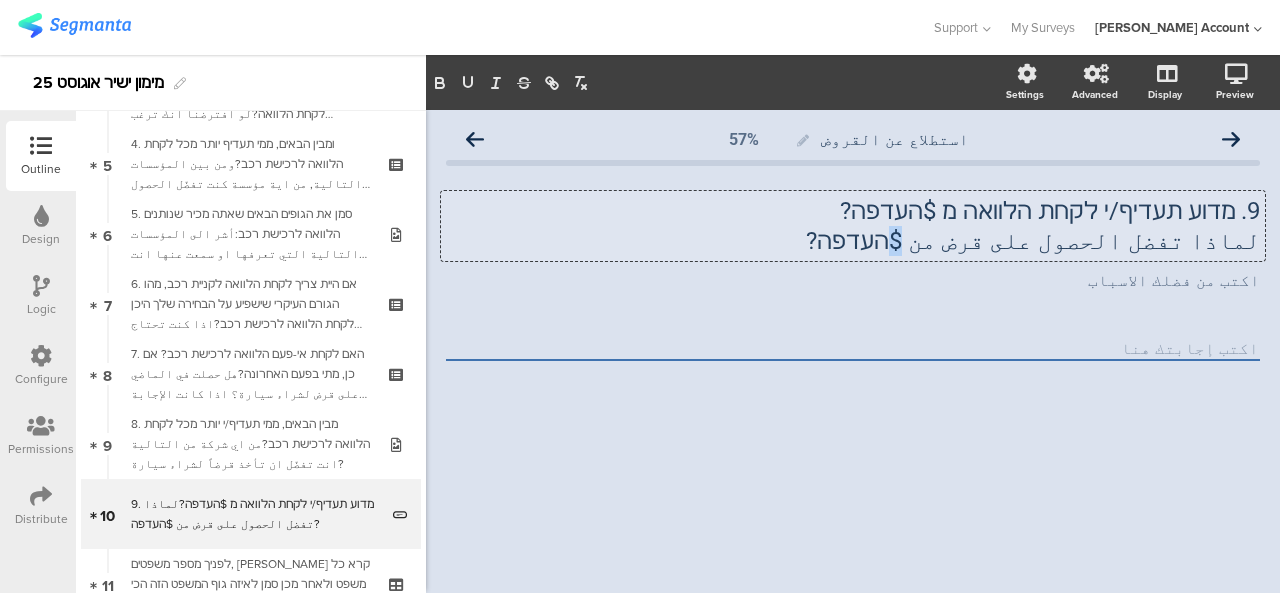 click on "لماذا تفضل الحصول على قرض من $העדפה?" 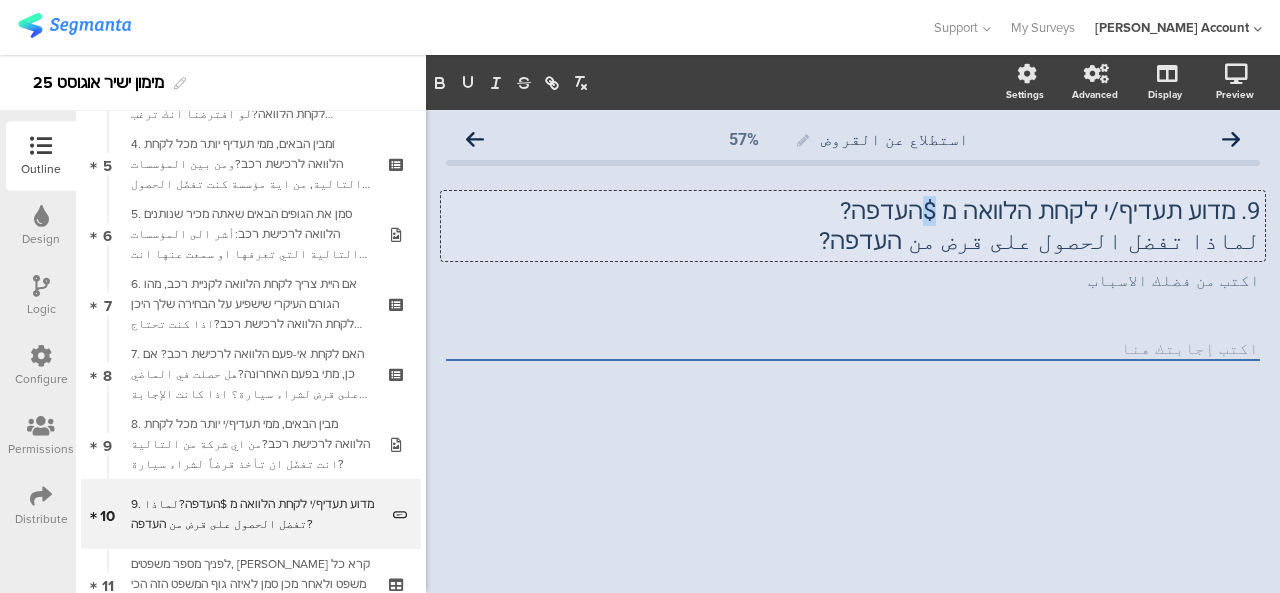 drag, startPoint x: 982, startPoint y: 219, endPoint x: 970, endPoint y: 219, distance: 12 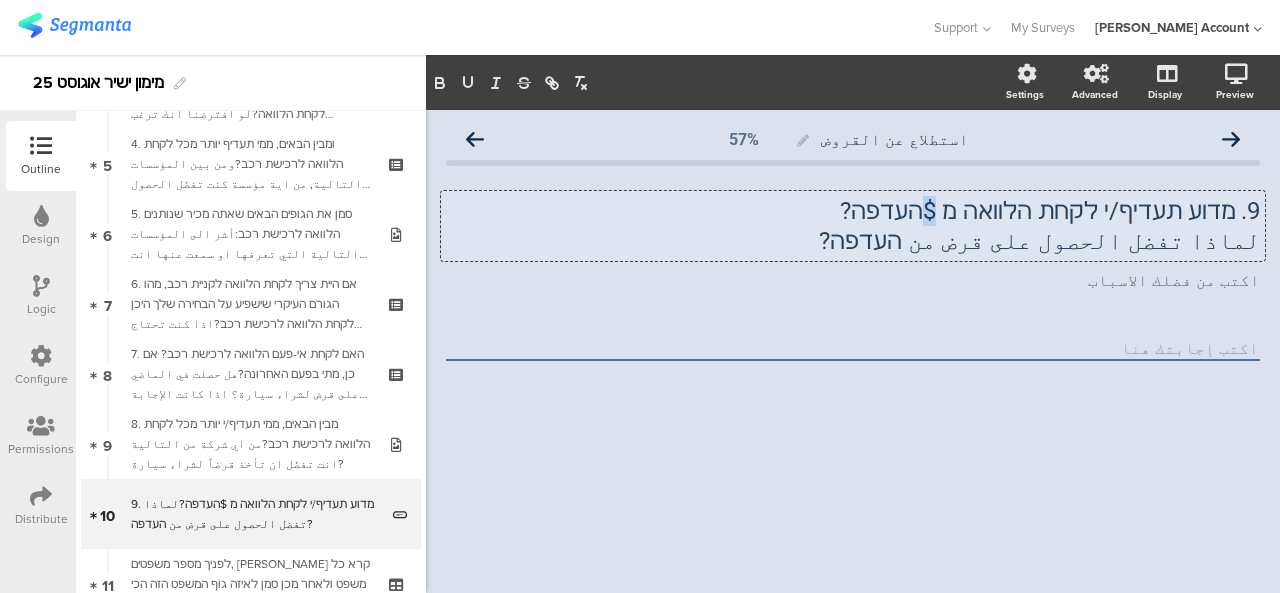 click on "9.	מדוע תעדיף/י לקחת הלוואה מ $העדפה?" 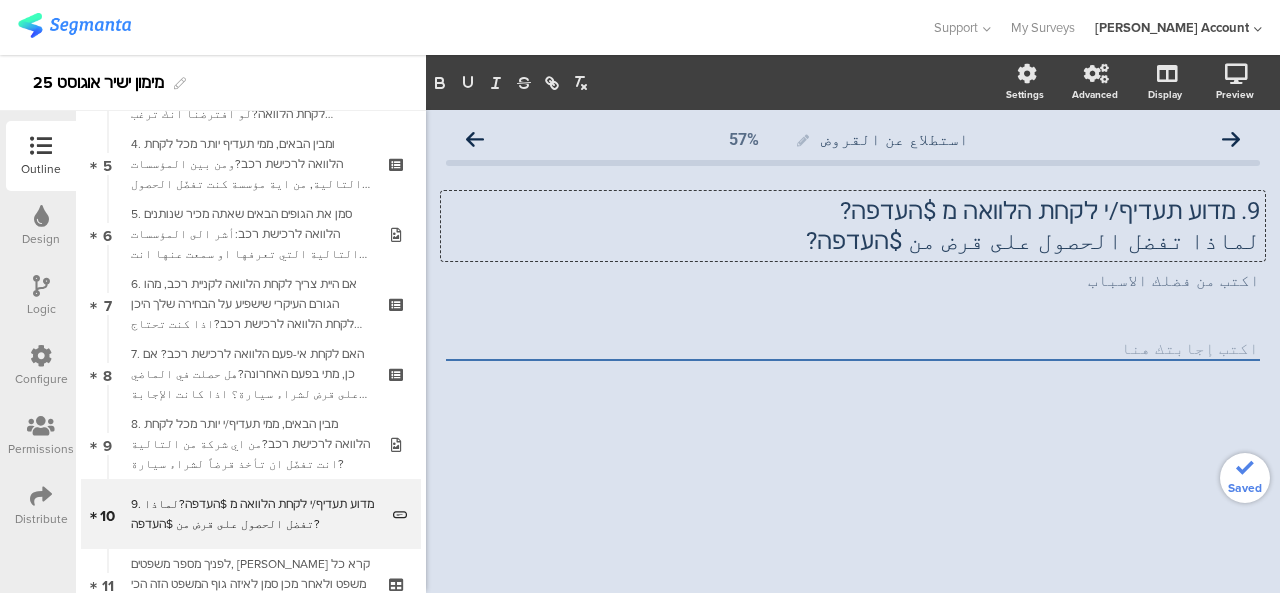 click 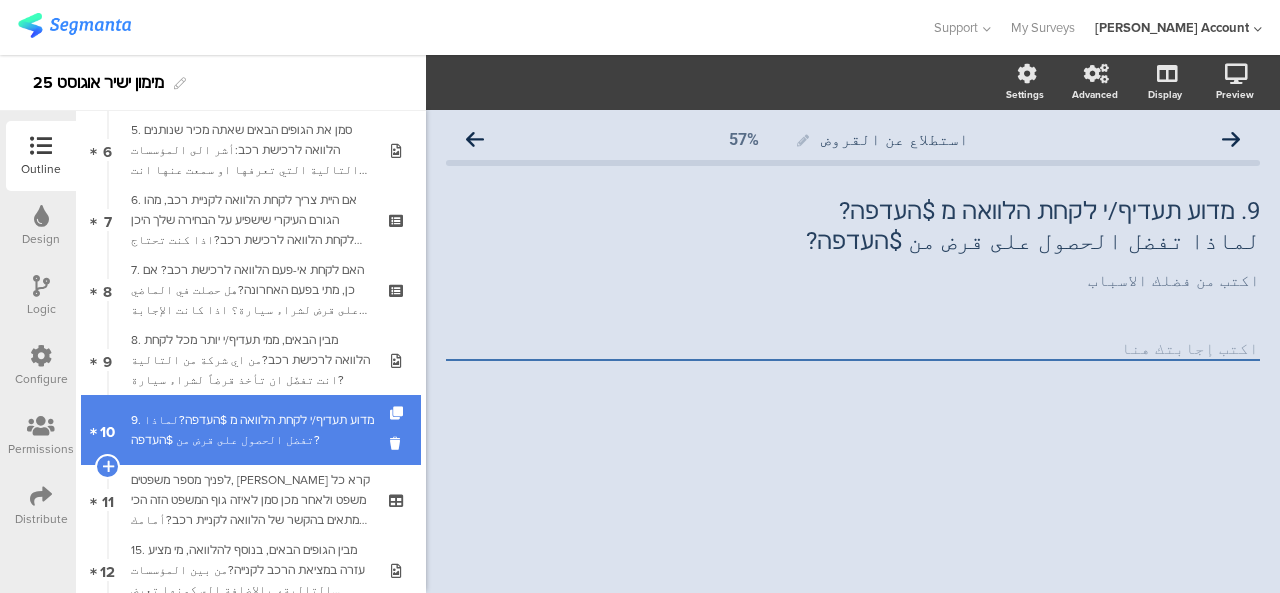 scroll, scrollTop: 442, scrollLeft: 0, axis: vertical 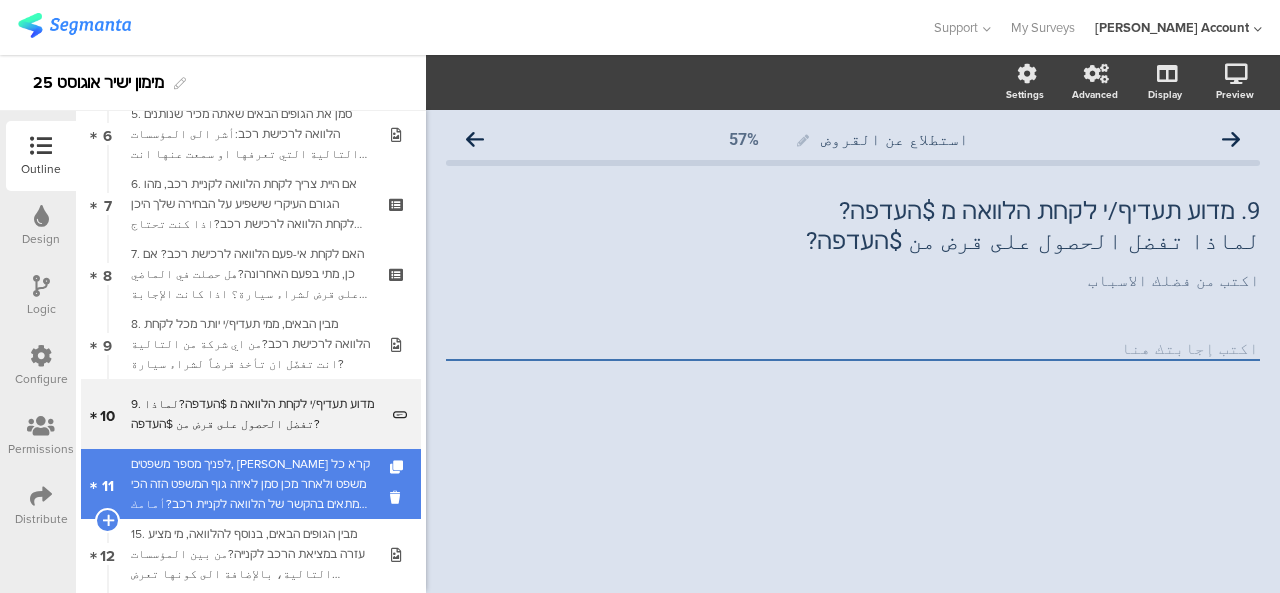 click on "לפניך מספר משפטים, אנא קרא כל משפט ולאחר מכן סמן לאיזה גוף המשפט הזה הכי מתאים בהקשר של הלוואה לקניית רכב?أمامك عدة جمل، أقرأ كل جملة ومن ثم اشر الى اسم المؤسسة التي تلائمها هذه الجملة اكثر شيء في سياق القروض لشراء سيارة؟" at bounding box center [250, 484] 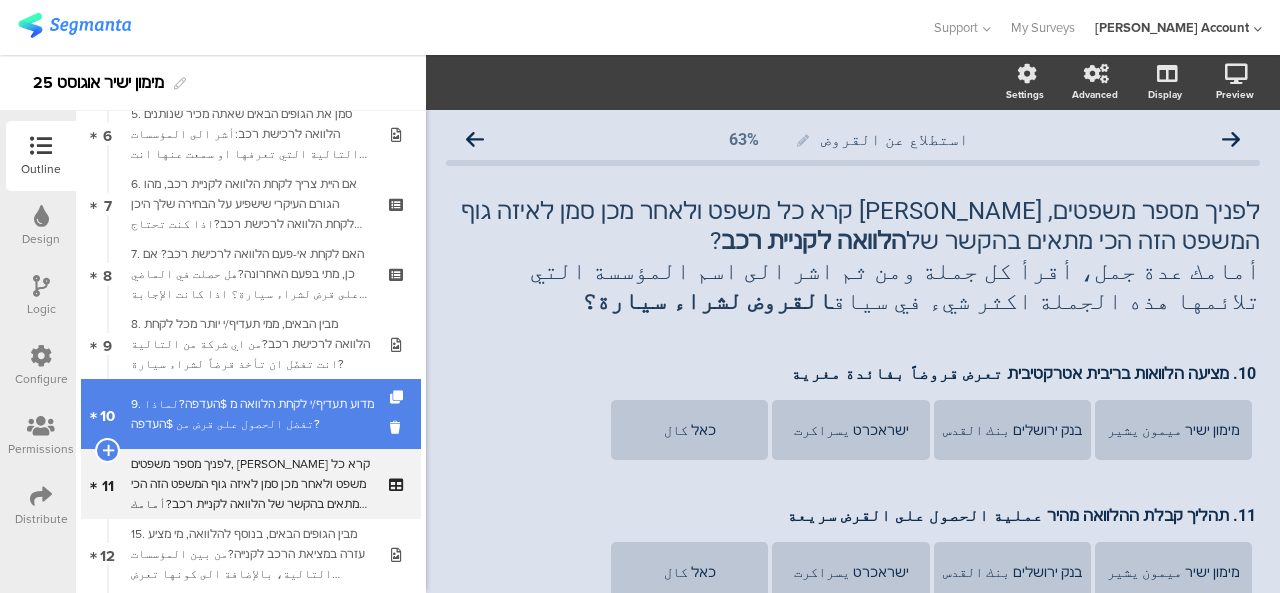 click on "9.	מדוע תעדיף/י לקחת הלוואה מ $העדפה?لماذا تفضل الحصول على قرض من $העדפה?" at bounding box center [254, 414] 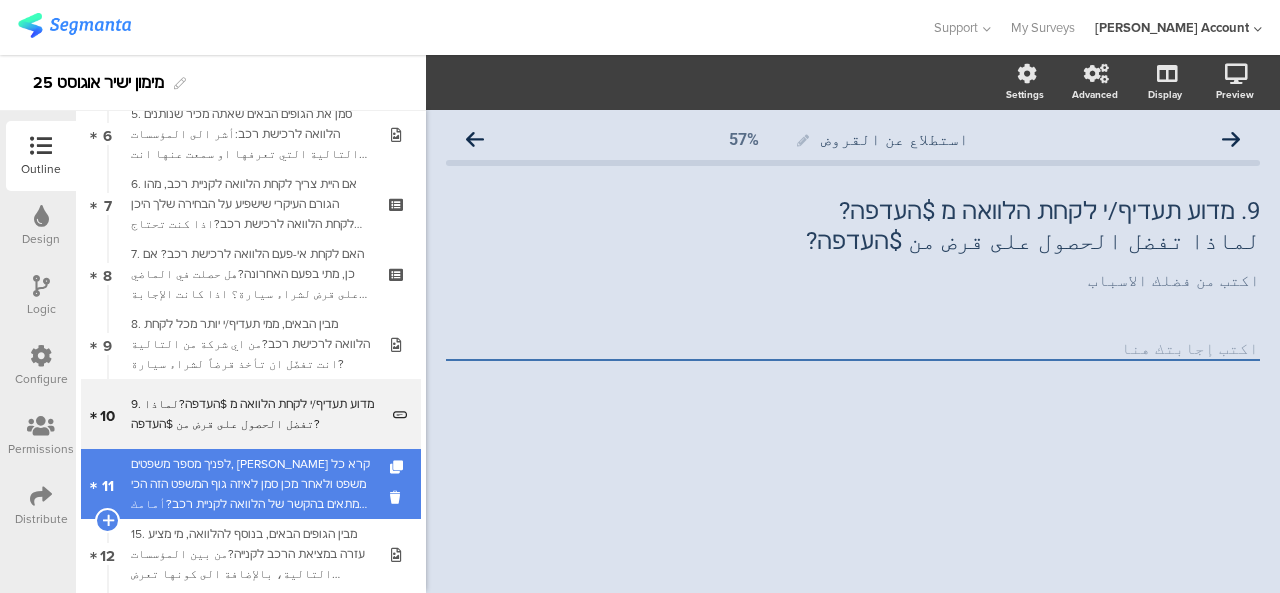 click on "לפניך מספר משפטים, אנא קרא כל משפט ולאחר מכן סמן לאיזה גוף המשפט הזה הכי מתאים בהקשר של הלוואה לקניית רכב?أمامك عدة جمل، أقرأ كل جملة ومن ثم اشر الى اسم المؤسسة التي تلائمها هذه الجملة اكثر شيء في سياق القروض لشراء سيارة؟" at bounding box center [250, 484] 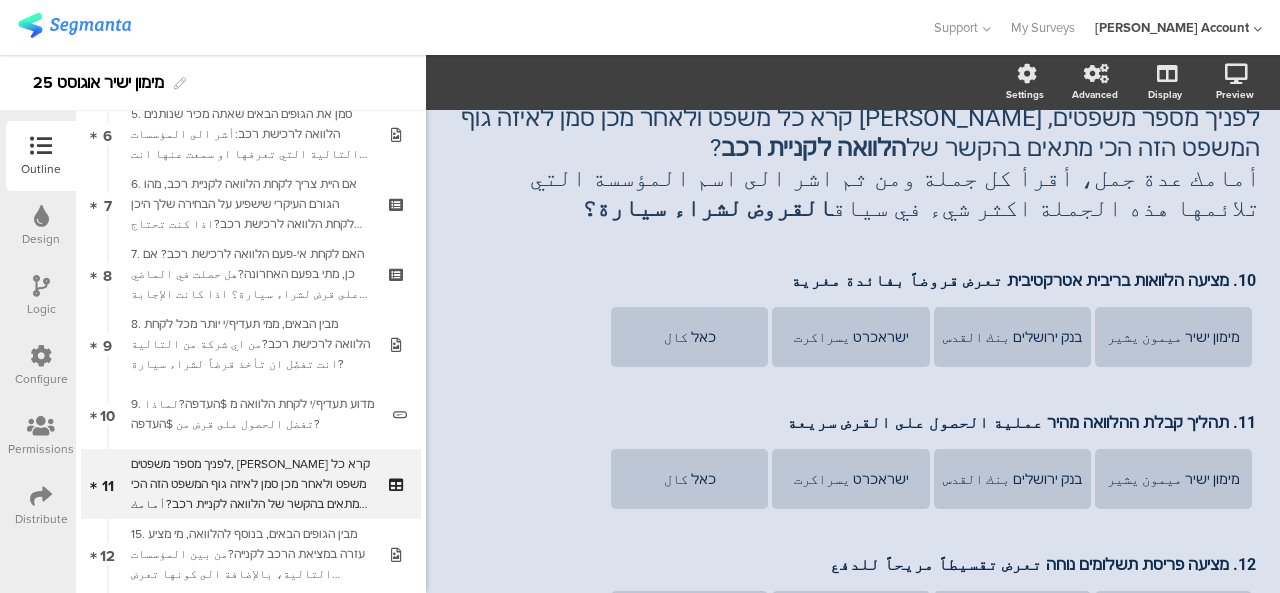 scroll, scrollTop: 0, scrollLeft: 0, axis: both 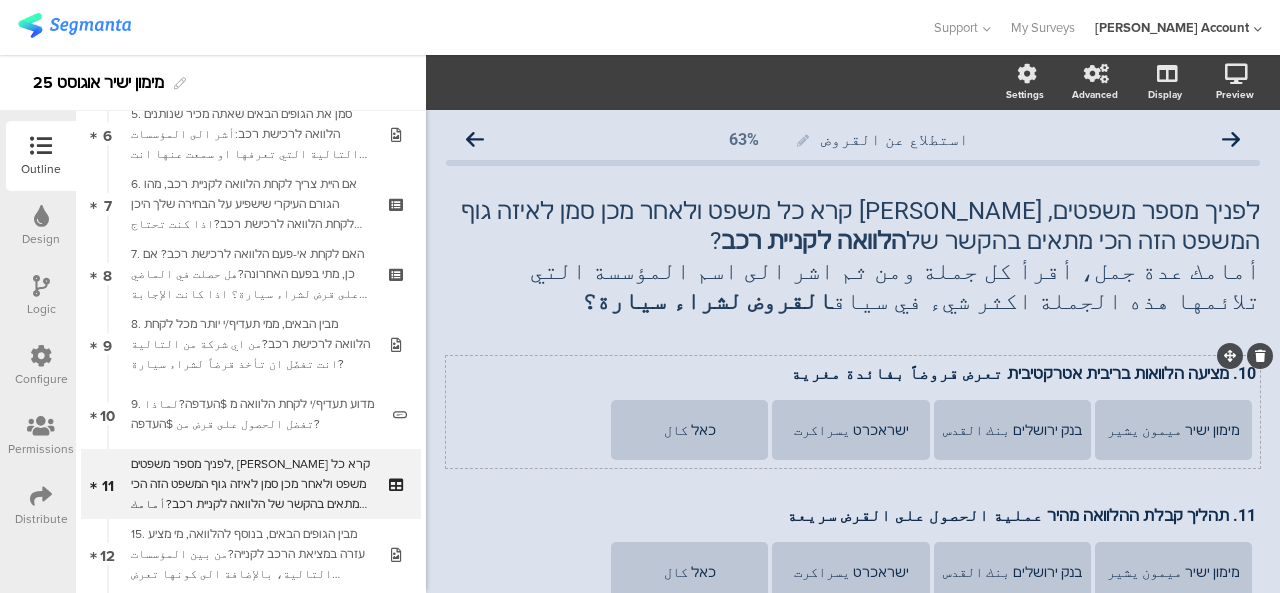 click on "מימון ישיר ميمون يشير
בנק ירושלים بنك القدس
ישראכרט يسراكرت
כאל كال" 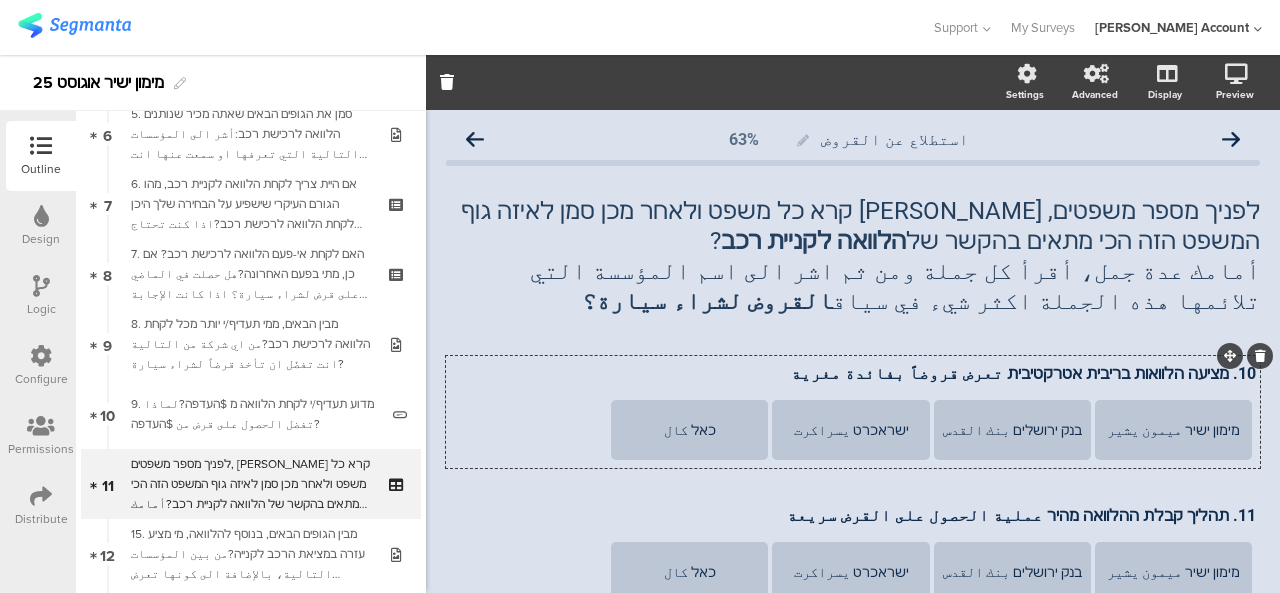drag, startPoint x: 538, startPoint y: 408, endPoint x: 526, endPoint y: 425, distance: 20.808653 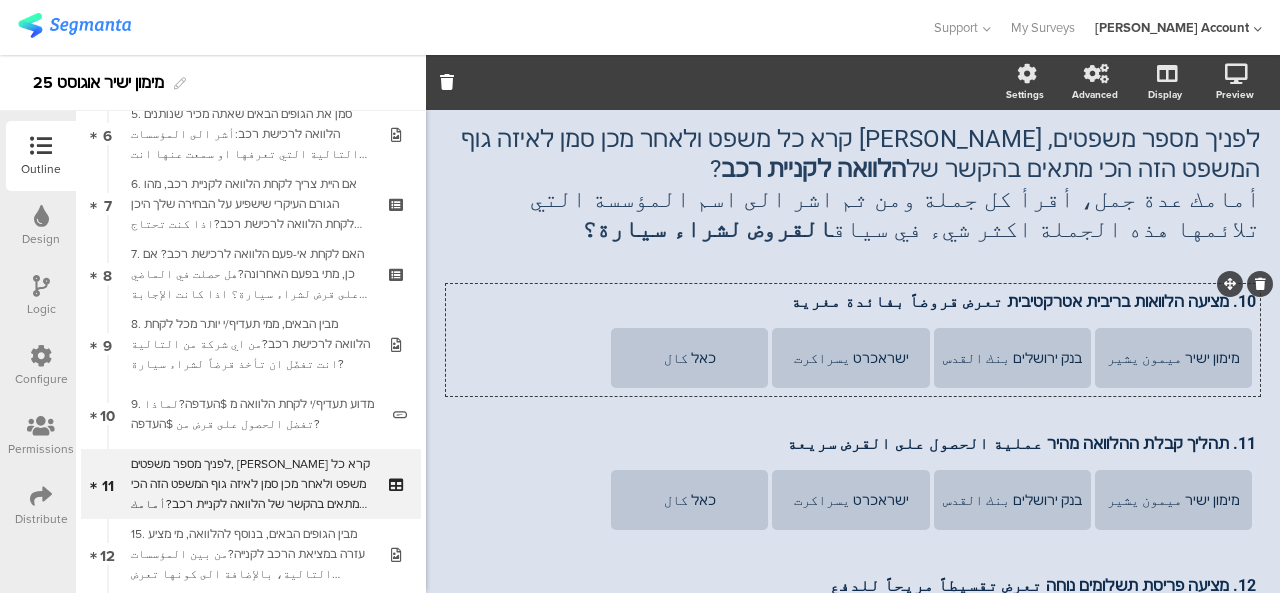 scroll, scrollTop: 100, scrollLeft: 0, axis: vertical 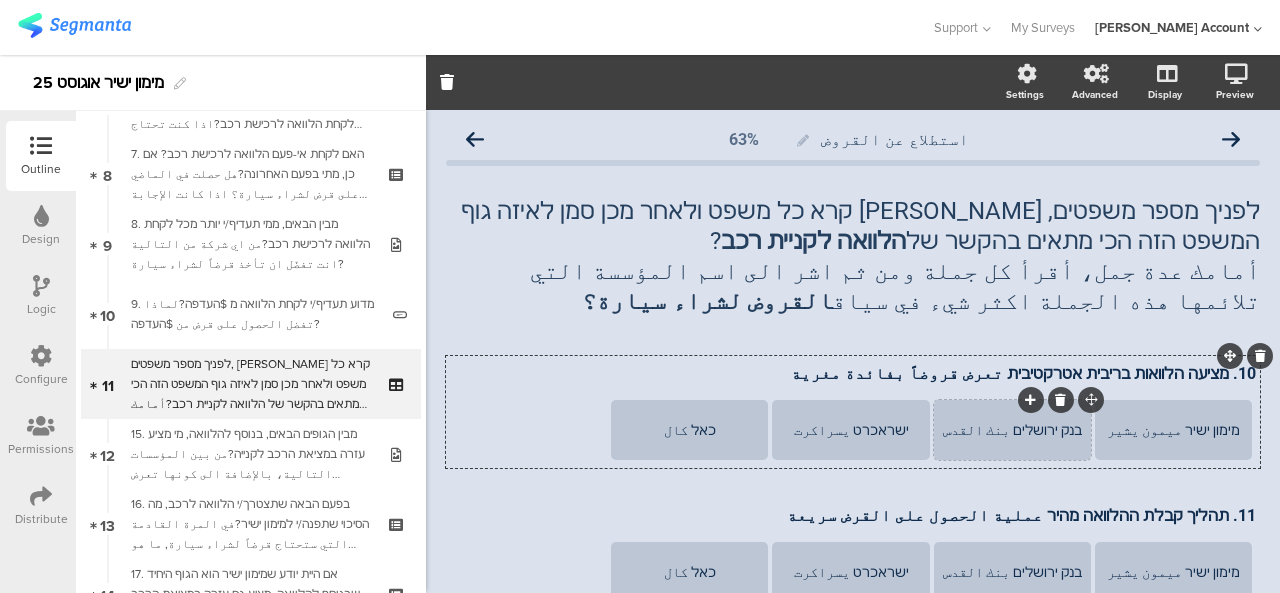 click 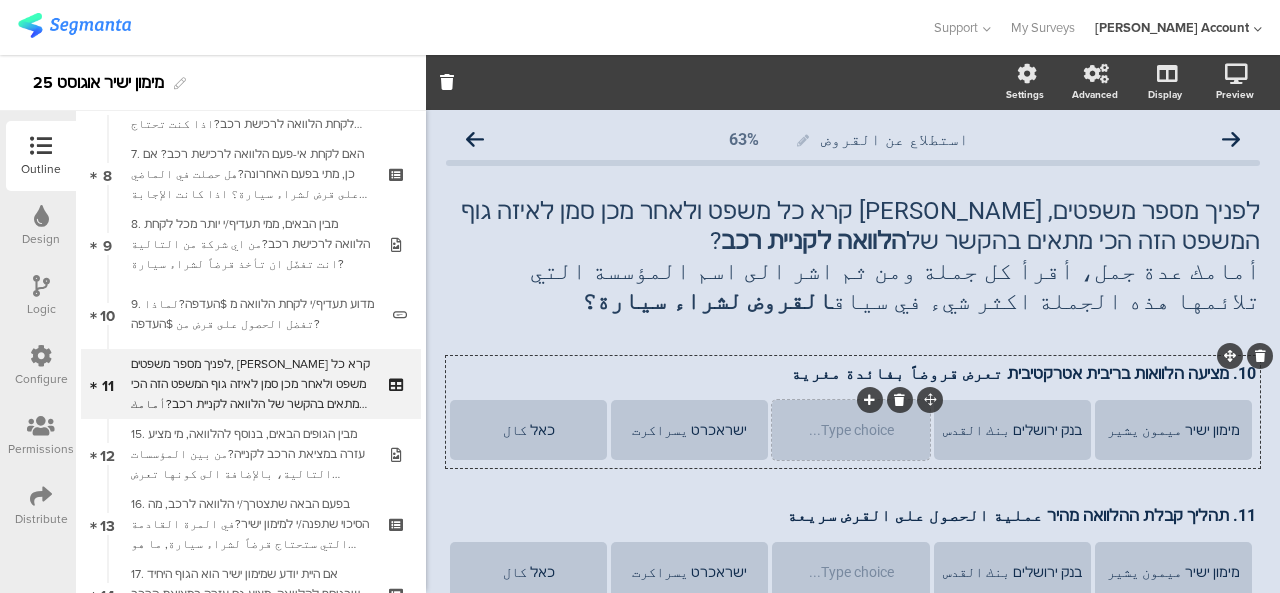 type 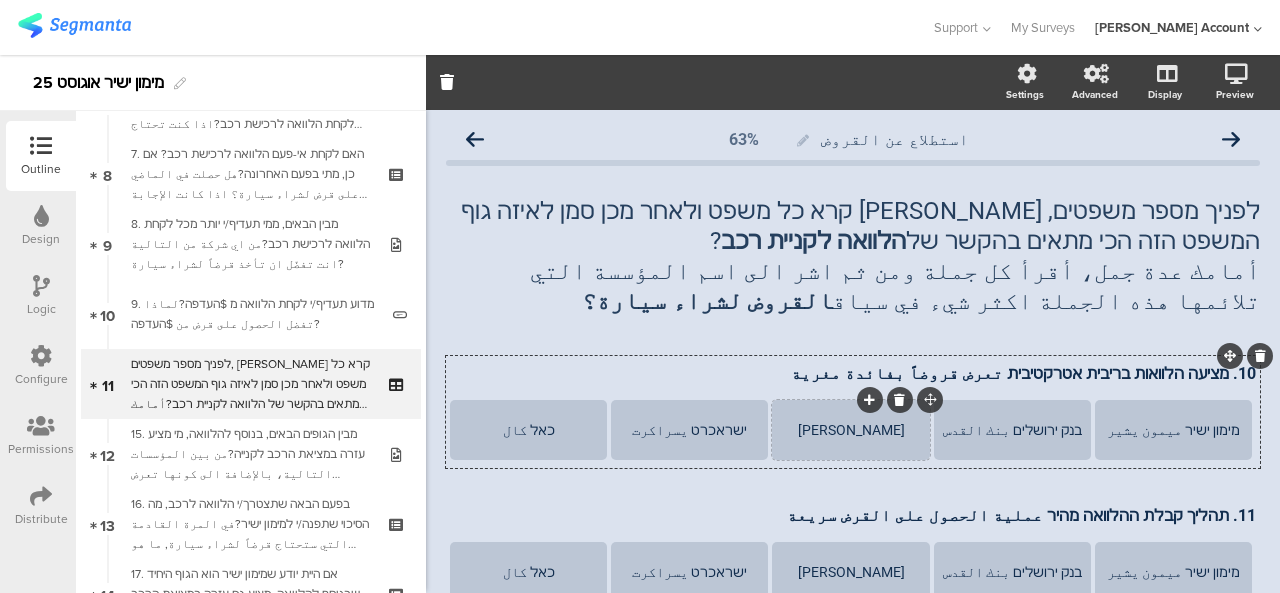 click 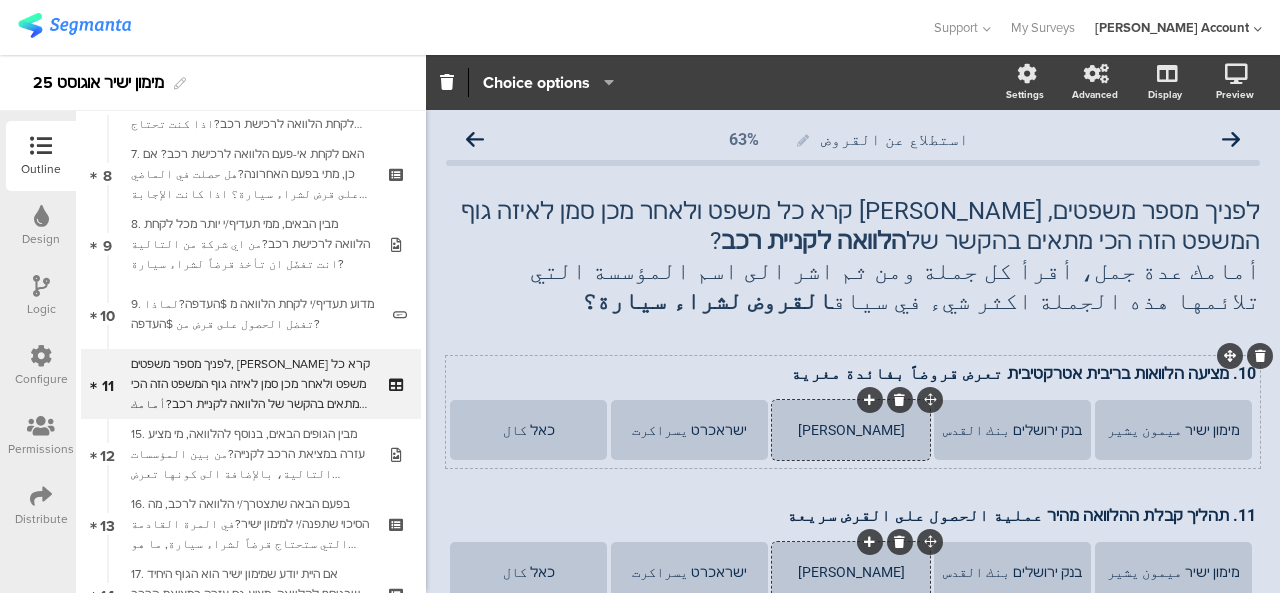 click 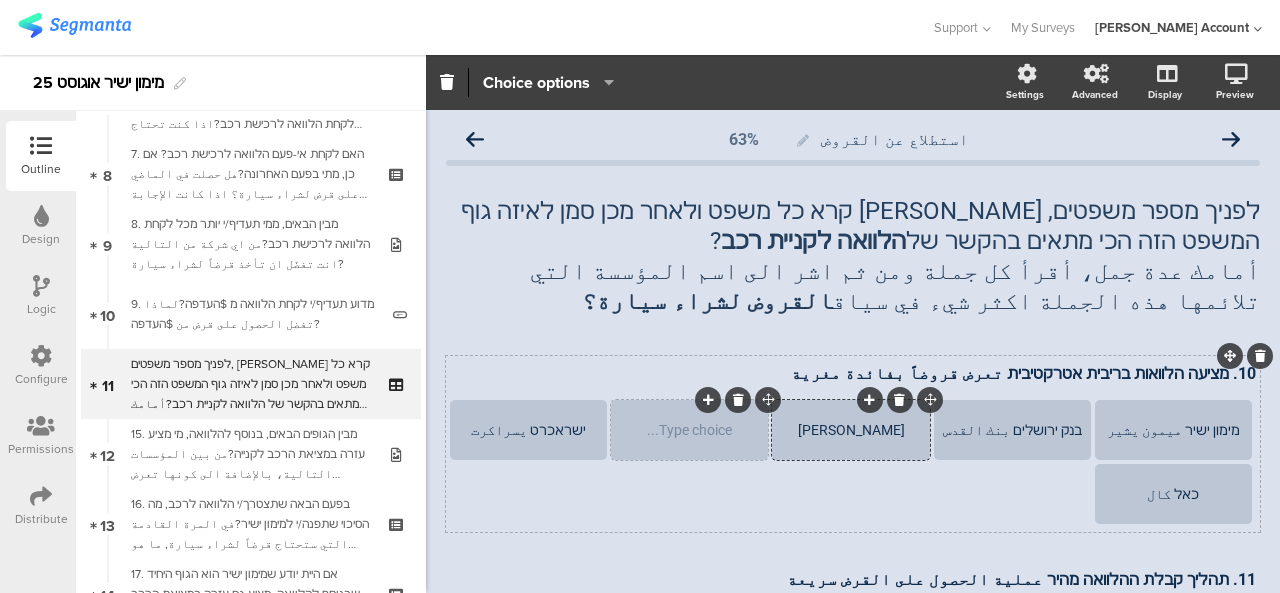 type 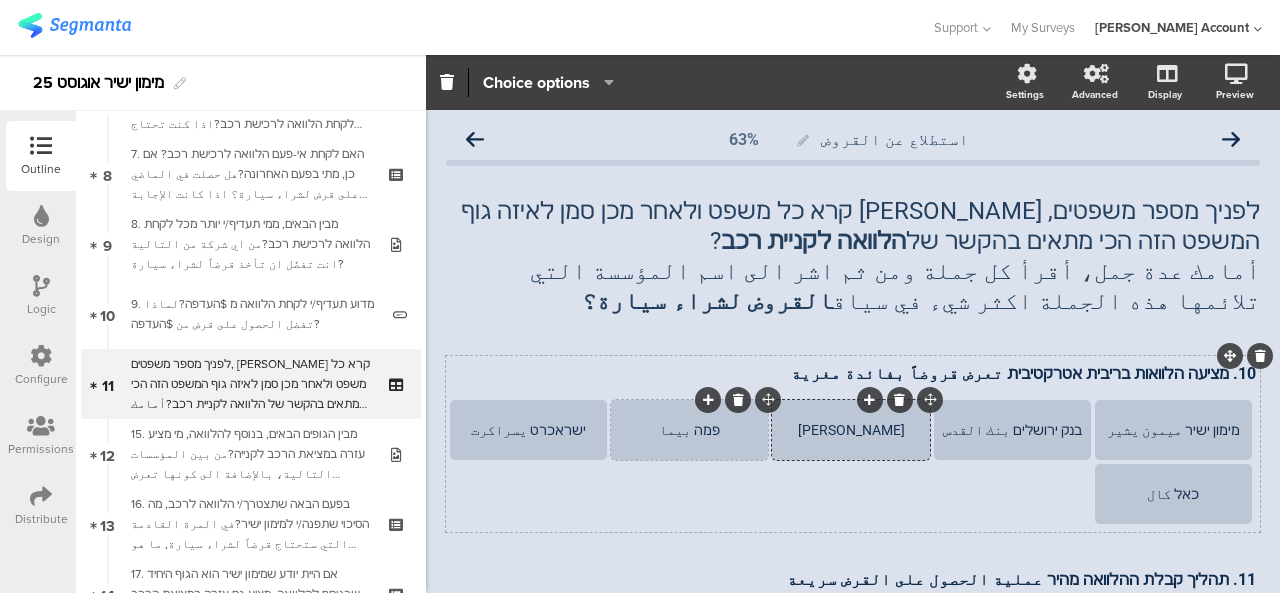 click 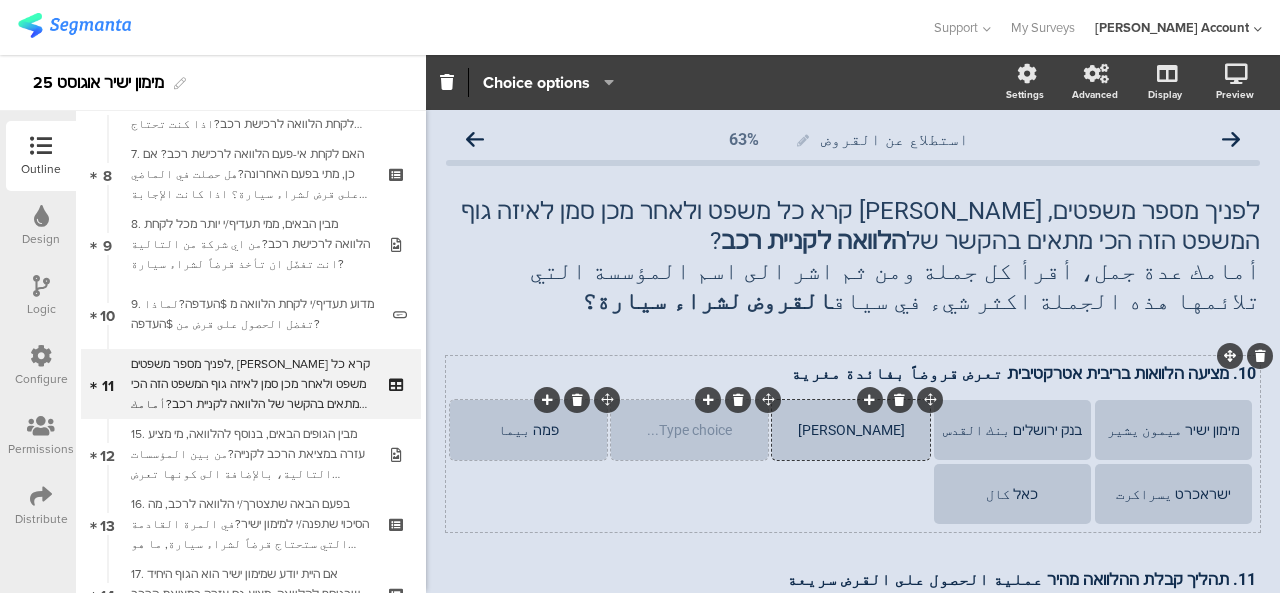 click on "Type choice..." 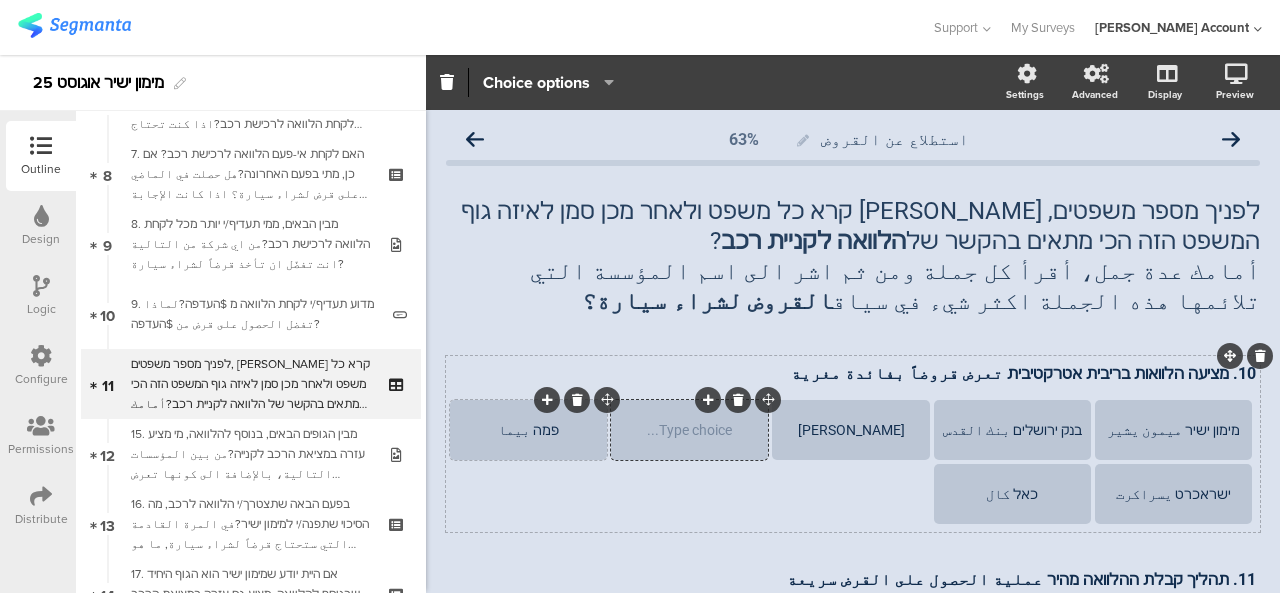 type 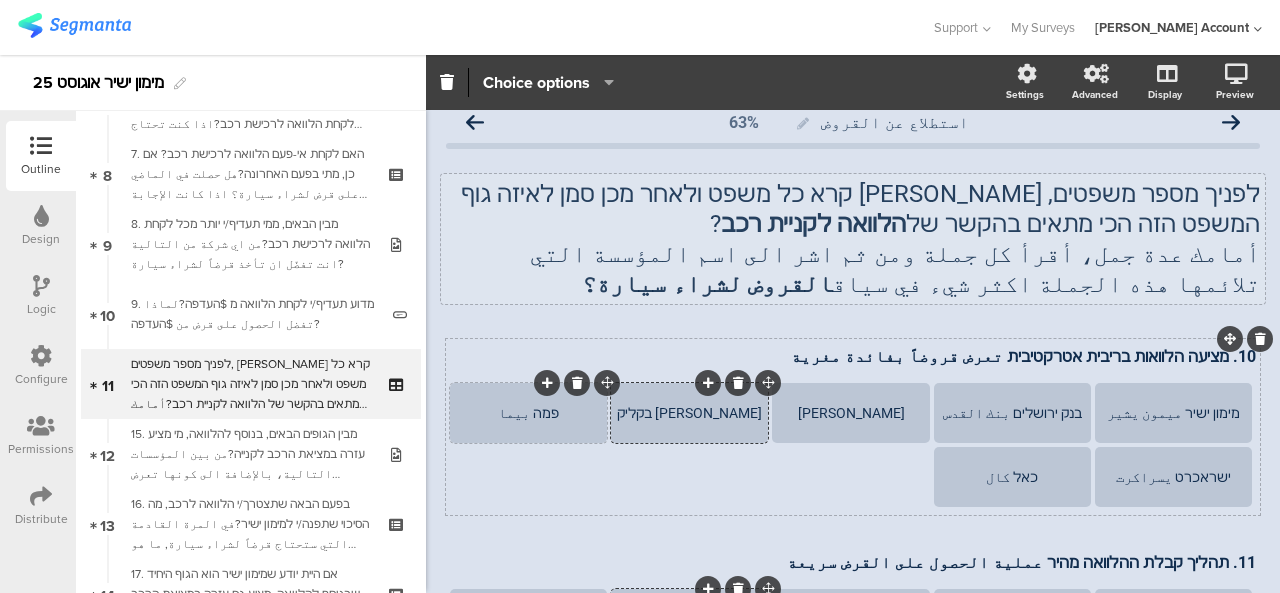 scroll, scrollTop: 117, scrollLeft: 0, axis: vertical 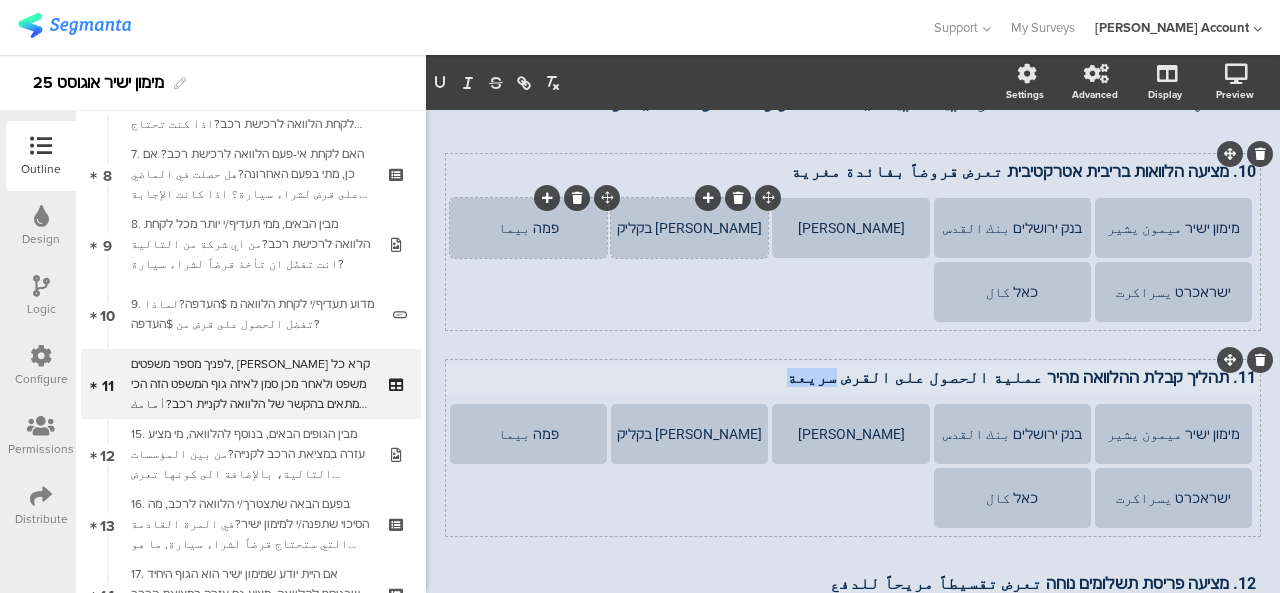 drag, startPoint x: 873, startPoint y: 364, endPoint x: 906, endPoint y: 374, distance: 34.48188 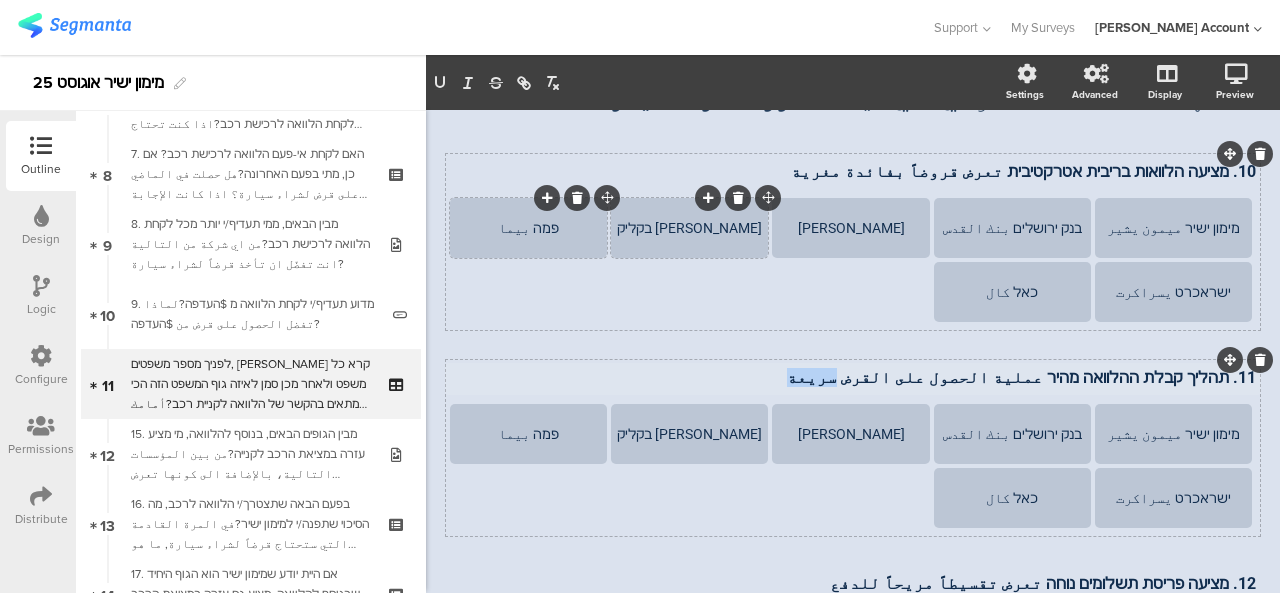 type 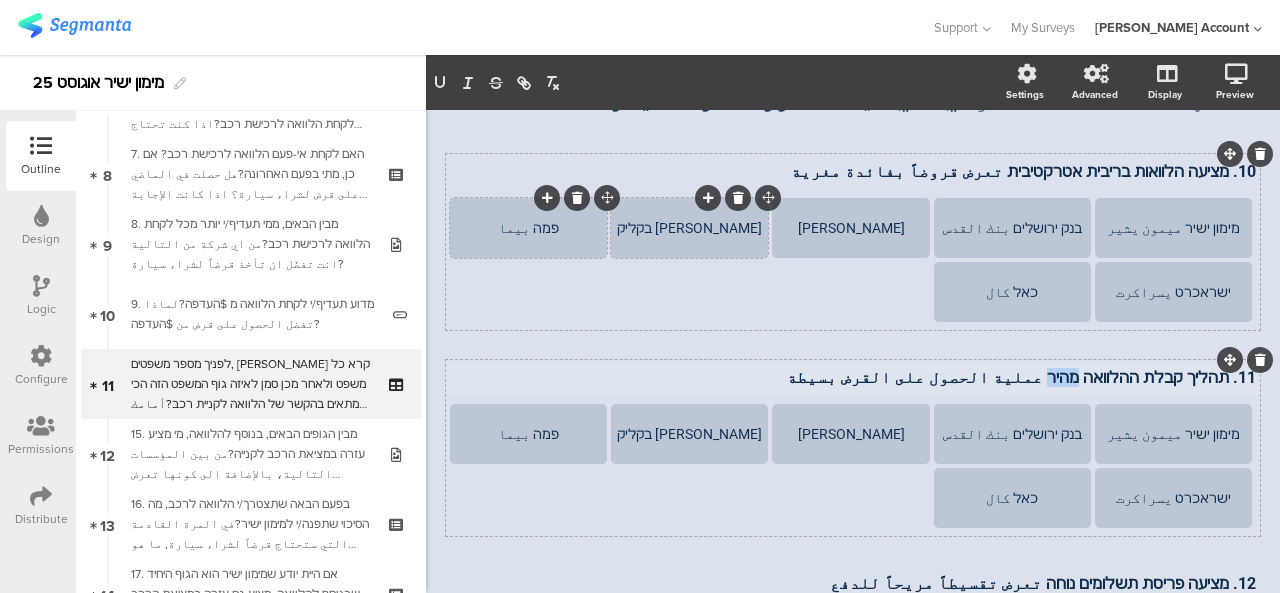 drag, startPoint x: 1057, startPoint y: 375, endPoint x: 1084, endPoint y: 388, distance: 29.966648 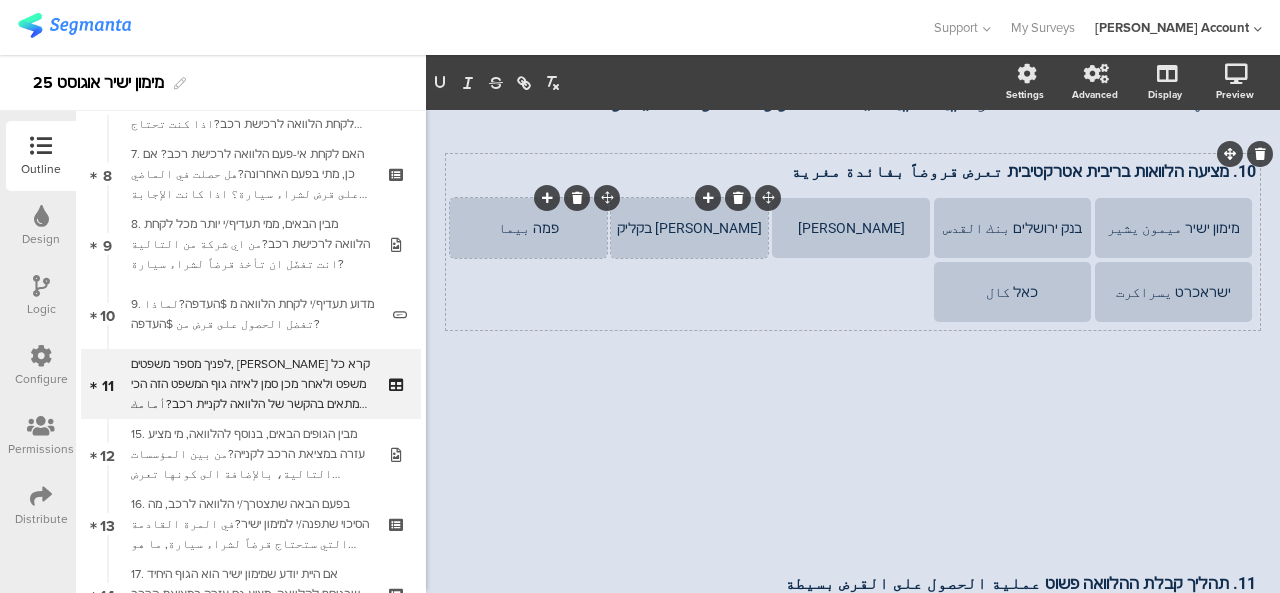 scroll, scrollTop: 408, scrollLeft: 0, axis: vertical 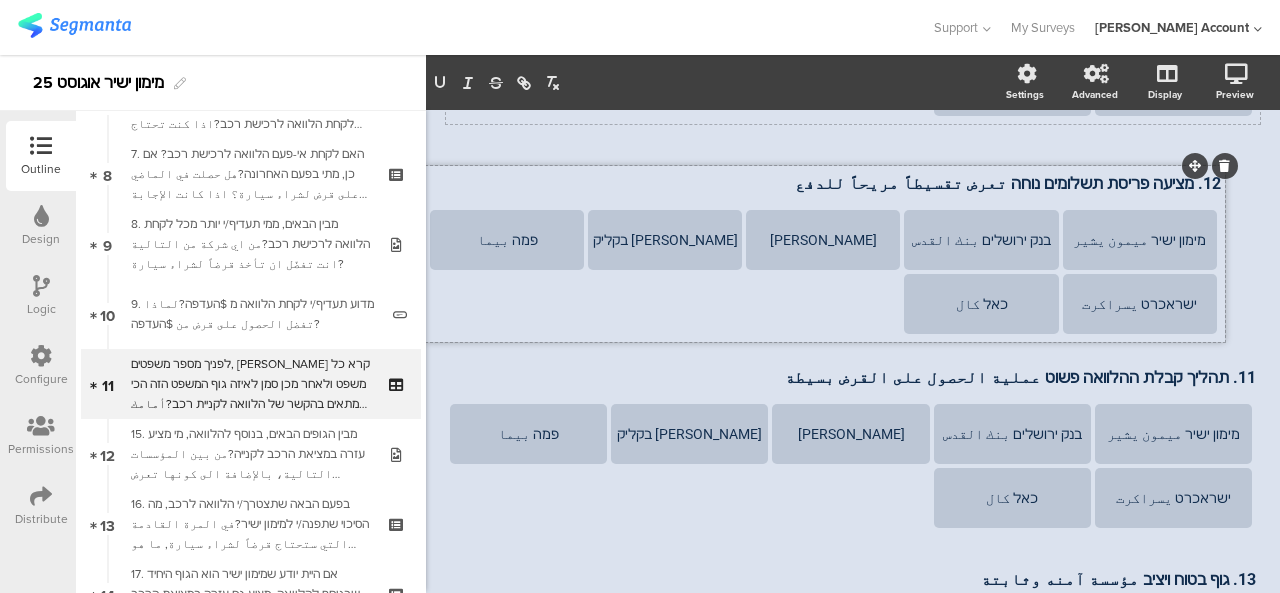 drag, startPoint x: 1218, startPoint y: 571, endPoint x: 1198, endPoint y: 171, distance: 400.4997 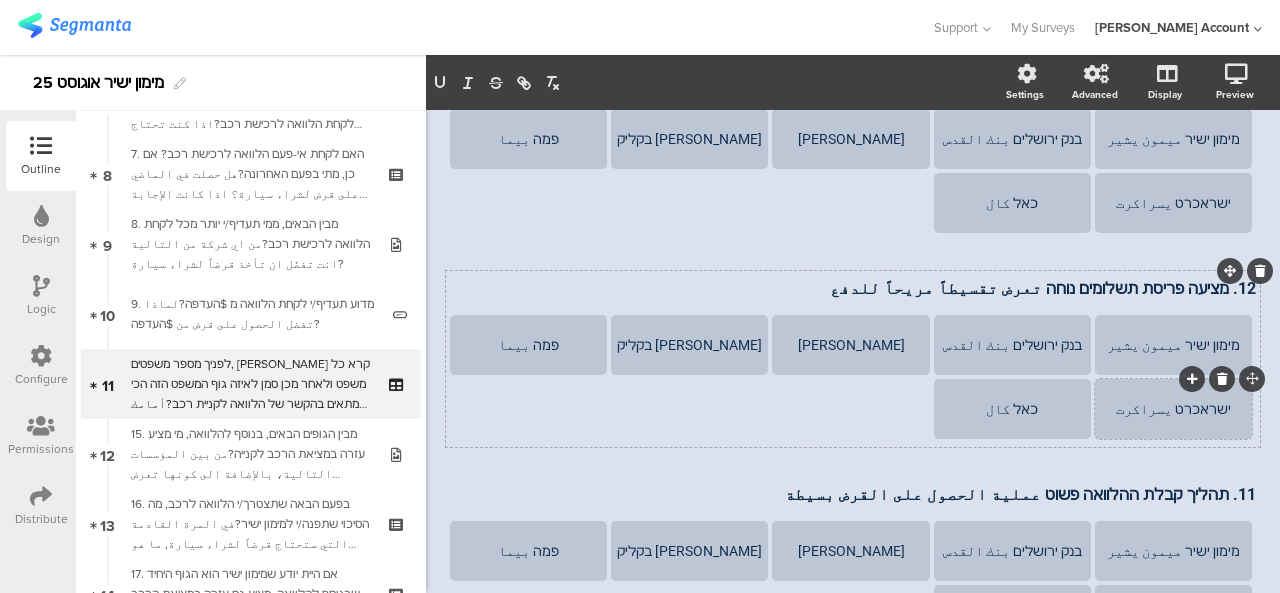 scroll, scrollTop: 308, scrollLeft: 0, axis: vertical 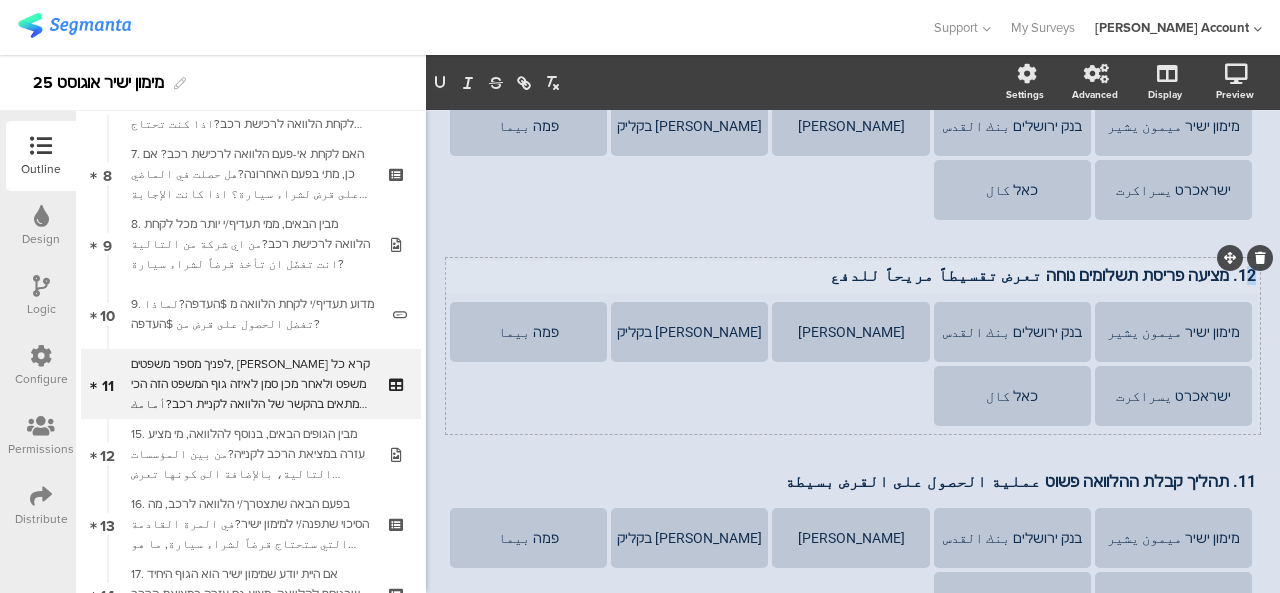 click on "12. מציעה פריסת תשלומים נוחה تعرض تقسيطاً مريحاً للدفع
12. מציעה פריסת תשלומים נוחה تعرض تقسيطاً مريحاً للدفع
12. מציעה פריסת תשלומים נוחה تعرض تقسيطاً مريحاً للدفع" at bounding box center (853, 277) 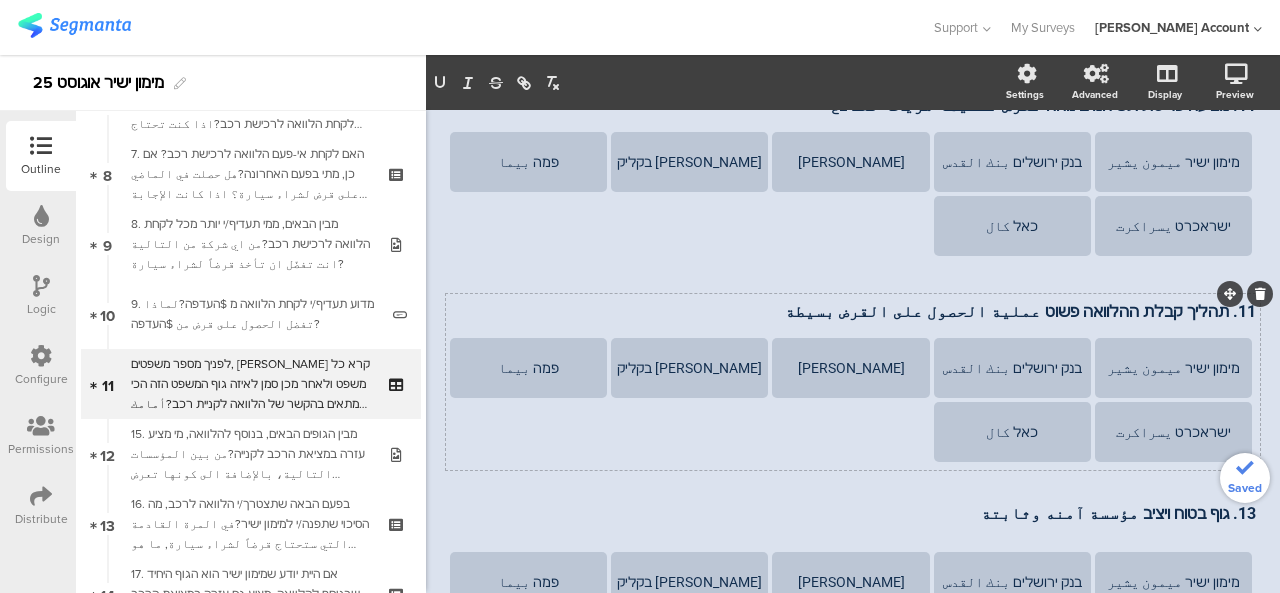 scroll, scrollTop: 504, scrollLeft: 0, axis: vertical 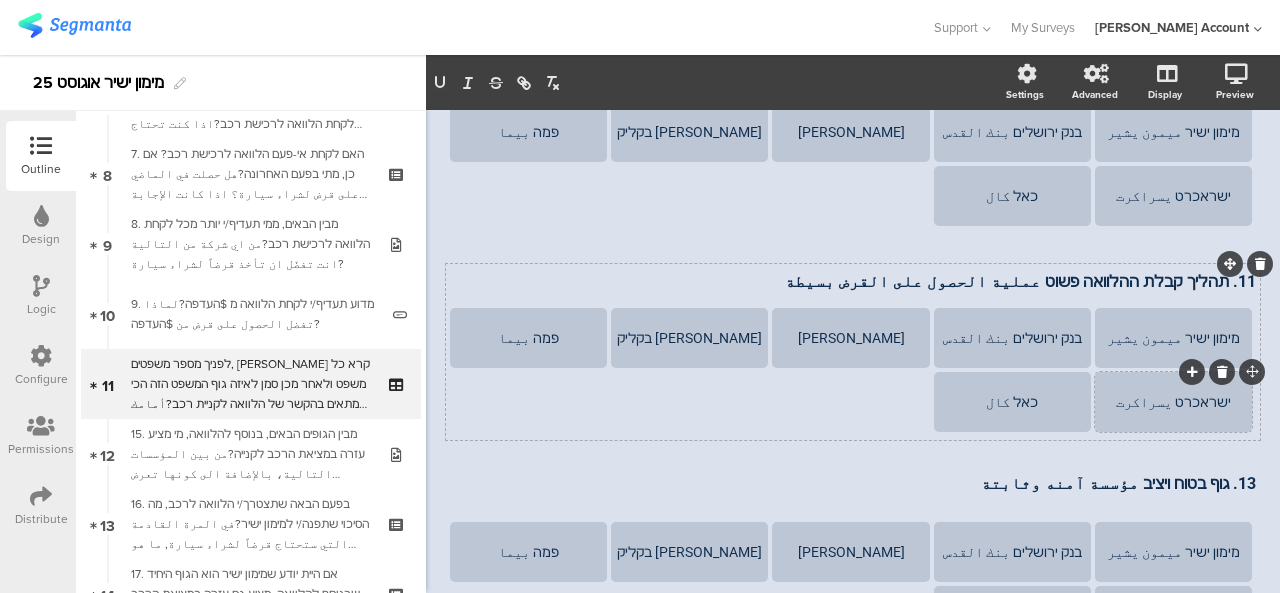 drag, startPoint x: 1216, startPoint y: 476, endPoint x: 1189, endPoint y: 407, distance: 74.094536 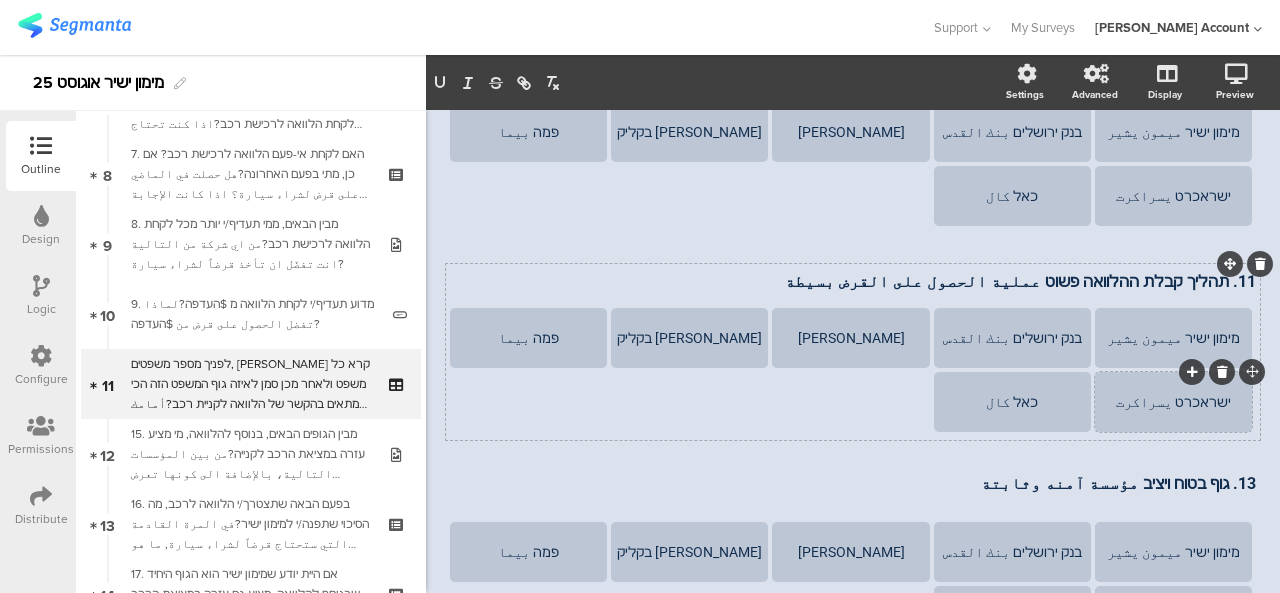 click on "10.	מציעה הלוואות בריבית אטרקטיבית تعرض قروضاً بفائدة مغرية
10.	מציעה הלוואות בריבית אטרקטיבית تعرض قروضاً بفائدة مغرية
מימון ישיר ميمون يشير
בנק ירושלים بنك القدس
מקס ماكس
מימון בקליק
פמה بيما
ישראכרט يسراكرت
כאל كال" 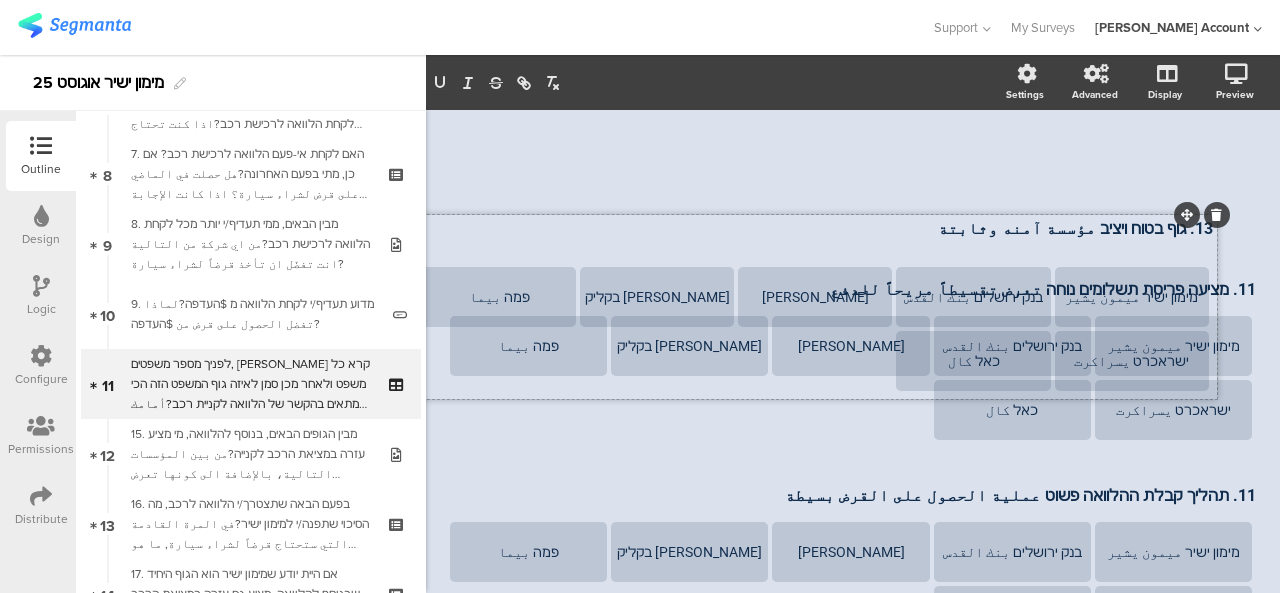 scroll, scrollTop: 718, scrollLeft: 0, axis: vertical 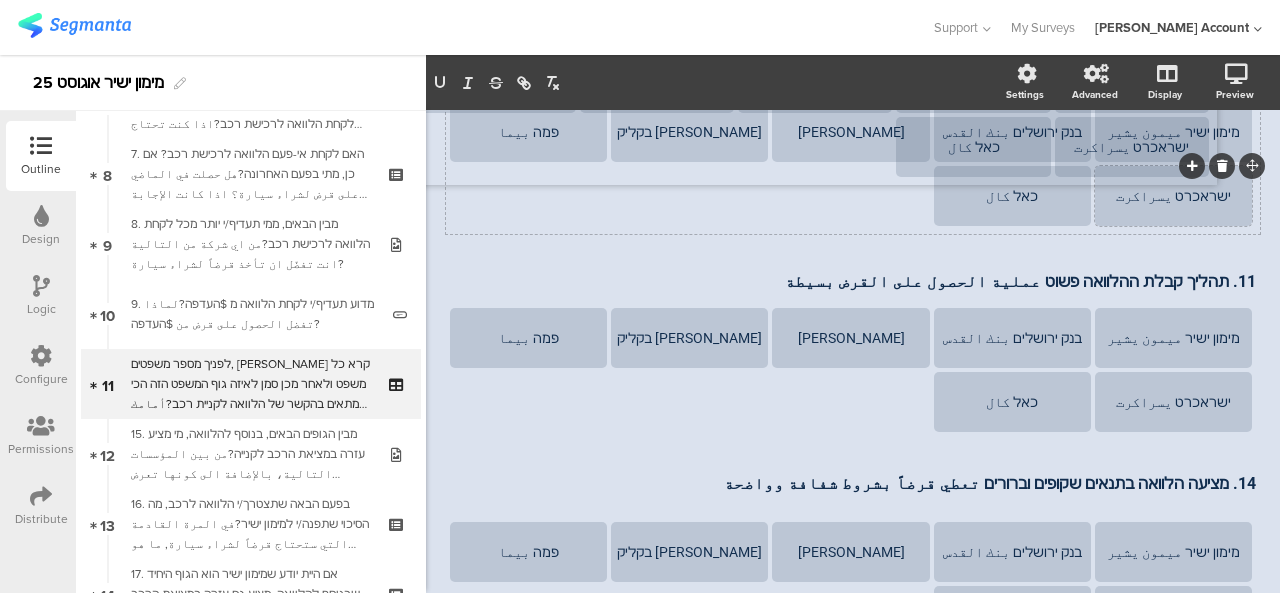 drag, startPoint x: 1214, startPoint y: 473, endPoint x: 1186, endPoint y: 216, distance: 258.52078 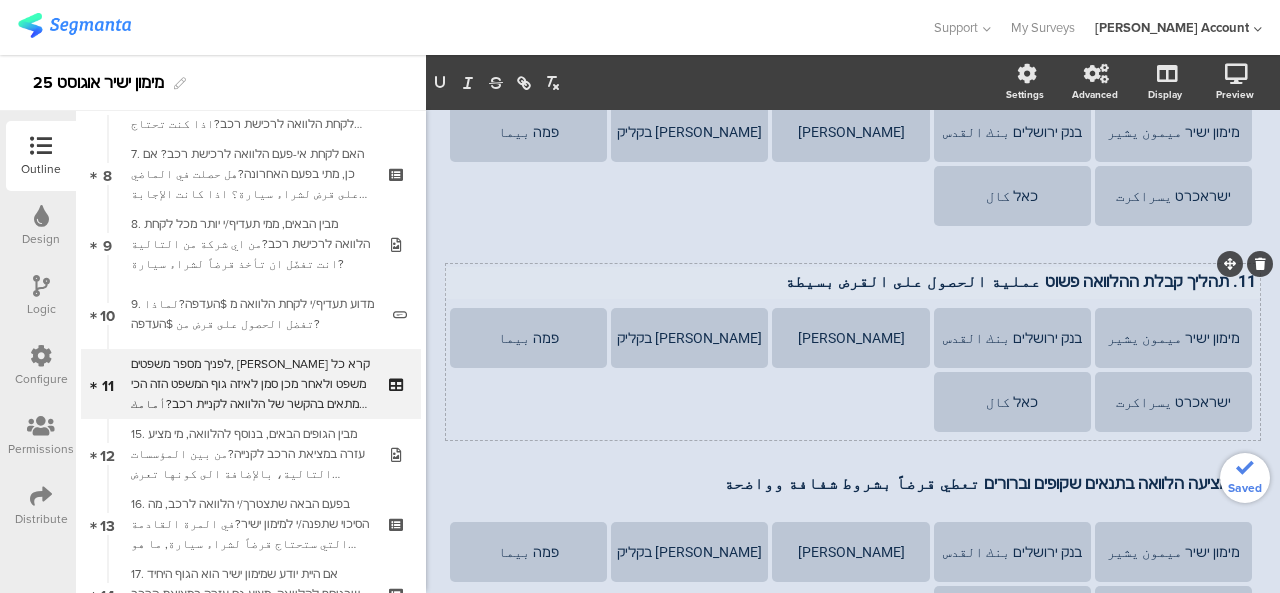 scroll, scrollTop: 714, scrollLeft: 0, axis: vertical 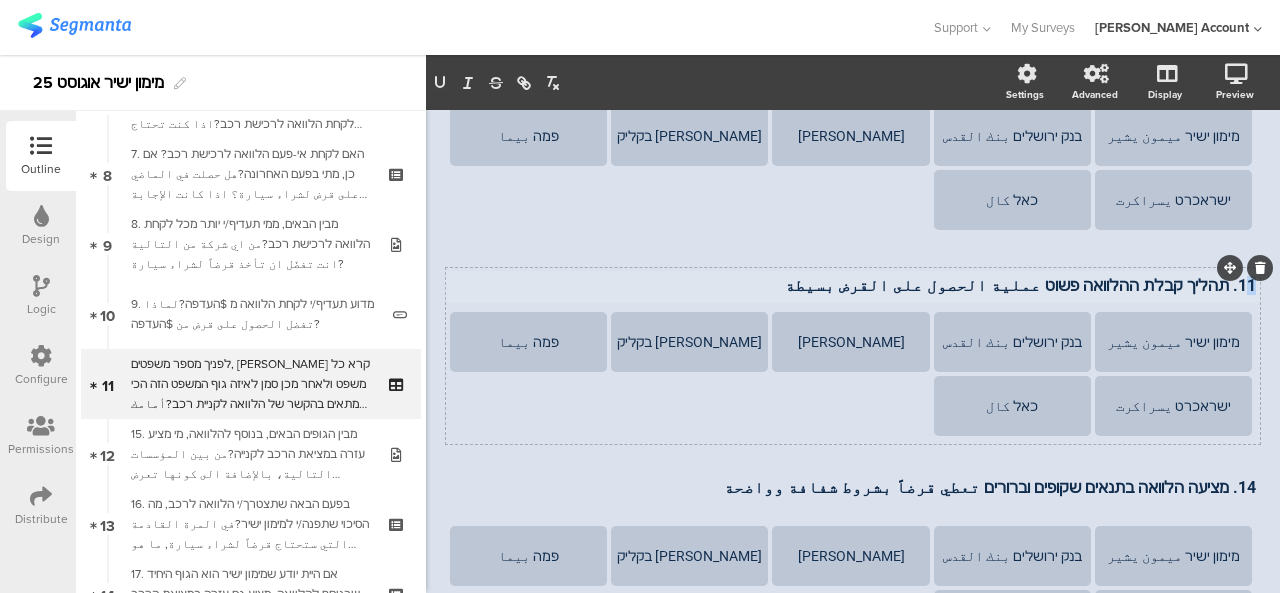click on "11. תהליך קבלת ההלוואה פשוט عملية الحصول على القرض بسيطة
11. תהליך קבלת ההלוואה פשוט عملية الحصول على القرض بسيطة
11. תהליך קבלת ההלוואה פשוט عملية الحصول على القرض بسيطة" at bounding box center (853, 287) 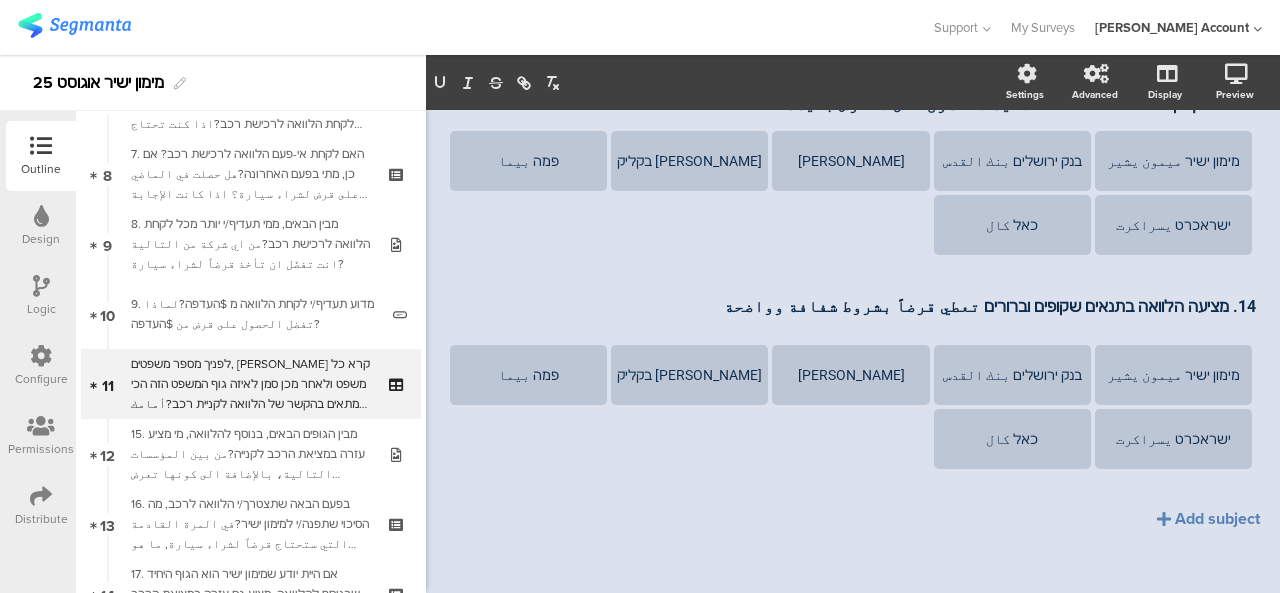 scroll, scrollTop: 913, scrollLeft: 0, axis: vertical 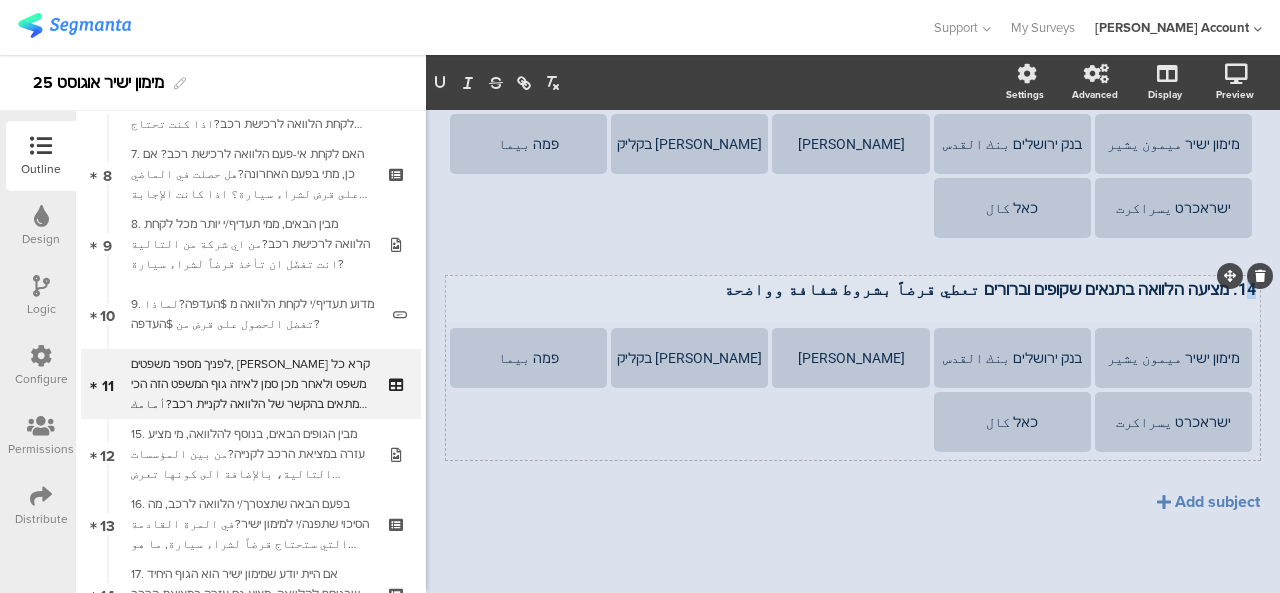 click on "14. מציעה הלוואה בתנאים שקופים וברורים تعطي قرضاً بشروط شفافة وواضحة
14. מציעה הלוואה בתנאים שקופים וברורים تعطي قرضاً بشروط شفافة وواضحة
14. מציעה הלוואה בתנאים שקופים וברורים تعطي قرضاً بشروط شفافة وواضحة" at bounding box center [853, 299] 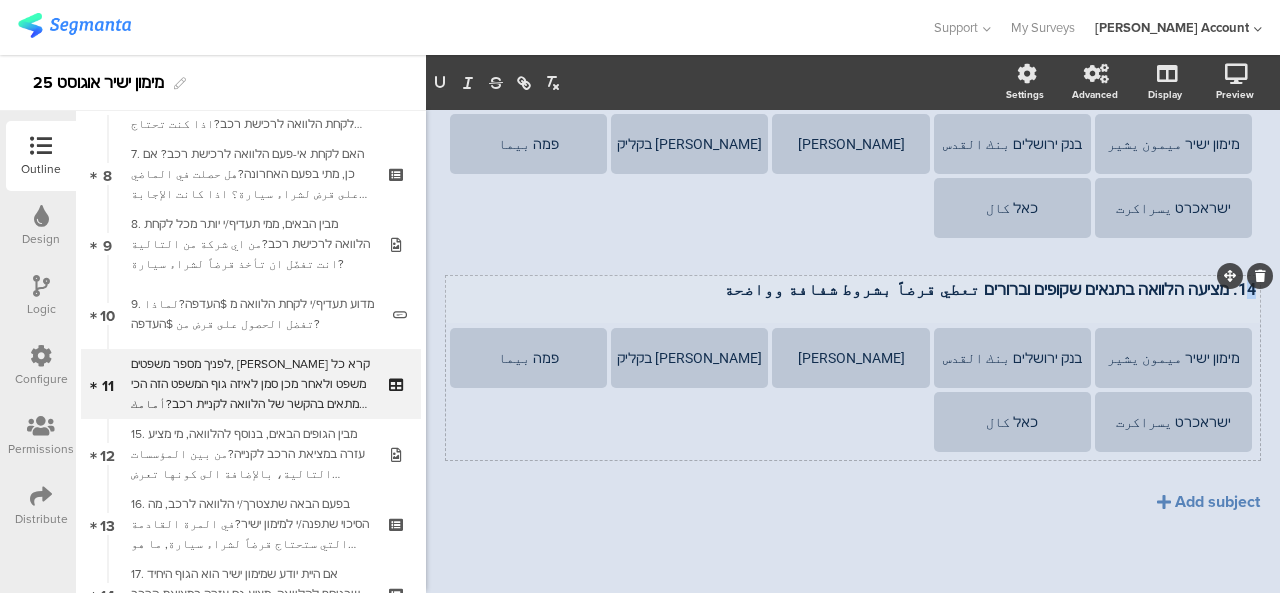 type 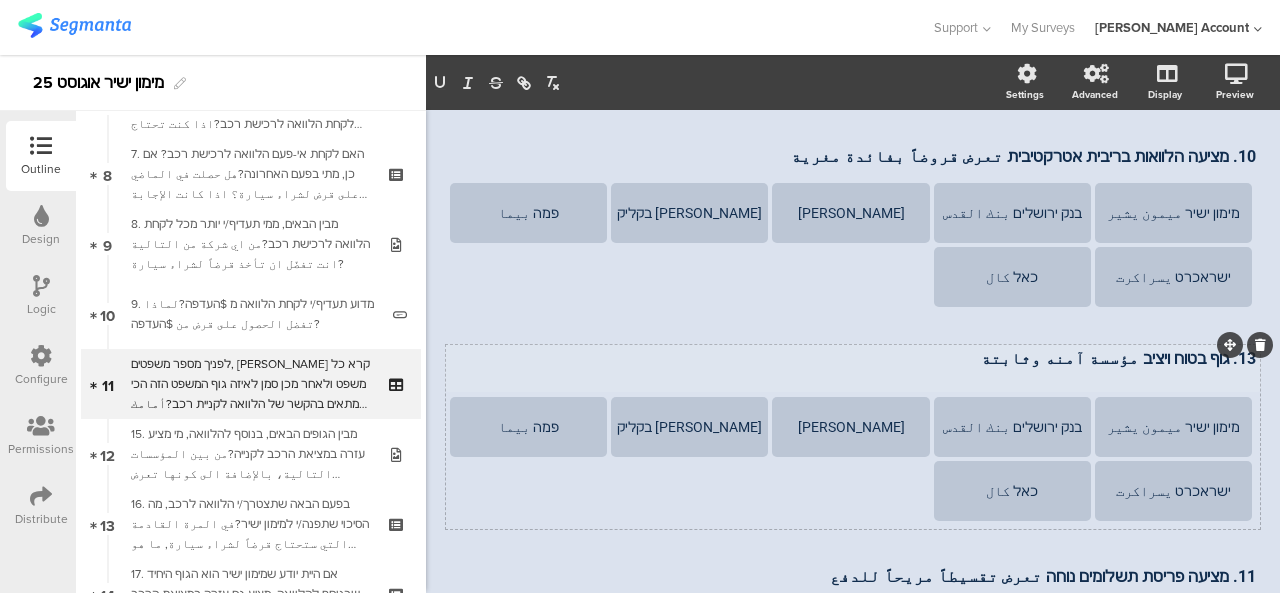 scroll, scrollTop: 317, scrollLeft: 0, axis: vertical 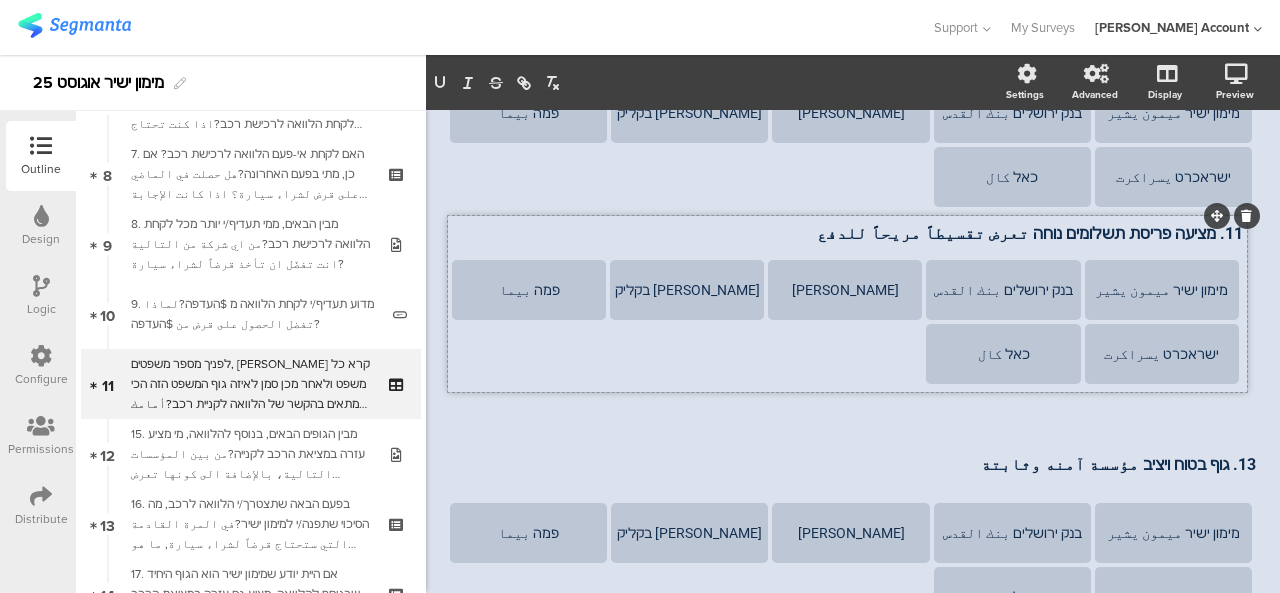 drag, startPoint x: 1212, startPoint y: 465, endPoint x: 1214, endPoint y: 222, distance: 243.00822 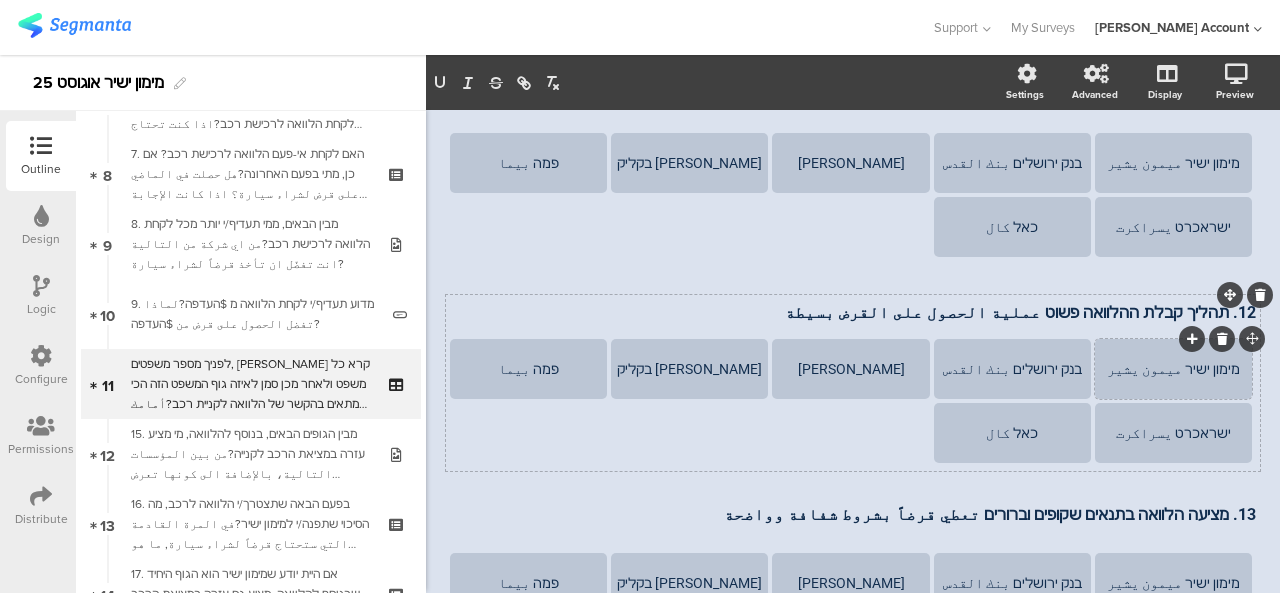 scroll, scrollTop: 717, scrollLeft: 0, axis: vertical 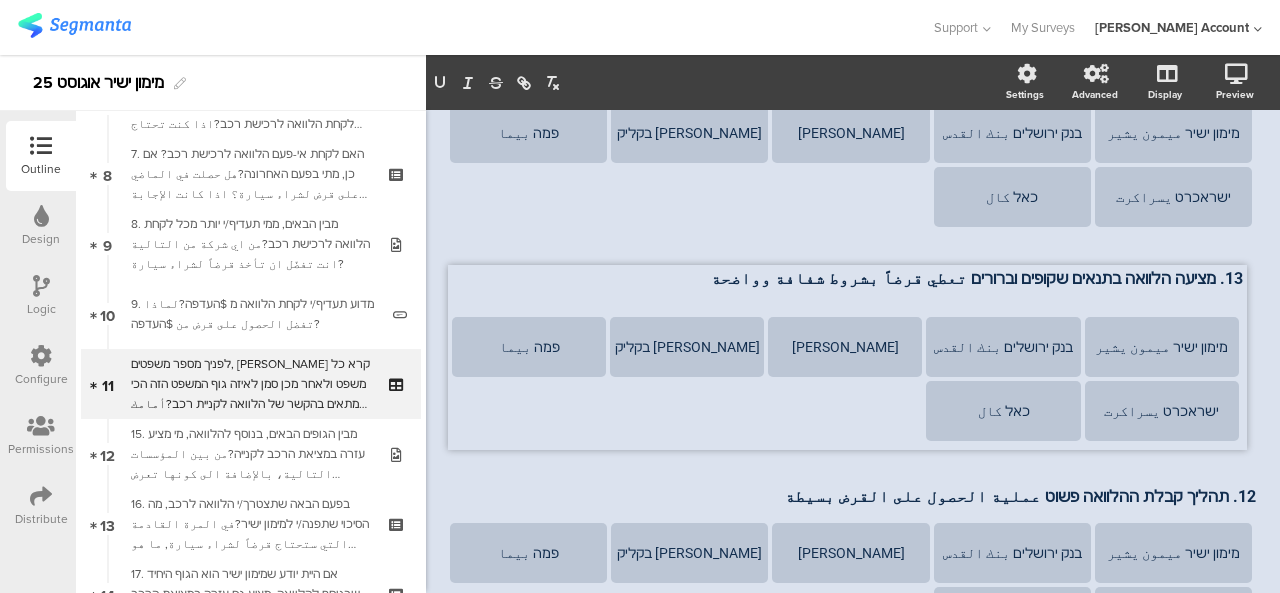 drag, startPoint x: 1212, startPoint y: 469, endPoint x: 1214, endPoint y: 263, distance: 206.0097 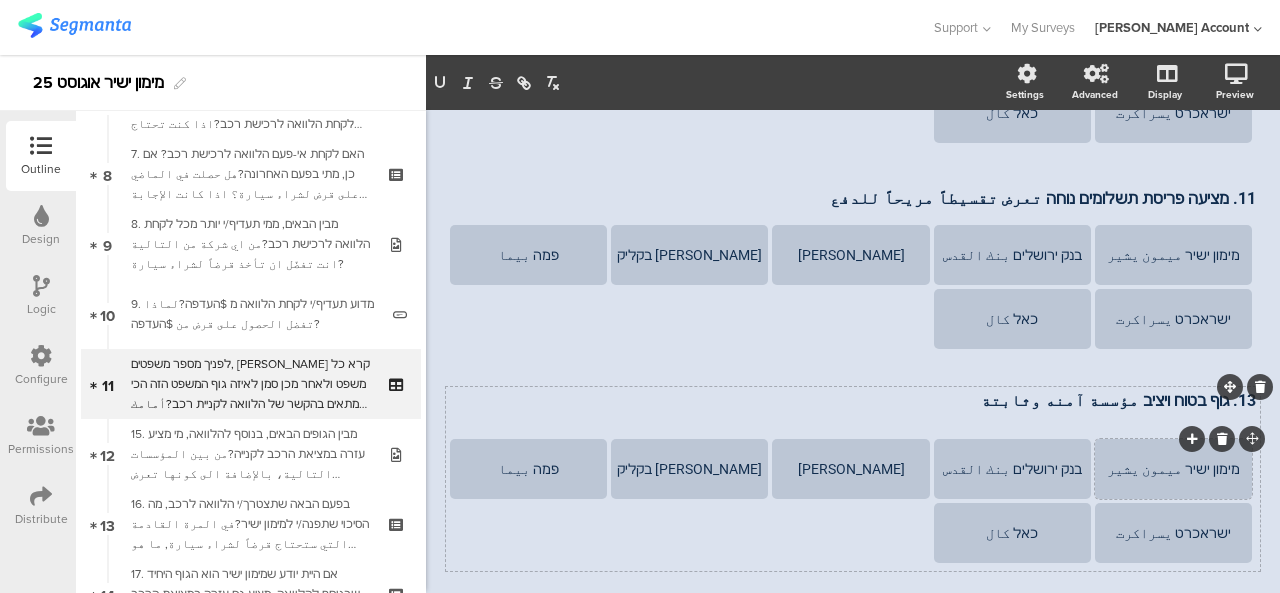 scroll, scrollTop: 417, scrollLeft: 0, axis: vertical 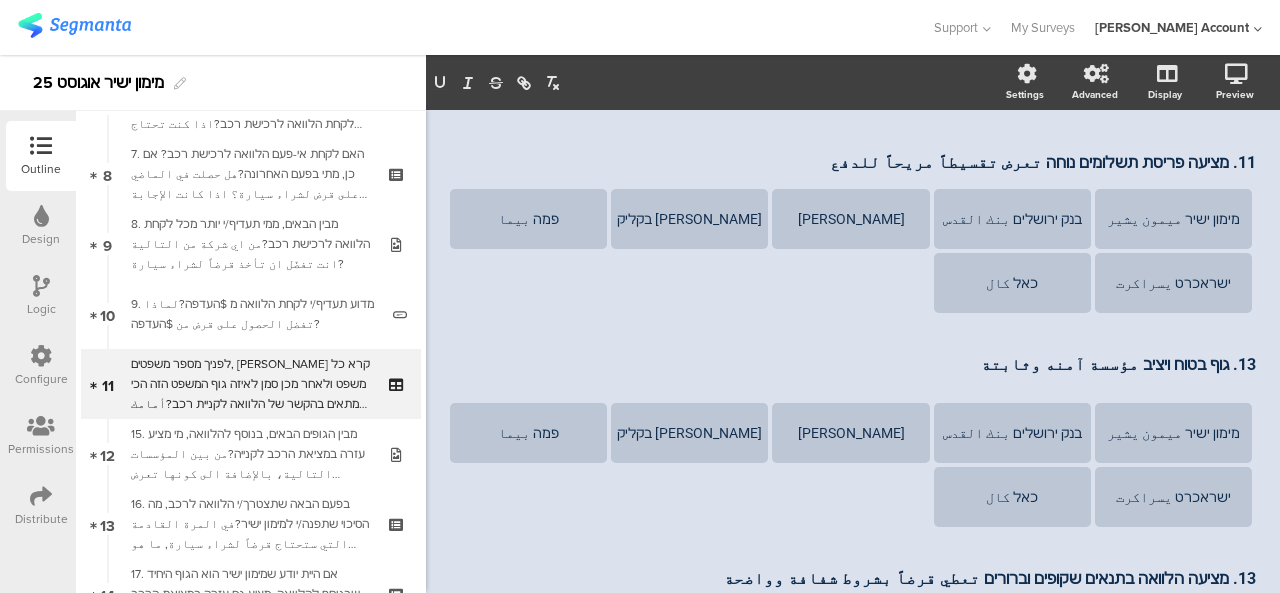 drag, startPoint x: 1233, startPoint y: 364, endPoint x: 1248, endPoint y: 370, distance: 16.155495 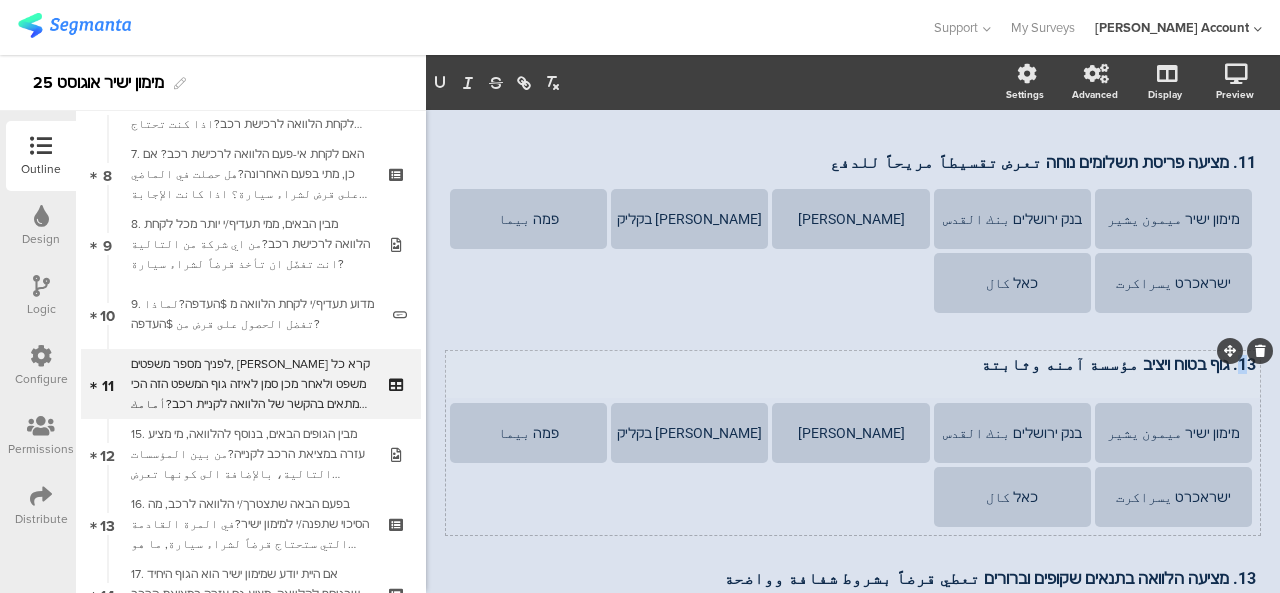 drag, startPoint x: 1236, startPoint y: 369, endPoint x: 1220, endPoint y: 373, distance: 16.492422 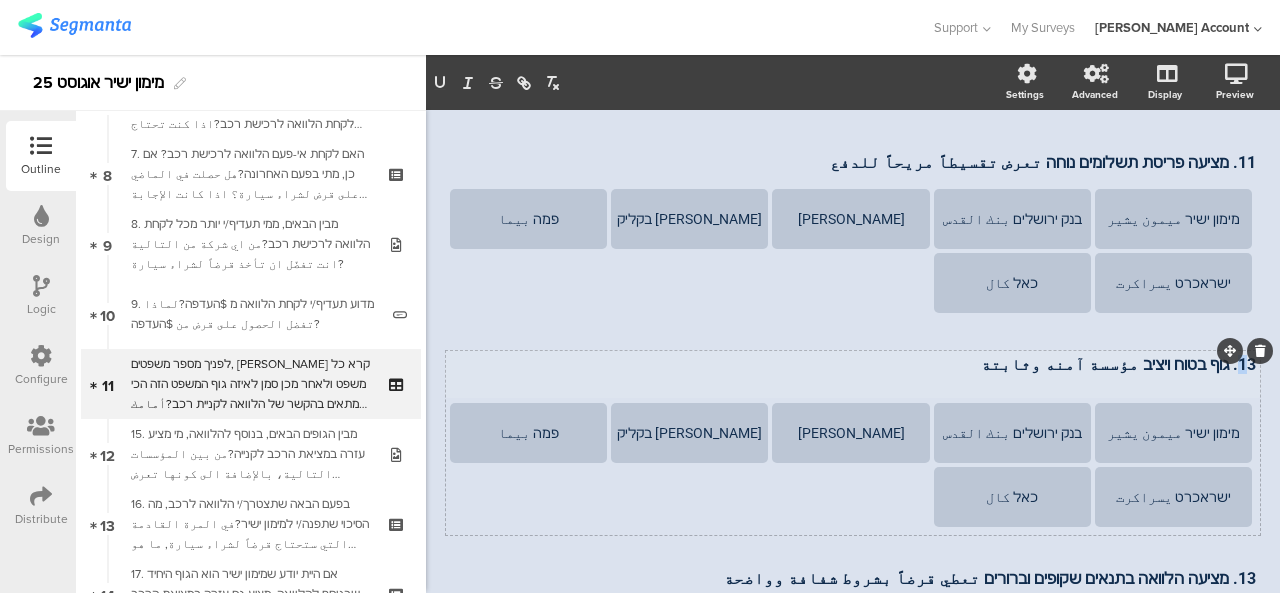 click on "13. גוף בטוח ויציב مؤسسة آمنه وثابتة" at bounding box center (853, 364) 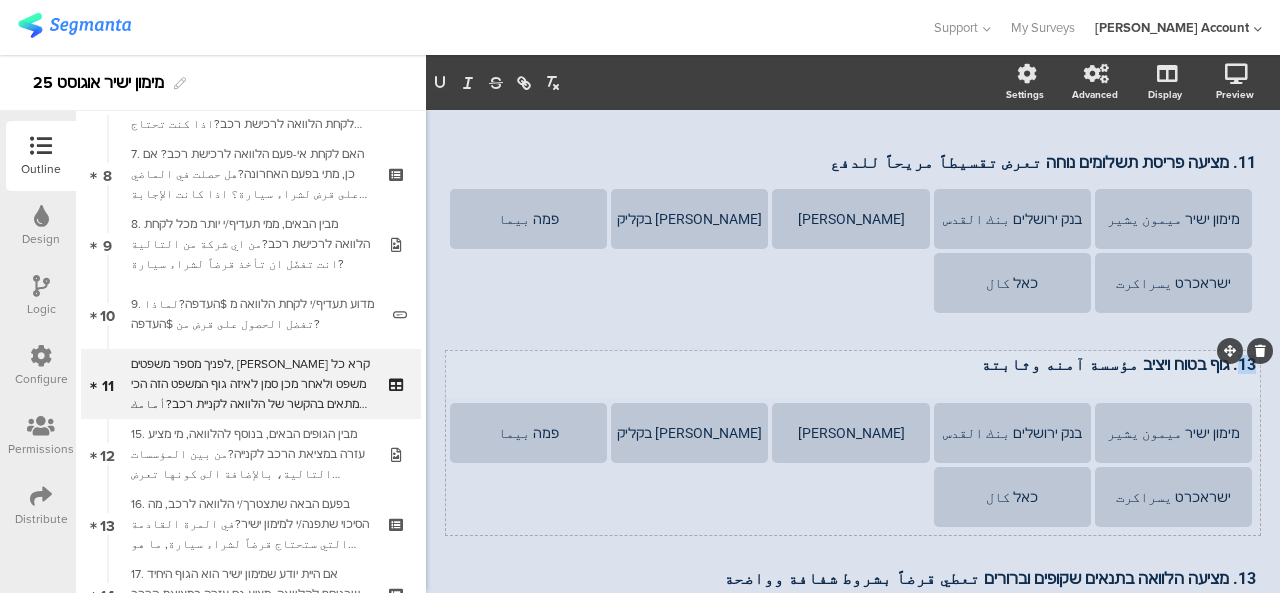 click on "13. גוף בטוח ויציב مؤسسة آمنه وثابتة" at bounding box center (853, 364) 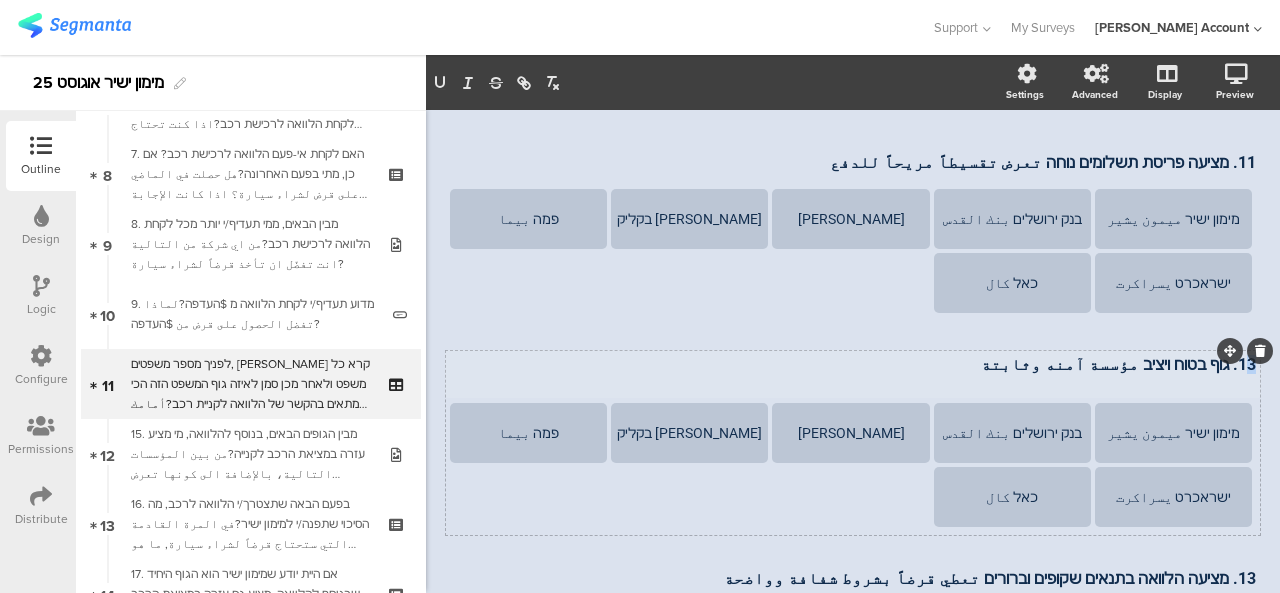 click on "13. גוף בטוח ויציב مؤسسة آمنه وثابتة" at bounding box center [853, 364] 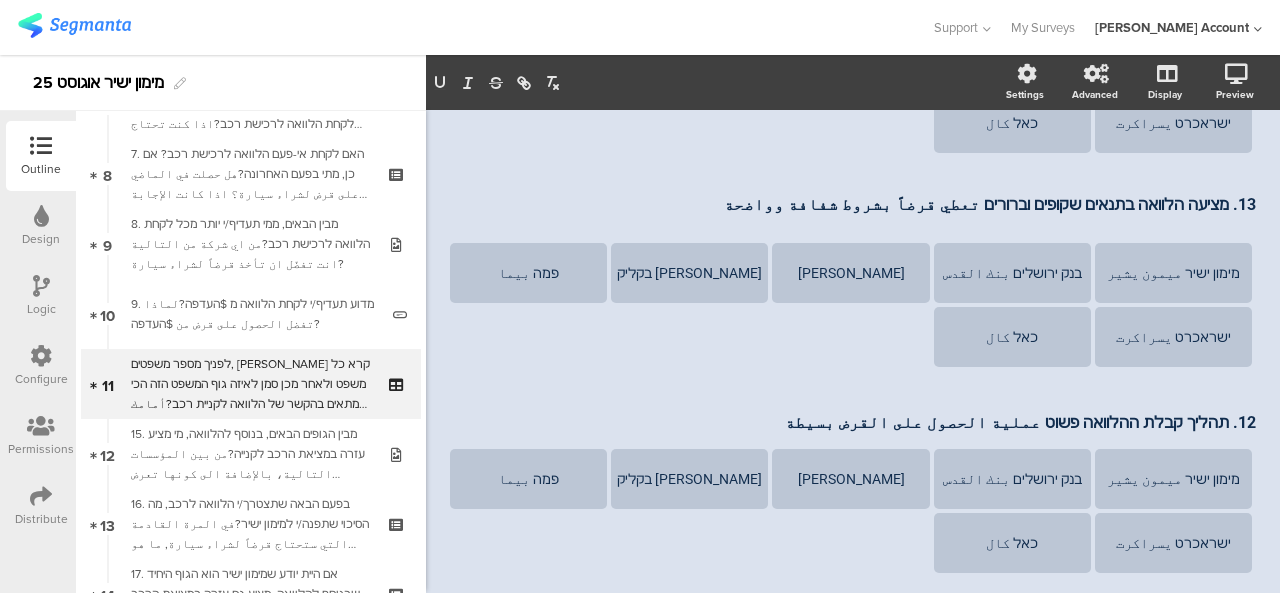 scroll, scrollTop: 821, scrollLeft: 0, axis: vertical 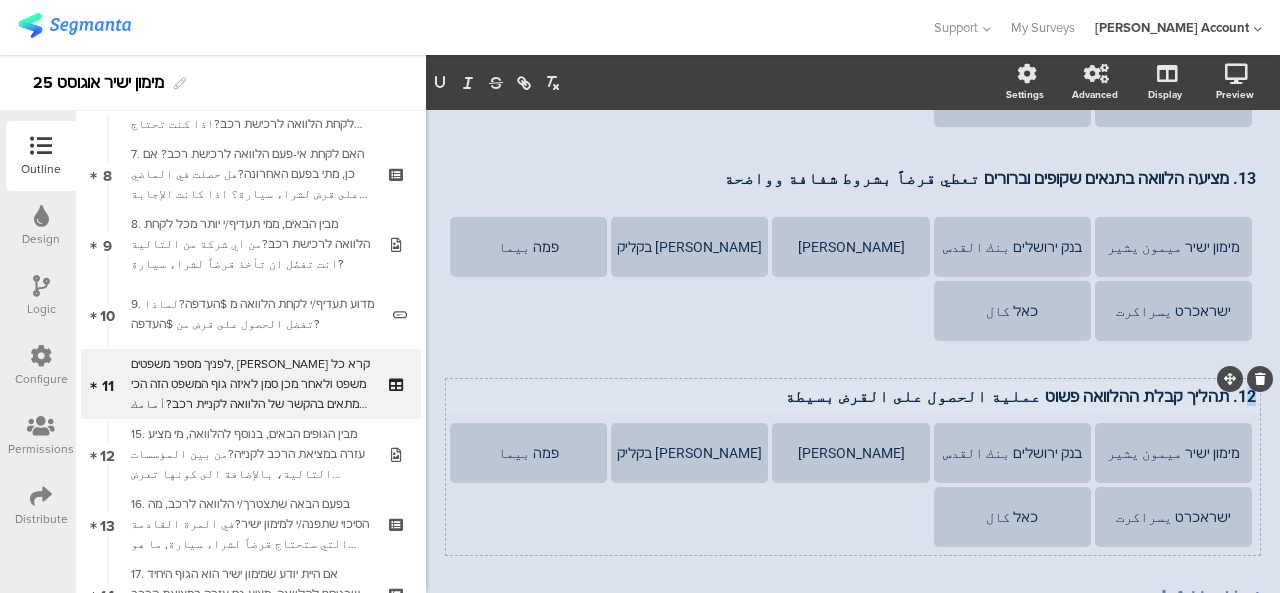 click on "12. תהליך קבלת ההלוואה פשוט عملية الحصول على القرض بسيطة
12. תהליך קבלת ההלוואה פשוט عملية الحصول على القرض بسيطة
12. תהליך קבלת ההלוואה פשוט عملية الحصول على القرض بسيطة" at bounding box center [853, 398] 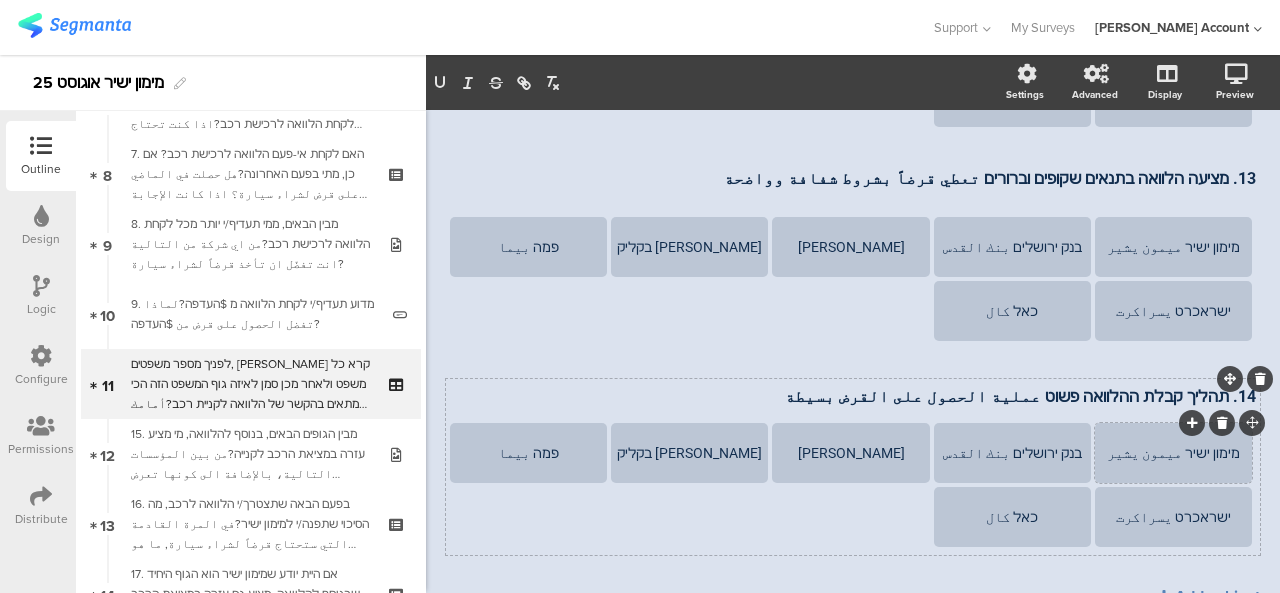 scroll, scrollTop: 913, scrollLeft: 0, axis: vertical 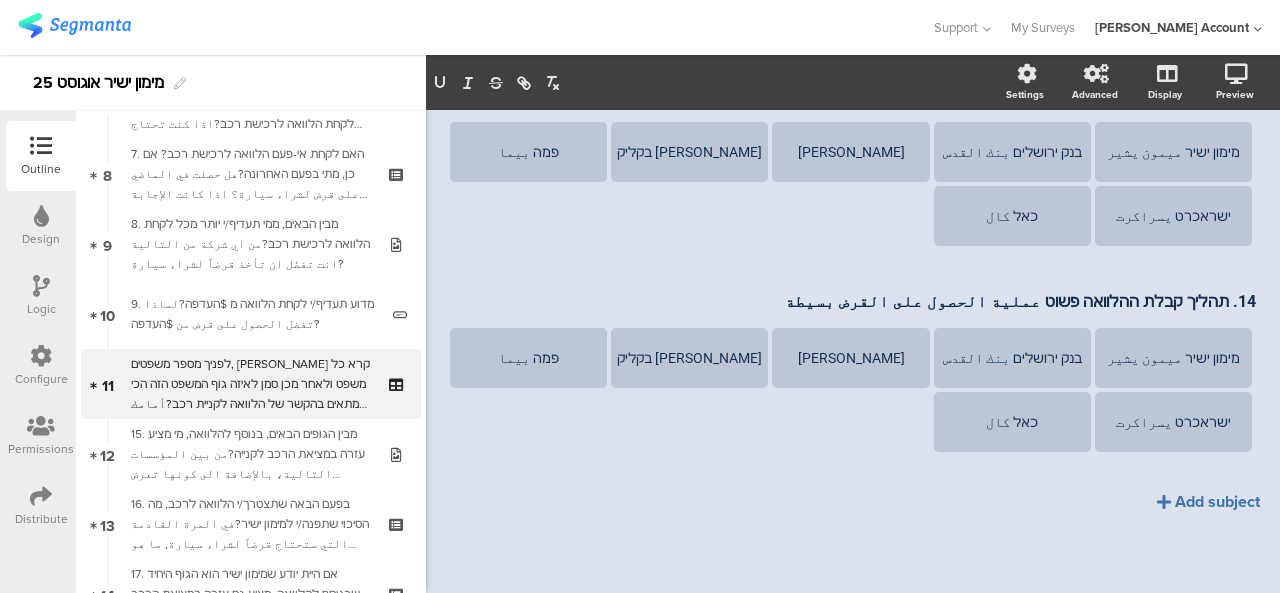 click on "Add subject" 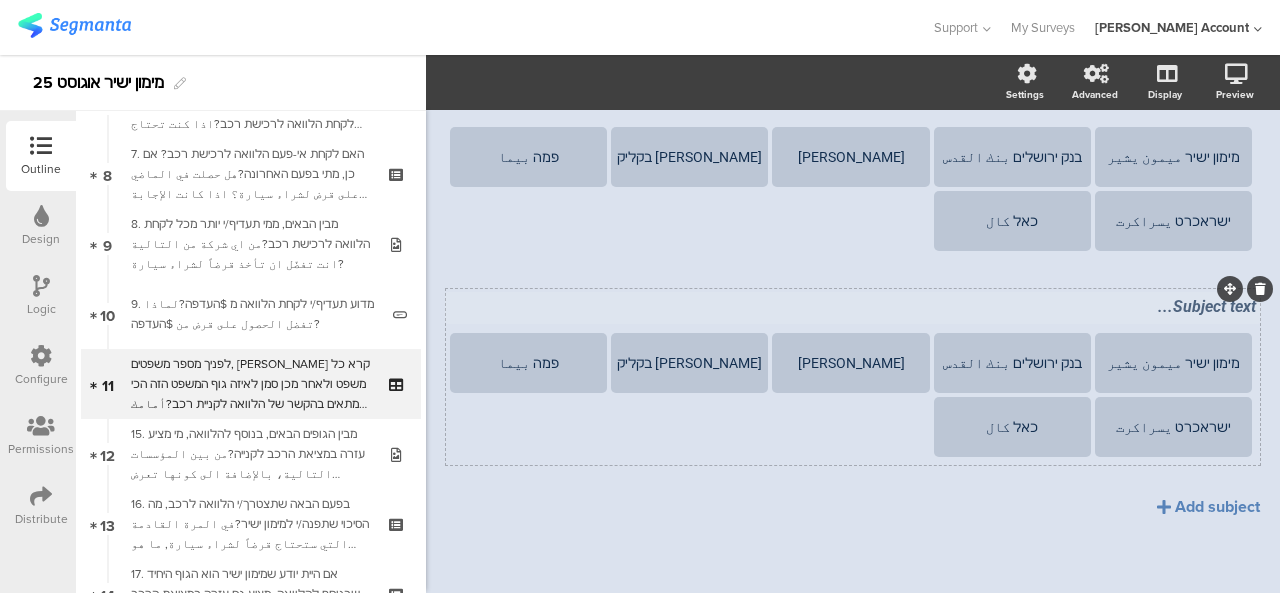 click on "Subject text..." at bounding box center [853, 306] 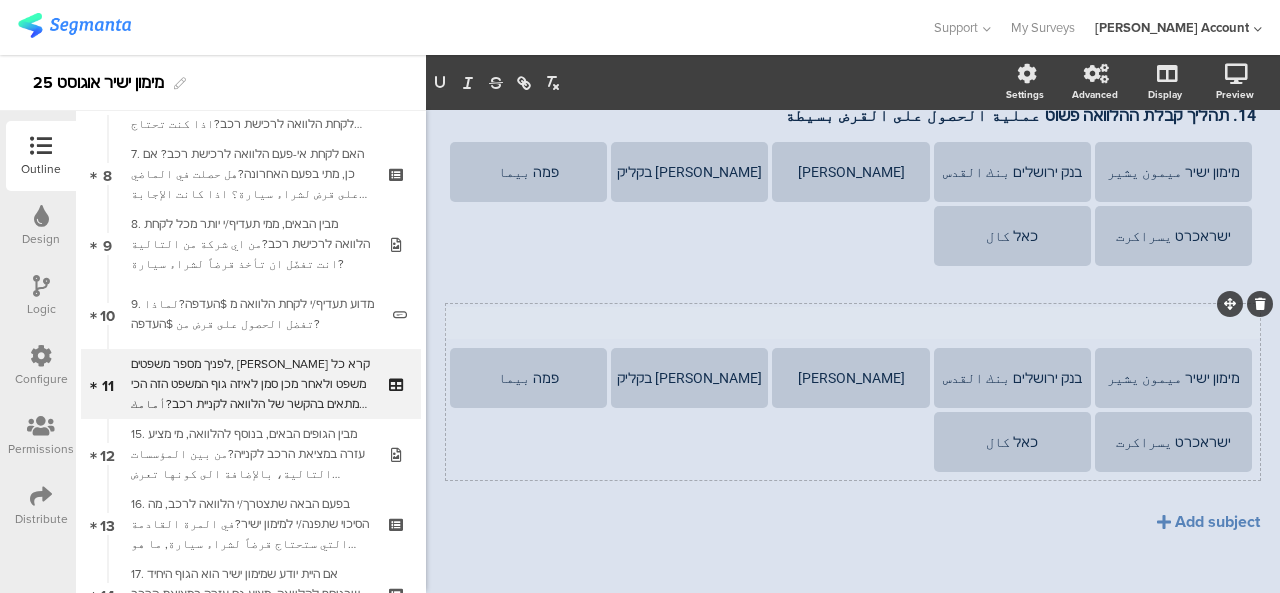 click at bounding box center [853, 321] 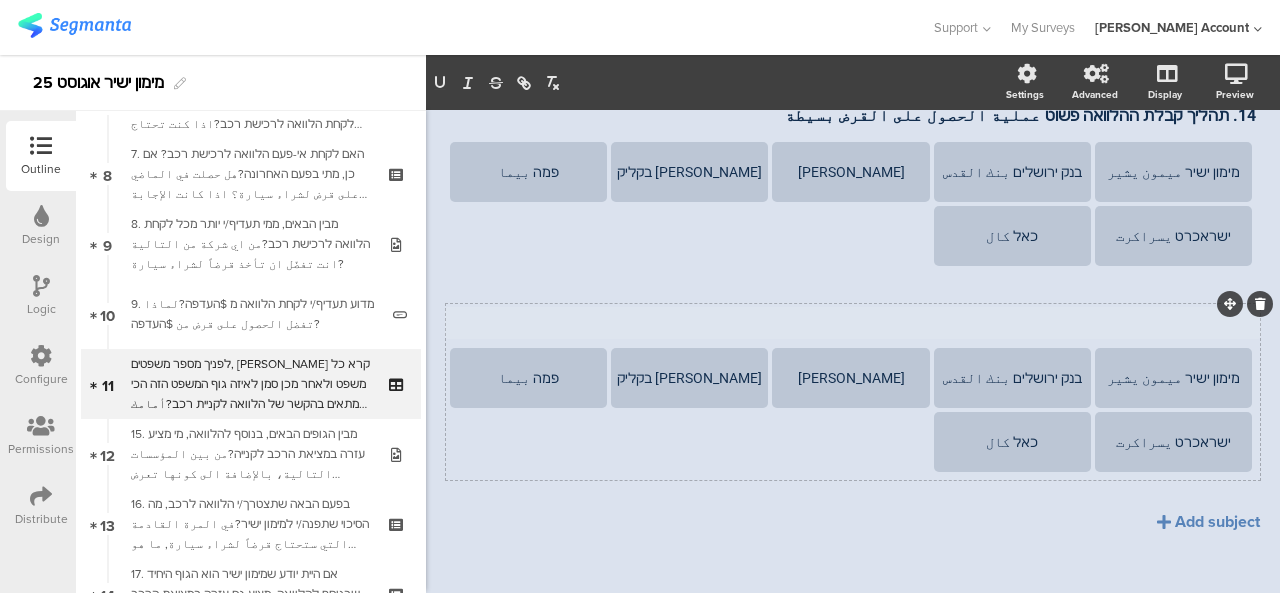 type 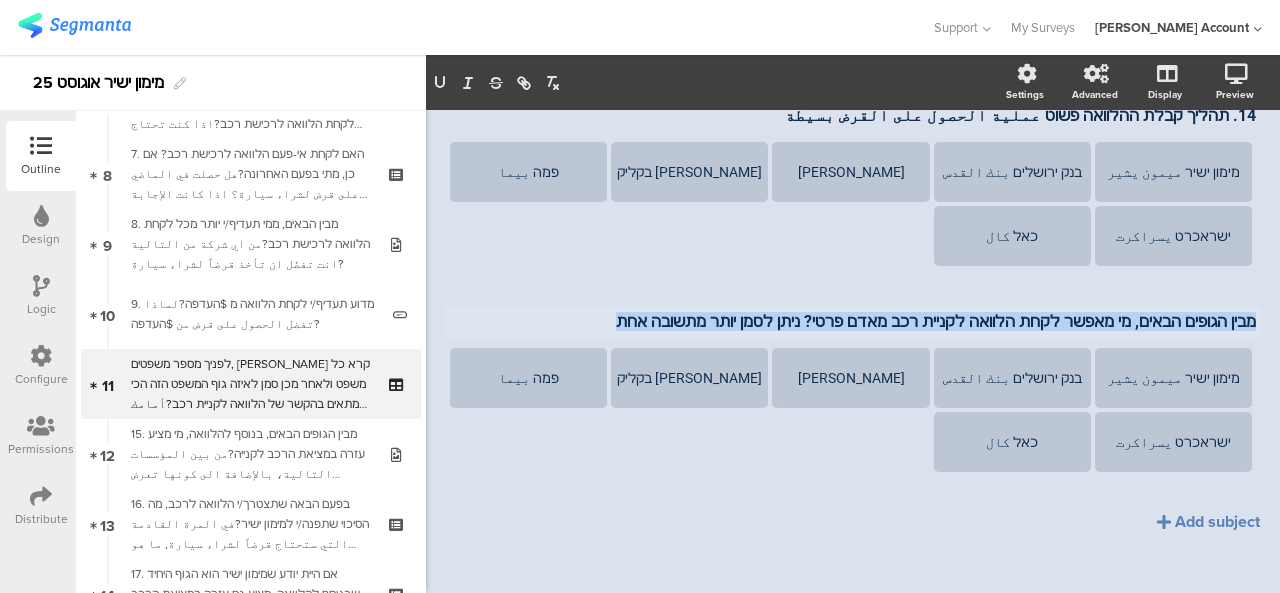 drag, startPoint x: 653, startPoint y: 326, endPoint x: 1274, endPoint y: 372, distance: 622.70135 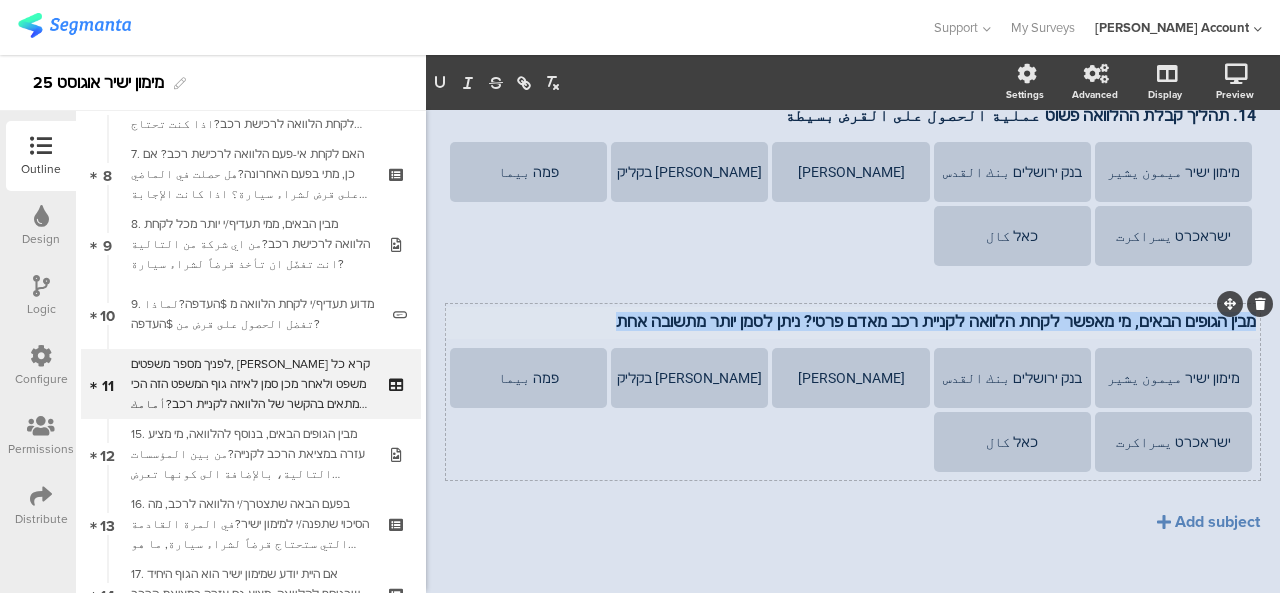 copy on "מבין הגופים הבאים, מי מאפשר לקחת הלוואה לקניית רכב מאדם פרטי? ניתן לסמן יותר מתשובה אחת" 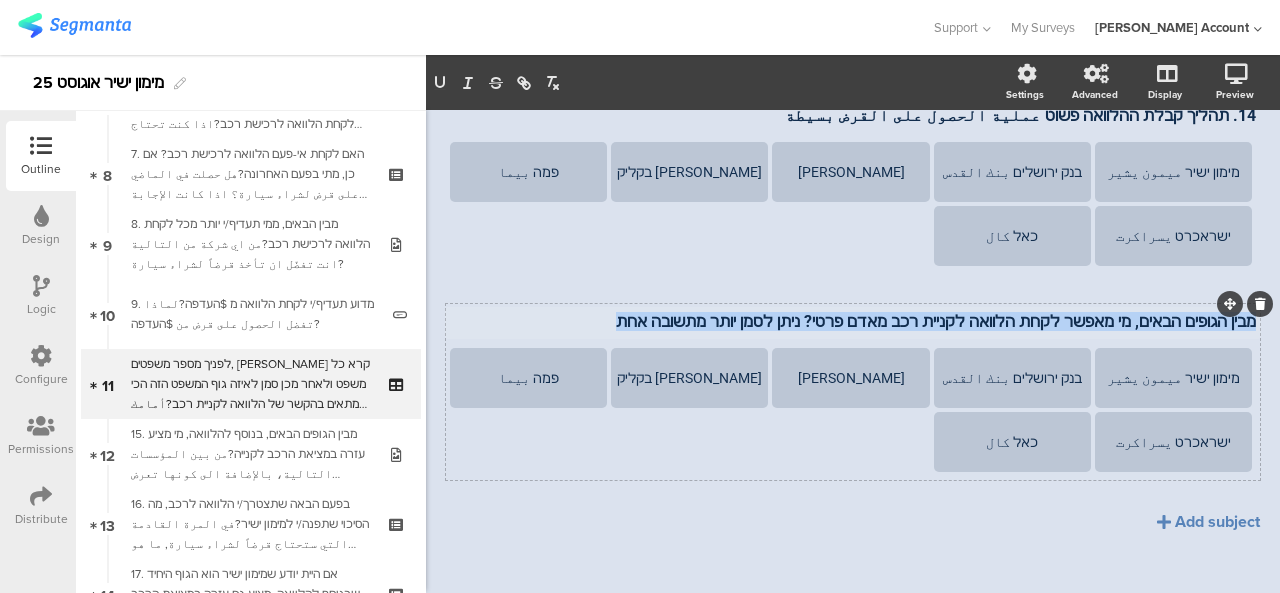 click on "מבין הגופים הבאים, מי מאפשר לקחת הלוואה לקניית רכב מאדם פרטי? ניתן לסמן יותר מתשובה אחת" at bounding box center [853, 321] 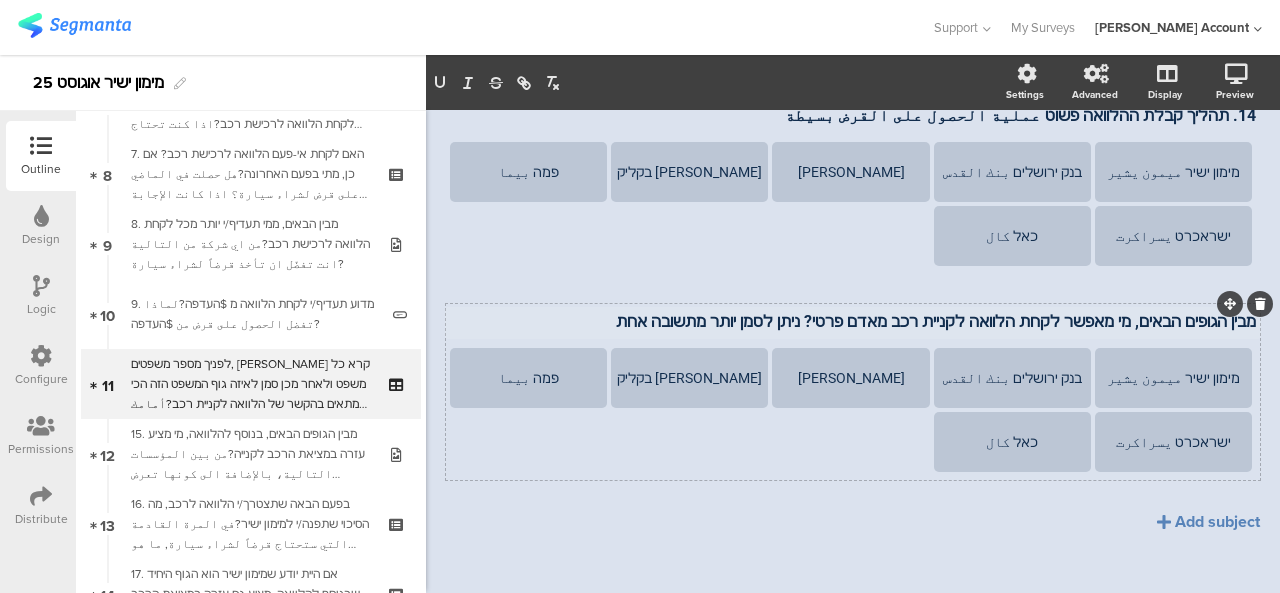 scroll, scrollTop: 1094, scrollLeft: 0, axis: vertical 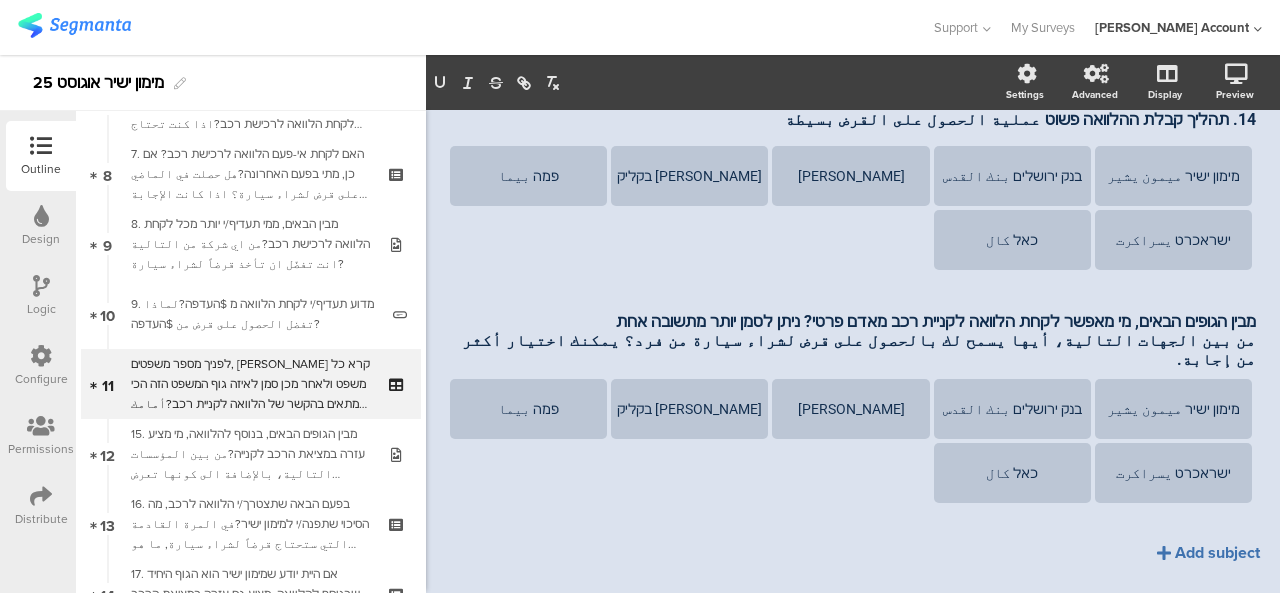 click on "Add subject" 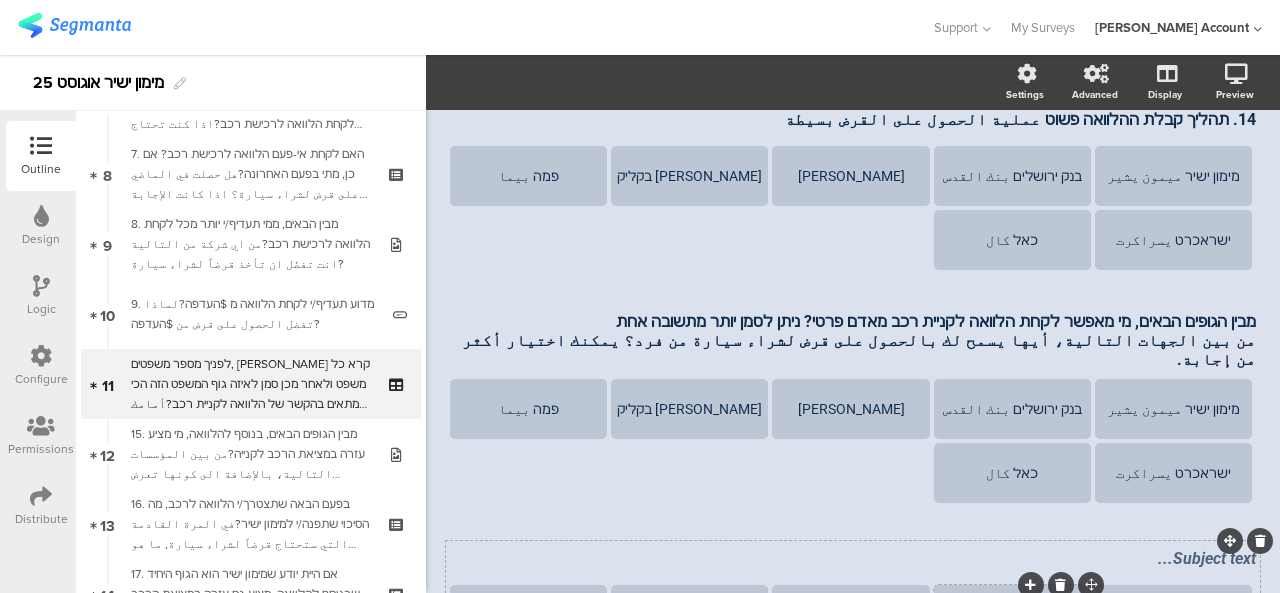 scroll, scrollTop: 1194, scrollLeft: 0, axis: vertical 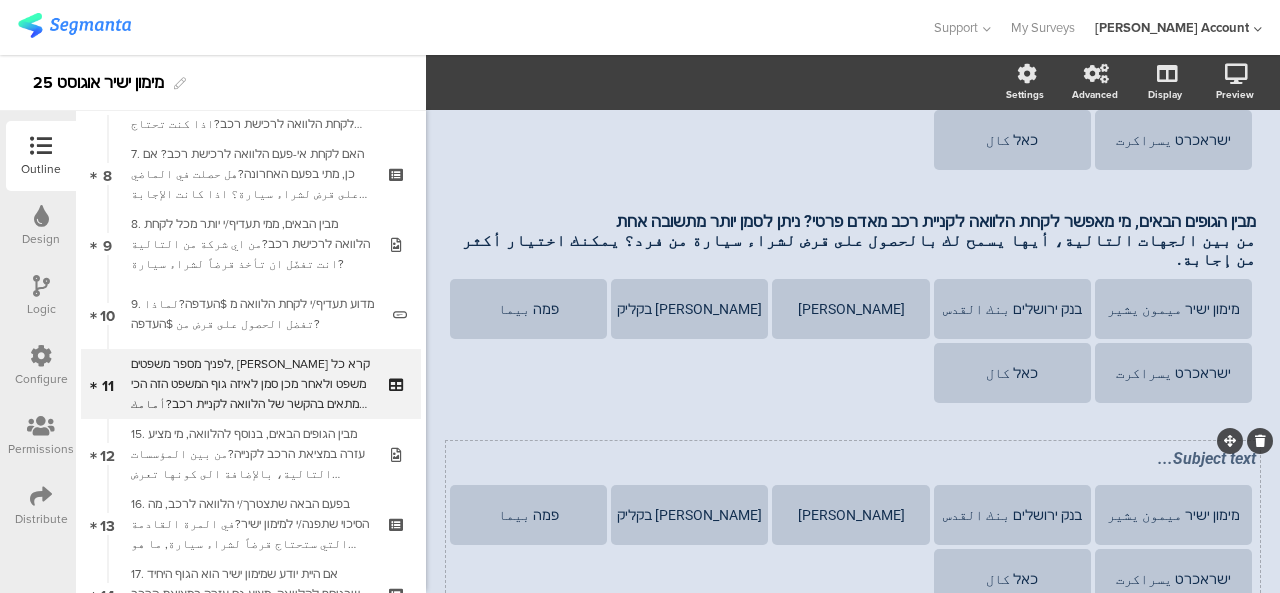 click 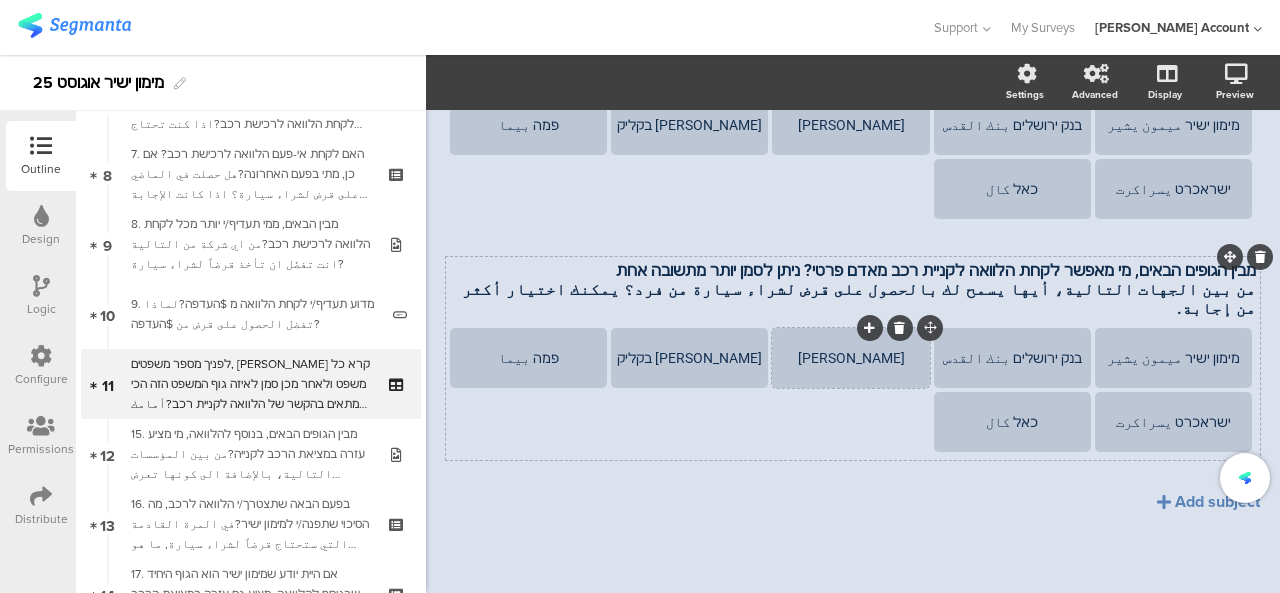 scroll, scrollTop: 1127, scrollLeft: 0, axis: vertical 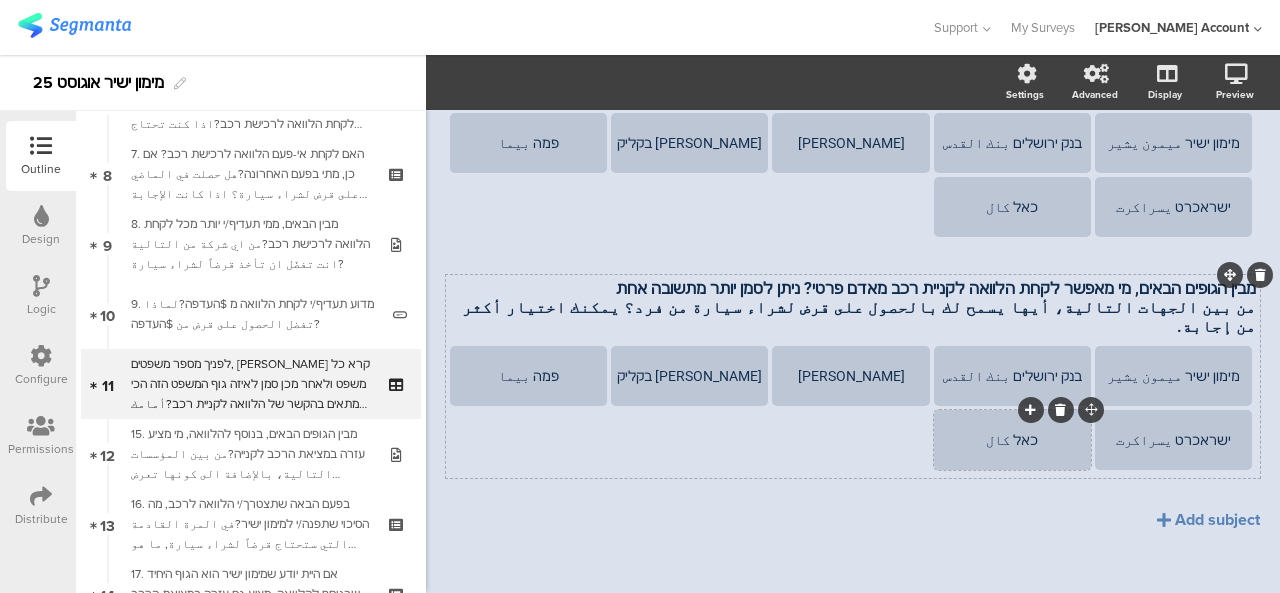 drag, startPoint x: 1010, startPoint y: 389, endPoint x: 989, endPoint y: 392, distance: 21.213203 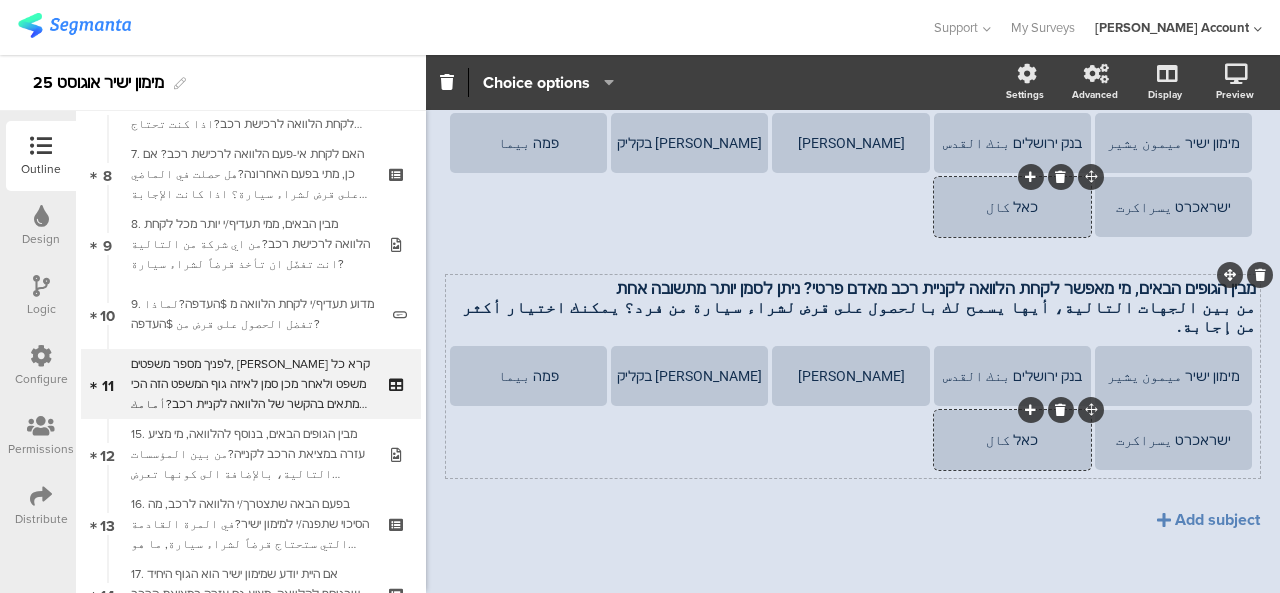 click 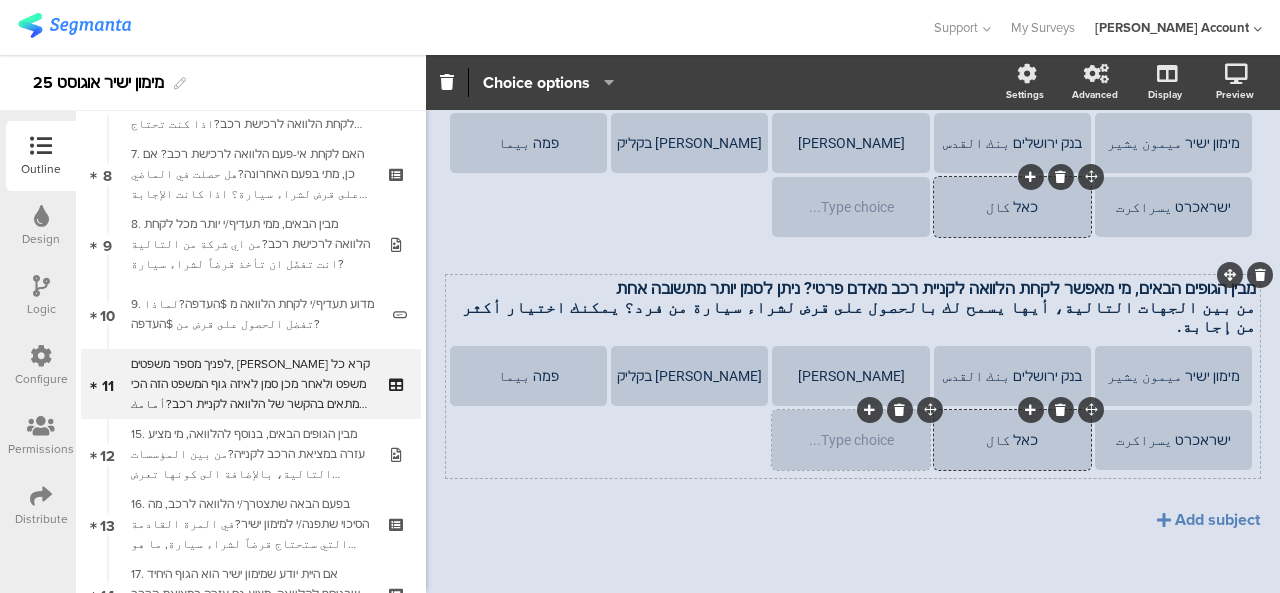 type 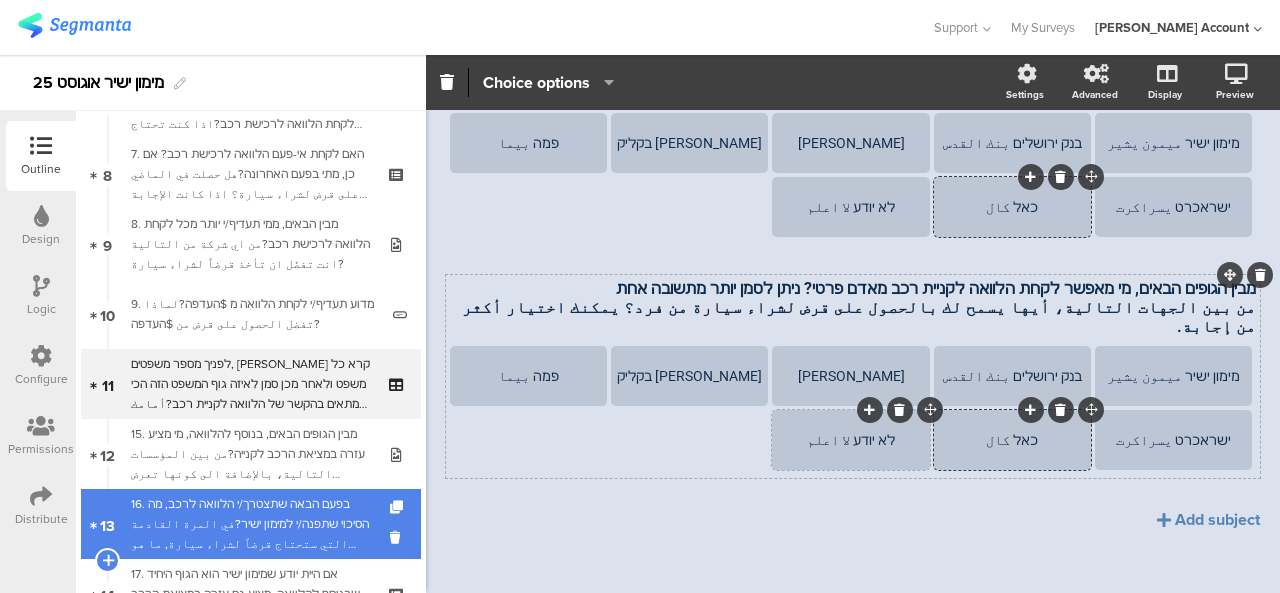 click on "16.	בפעם הבאה שתצטרך/י הלוואה לרכב, מה הסיכוי שתפנה/י למימון ישיר?في المرة القادمة التي ستحتاج قرضاً لشراء سيارة, ما هو الاحتمال ان تتوجه الى "ميمون يشير" מימון ישיר?" at bounding box center [250, 524] 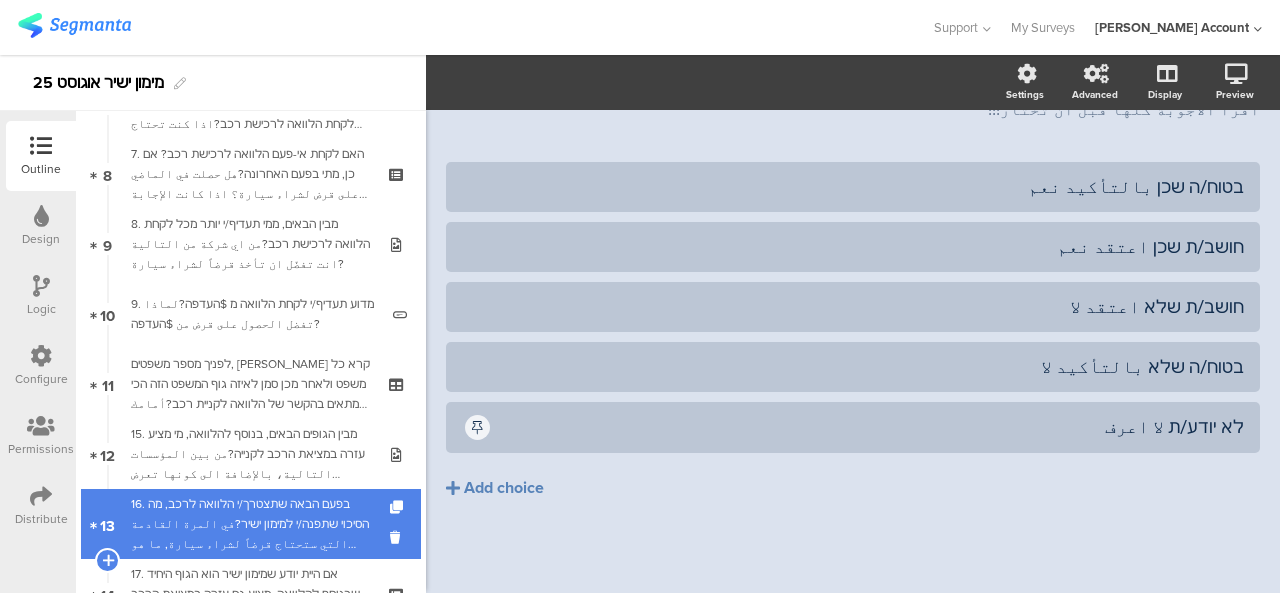 scroll, scrollTop: 200, scrollLeft: 0, axis: vertical 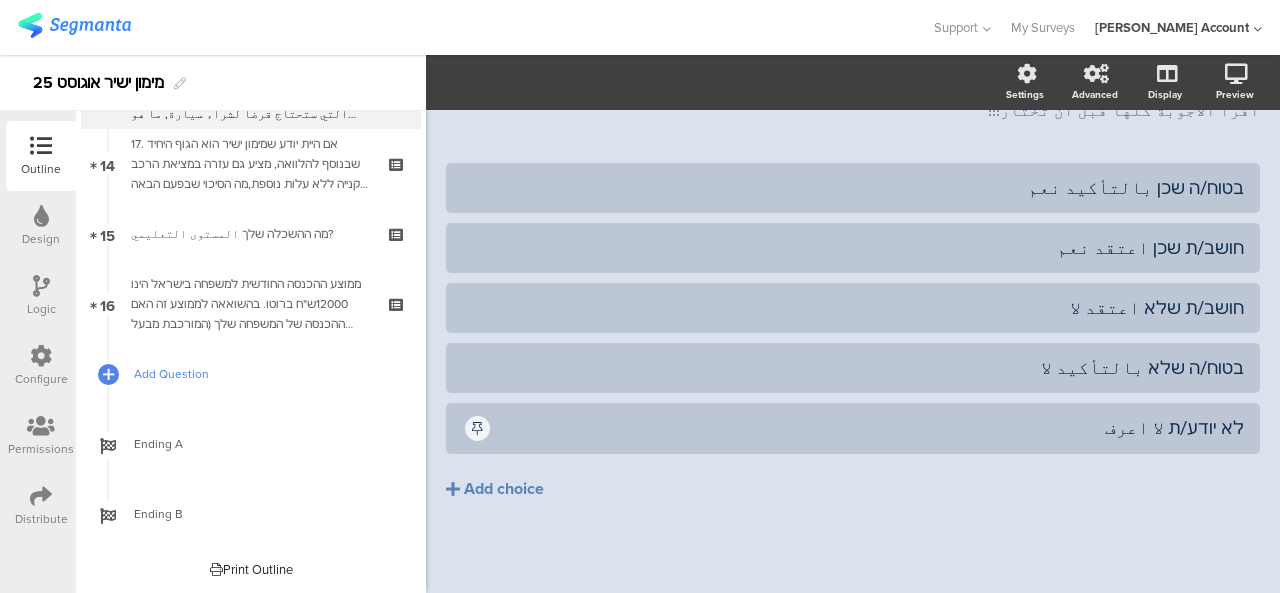 click on "Add Question" at bounding box center [262, 374] 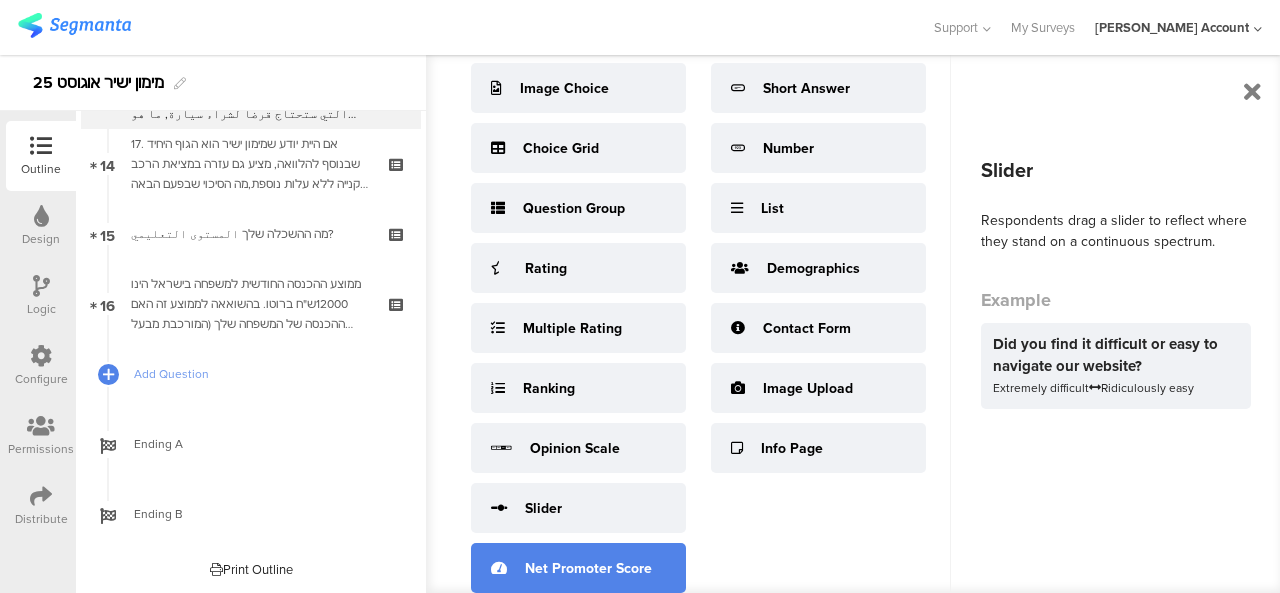 scroll, scrollTop: 15, scrollLeft: 0, axis: vertical 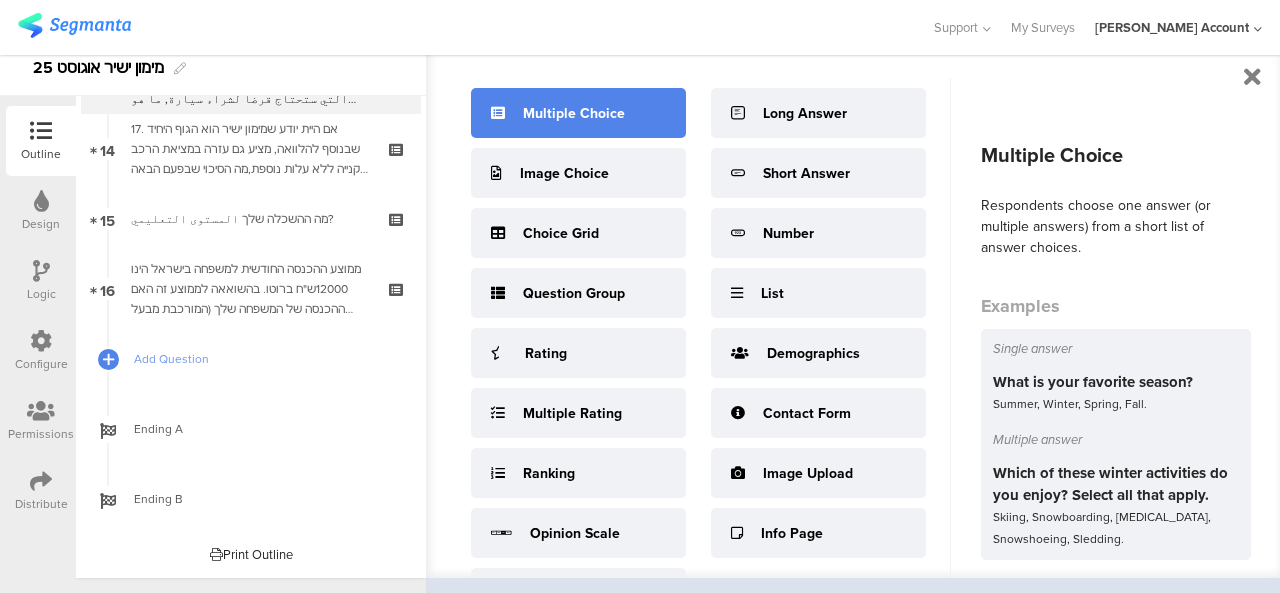 click on "Multiple Choice" at bounding box center (574, 113) 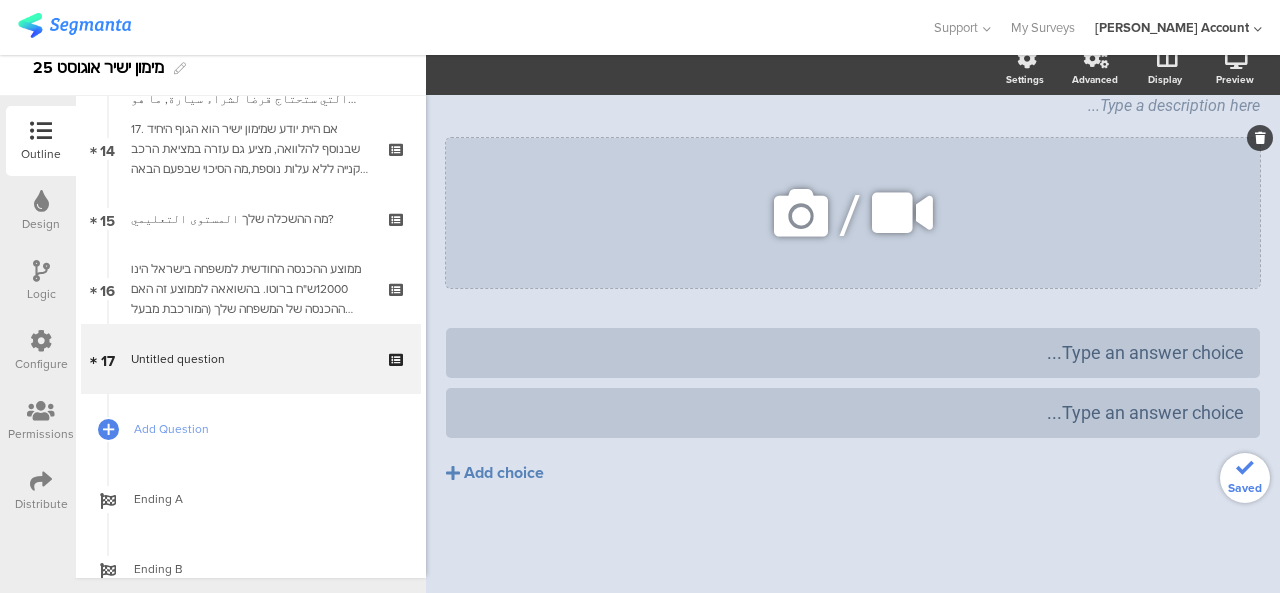 scroll, scrollTop: 0, scrollLeft: 0, axis: both 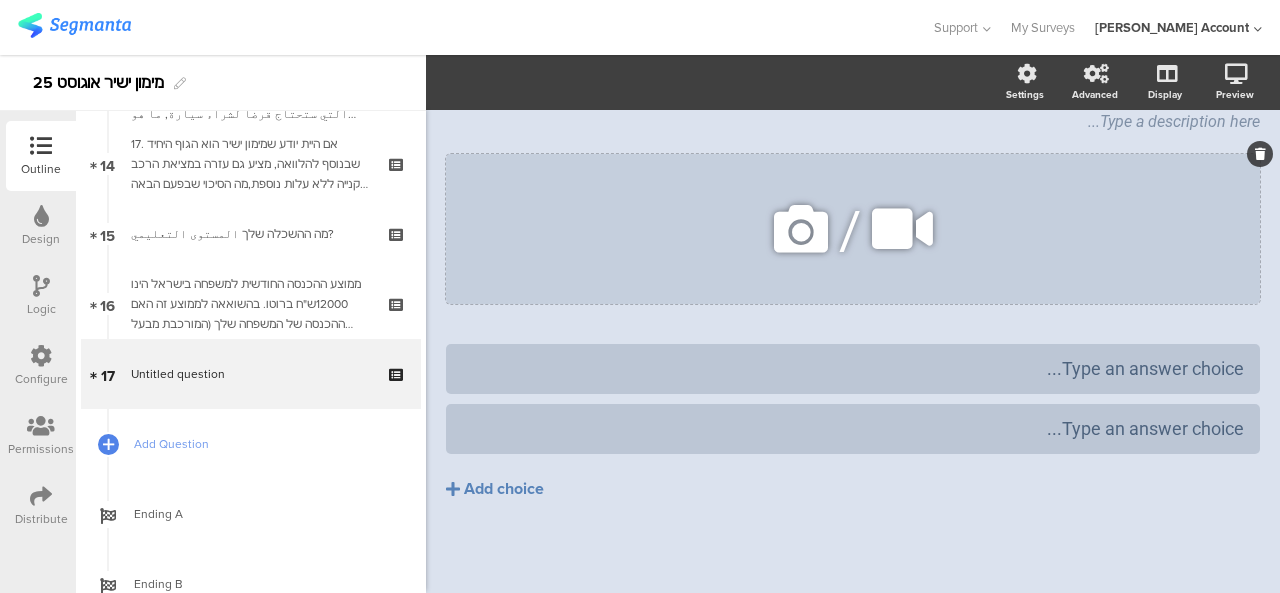 click on "/" 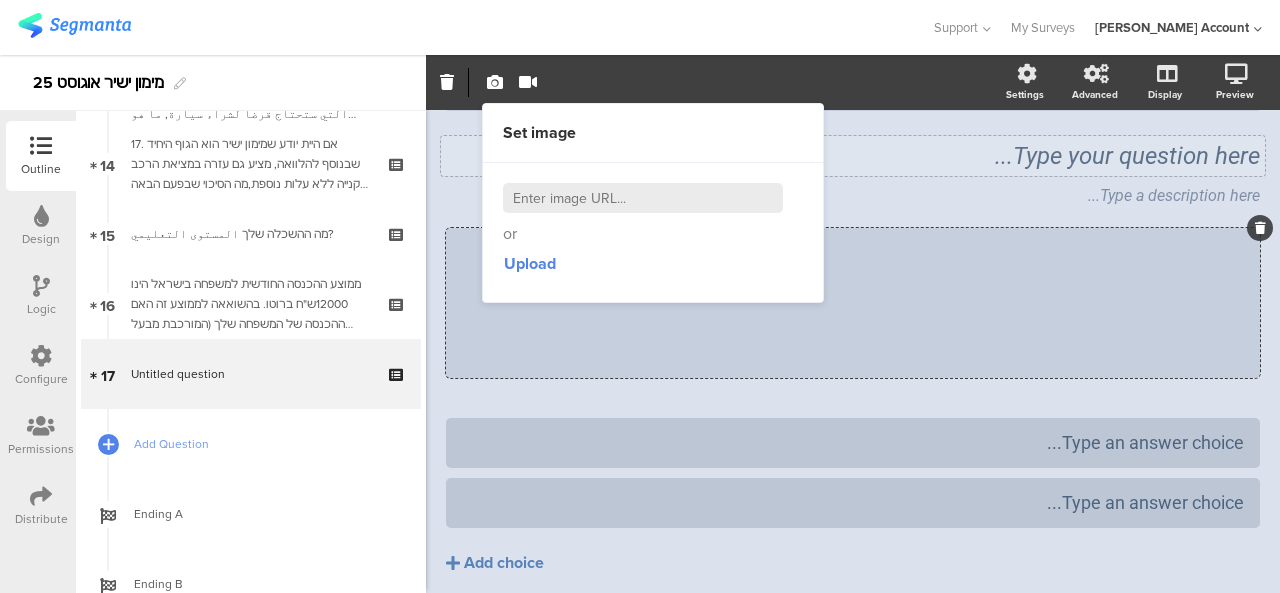 scroll, scrollTop: 0, scrollLeft: 0, axis: both 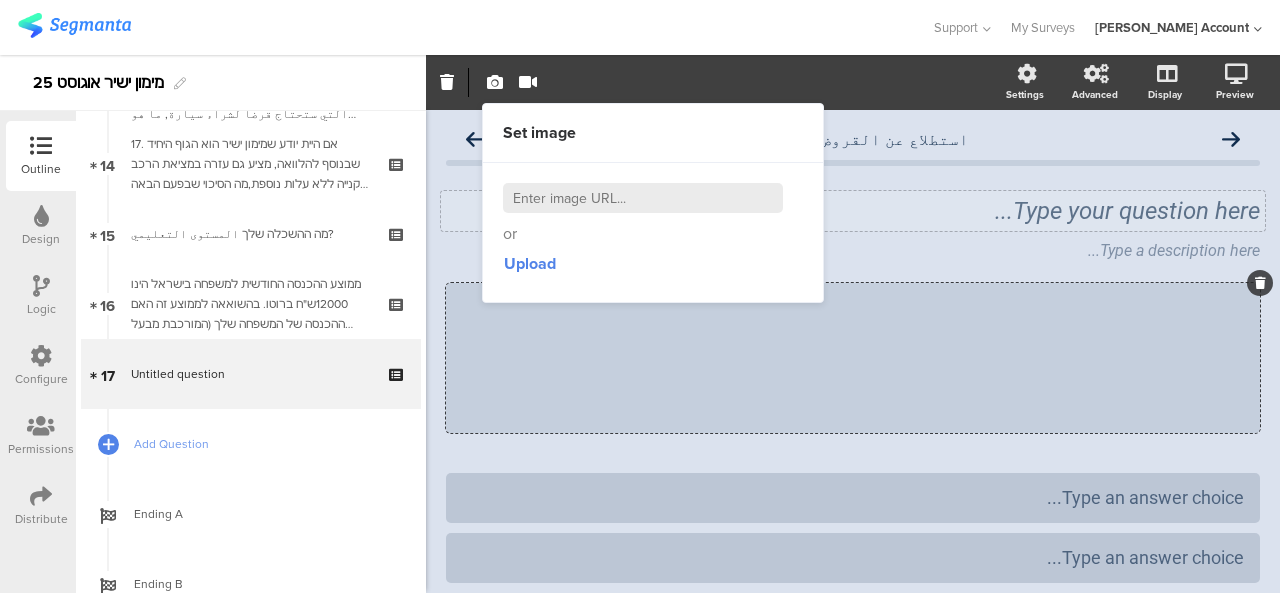 click on "Type your question here..." 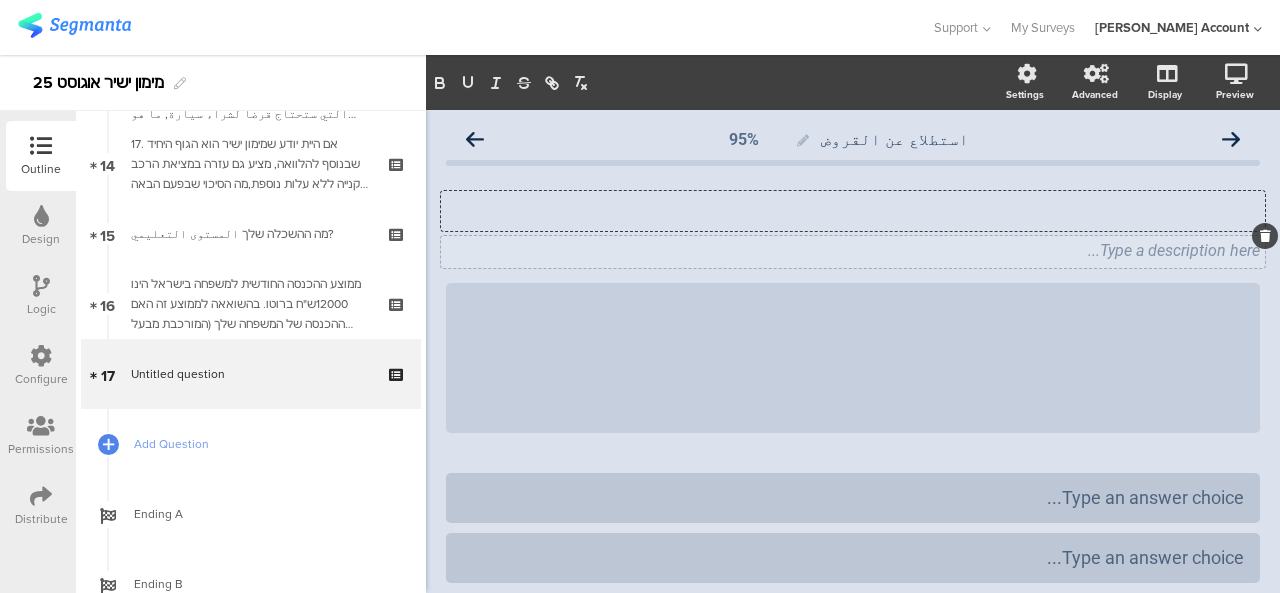 type 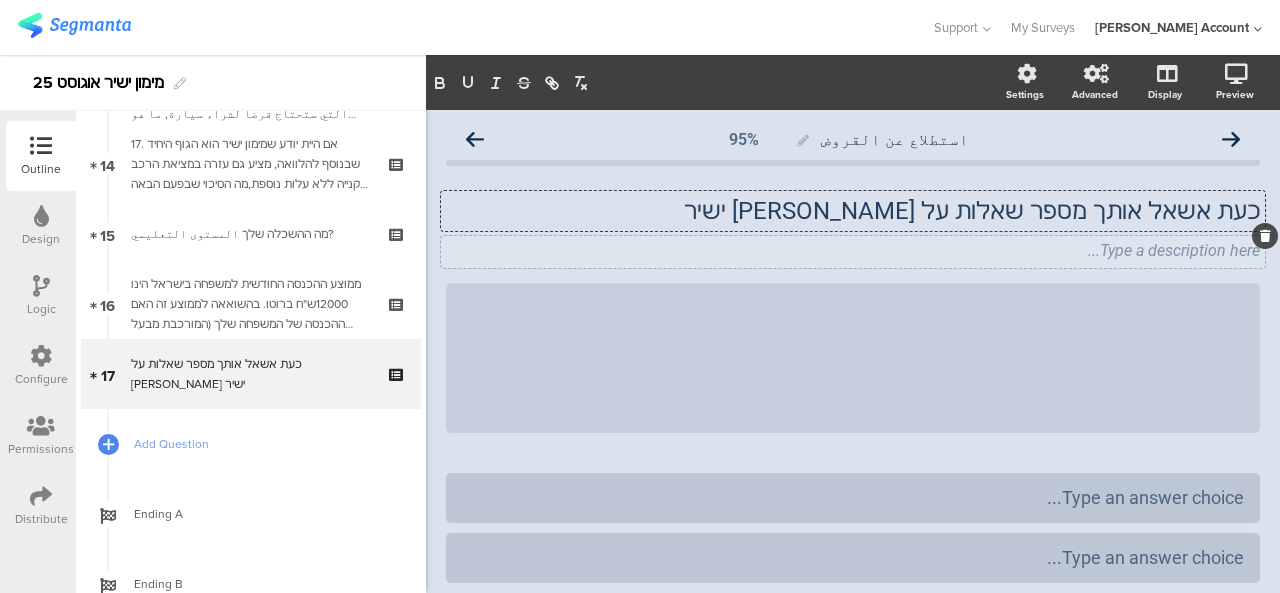 click on "Type a description here..." 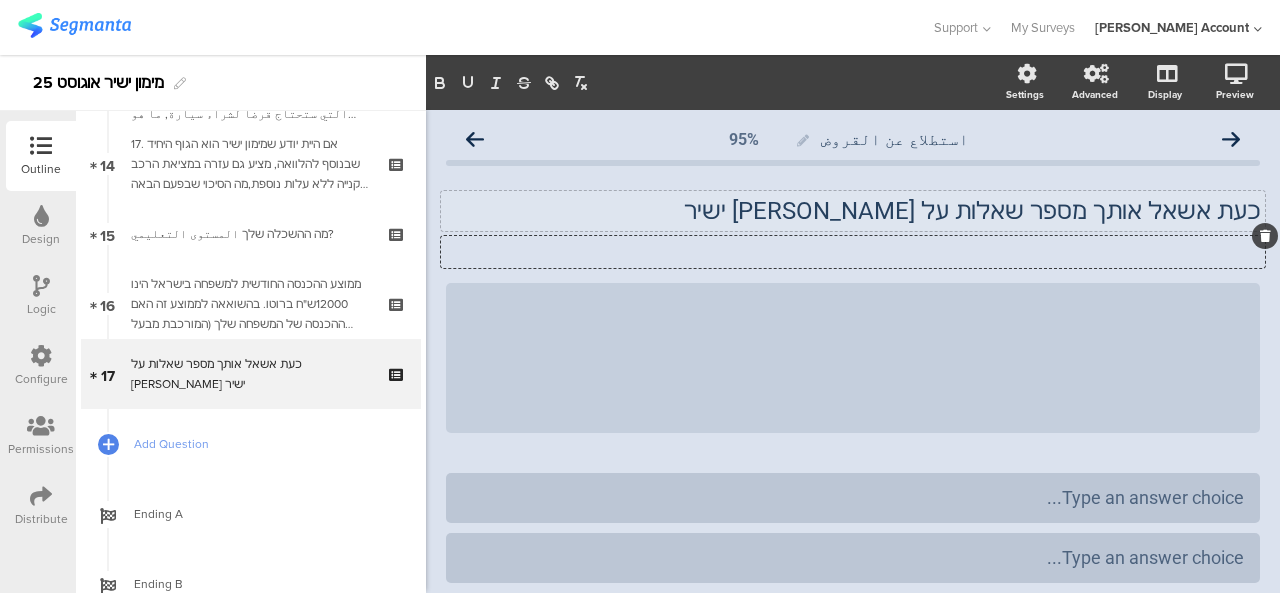 click on "כעת אשאל אותך מספר שאלות על מימון ישיר
כעת אשאל אותך מספר שאלות על מימון ישיר" 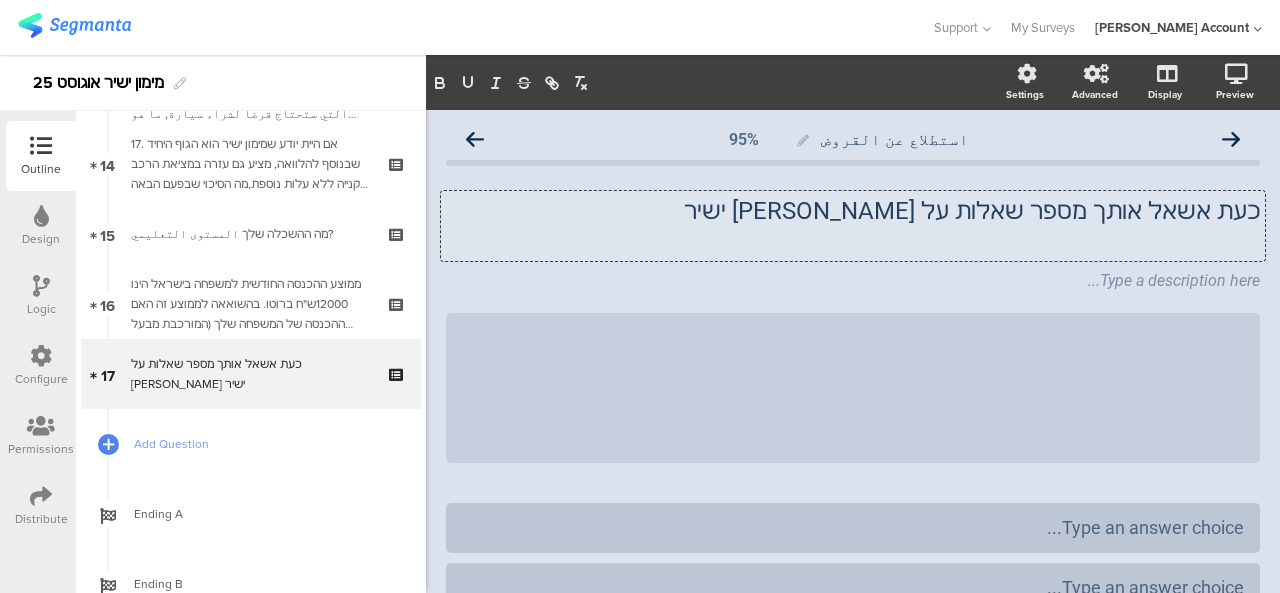 type 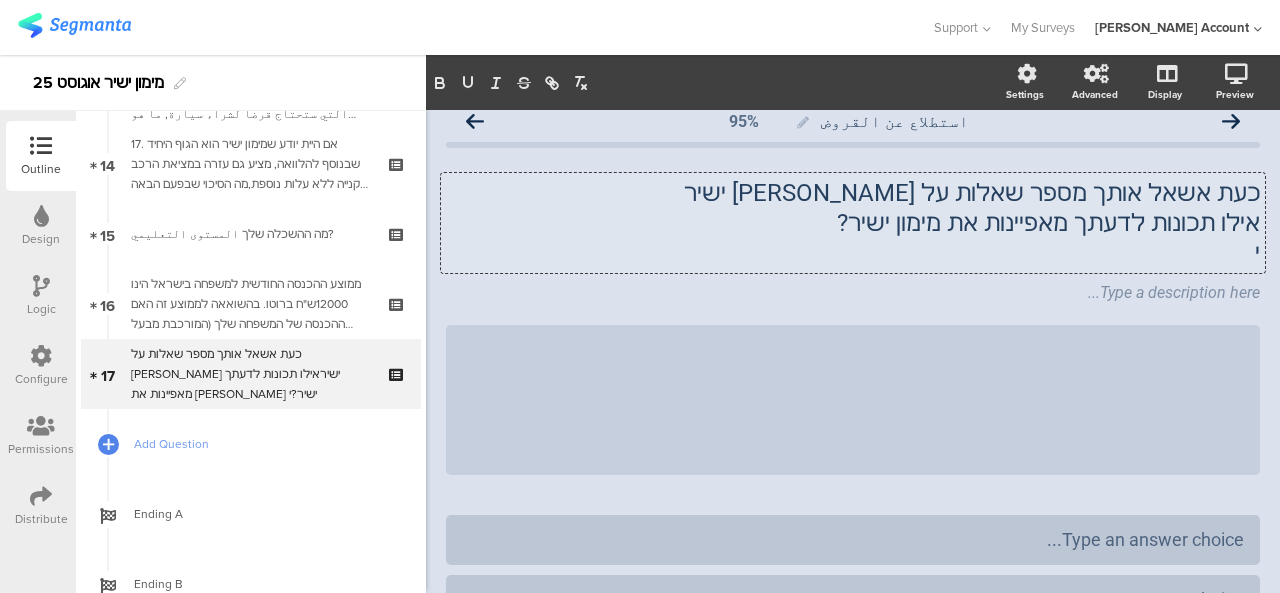 scroll, scrollTop: 0, scrollLeft: 0, axis: both 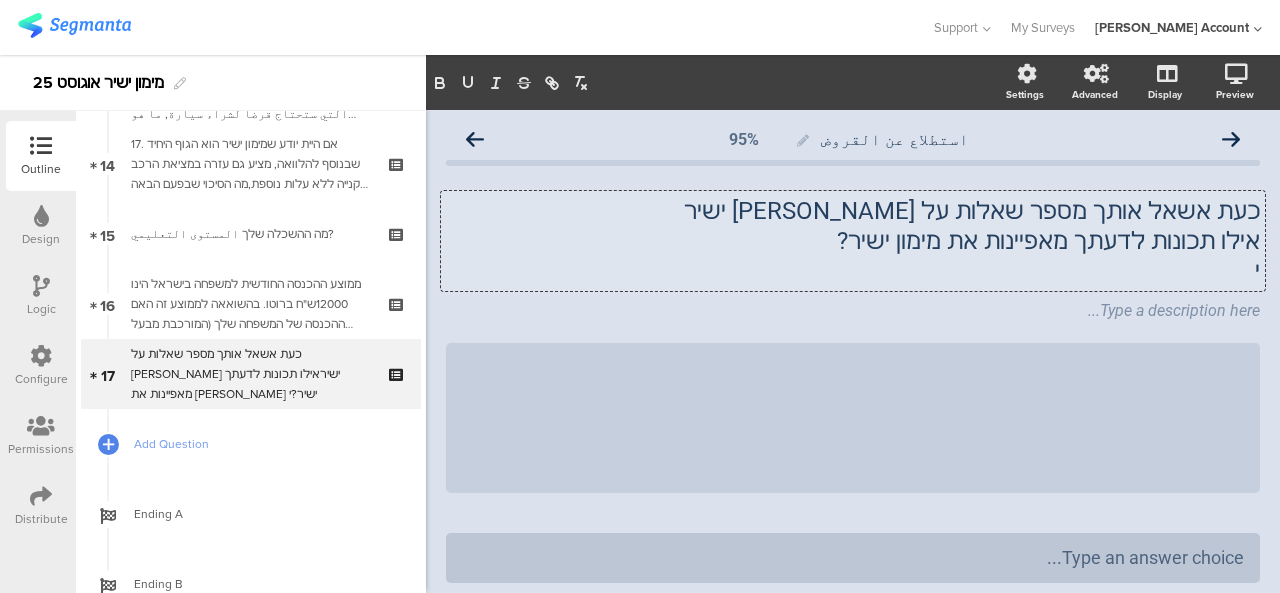 click on "י" 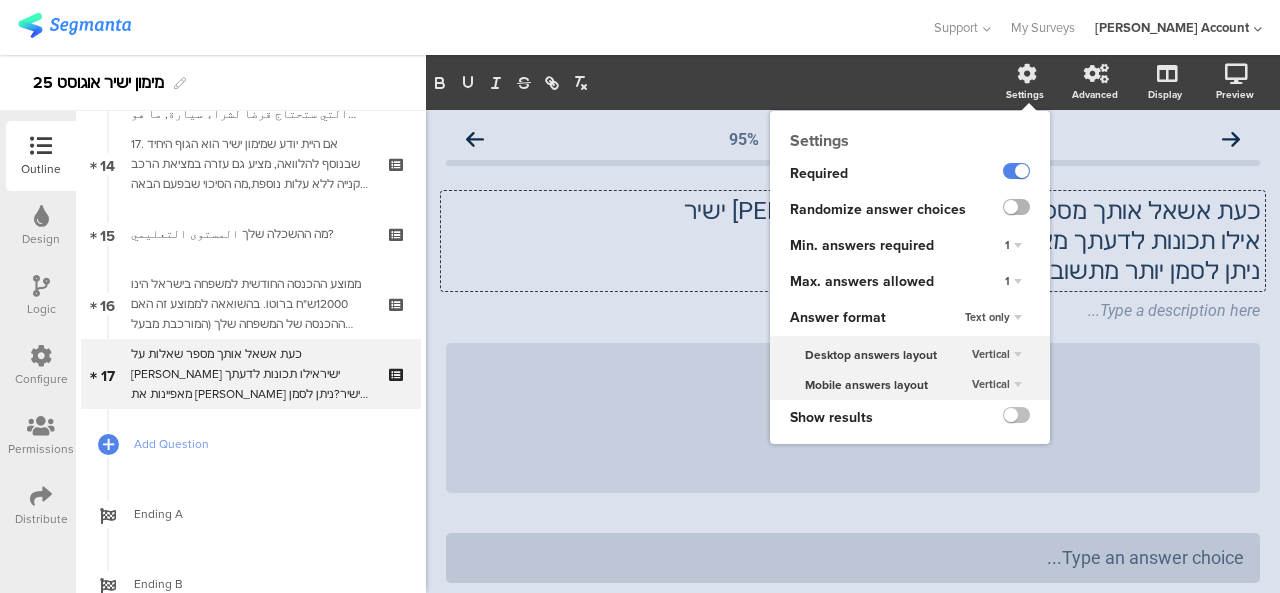 click 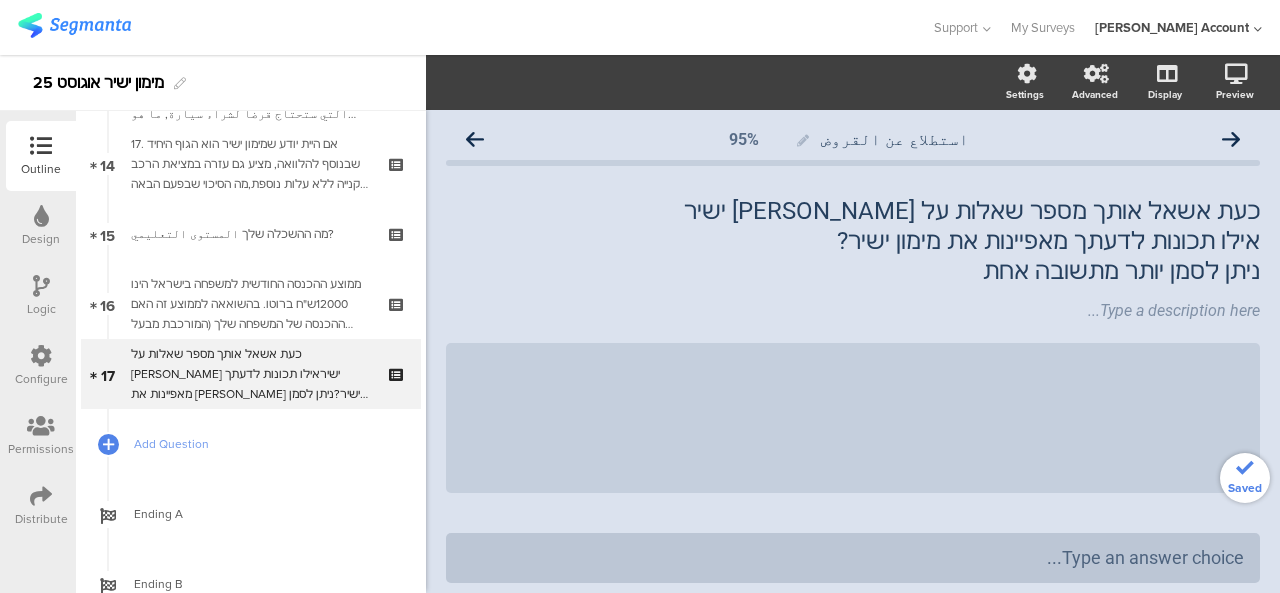 click on "ניתן לסמן יותר מתשובה אחת" 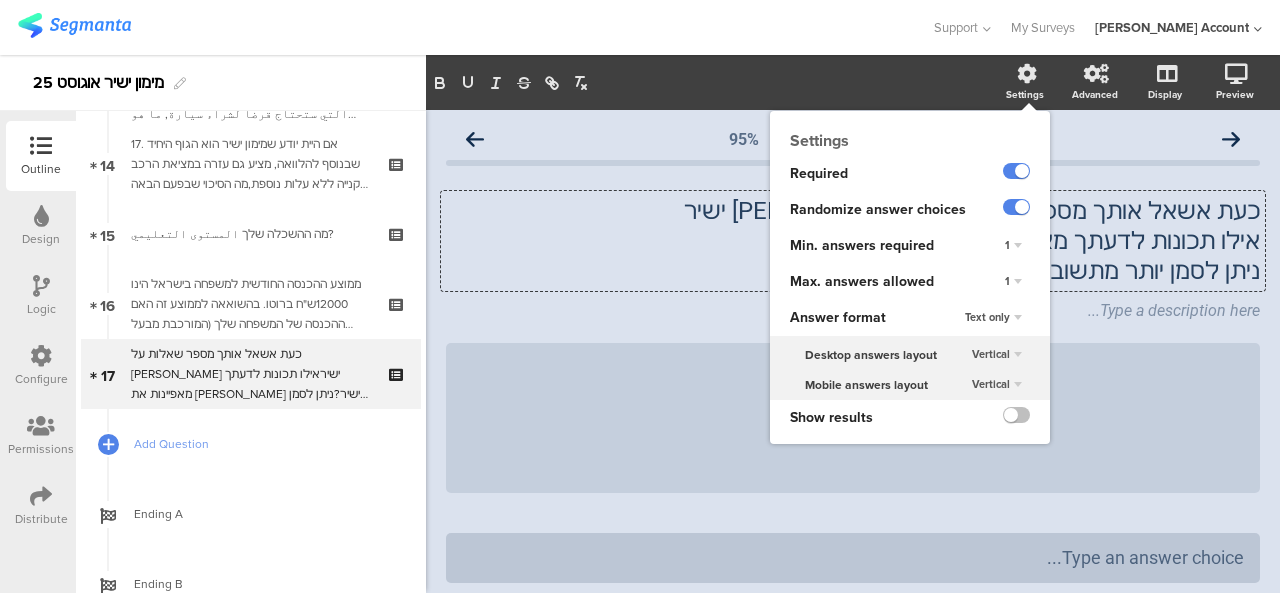 click on "1" 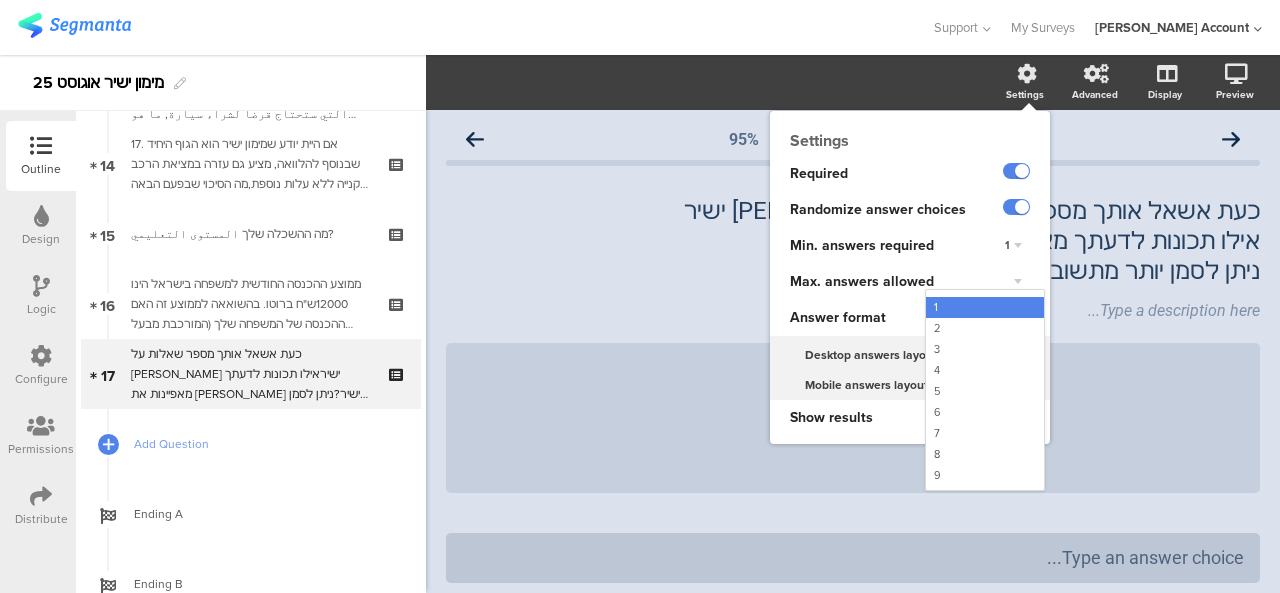 scroll, scrollTop: 0, scrollLeft: 0, axis: both 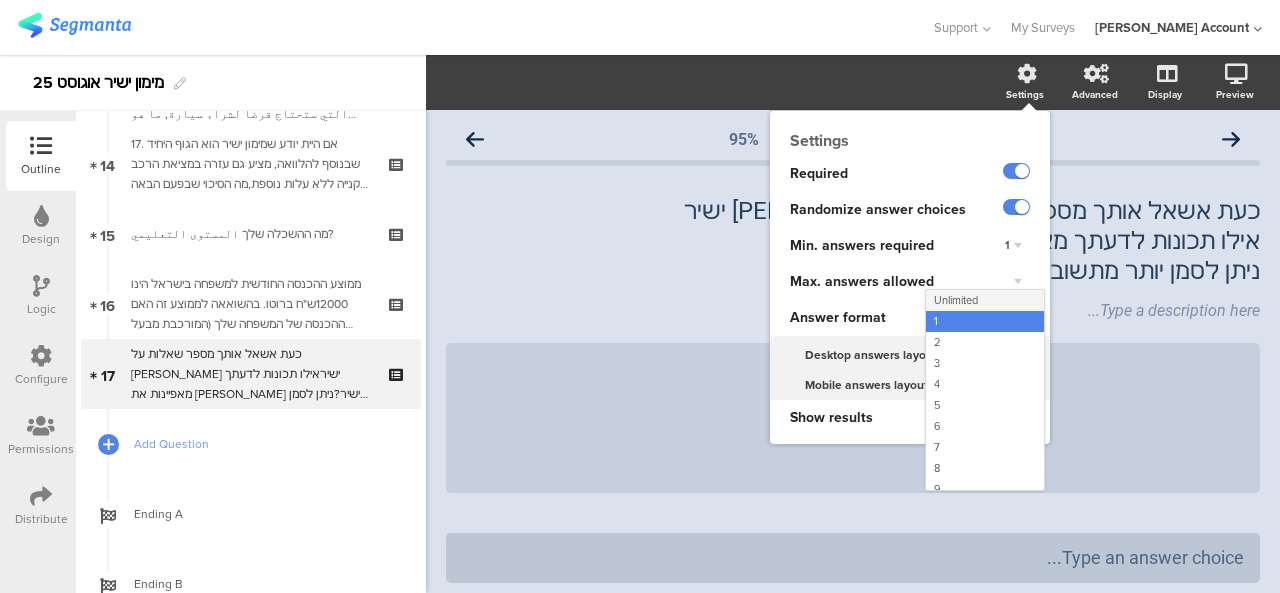 click on "Unlimited" 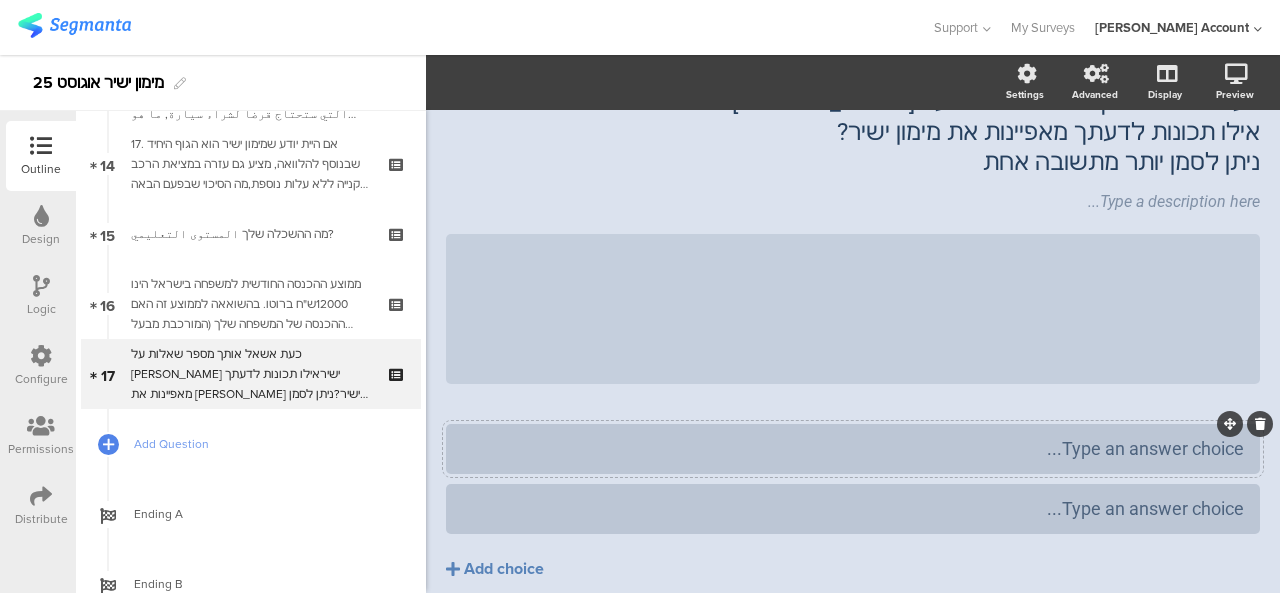 scroll, scrollTop: 189, scrollLeft: 0, axis: vertical 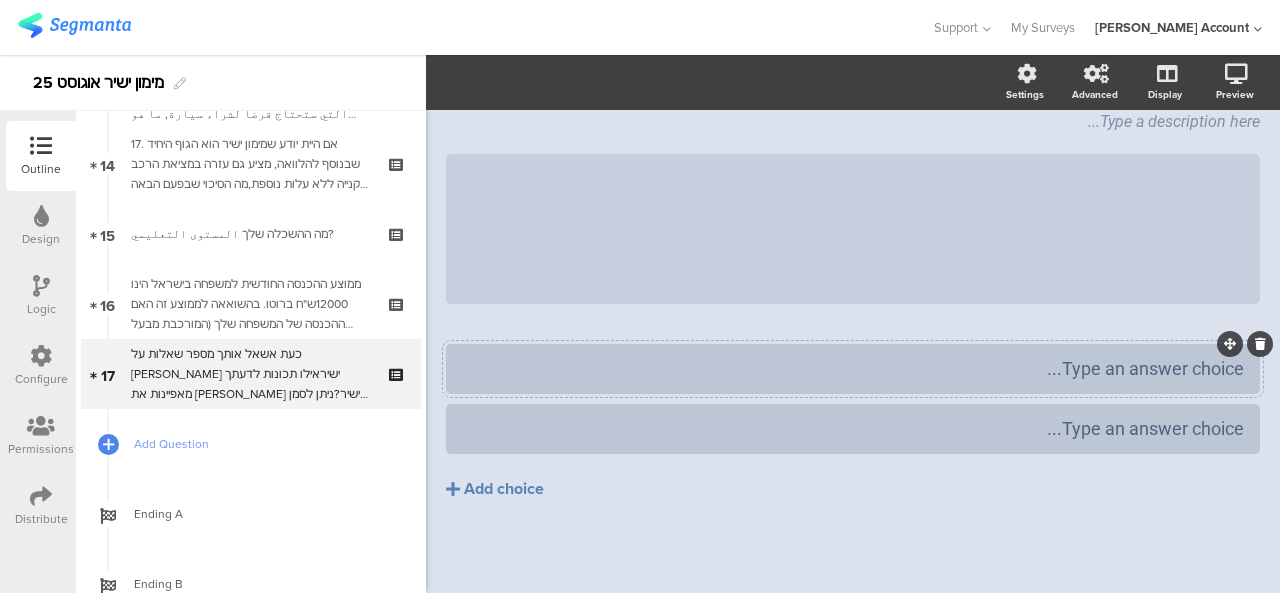 type 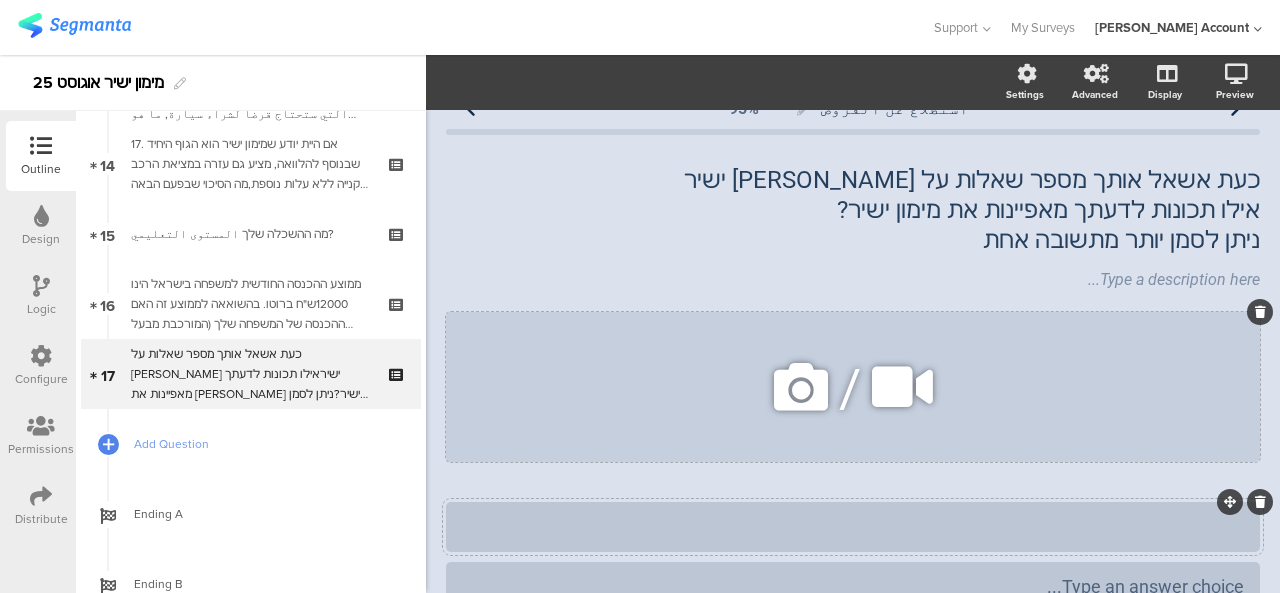 scroll, scrollTop: 0, scrollLeft: 0, axis: both 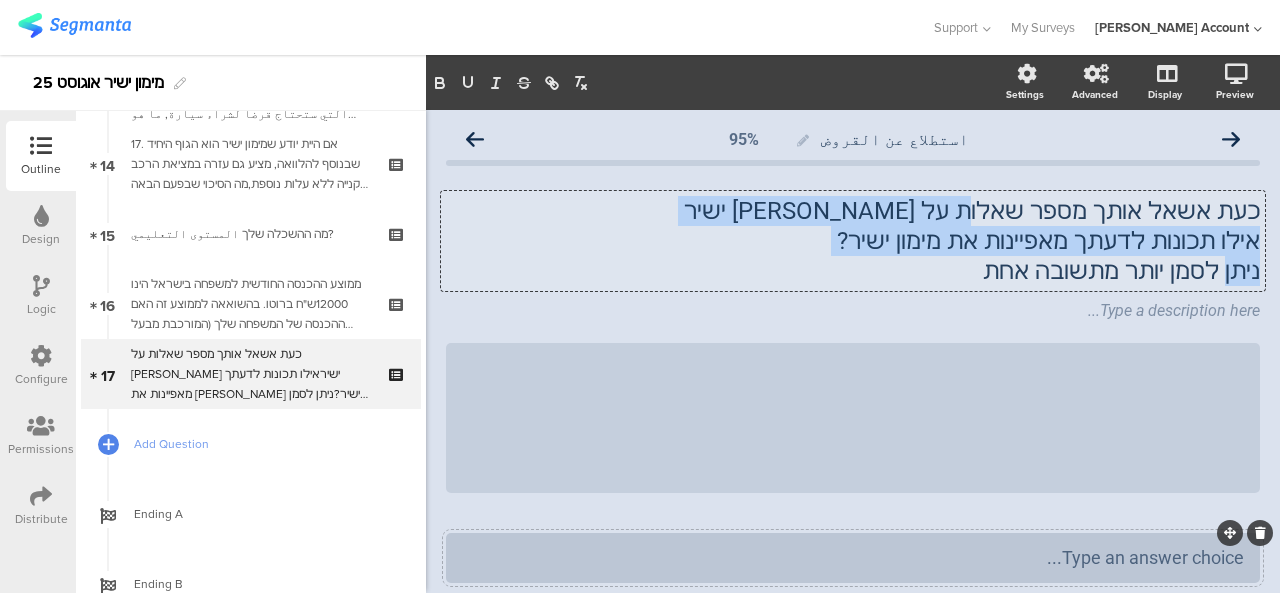drag, startPoint x: 1009, startPoint y: 272, endPoint x: 1199, endPoint y: 282, distance: 190.26297 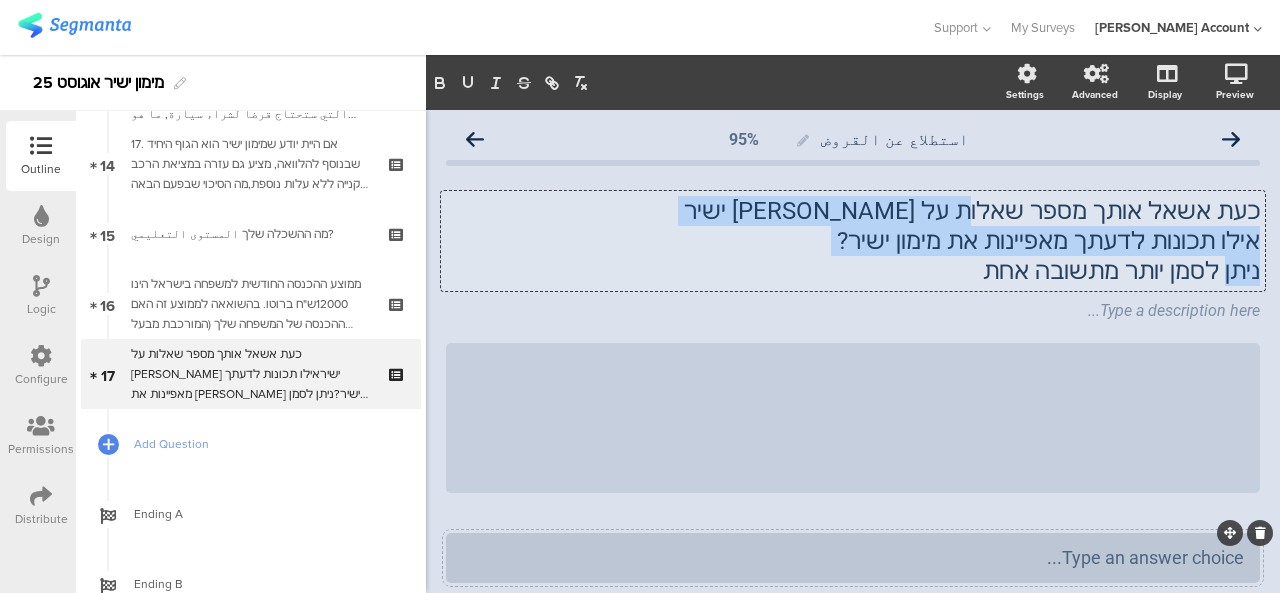 click on "כעת אשאל אותך מספר שאלות על מימון ישיר אילו תכונות לדעתך מאפיינות את מימון ישיר? ניתן לסמן יותר מתשובה אחת
כעת אשאל אותך מספר שאלות על מימון ישיר אילו תכונות לדעתך מאפיינות את מימון ישיר? ניתן לסמן יותר מתשובה אחת
כעת אשאל אותך מספר שאלות על מימון ישיר אילו תכונות לדעתך מאפיינות את מימון ישיר? ניתן לסמן יותר מתשובה אחת" 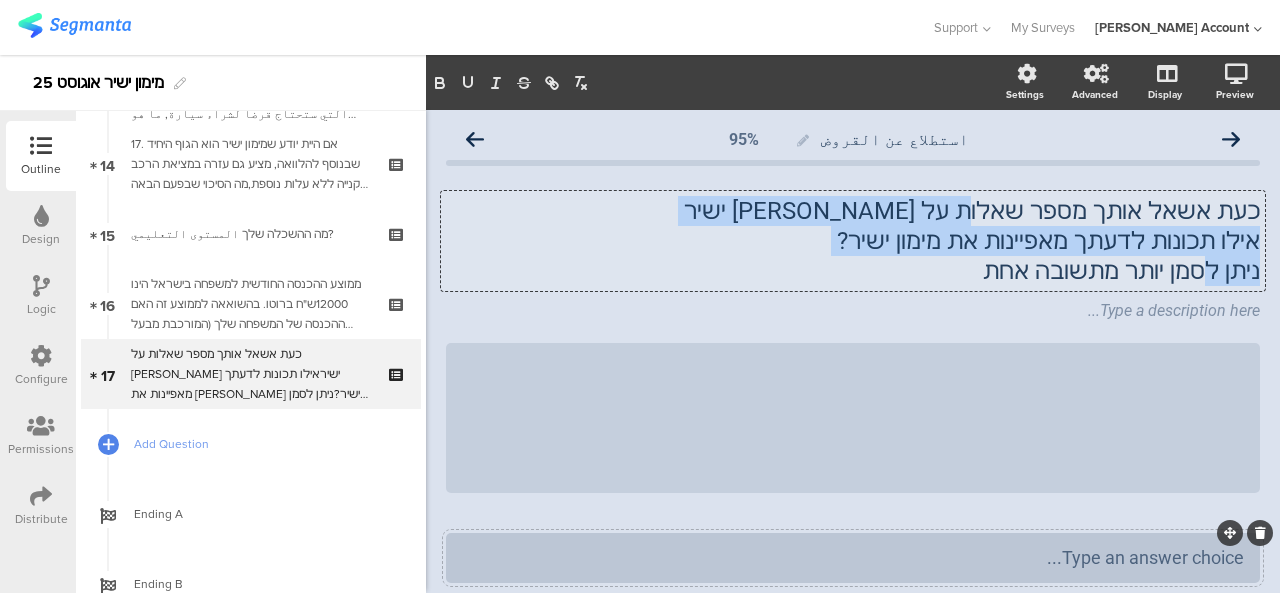 click on "ניתן לסמן יותר מתשובה אחת" 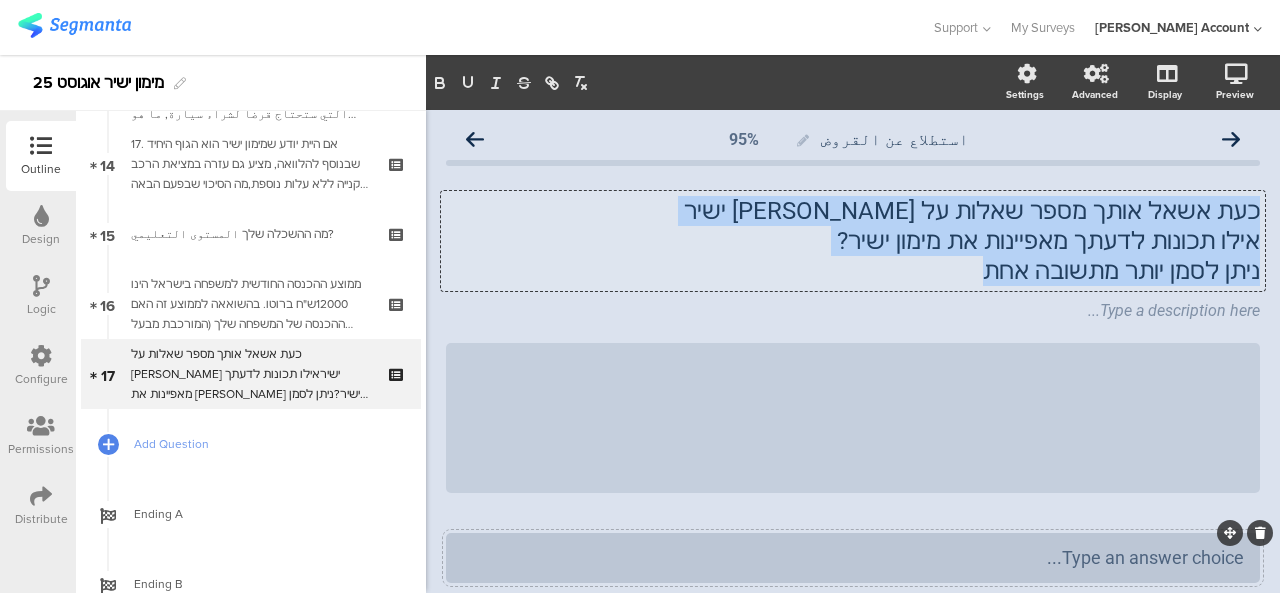 drag, startPoint x: 972, startPoint y: 267, endPoint x: 1248, endPoint y: 211, distance: 281.62387 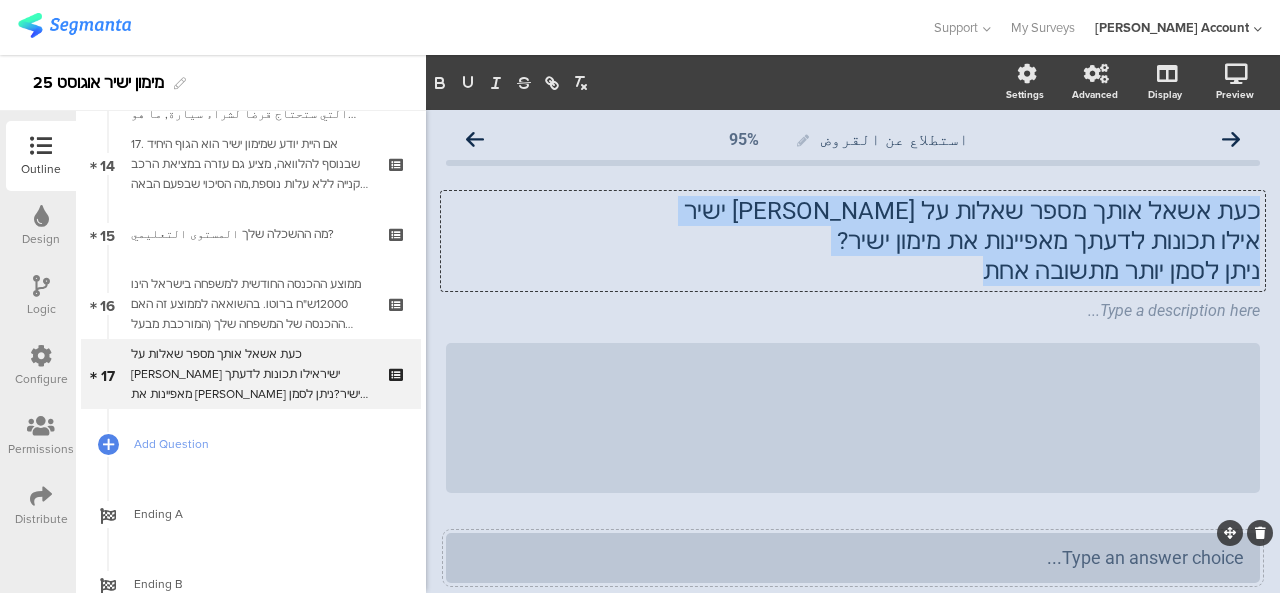 copy on "כעת אשאל אותך מספר שאלות על מימון ישיר אילו תכונות לדעתך מאפיינות את מימון ישיר? ניתן לסמן יותר מתשובה אחת" 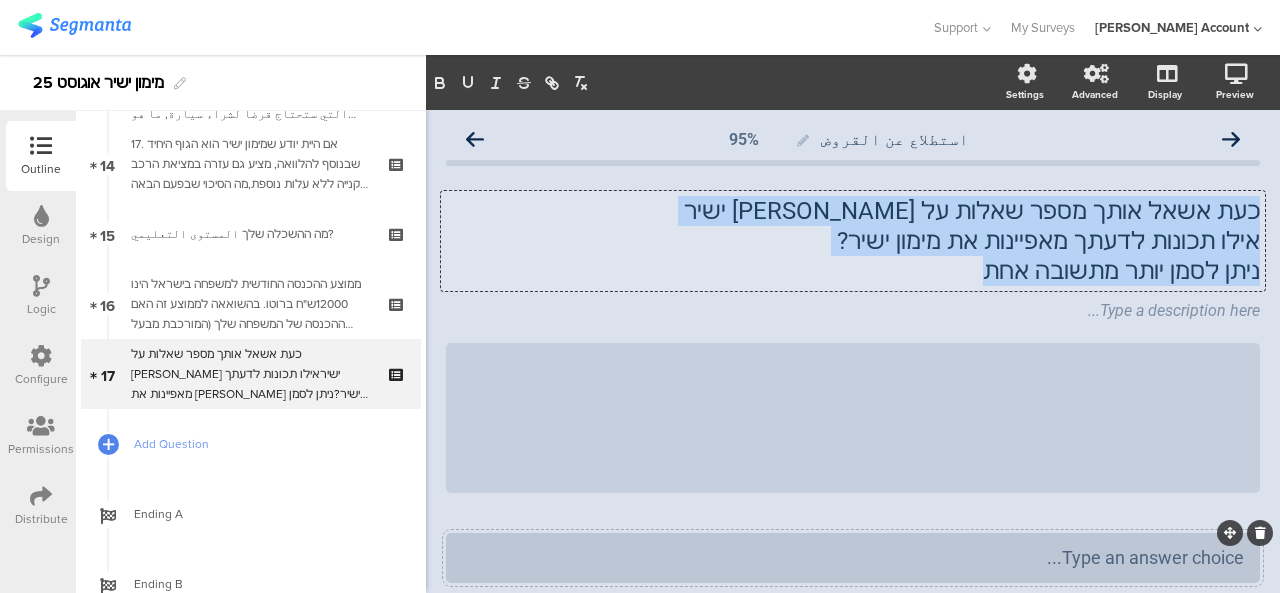 click on "אילו תכונות לדעתך מאפיינות את מימון ישיר?" 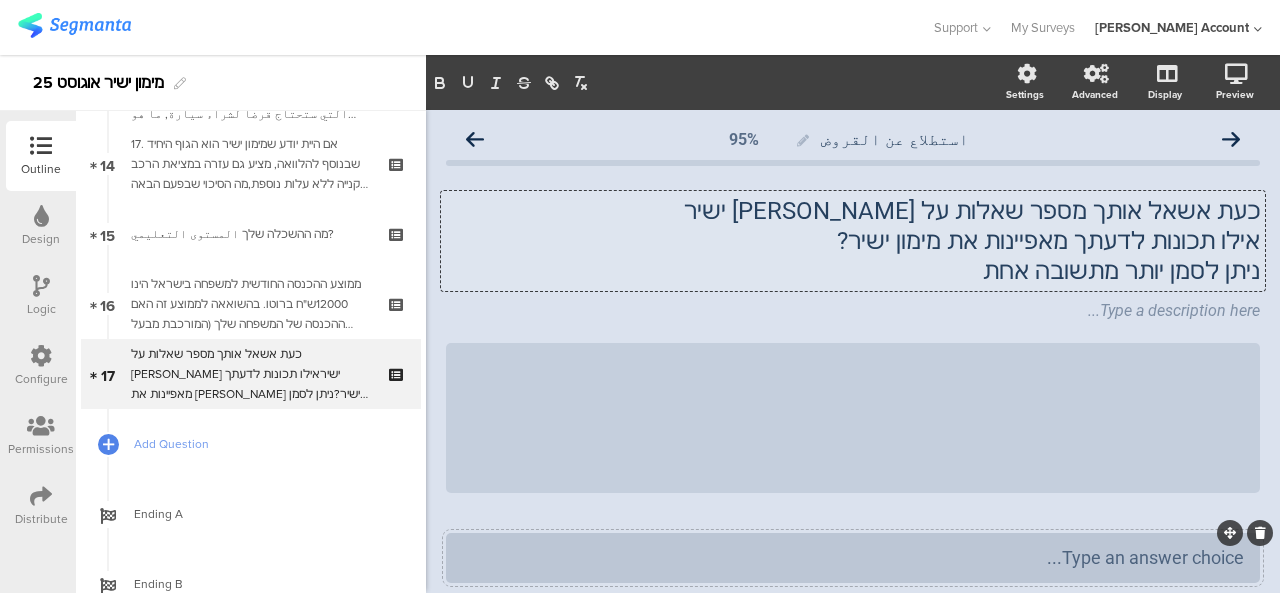 click on "ניתן לסמן יותר מתשובה אחת" 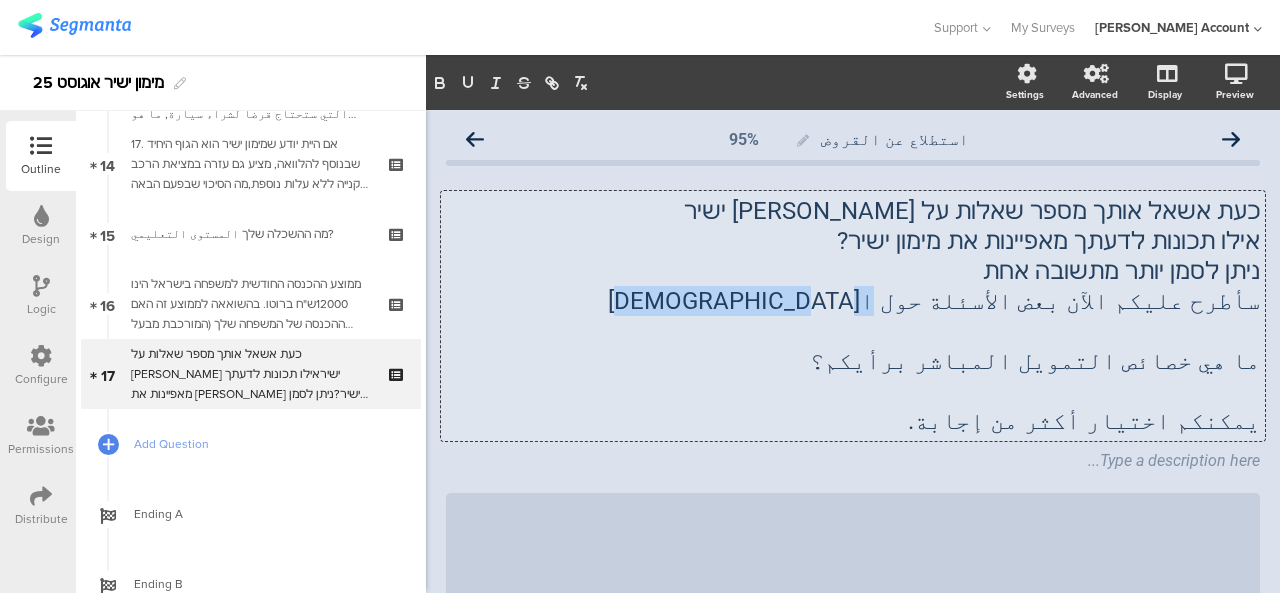 drag, startPoint x: 842, startPoint y: 306, endPoint x: 952, endPoint y: 304, distance: 110.01818 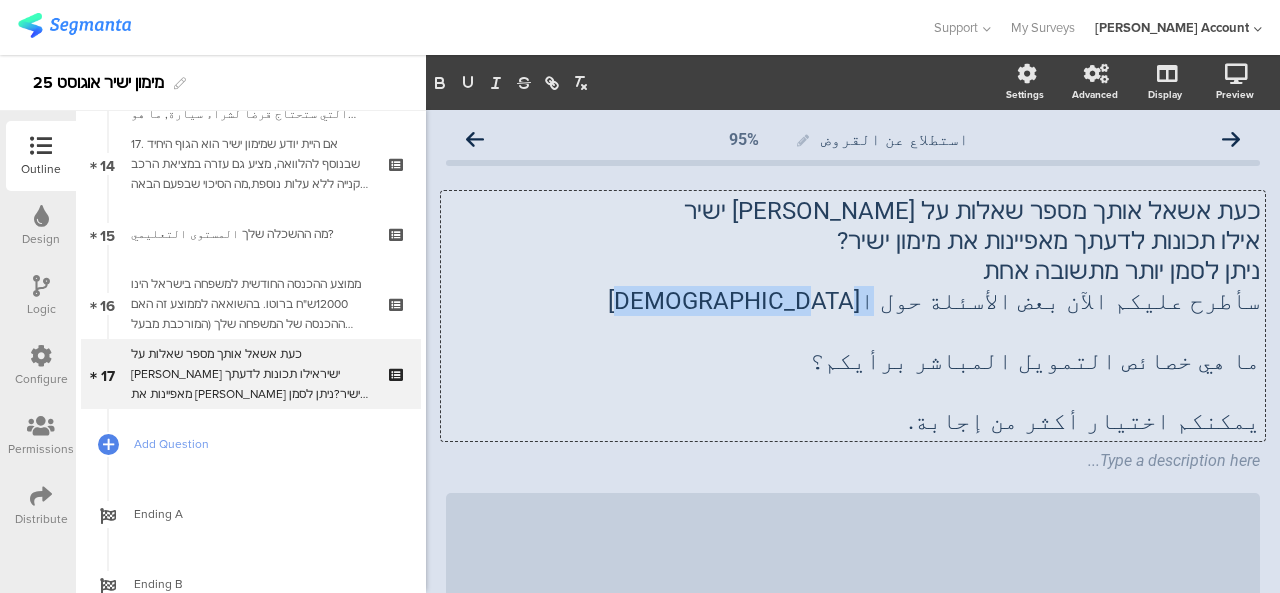 click on "سأطرح عليكم الآن بعض الأسئلة حول التمويل المباشر." 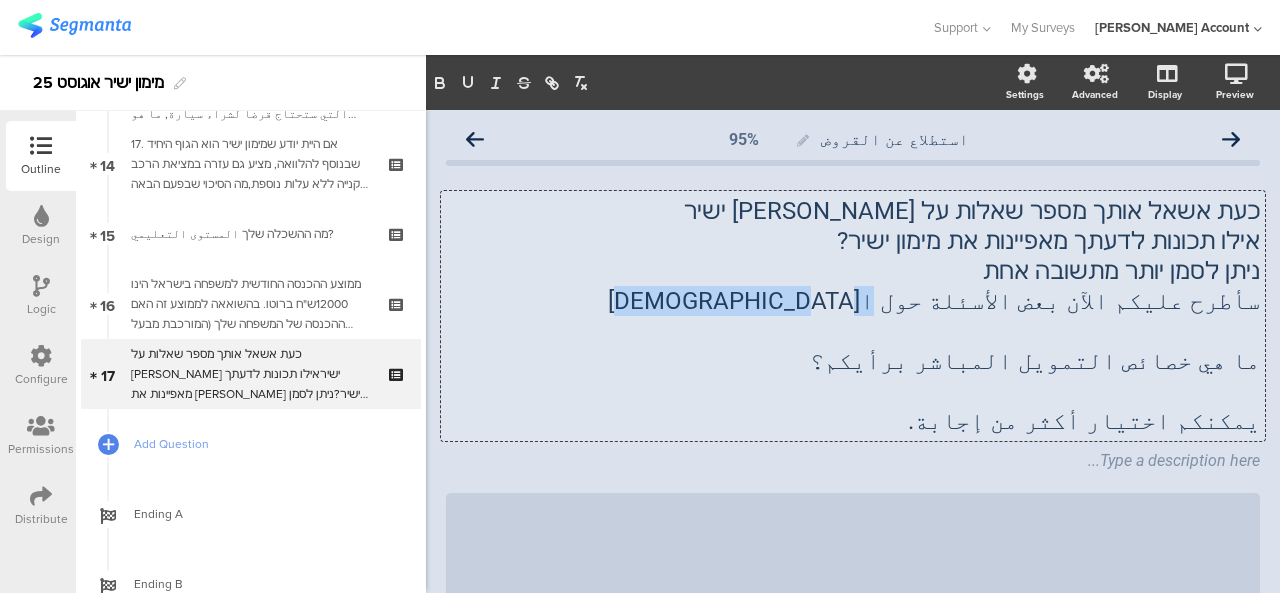 type 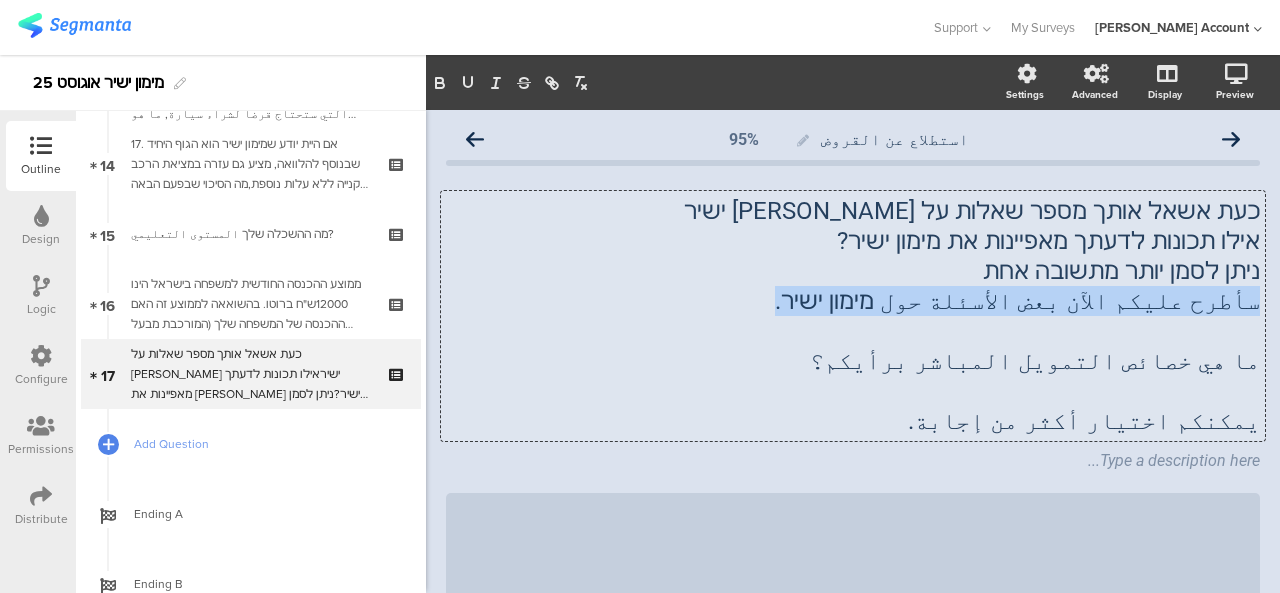 drag, startPoint x: 850, startPoint y: 307, endPoint x: 1244, endPoint y: 303, distance: 394.0203 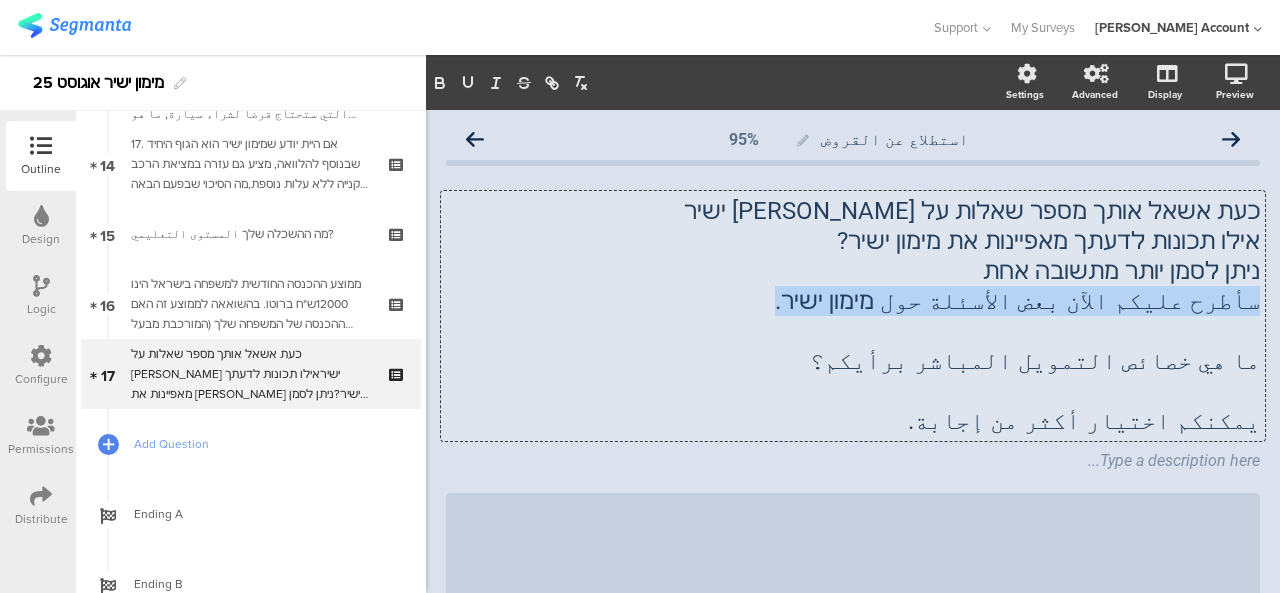 click on "כעת אשאל אותך מספר שאלות על מימון ישיר אילו תכונות לדעתך מאפיינות את מימון ישיר? ניתן לסמן יותר מתשובה אחת سأطرح عليكم الآن بعض الأسئلة حول מימון ישיר. ما هي خصائص التمويل المباشر برأيكم؟ يمكنكم اختيار أكثر من إجابة.
כעת אשאל אותך מספר שאלות על מימון ישיר אילו תכונות לדעתך מאפיינות את מימון ישיר? ניתן לסמן יותר מתשובה אחת سأطرح عليكم الآن بعض الأسئلة حول מימון ישיר. ما هي خصائص التمويل المباشر برأيكم؟ يمكنكم اختيار أكثر من إجابة.
כעת אשאל אותך מספר שאלות על מימון ישיר אילו תכונות לדעתך מאפיינות את מימון ישיר? ניתן לסמן יותר מתשובה אחת" 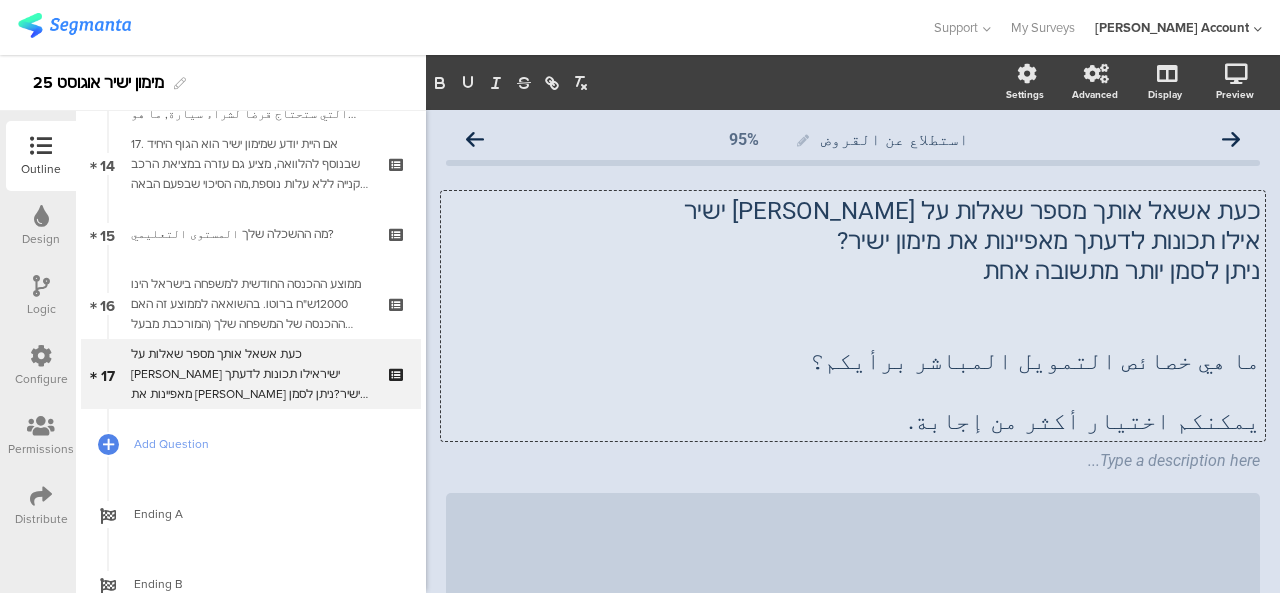 click on "כעת אשאל אותך מספר שאלות על מימון ישיר" 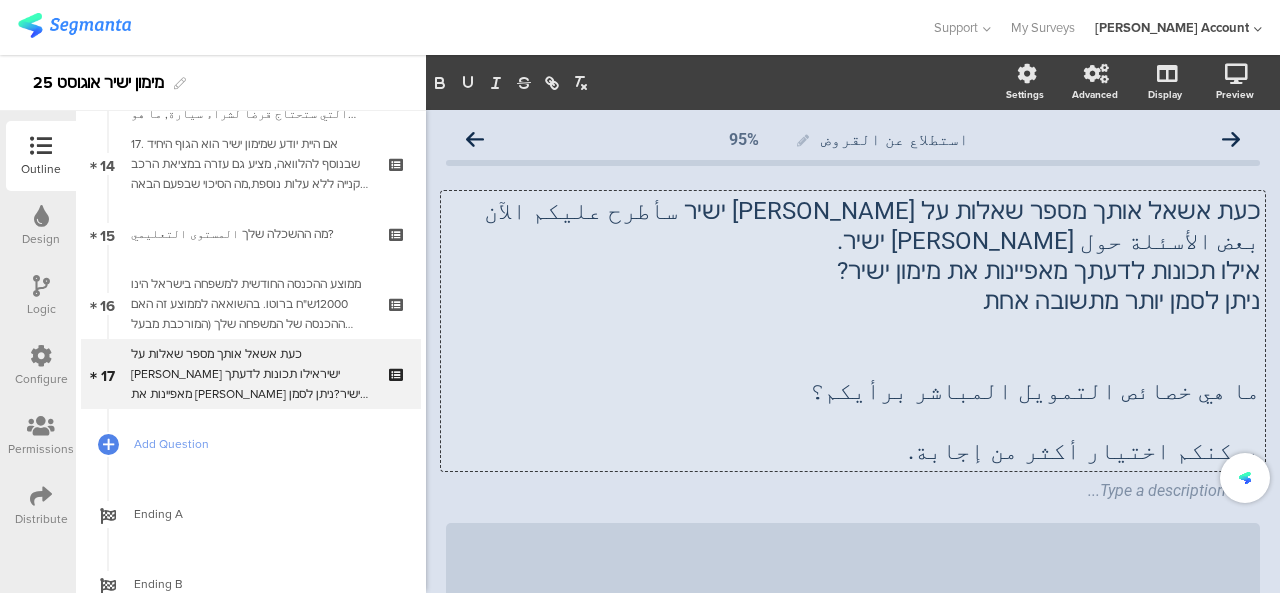 click on "ניתן לסמן יותר מתשובה אחת" 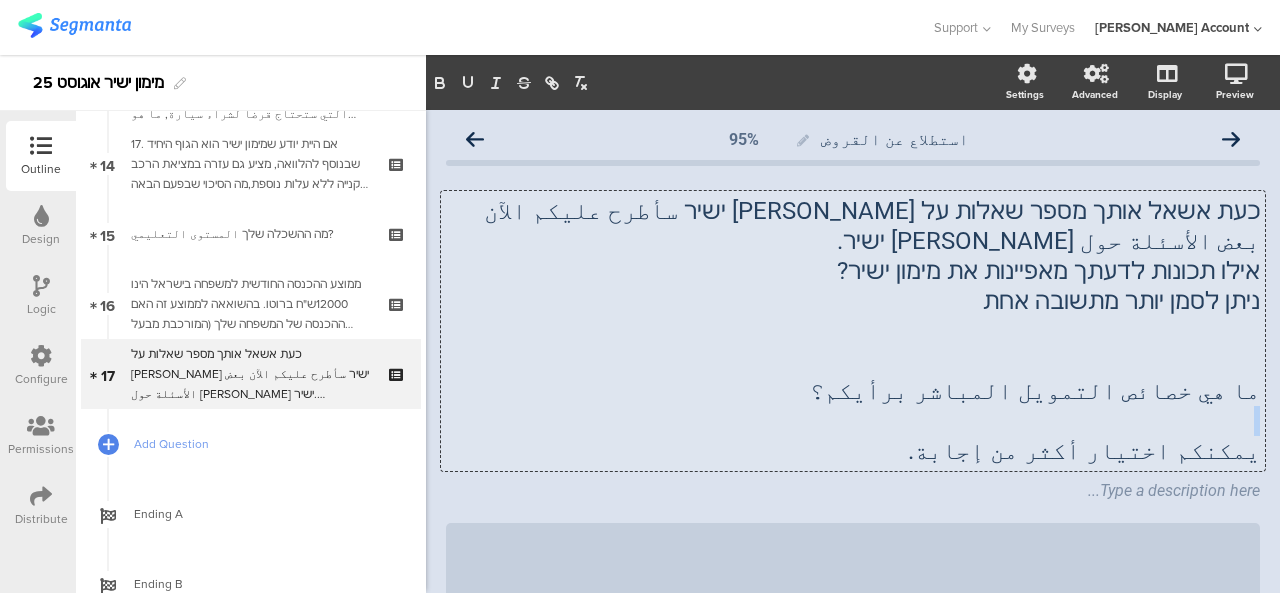 drag, startPoint x: 923, startPoint y: 358, endPoint x: 1142, endPoint y: 396, distance: 222.27235 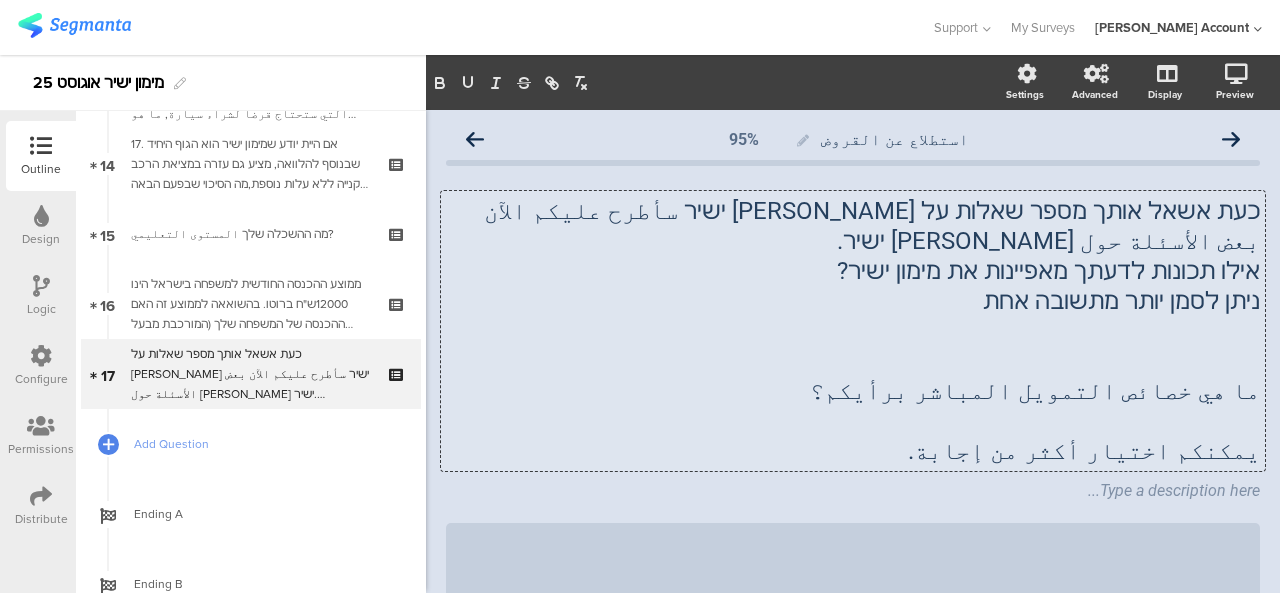 click 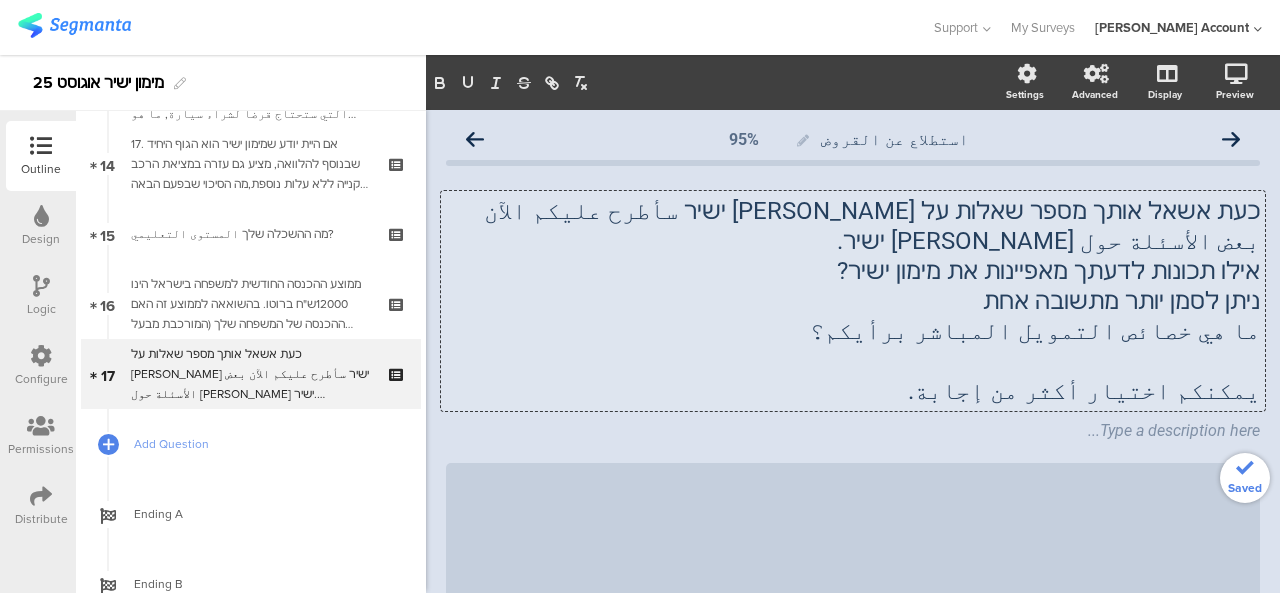click on "يمكنكم اختيار أكثر من إجابة." 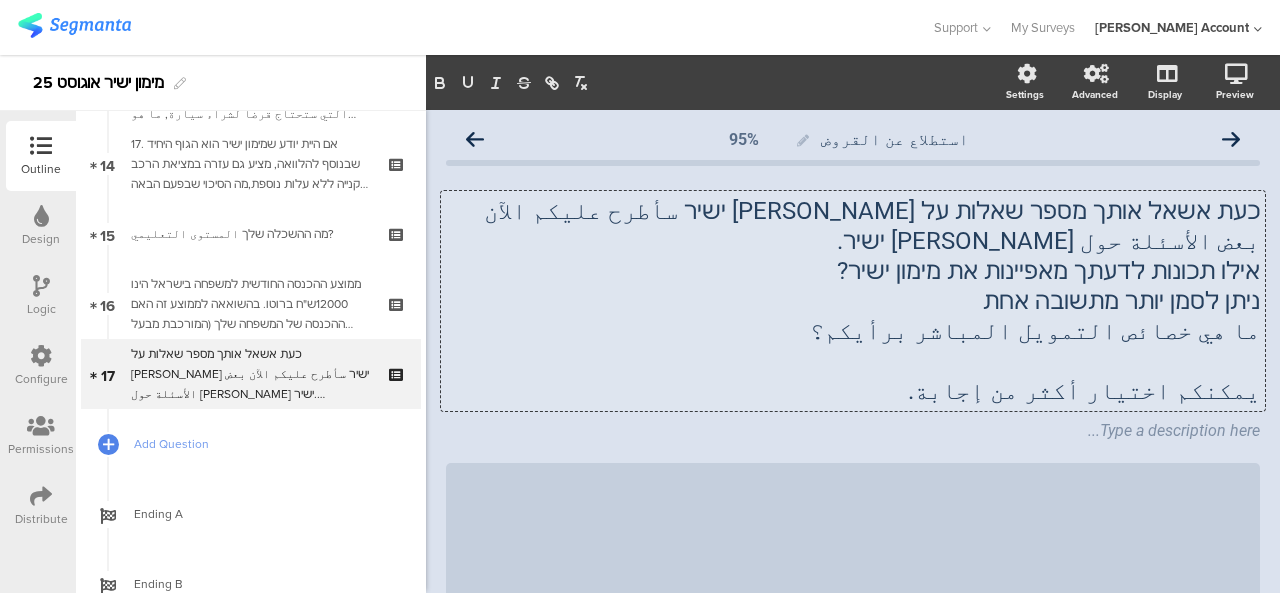 click 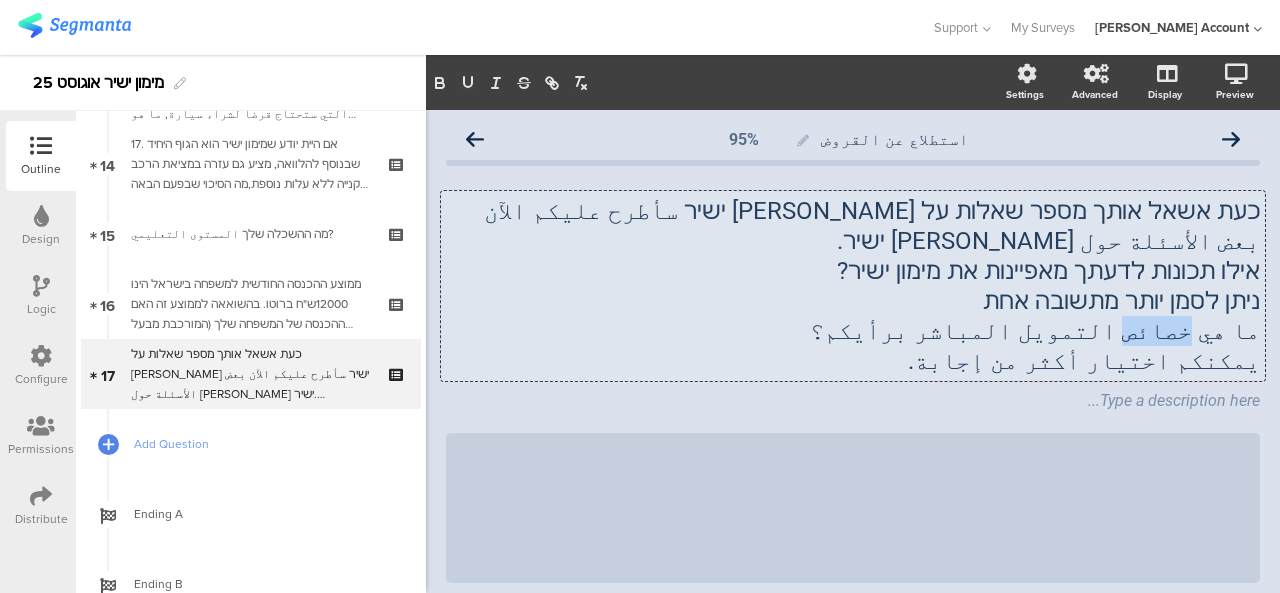 drag, startPoint x: 1121, startPoint y: 309, endPoint x: 1193, endPoint y: 312, distance: 72.06247 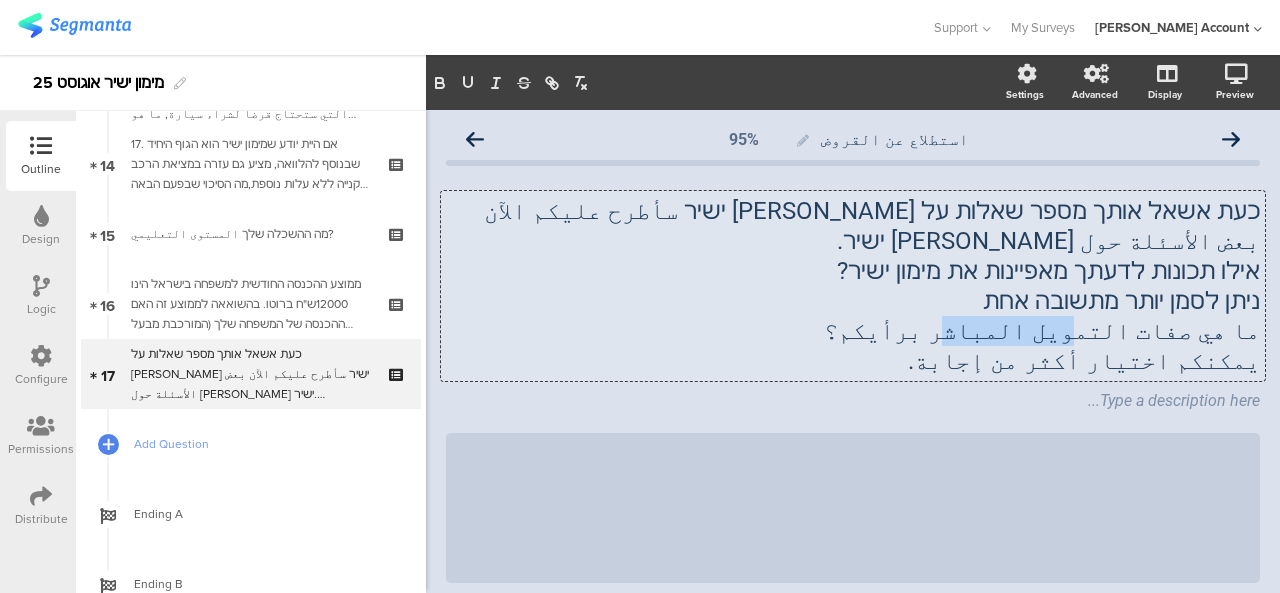 drag, startPoint x: 1032, startPoint y: 303, endPoint x: 1116, endPoint y: 311, distance: 84.38009 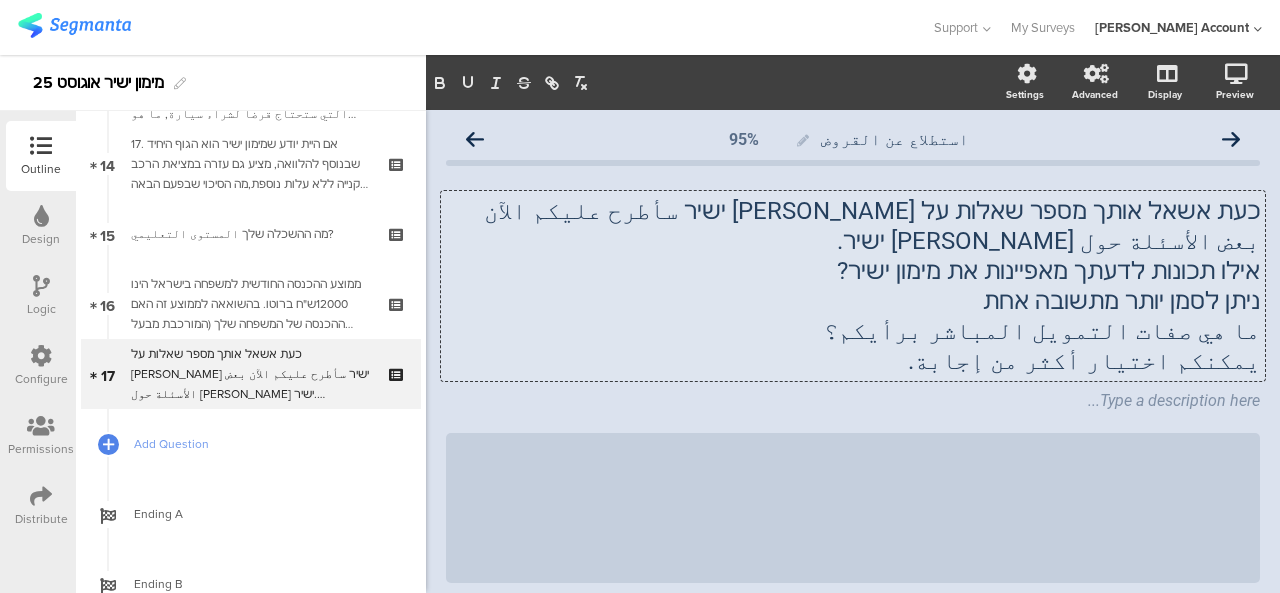 click on "ما هي صفات التمويل المباشر برأيكم؟" 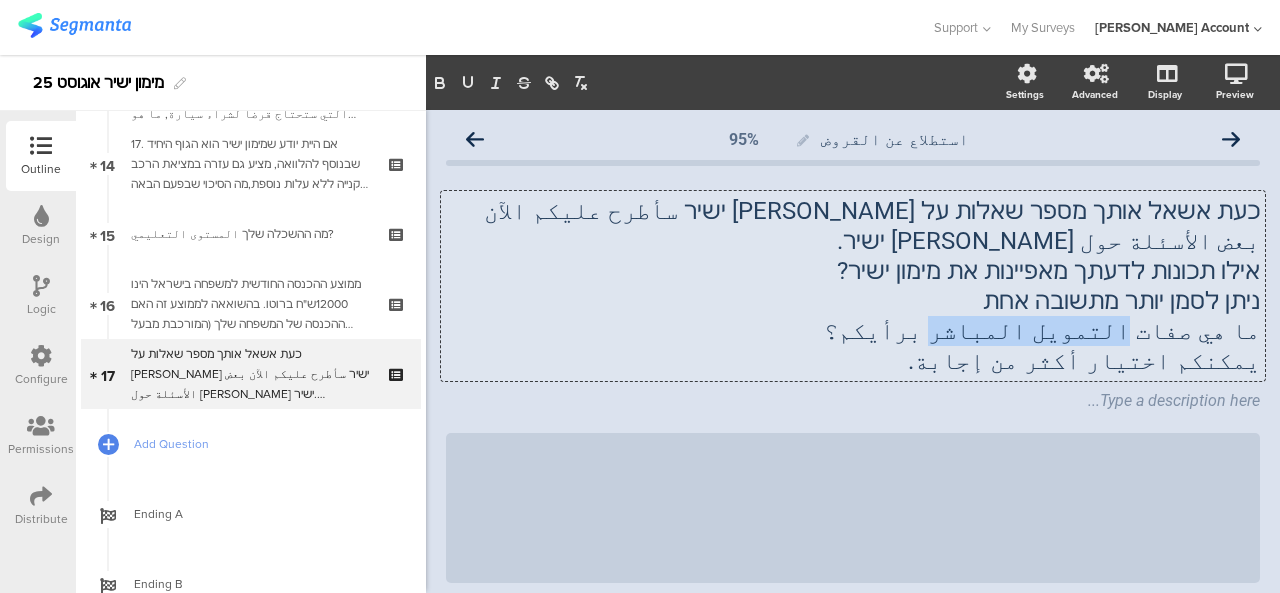 drag, startPoint x: 1138, startPoint y: 301, endPoint x: 1026, endPoint y: 298, distance: 112.04017 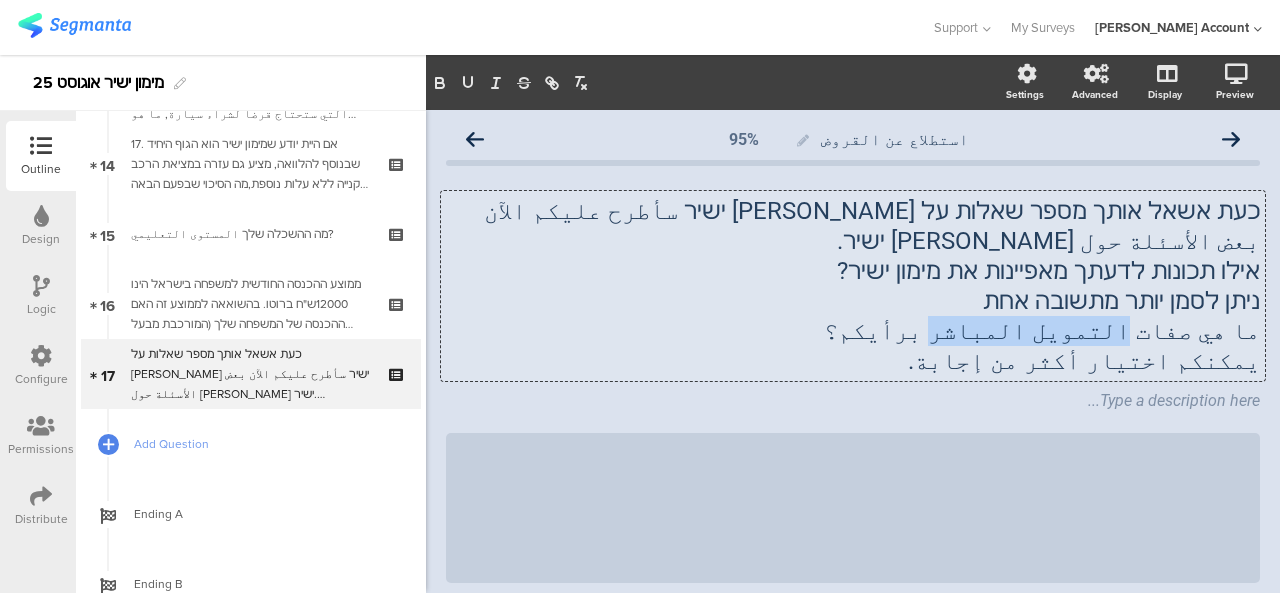 click on "ما هي صفات التمويل المباشر برأيكم؟" 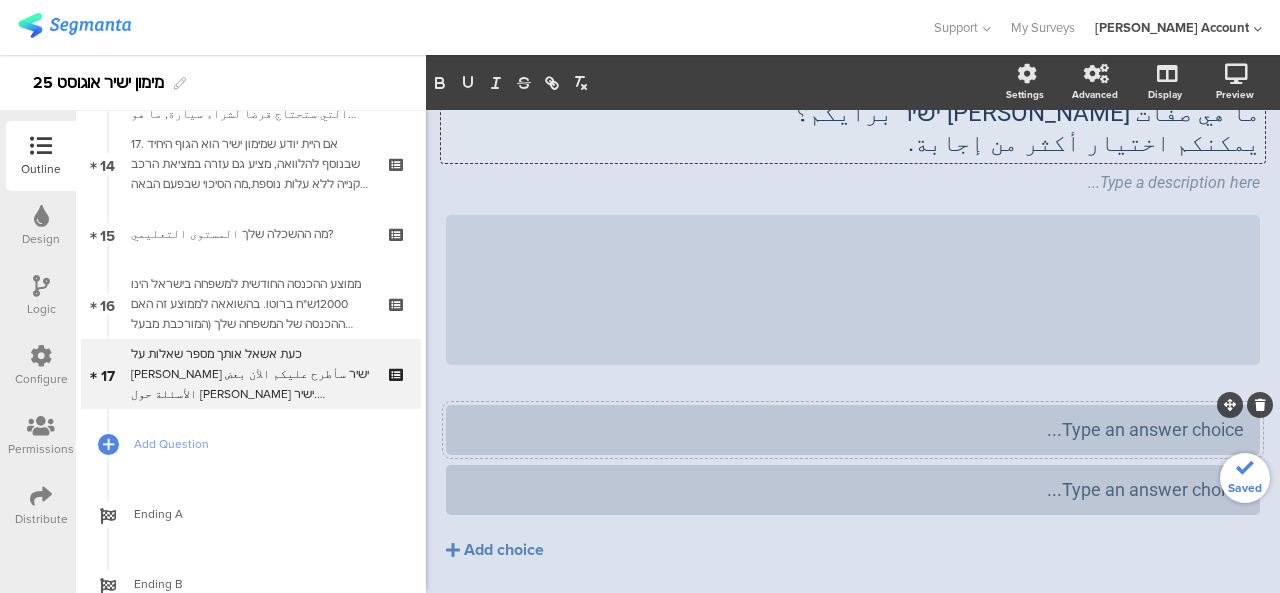 scroll, scrollTop: 249, scrollLeft: 0, axis: vertical 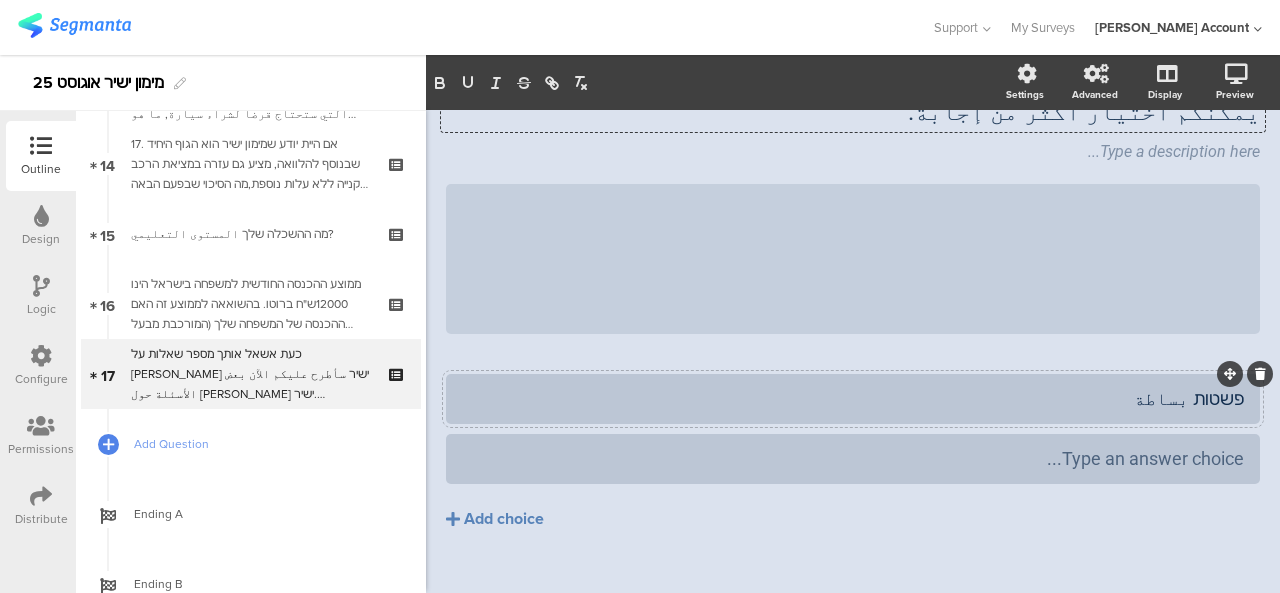 type 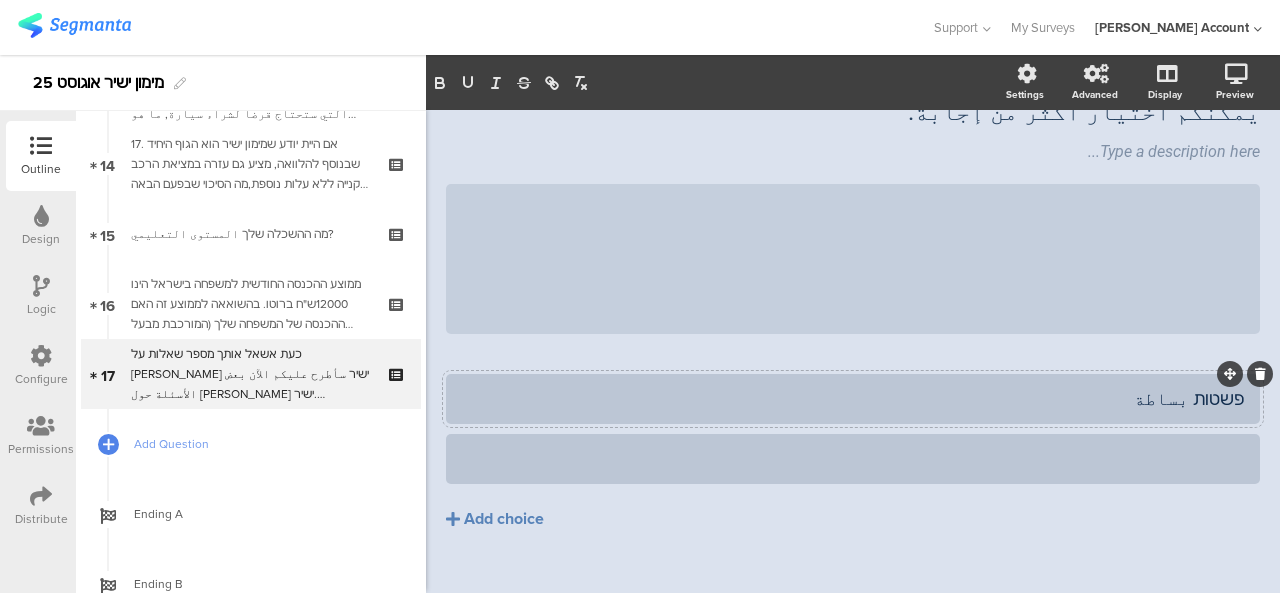 click on "פשטות بساطة" 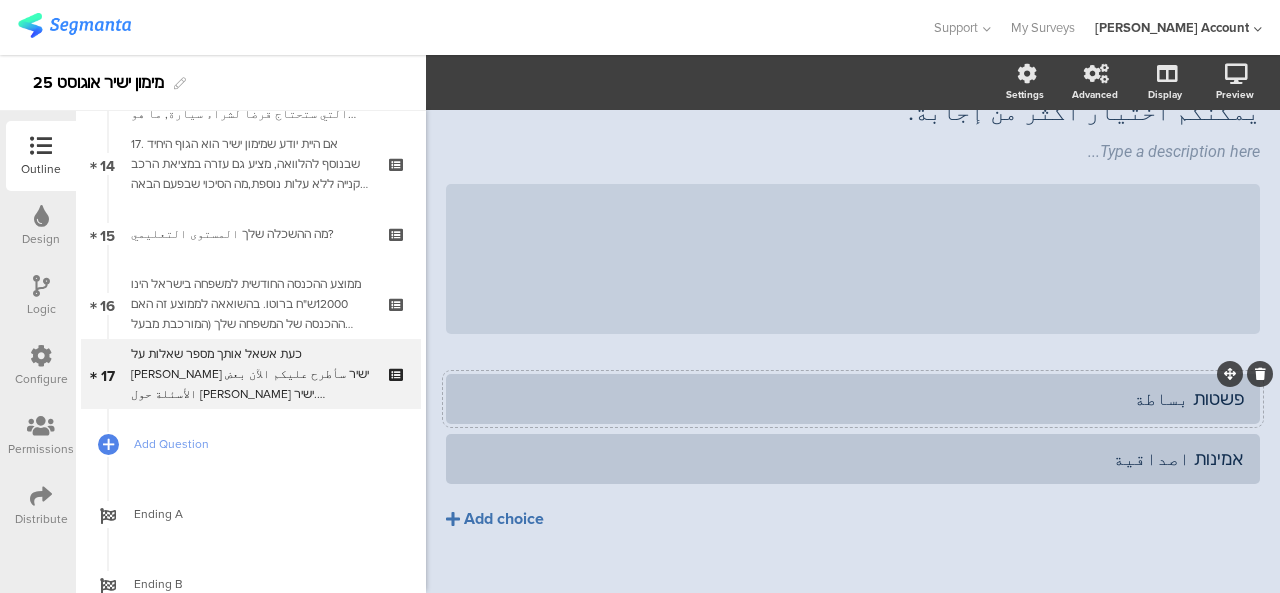 click on "Add choice" 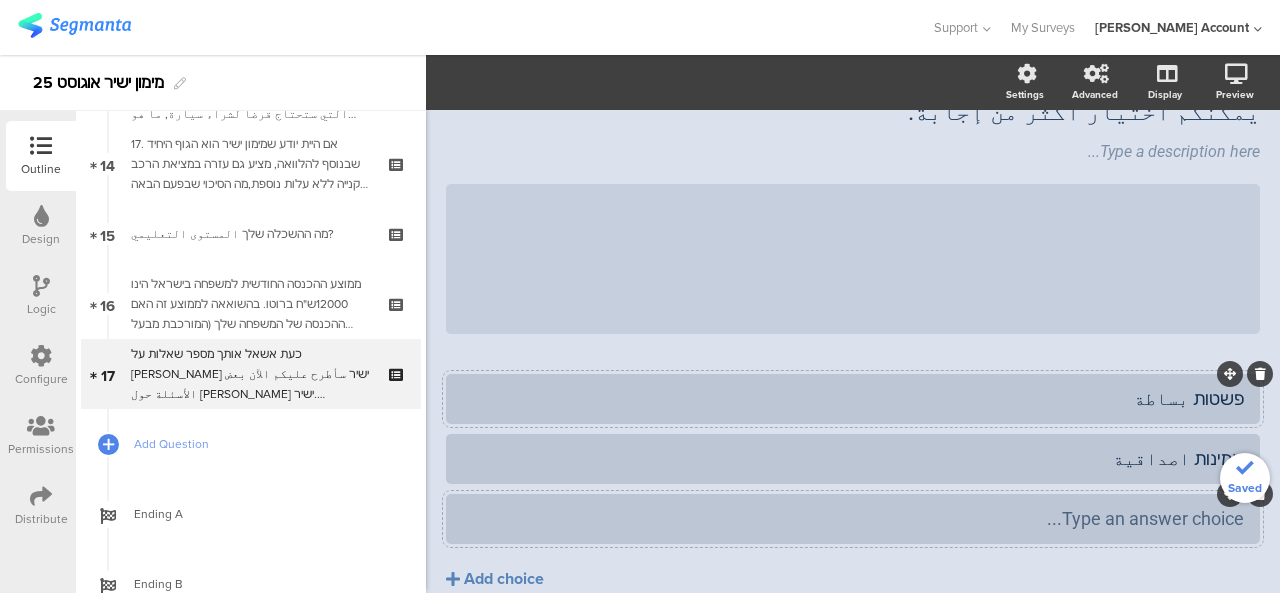 type 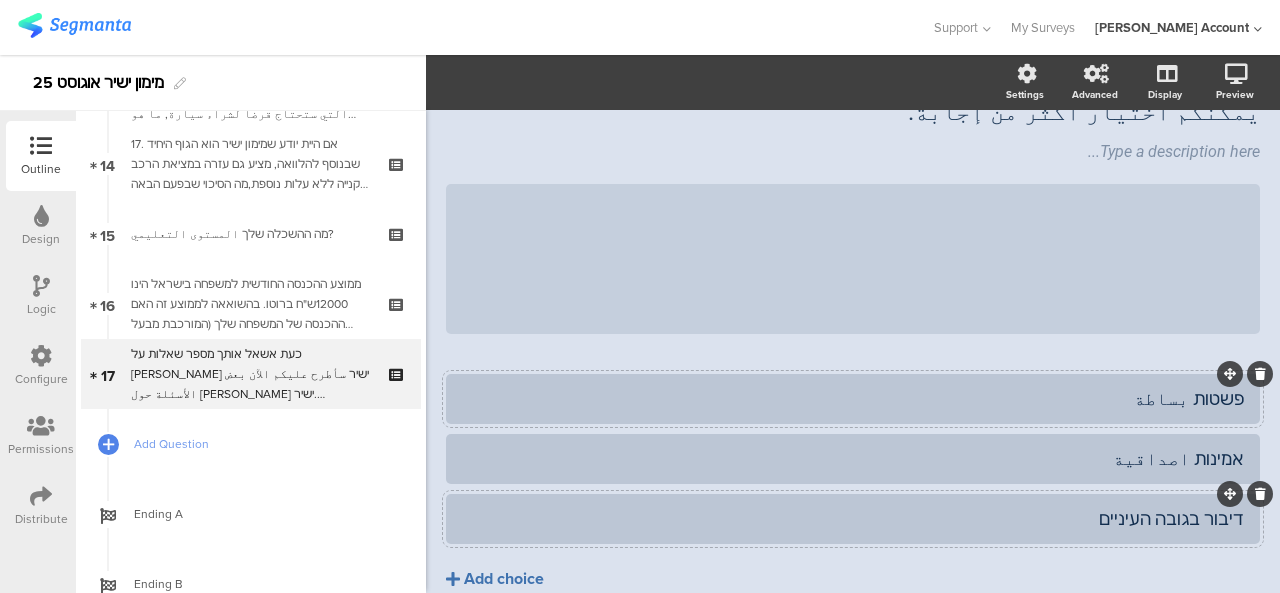scroll, scrollTop: 309, scrollLeft: 0, axis: vertical 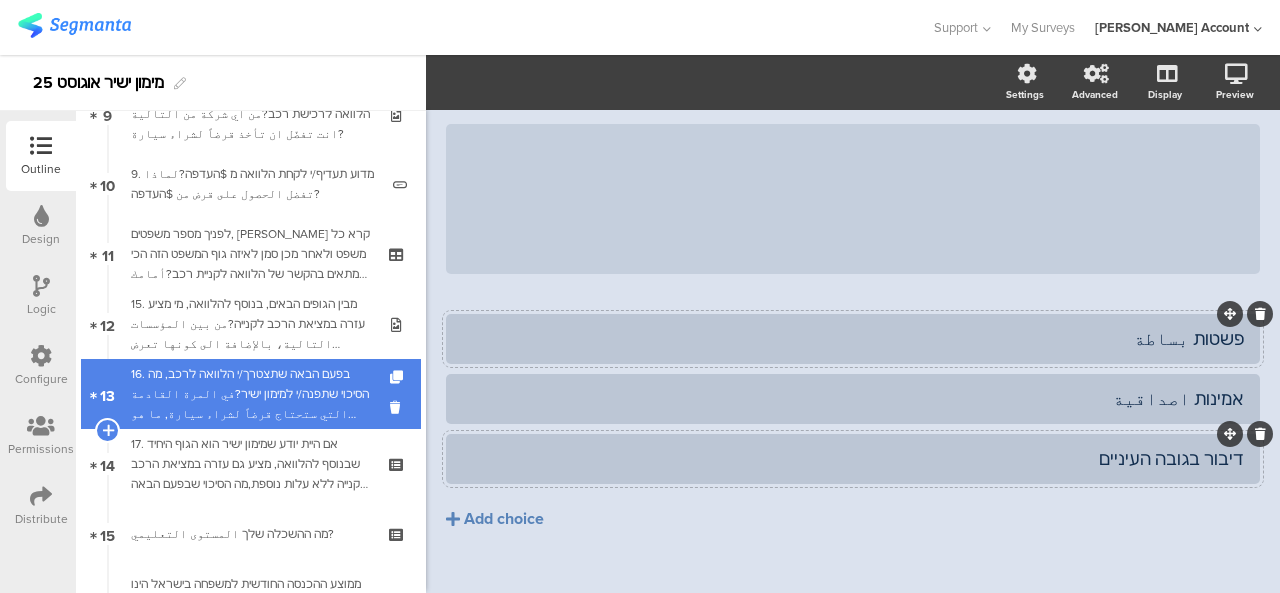 click on "16.	בפעם הבאה שתצטרך/י הלוואה לרכב, מה הסיכוי שתפנה/י למימון ישיר?في المرة القادمة التي ستحتاج قرضاً لشراء سيارة, ما هو الاحتمال ان تتوجه الى "ميمون يشير" מימון ישיר?" at bounding box center (250, 394) 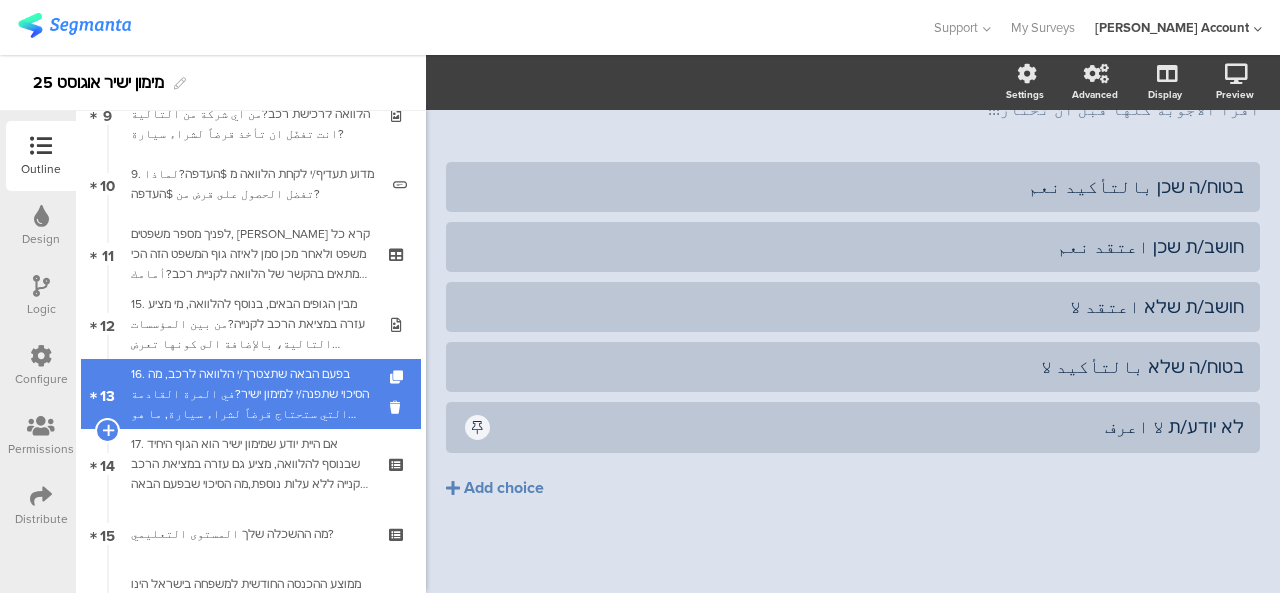 scroll, scrollTop: 200, scrollLeft: 0, axis: vertical 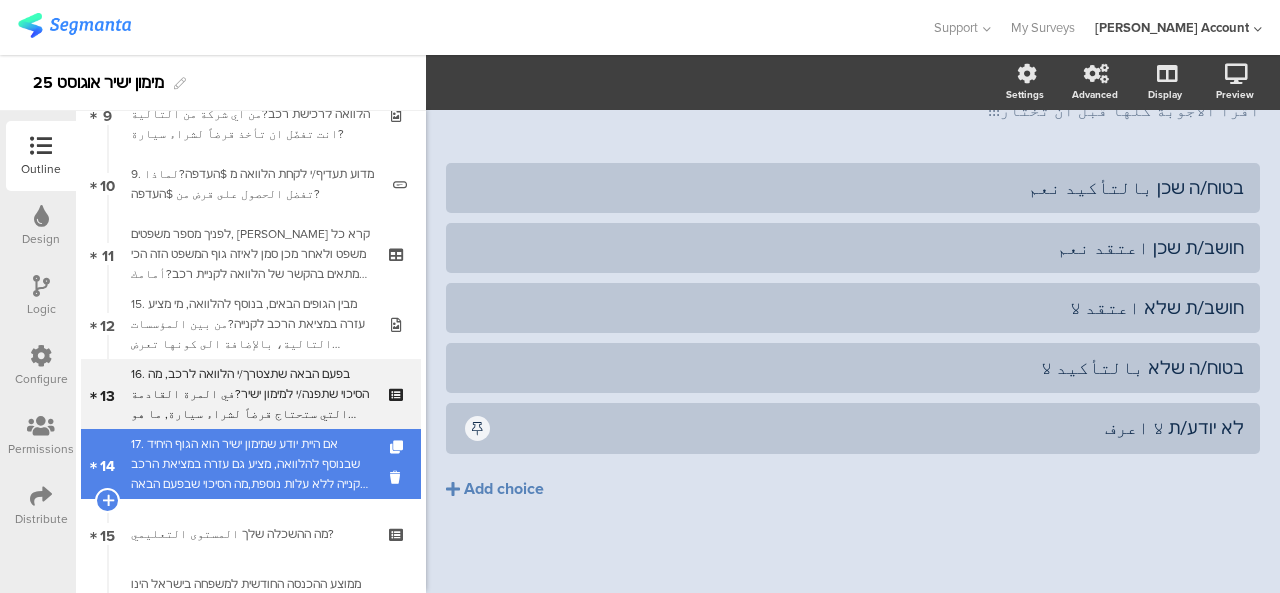 click on "17.	אם היית יודע שמימון ישיר הוא הגוף היחיד שבנוסף להלוואה, מציע גם עזרה במציאת הרכב לקנייה ללא עלות נוספת,מה הסיכוי שבפעם הבאה שתצטרך/י הלוואה לקניית רכב תפנה/י למימון ישיר?اذا كنت تعلم ان מימון ישיר "ميمون يشير" هو المؤسسة الوحيدة، بالإضافة الى اعطاء القروض, فإنها تعرض عليك المساعدة بالبحث عن سيارات للبيع بدون تكلفة إضافية.ما هو الاحتمال ان تتوجه الى "ميمون يشير" מימון ישיר في المرة القادمة التي ستحتاج قرضاً لشراء سيارة؟" at bounding box center (250, 464) 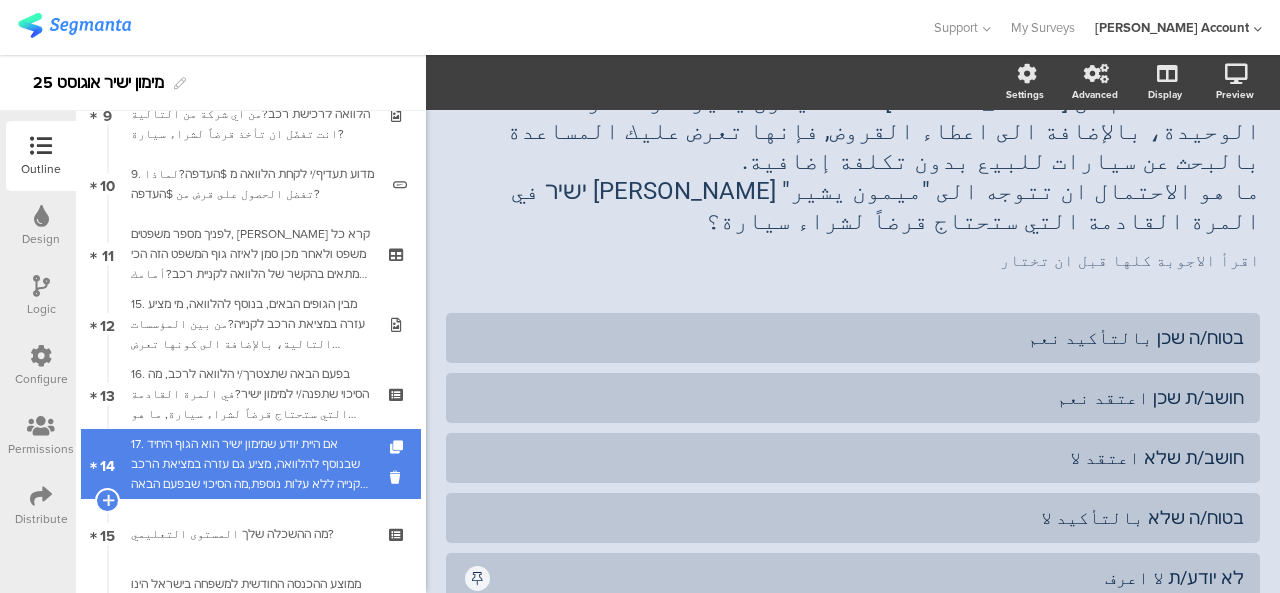 scroll, scrollTop: 230, scrollLeft: 0, axis: vertical 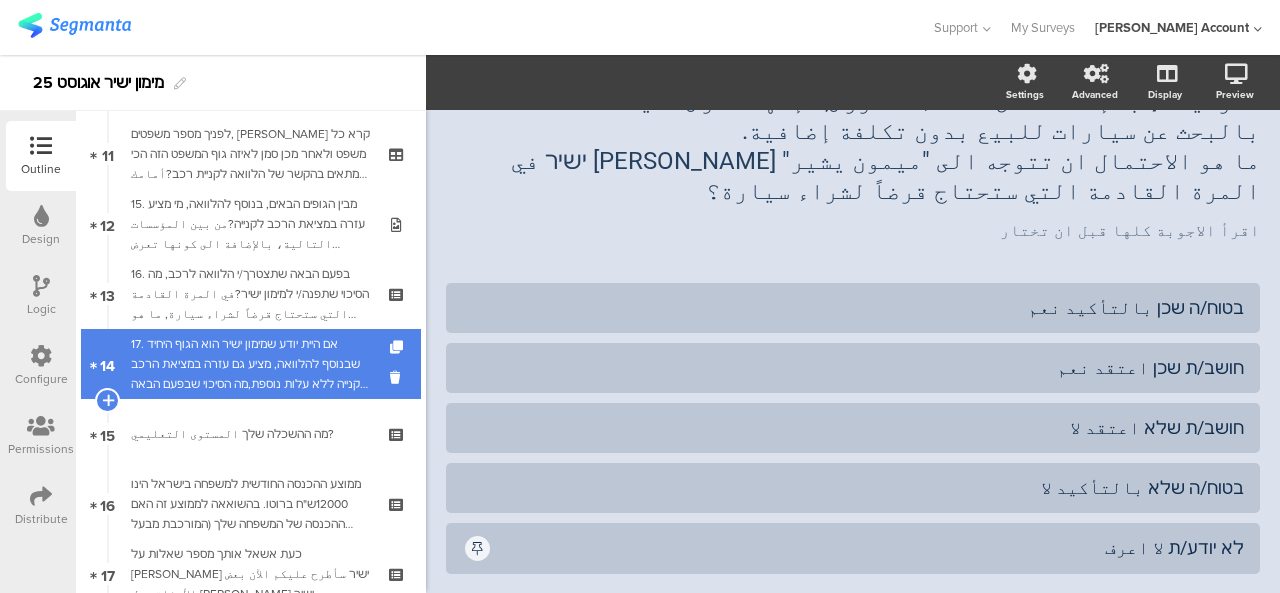 click on "15
מה ההשכלה שלך المستوى التعليمي?" at bounding box center [251, 434] 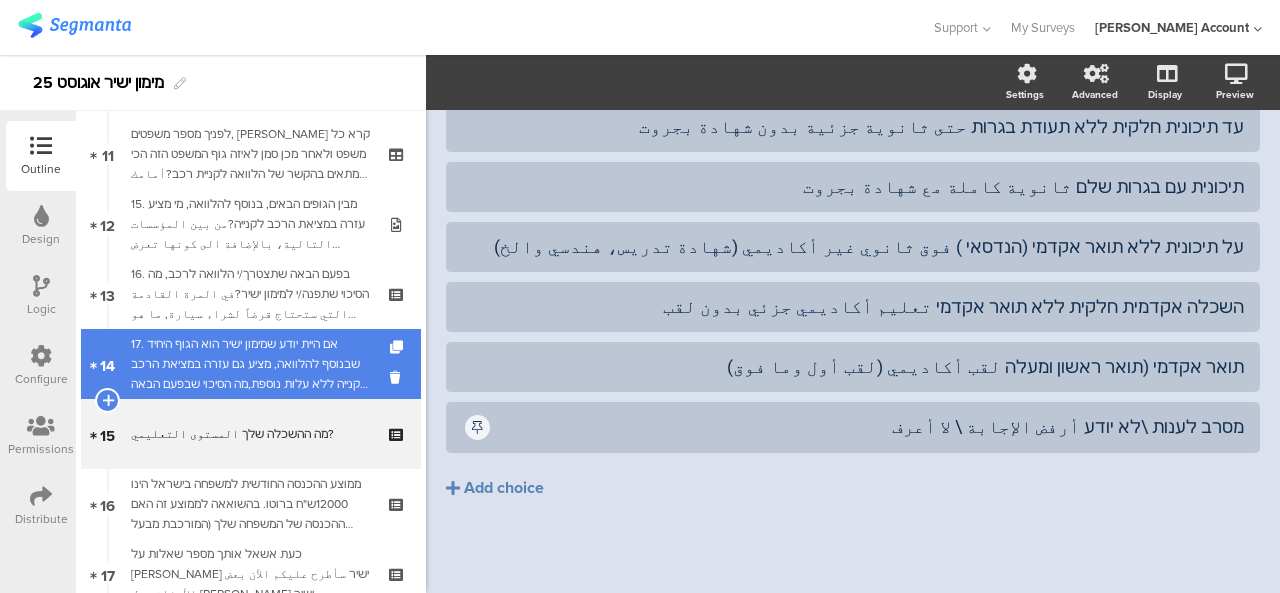 scroll, scrollTop: 163, scrollLeft: 0, axis: vertical 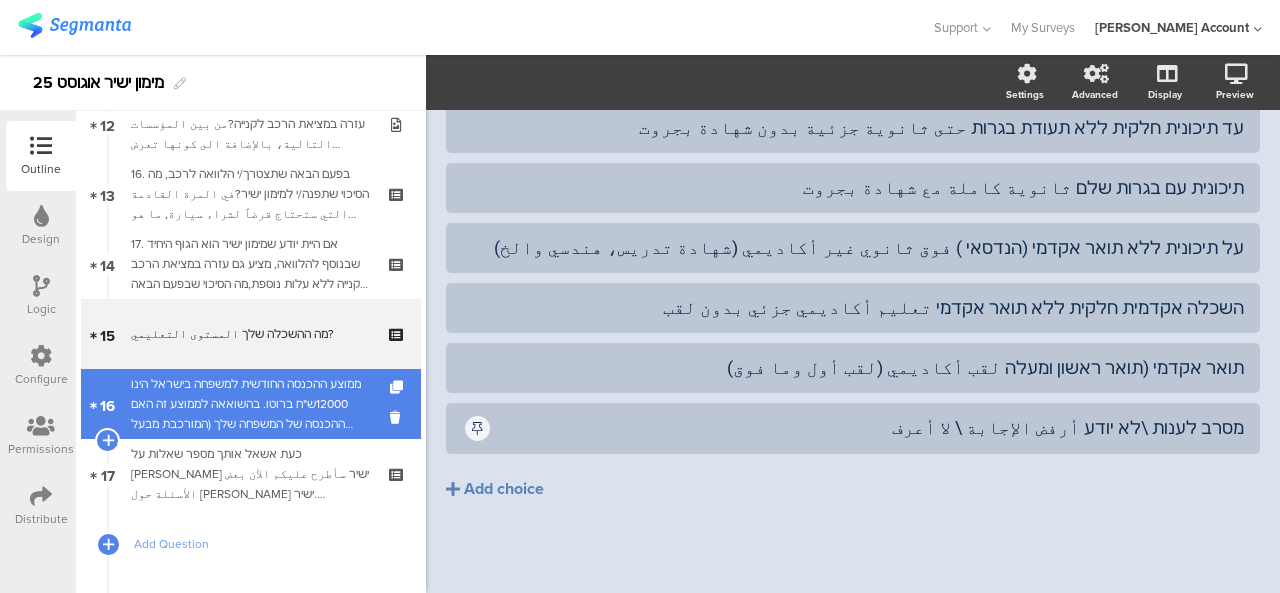 click on "ממוצע ההכנסה החודשית למשפחה בישראל הינו 12000ש"ח ברוטו. בהשואאה לממוצע זה האם ההכנסה של המשפחה שלך (המורכבת מבעל ואישה) הוא: معدل الدخل الشهري للأسرة الواحدة في إسرائيل هو 12000 شاقل (غير صافي). مقارنةً بهذا المعدل، هل دخل اسرتك (المكونة من زوجين) هو:" at bounding box center (250, 404) 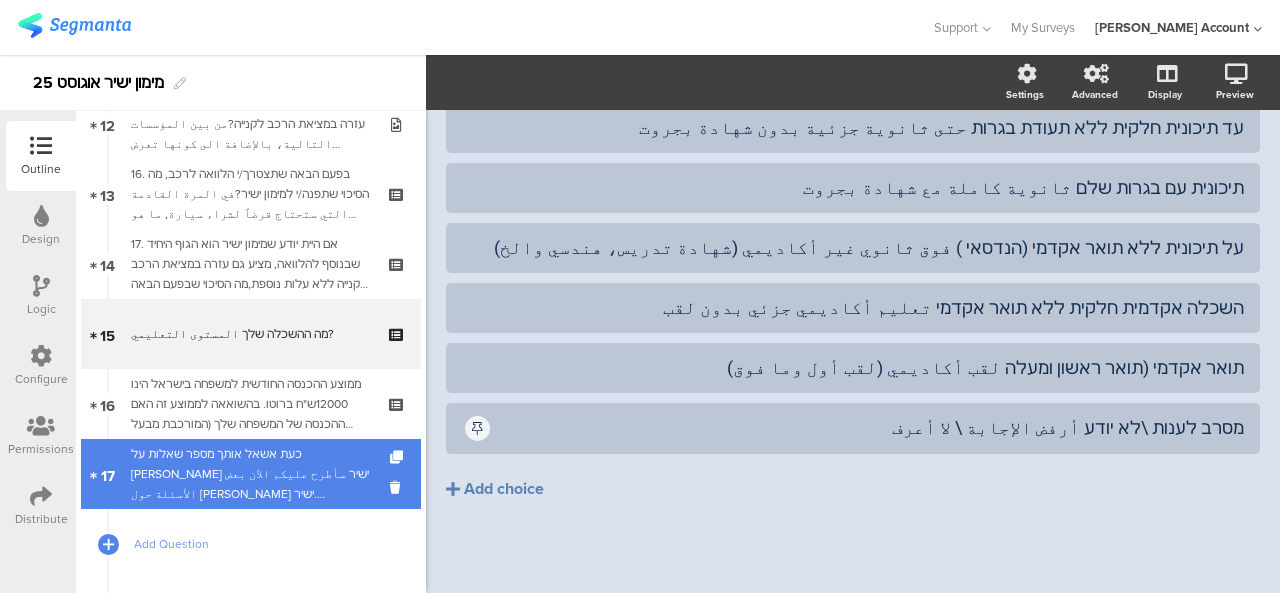 scroll, scrollTop: 230, scrollLeft: 0, axis: vertical 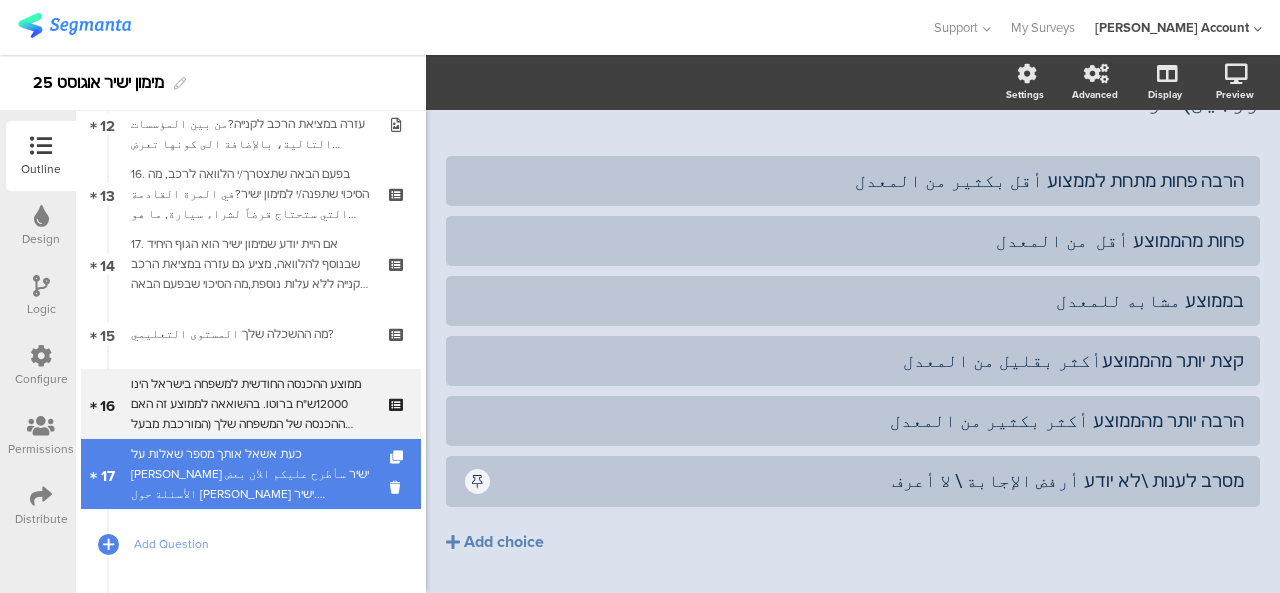 click on "כעת אשאל אותך מספר שאלות על מימון ישיר سأطرح عليكم الآن بعض الأسئلة حول מימון ישיר.אילו תכונות לדעתך מאפיינות את מימון ישיר?ניתן לסמן יותר מתשובה אחתما هي صفات מימון ישיר برأيكم؟يمكنكم اختيار أكثر من إجابة." at bounding box center (250, 474) 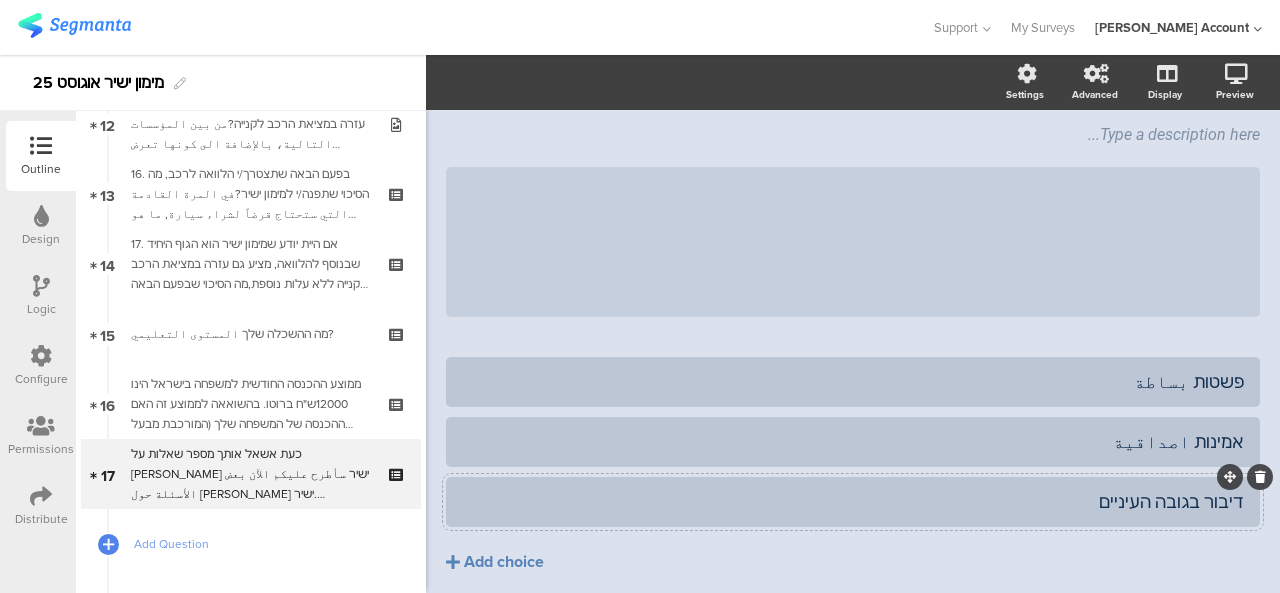 scroll, scrollTop: 309, scrollLeft: 0, axis: vertical 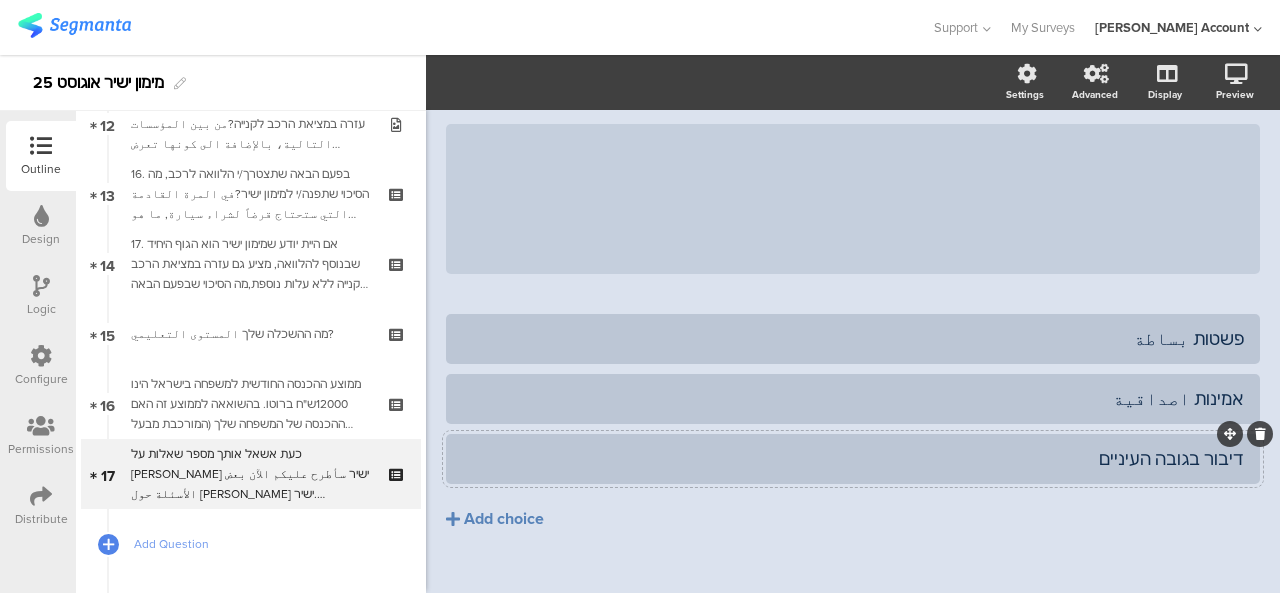 click on "דיבור בגובה העיניים" 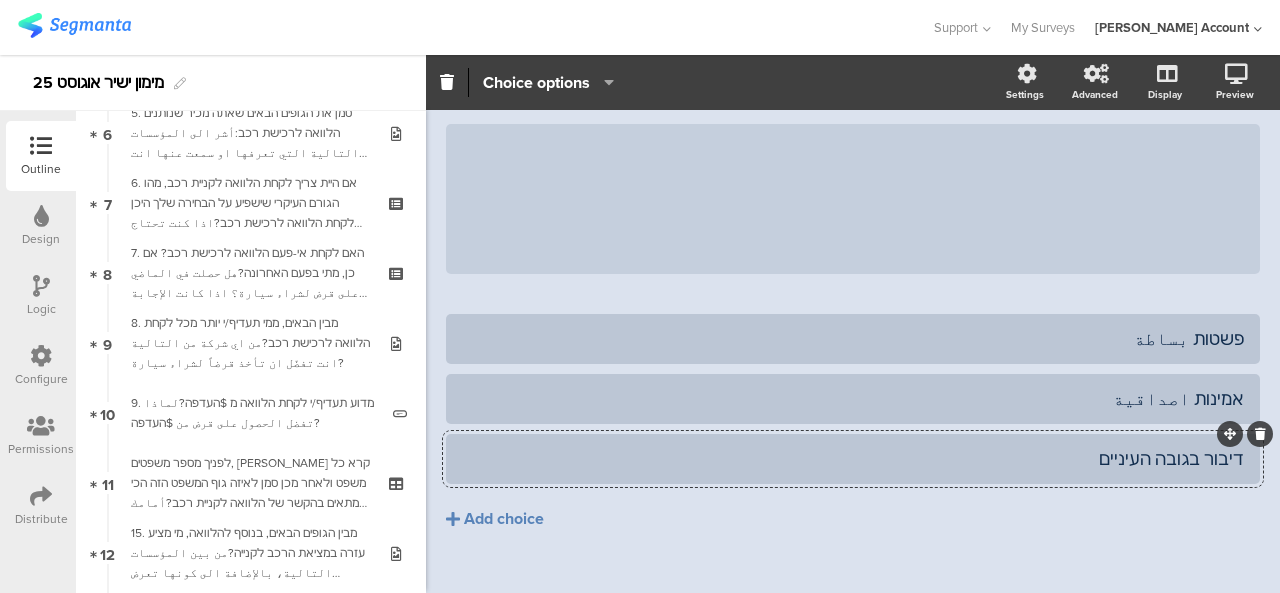 scroll, scrollTop: 442, scrollLeft: 0, axis: vertical 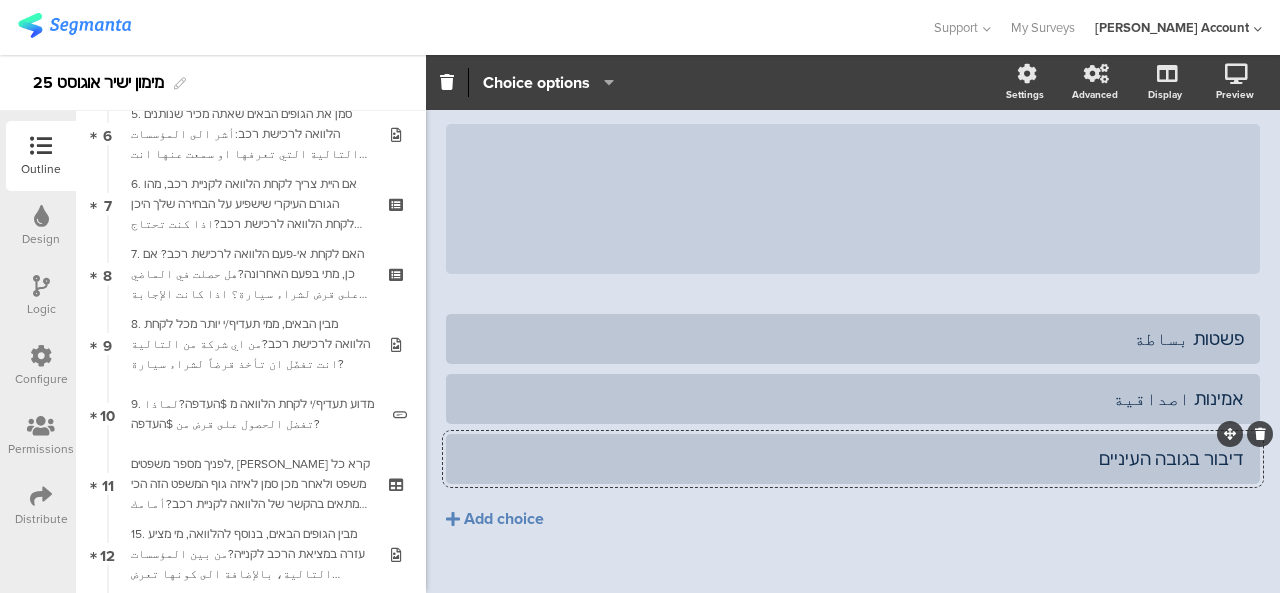 click on "דיבור בגובה העיניים" 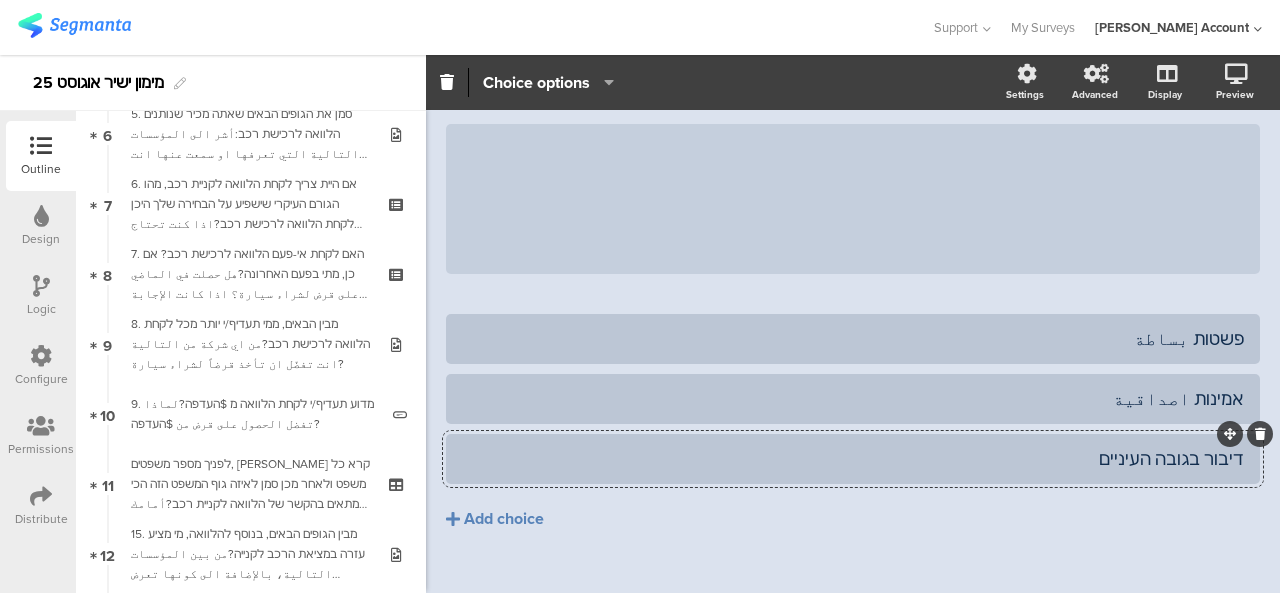 type 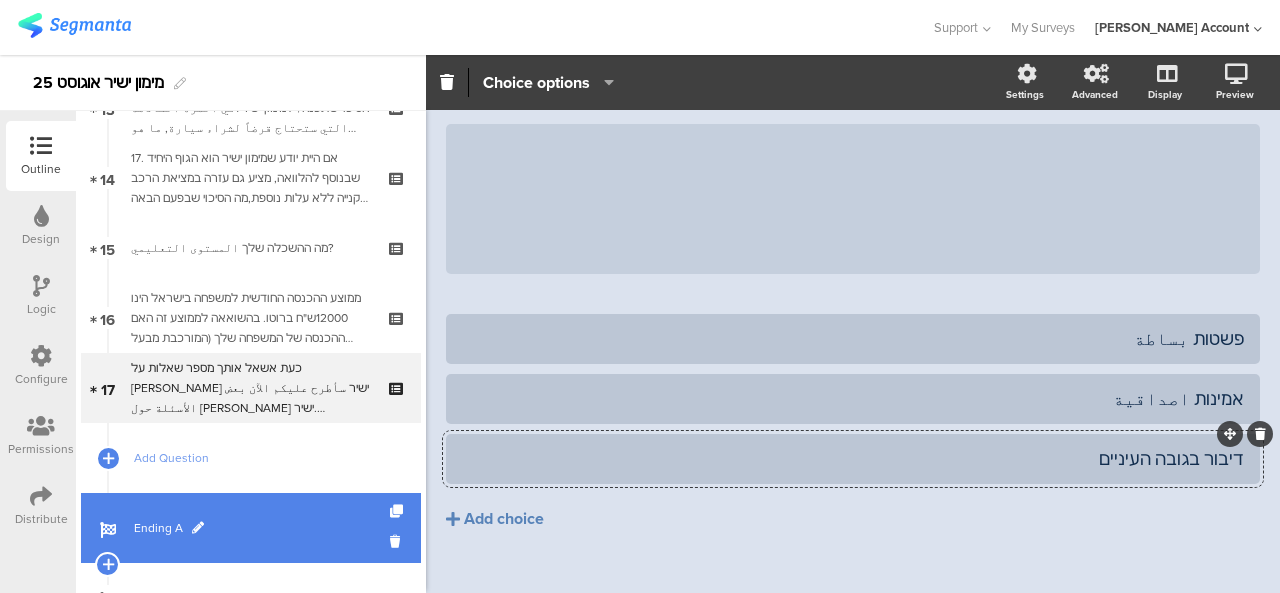scroll, scrollTop: 1042, scrollLeft: 0, axis: vertical 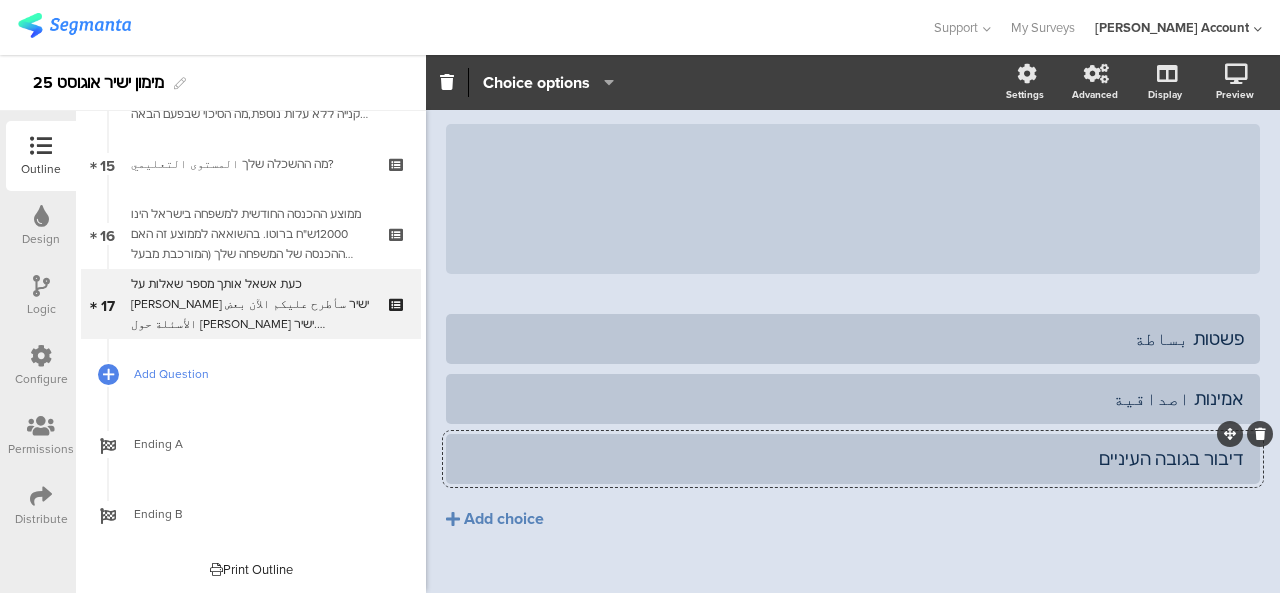 click on "Add Question" at bounding box center (262, 374) 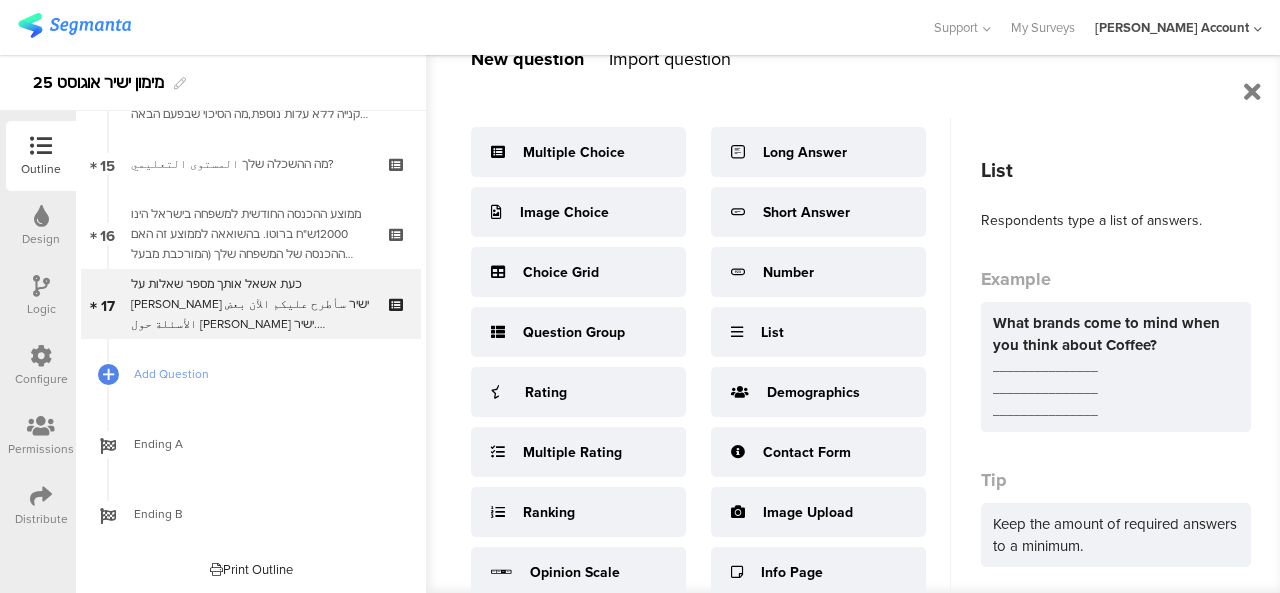 scroll, scrollTop: 0, scrollLeft: 0, axis: both 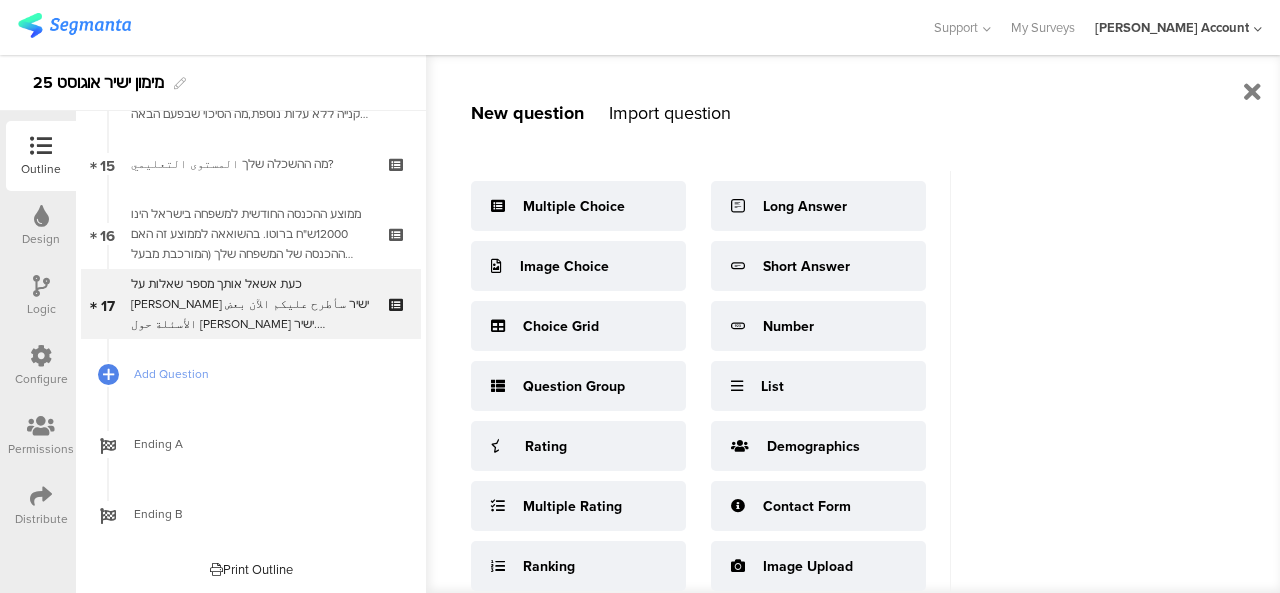 click on "Import question" at bounding box center [670, 113] 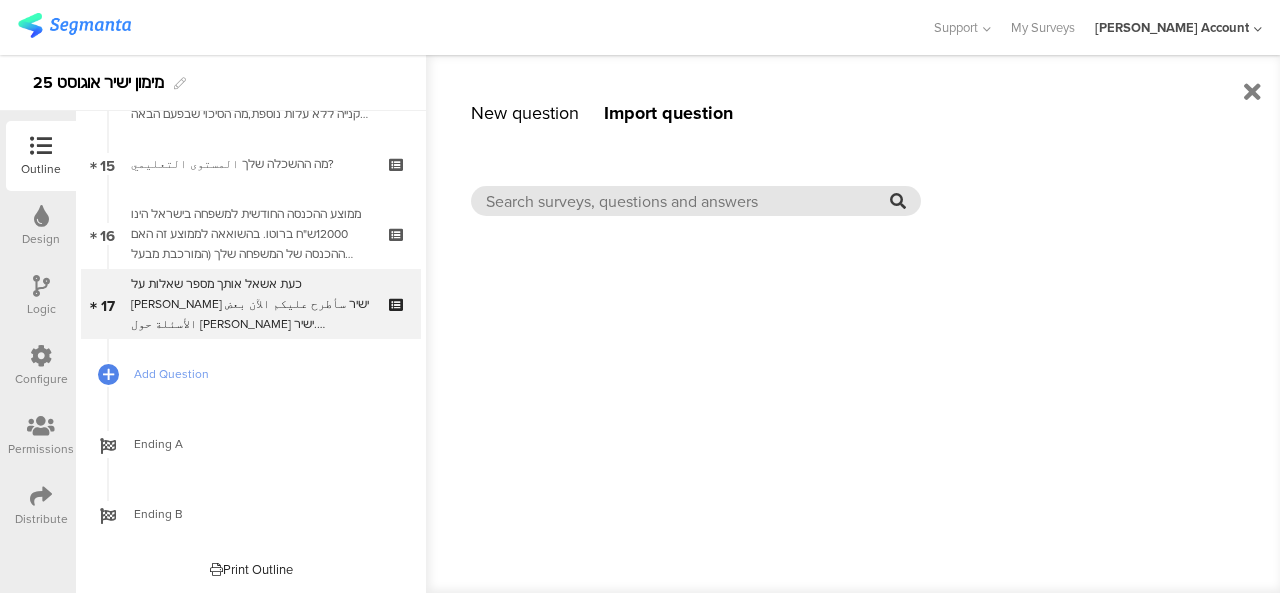 click at bounding box center [688, 201] 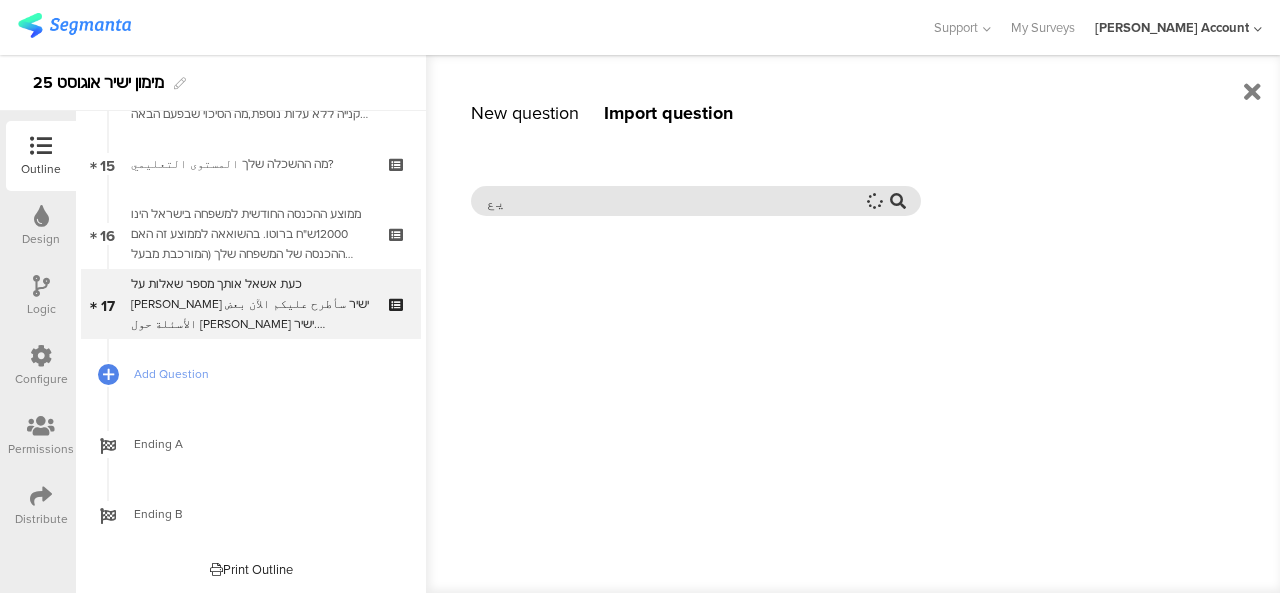 type on "ي" 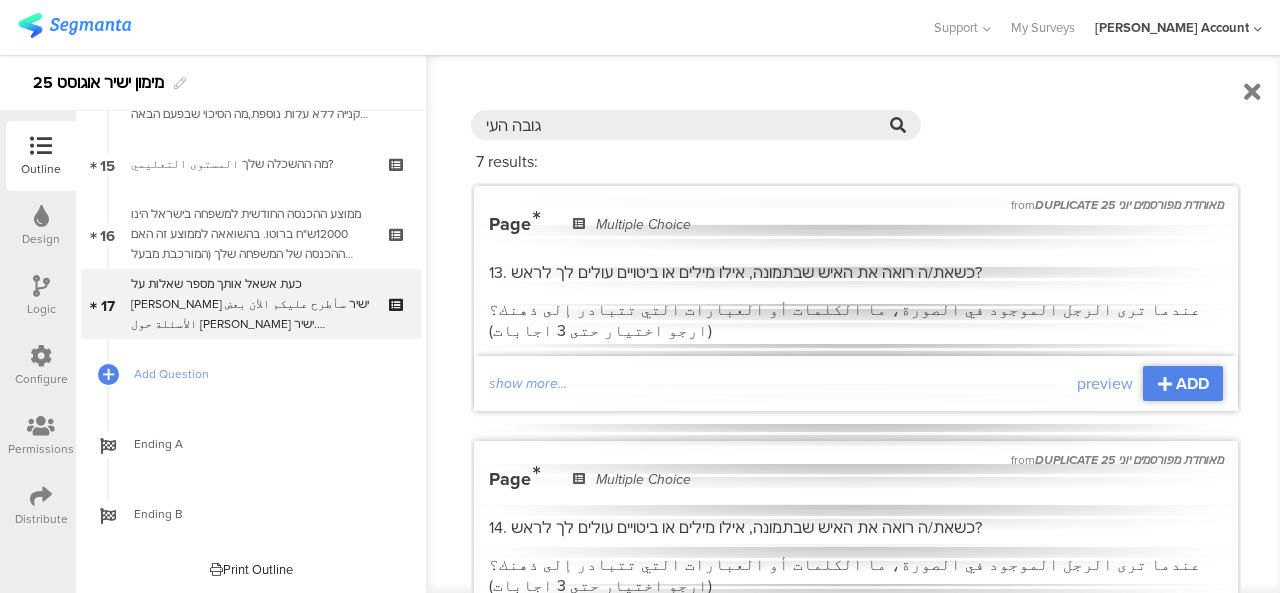 scroll, scrollTop: 200, scrollLeft: 0, axis: vertical 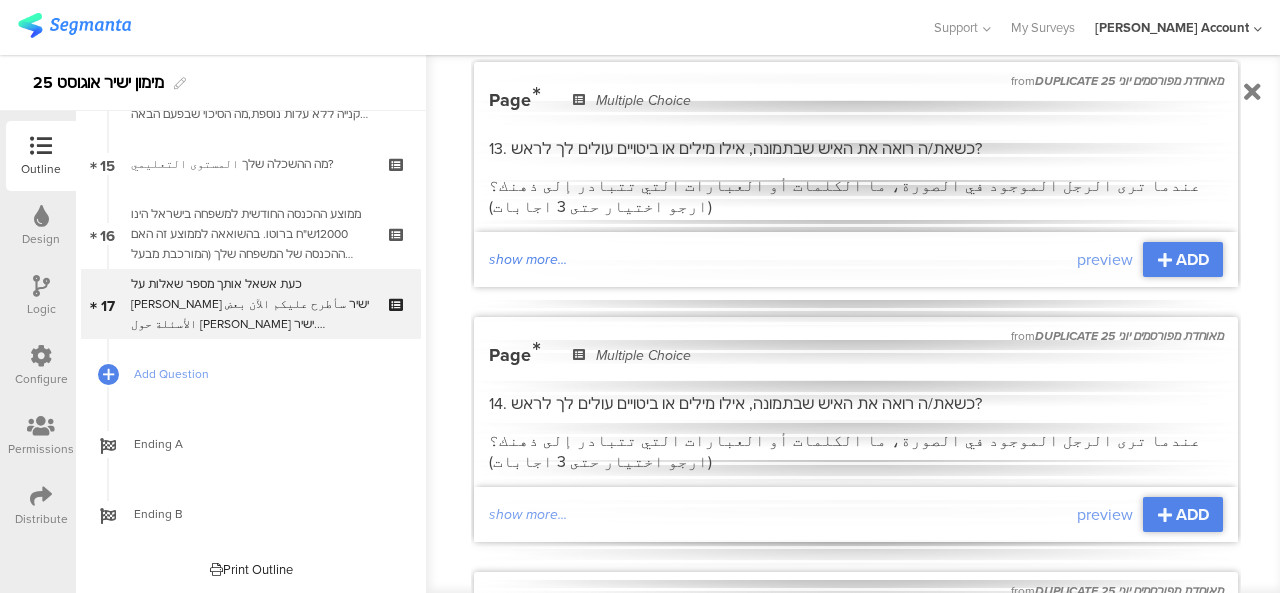 type on "גובה העי" 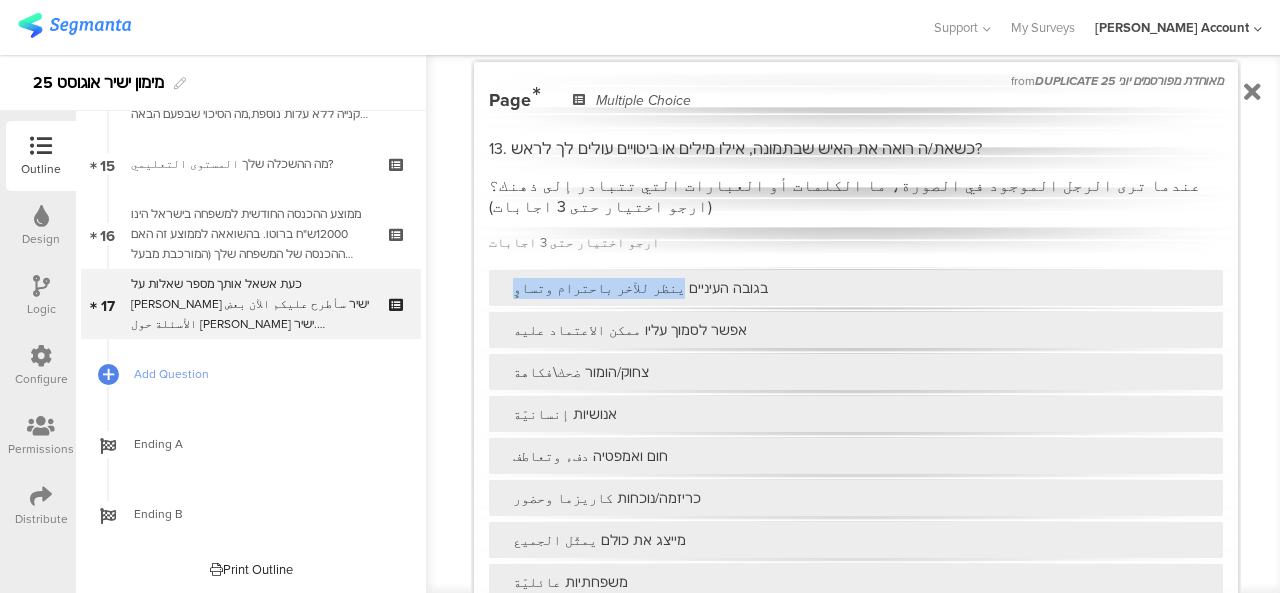 drag, startPoint x: 628, startPoint y: 275, endPoint x: 516, endPoint y: 272, distance: 112.04017 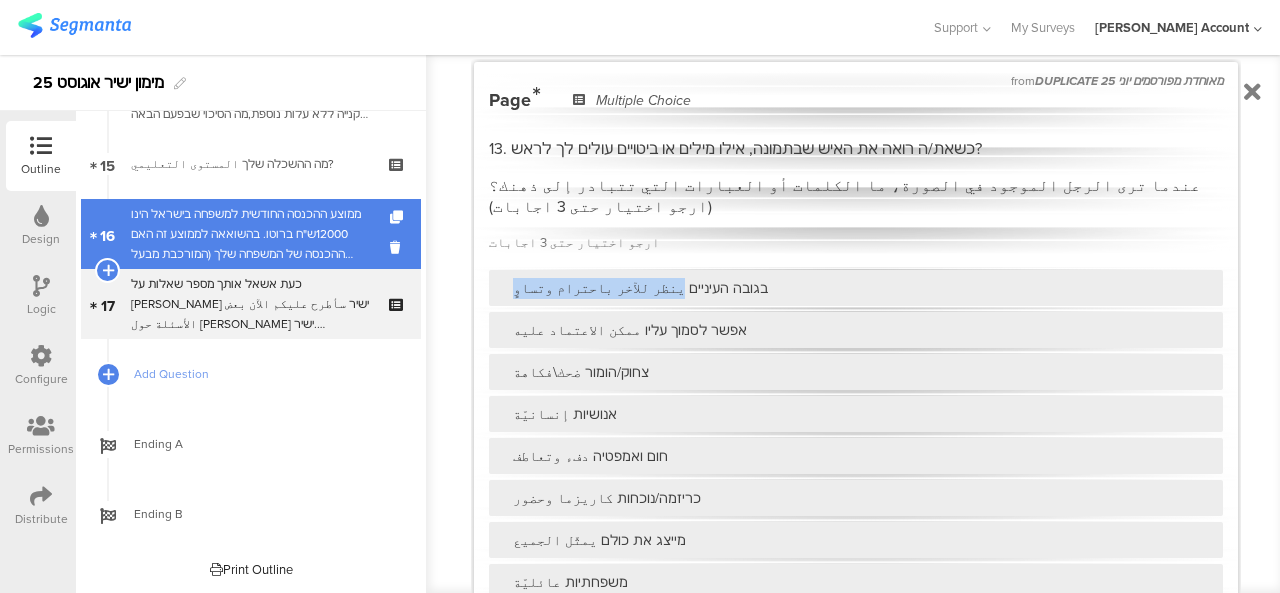 click on "ממוצע ההכנסה החודשית למשפחה בישראל הינו 12000ש"ח ברוטו. בהשואאה לממוצע זה האם ההכנסה של המשפחה שלך (המורכבת מבעל ואישה) הוא: معدل الدخل الشهري للأسرة الواحدة في إسرائيل هو 12000 شاقل (غير صافي). مقارنةً بهذا المعدل، هل دخل اسرتك (المكونة من زوجين) هو:" at bounding box center (250, 234) 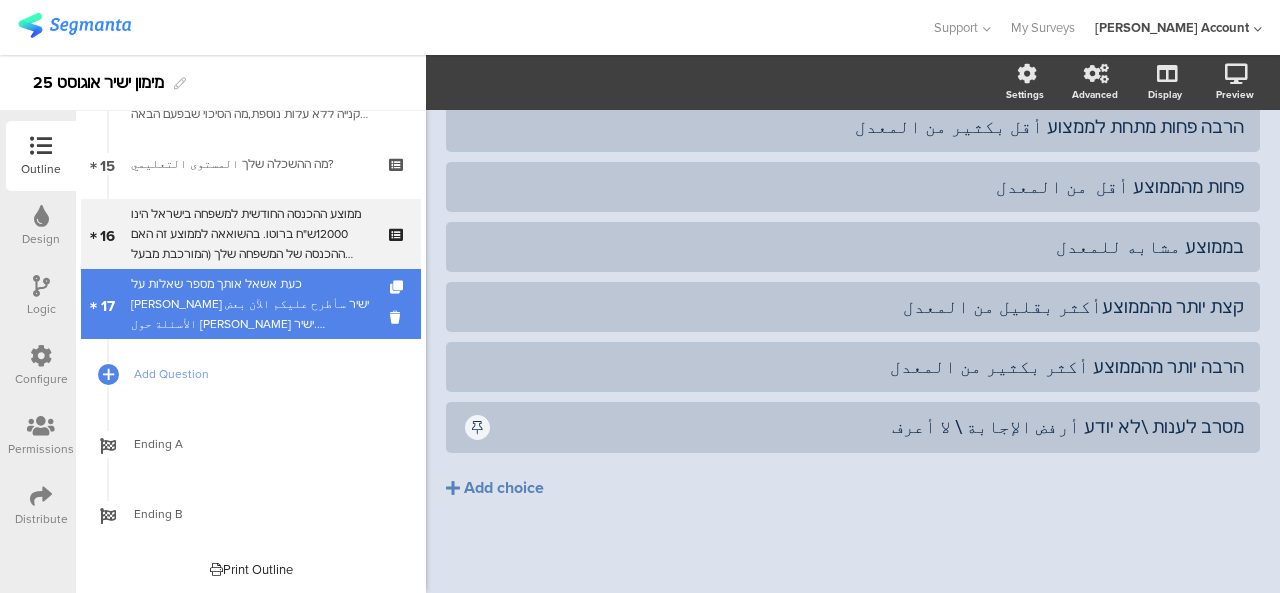 scroll, scrollTop: 253, scrollLeft: 0, axis: vertical 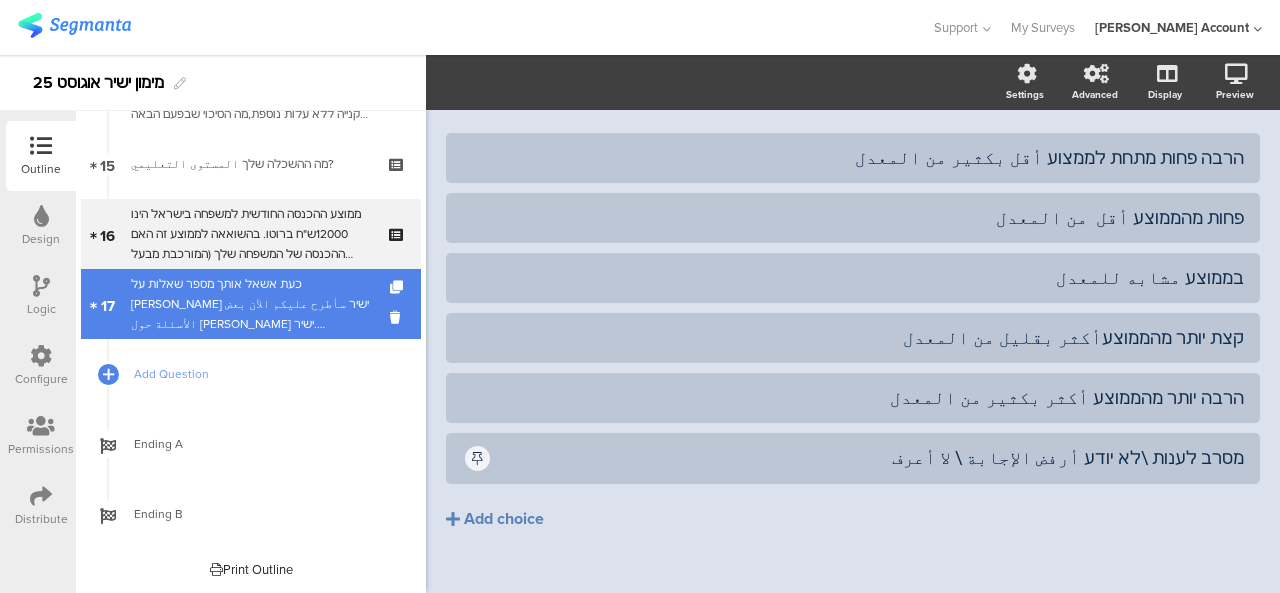click on "כעת אשאל אותך מספר שאלות על מימון ישיר سأطرح عليكم الآن بعض الأسئلة حول מימון ישיר.אילו תכונות לדעתך מאפיינות את מימון ישיר?ניתן לסמן יותר מתשובה אחתما هي صفات מימון ישיר برأيكم؟يمكنكم اختيار أكثر من إجابة." at bounding box center [250, 304] 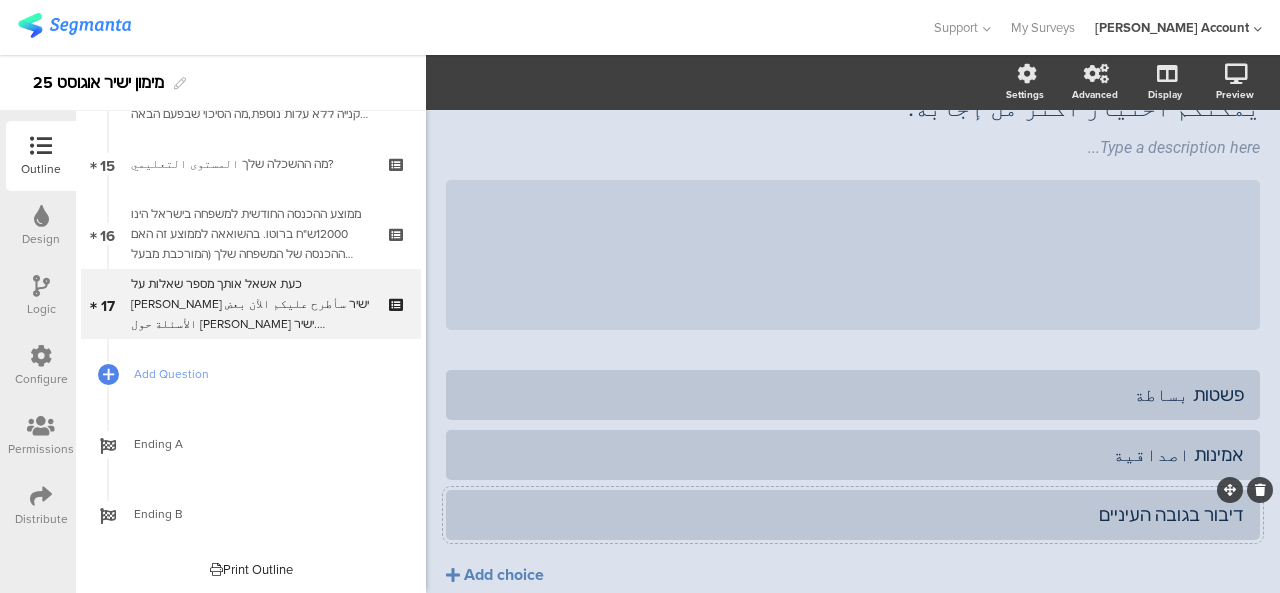 click on "דיבור בגובה העיניים" 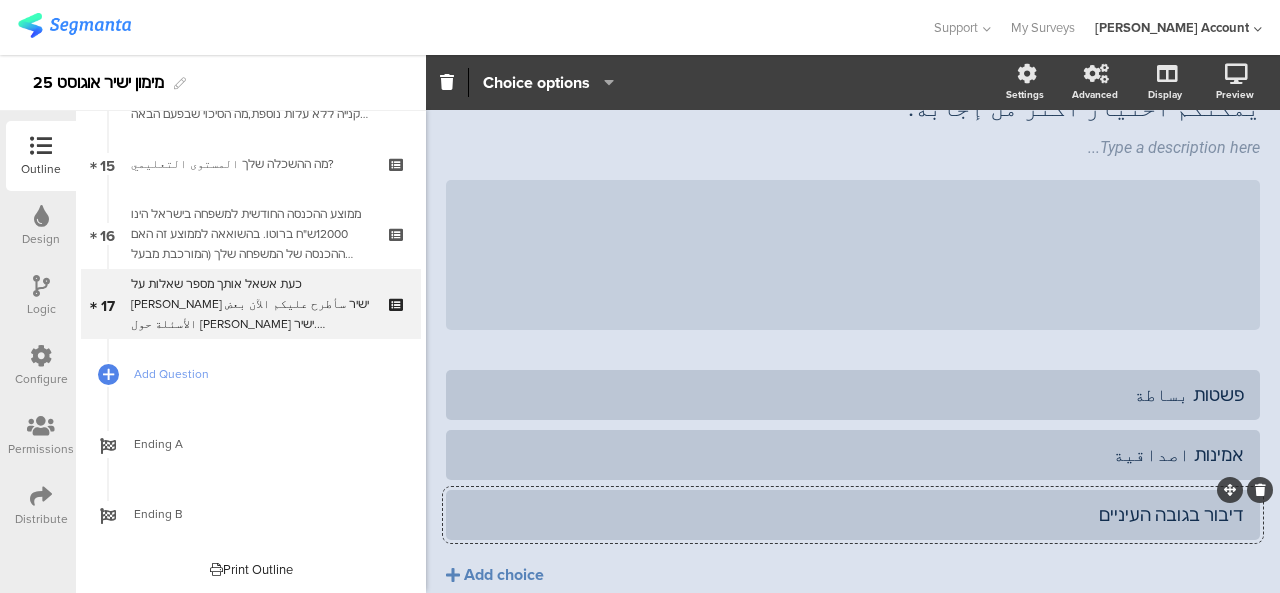 type 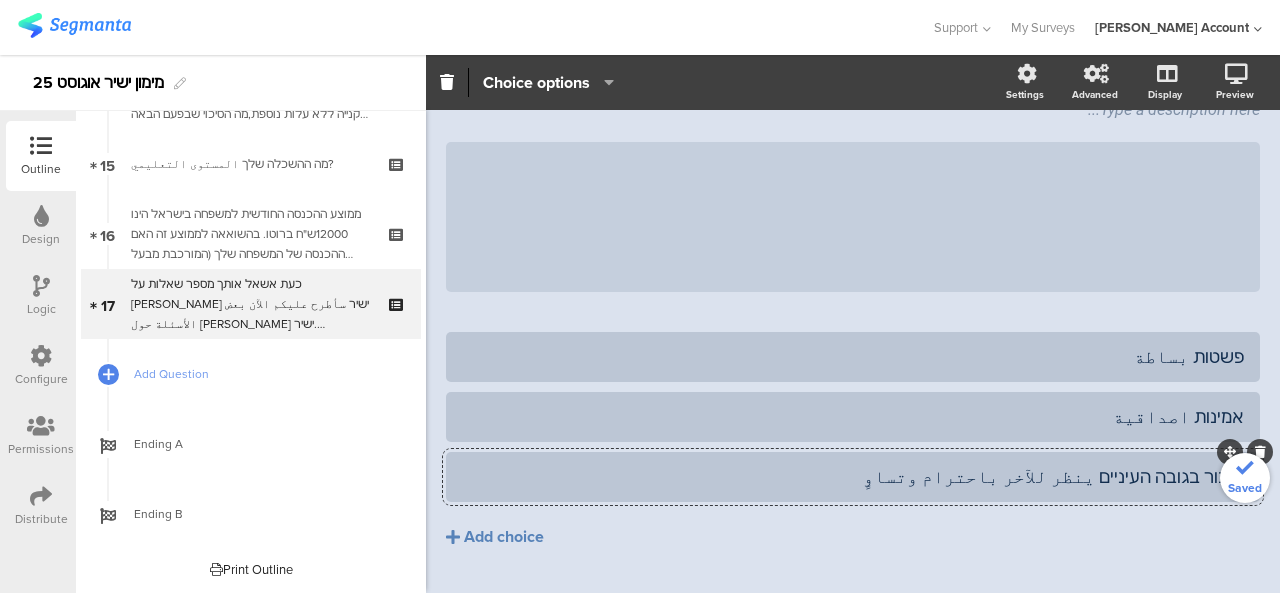 scroll, scrollTop: 309, scrollLeft: 0, axis: vertical 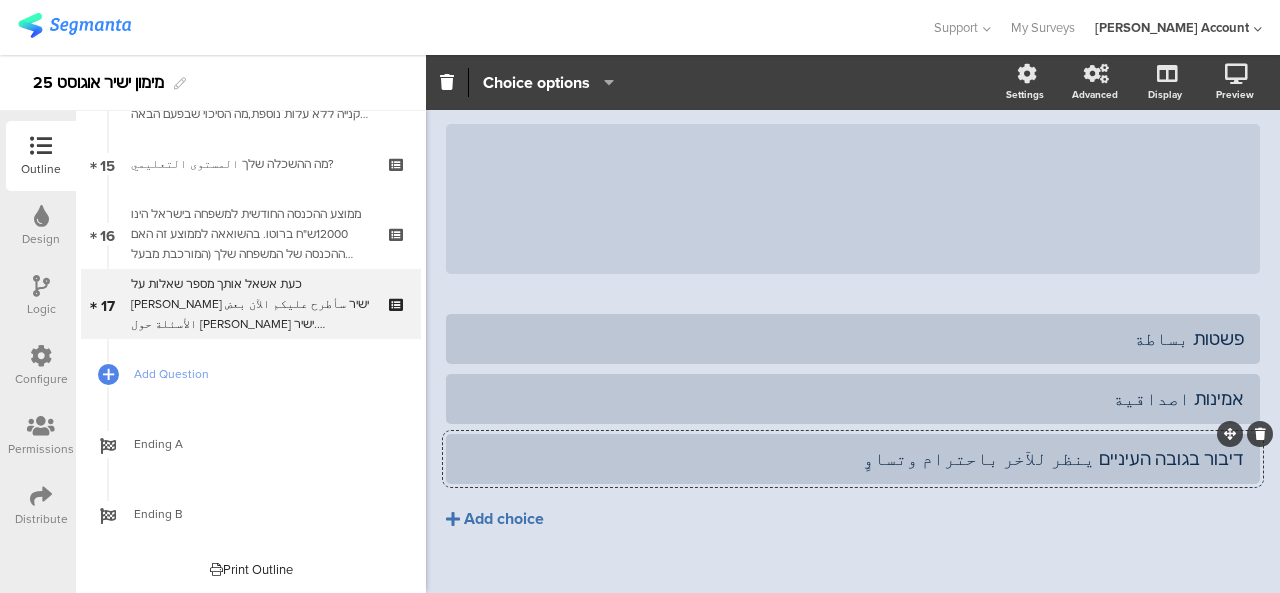 click on "Add choice" 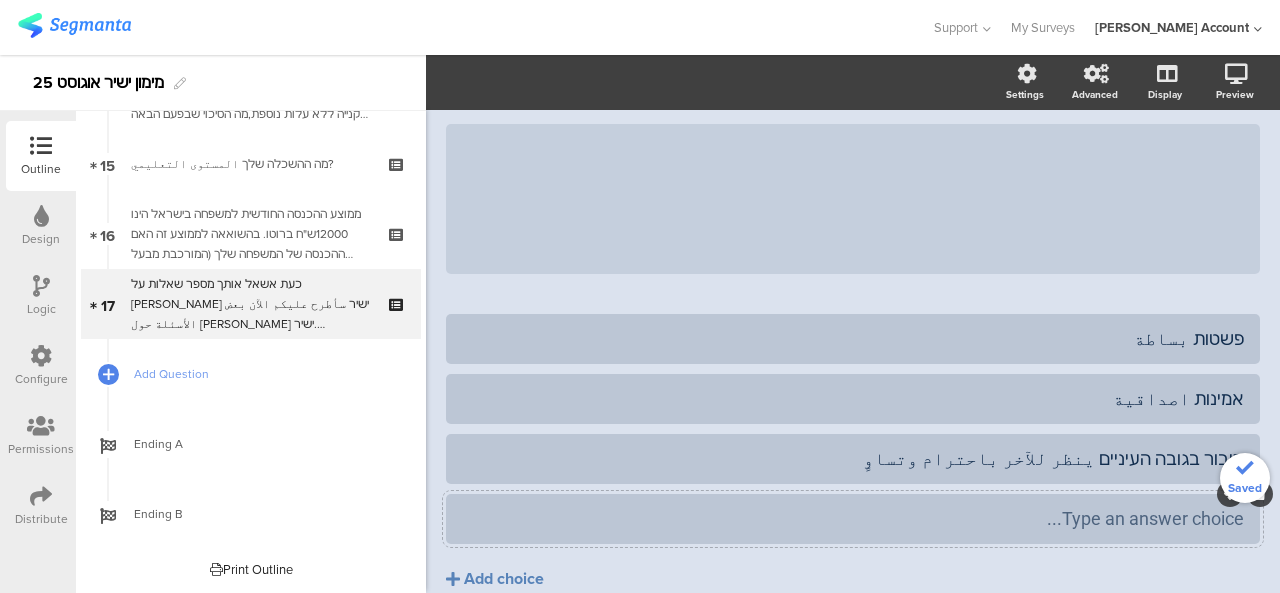 scroll, scrollTop: 369, scrollLeft: 0, axis: vertical 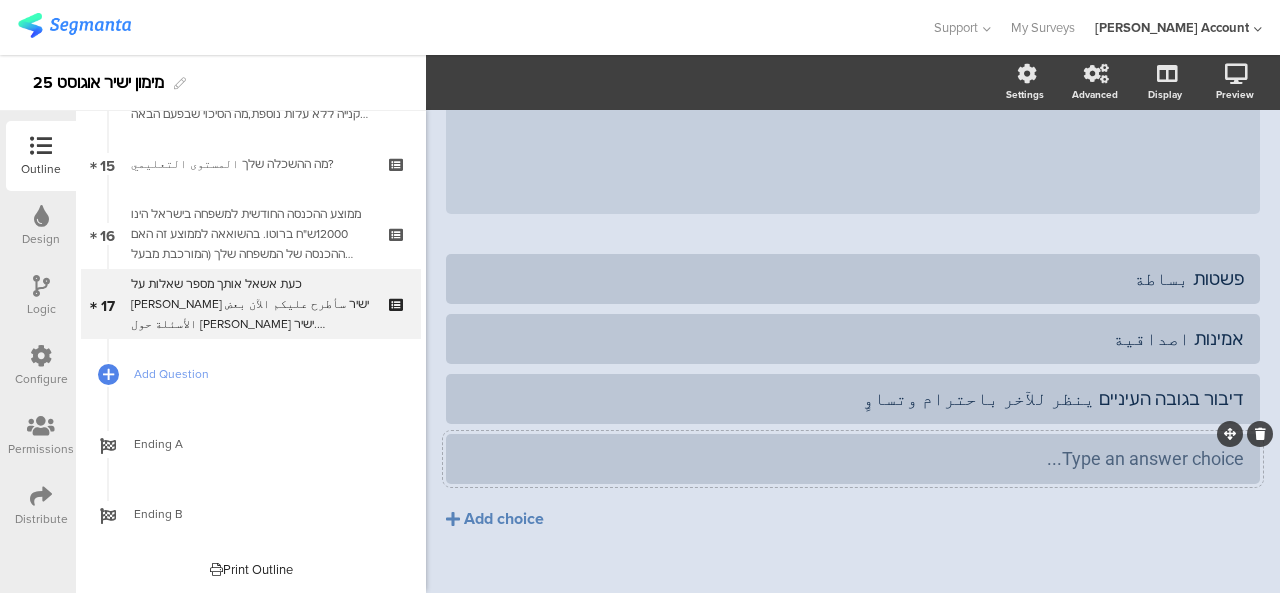 type 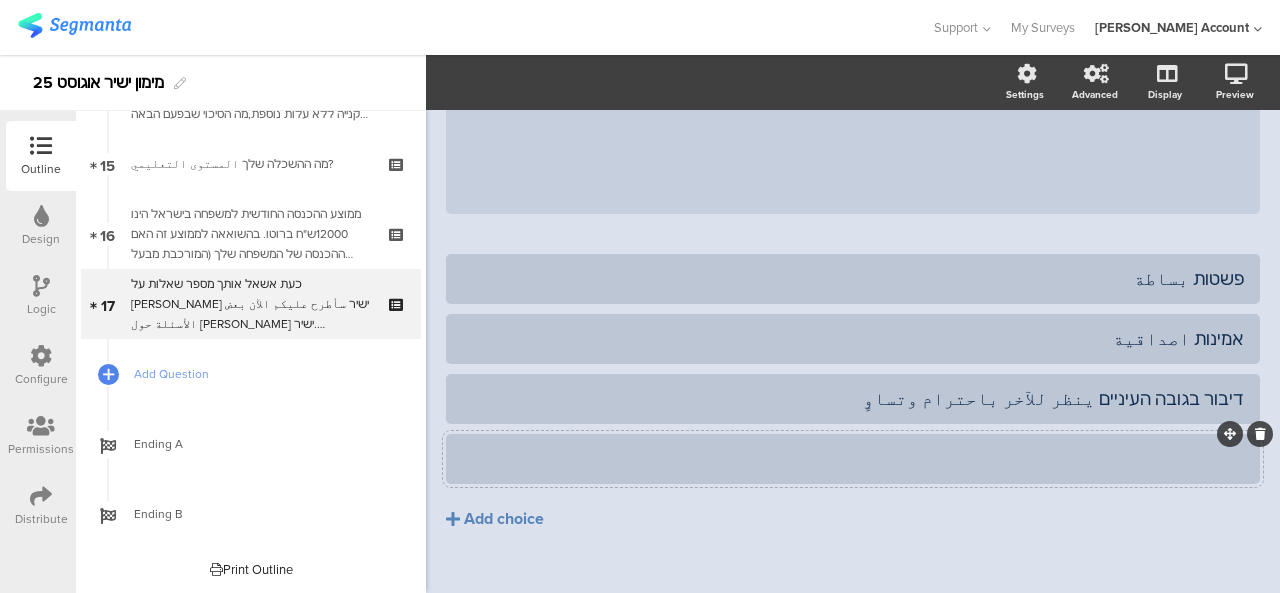 click 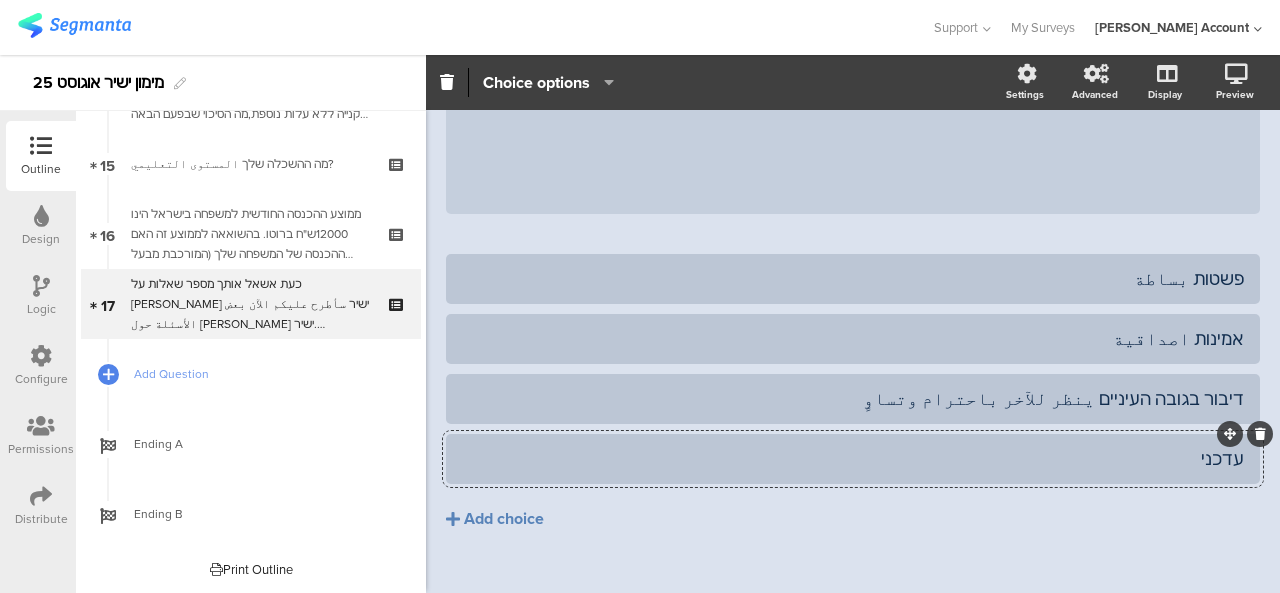 type 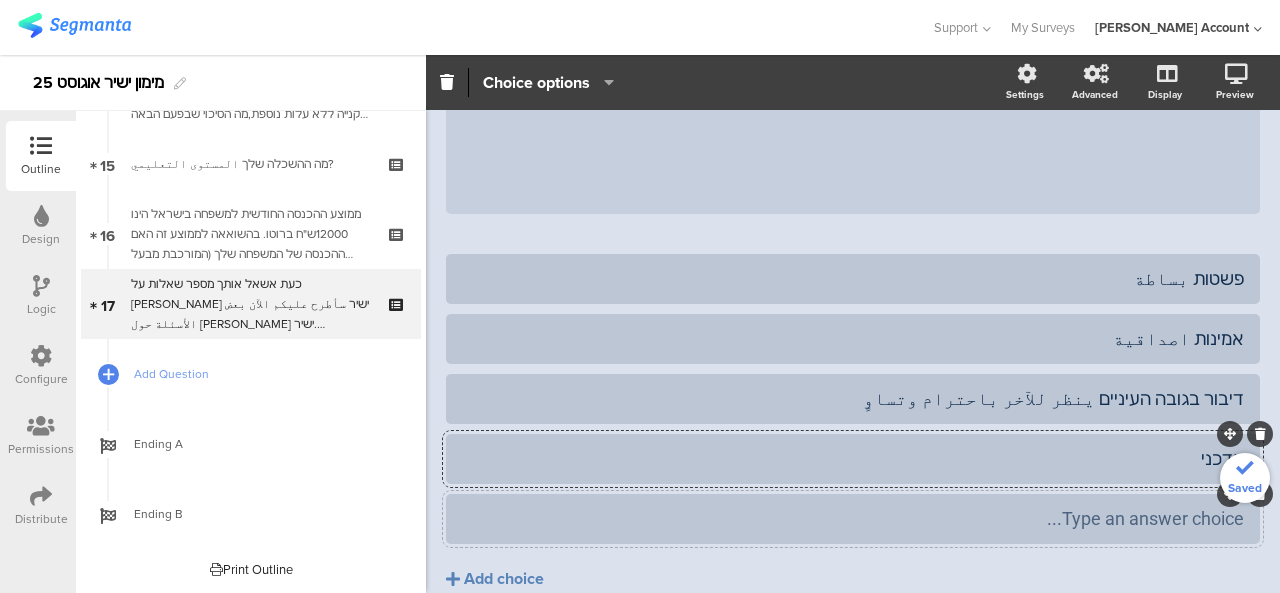 type 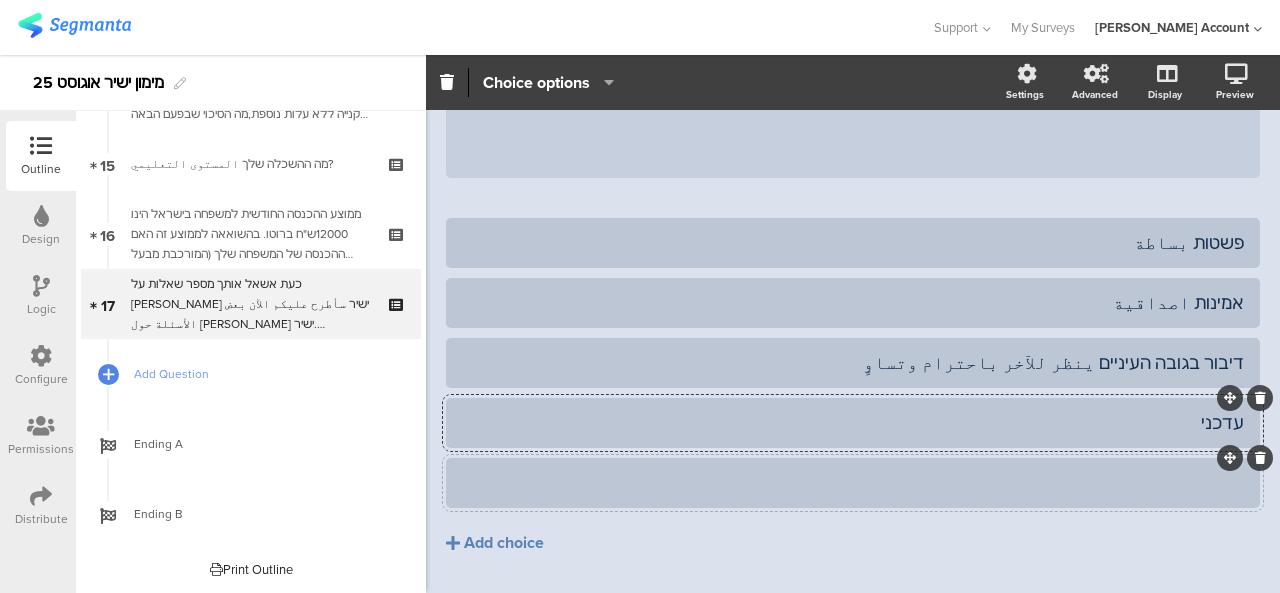 scroll, scrollTop: 429, scrollLeft: 0, axis: vertical 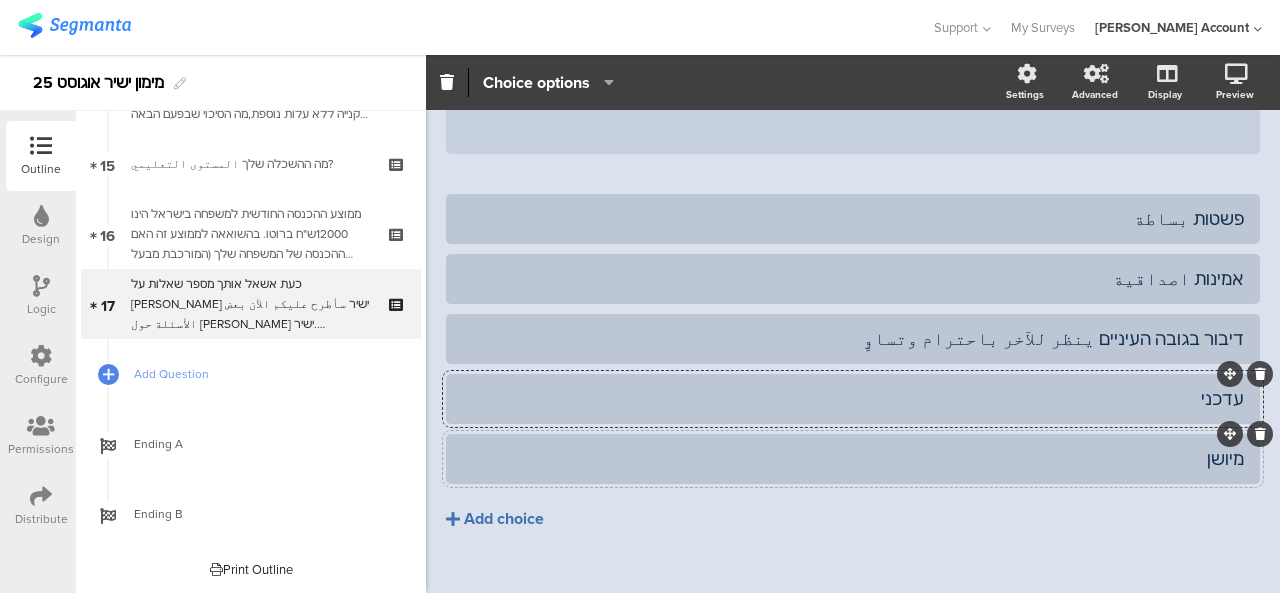 click on "Add choice" 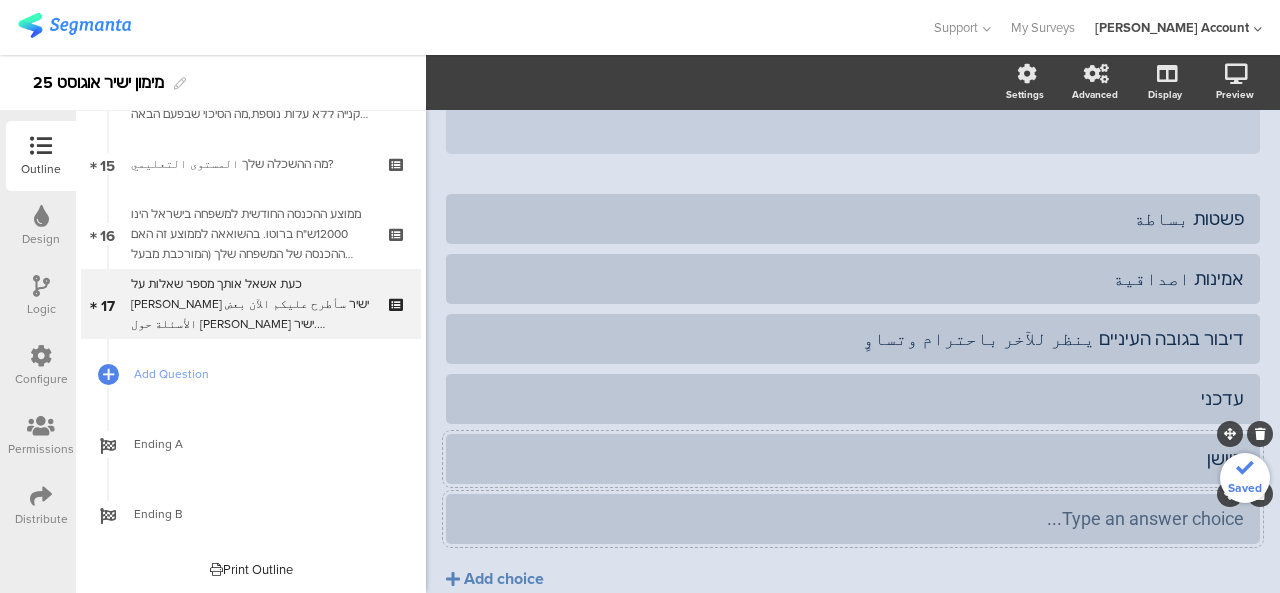 type 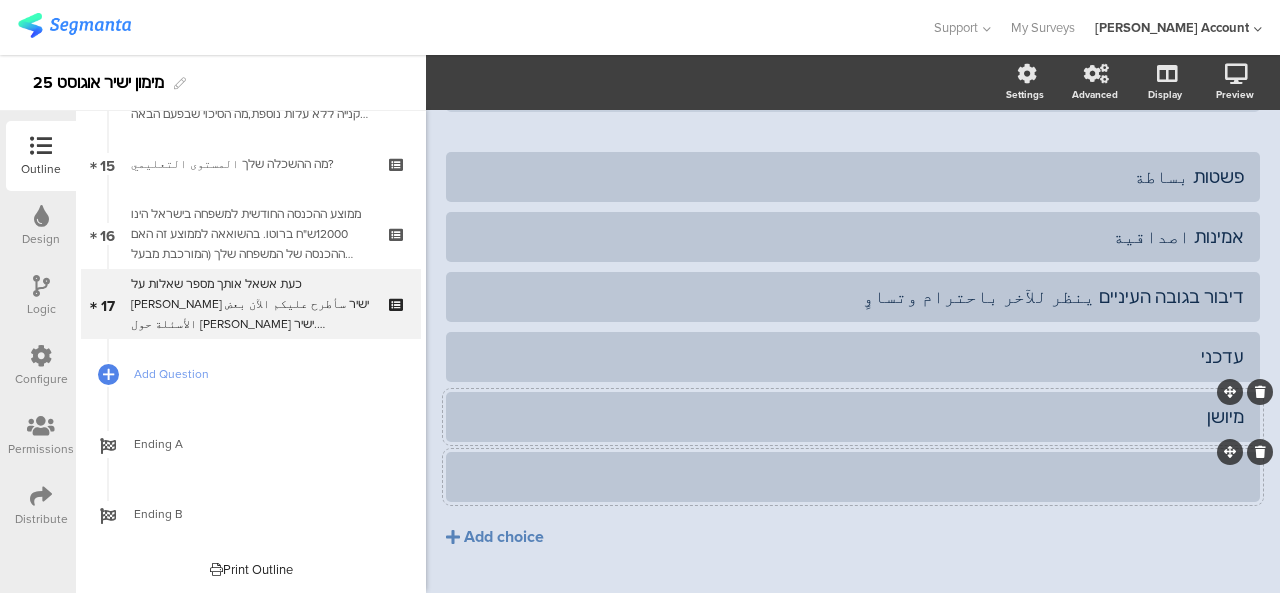 scroll, scrollTop: 489, scrollLeft: 0, axis: vertical 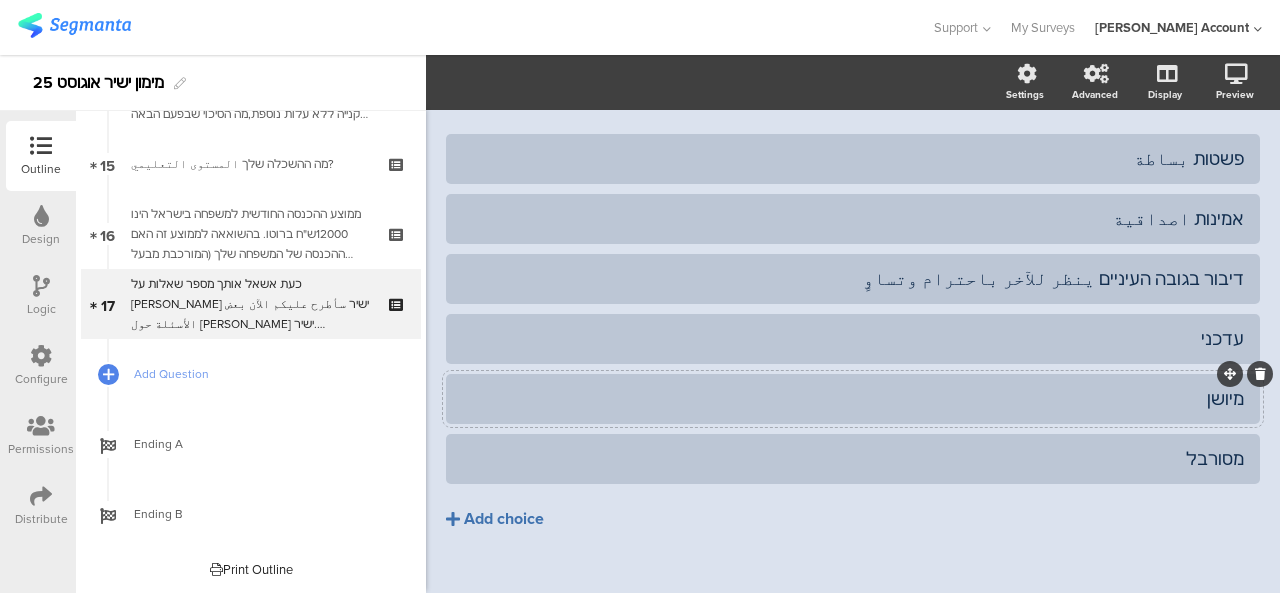 click on "Add choice" 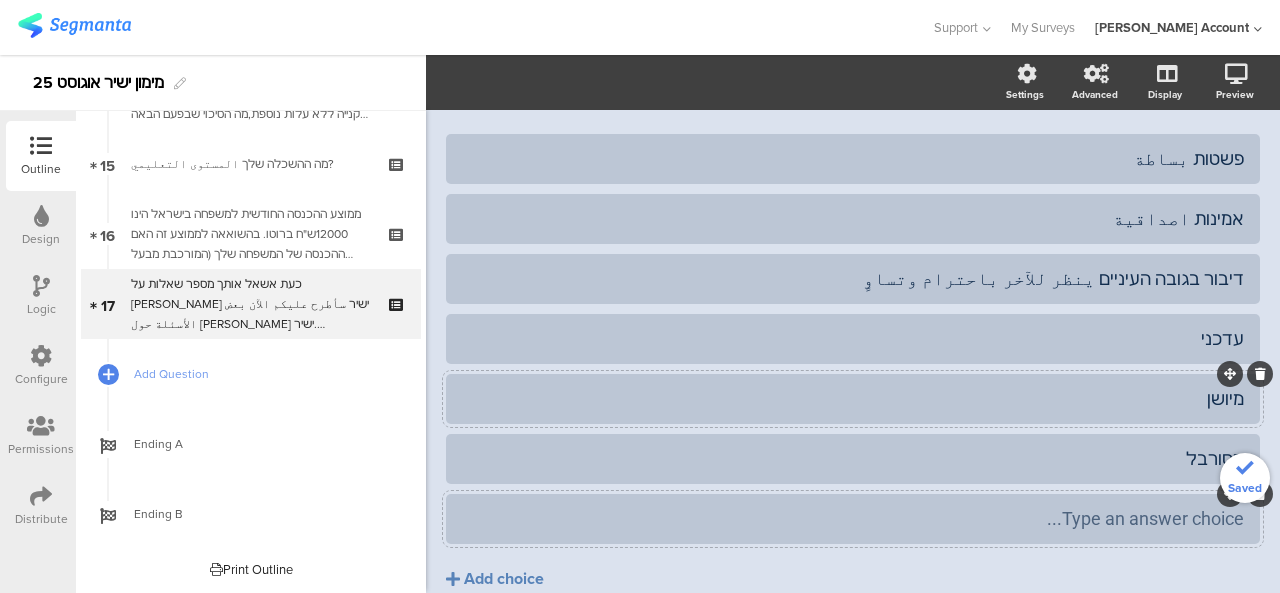 type 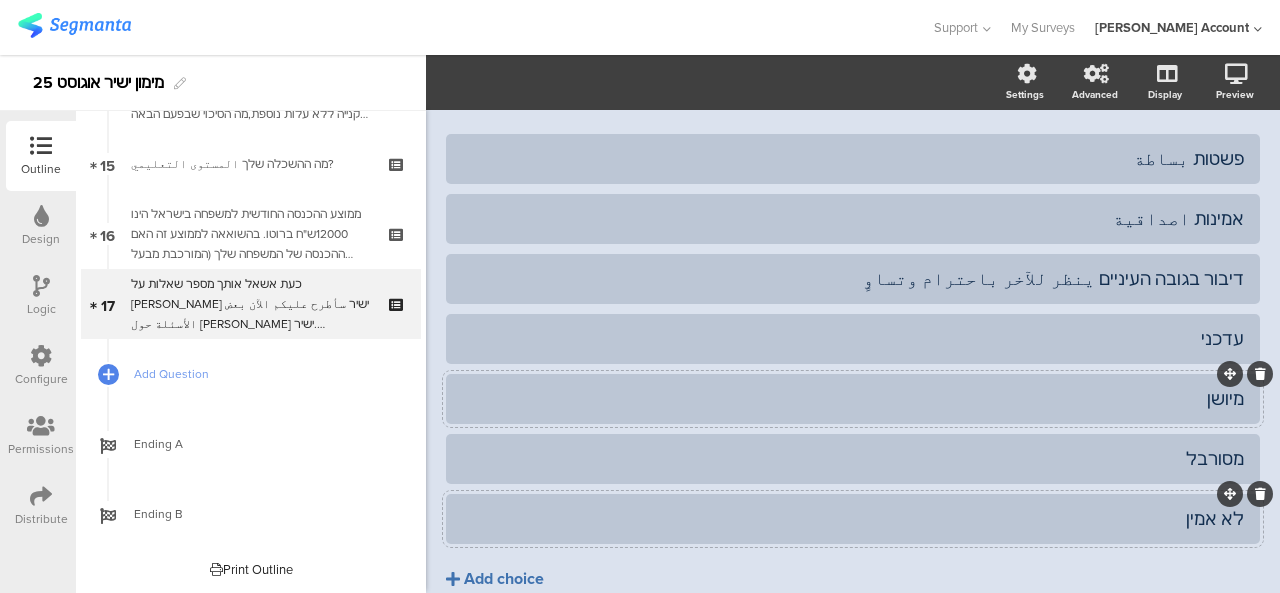 click on "Add choice" 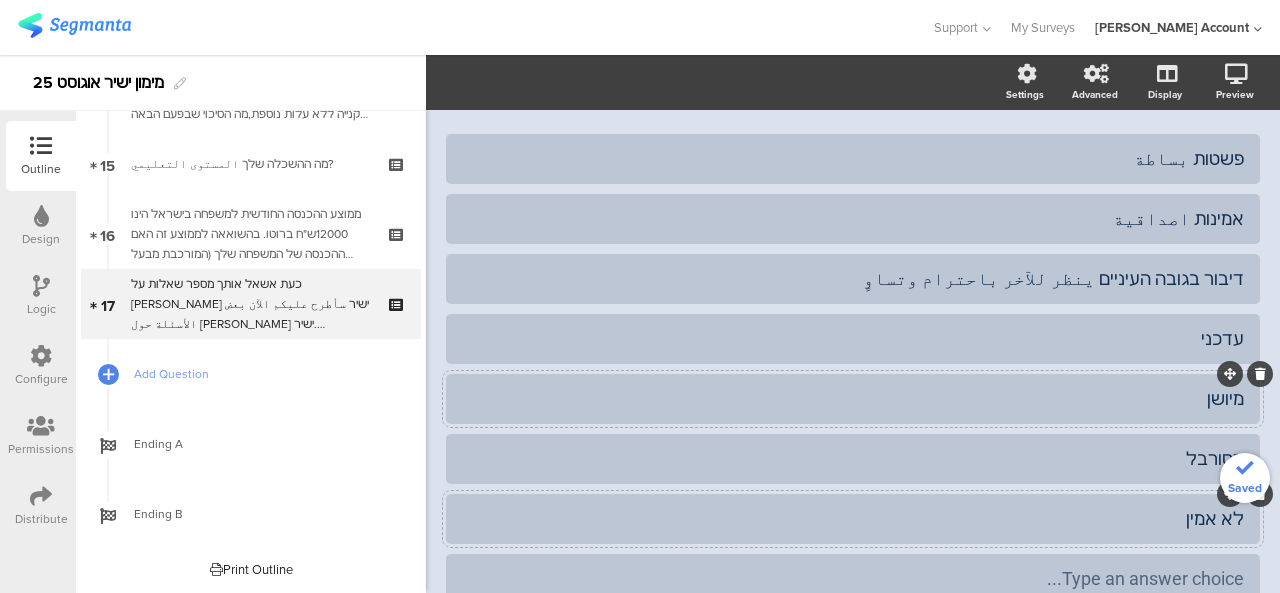 scroll, scrollTop: 550, scrollLeft: 0, axis: vertical 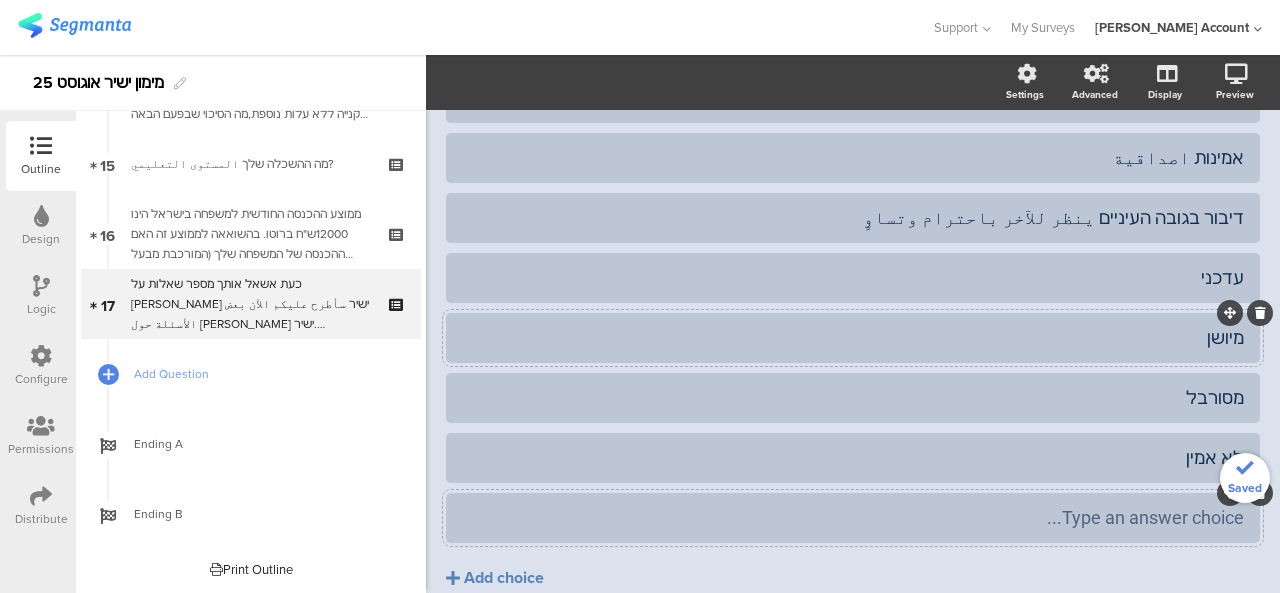 type 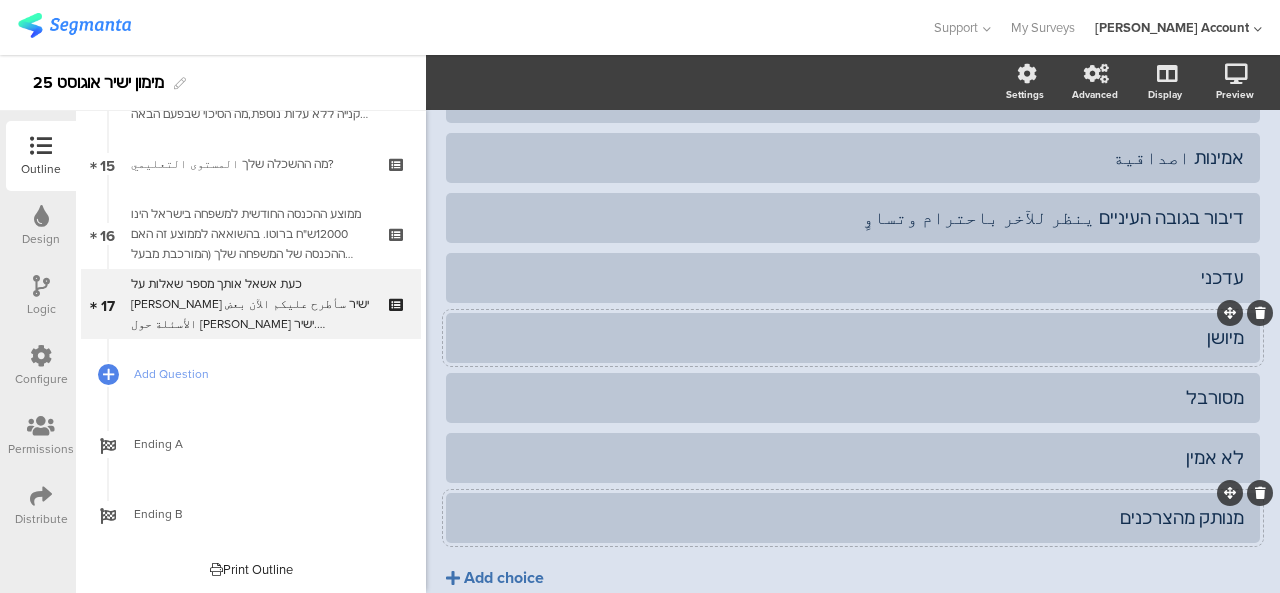 click on "Add choice" 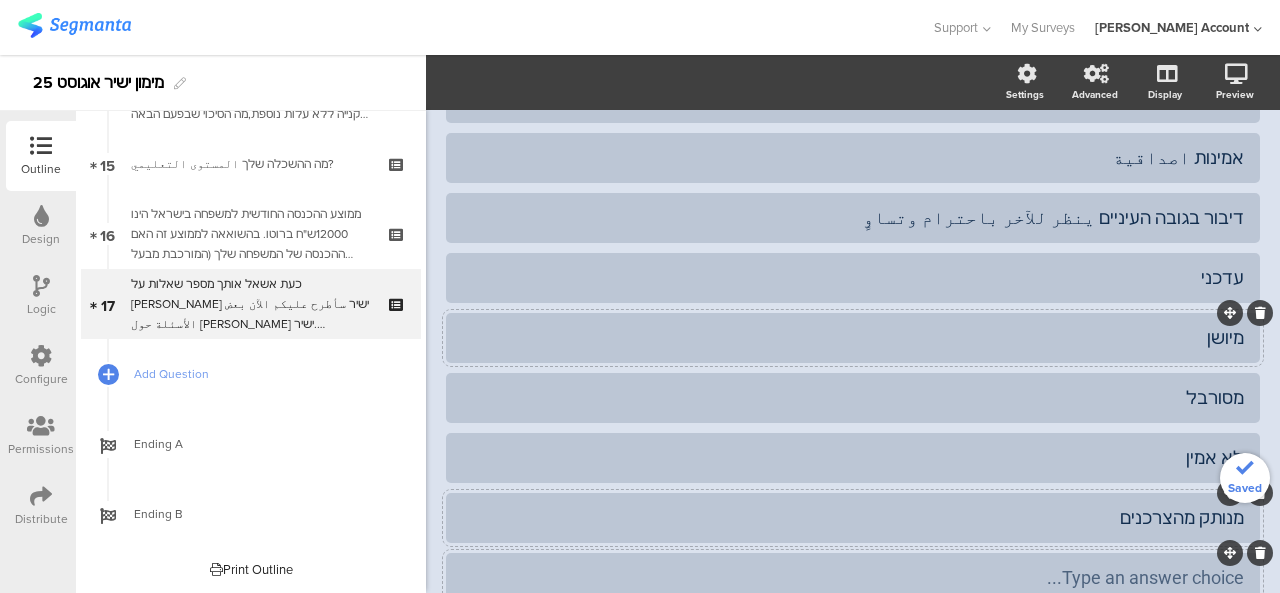 type 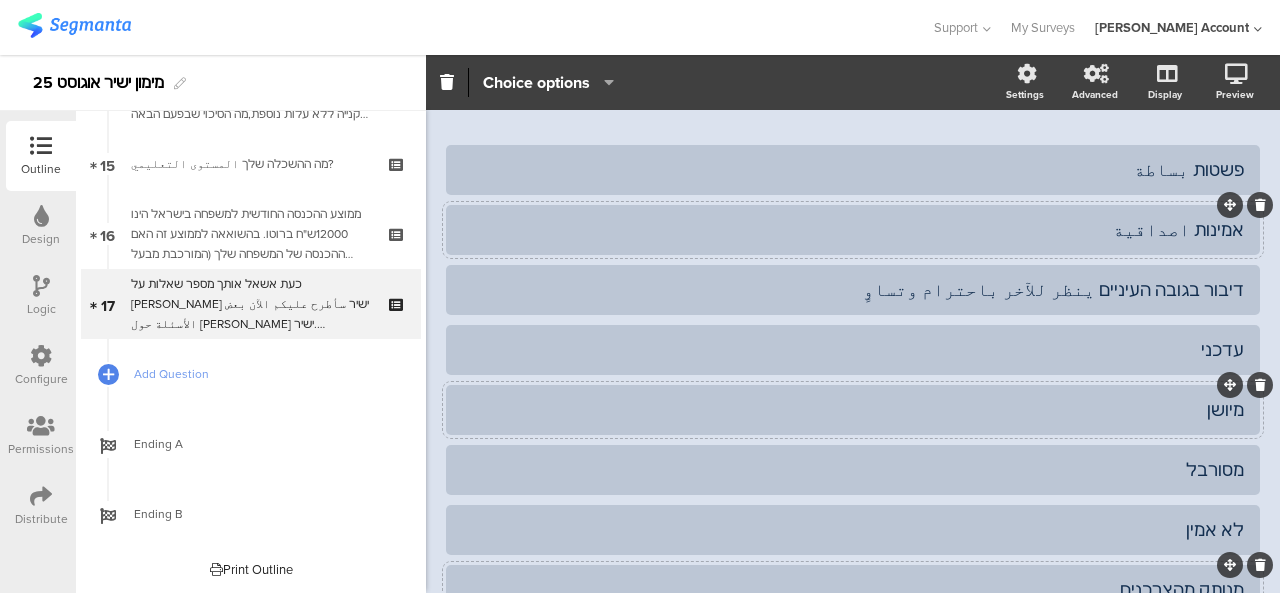 scroll, scrollTop: 450, scrollLeft: 0, axis: vertical 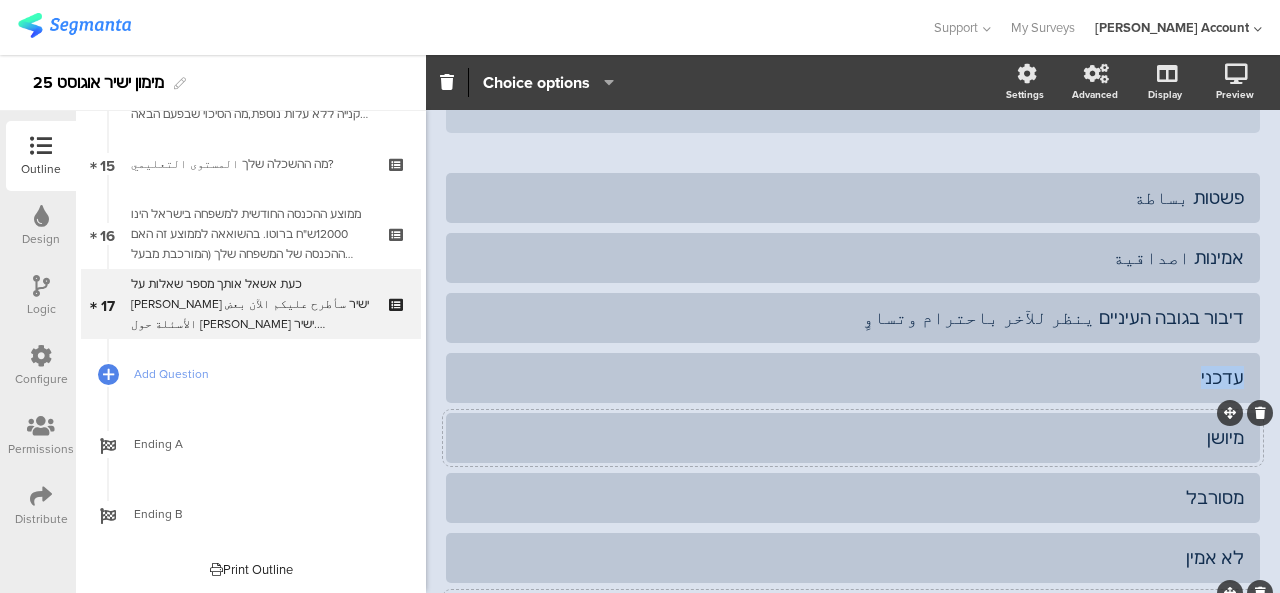 drag, startPoint x: 1186, startPoint y: 347, endPoint x: 1265, endPoint y: 373, distance: 83.1685 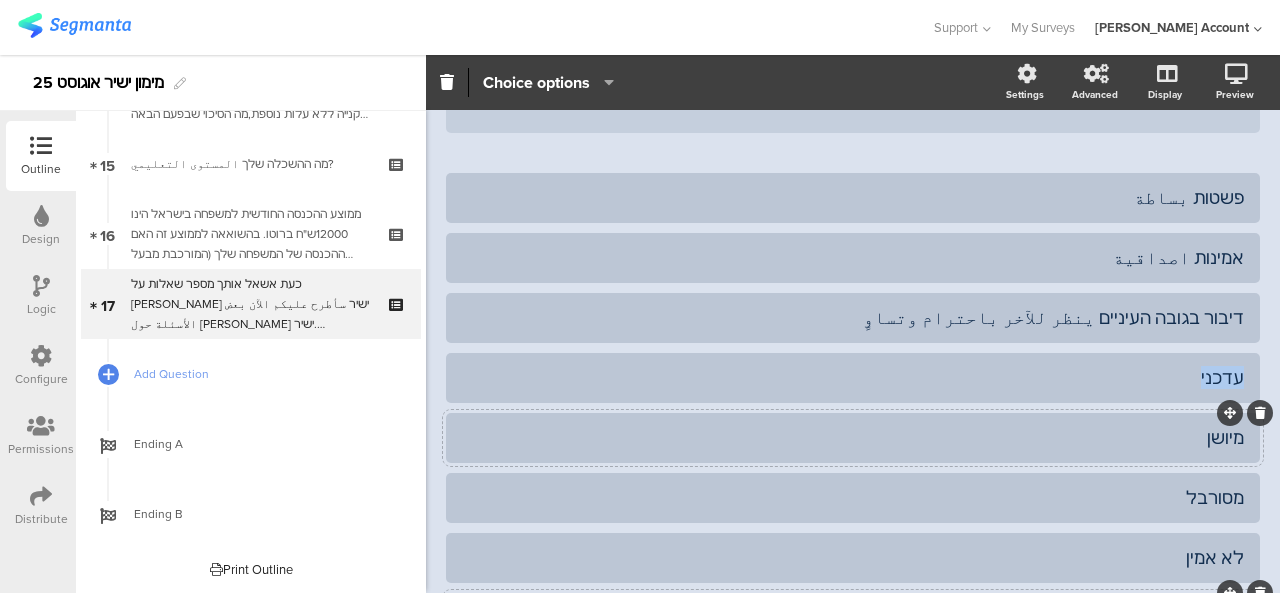 click on "Pin in place   Exclusive answer   Allow commenting     Choice options
Settings
Advanced
Display
Preview
استطلاع عن القروض
95%" at bounding box center [853, 324] 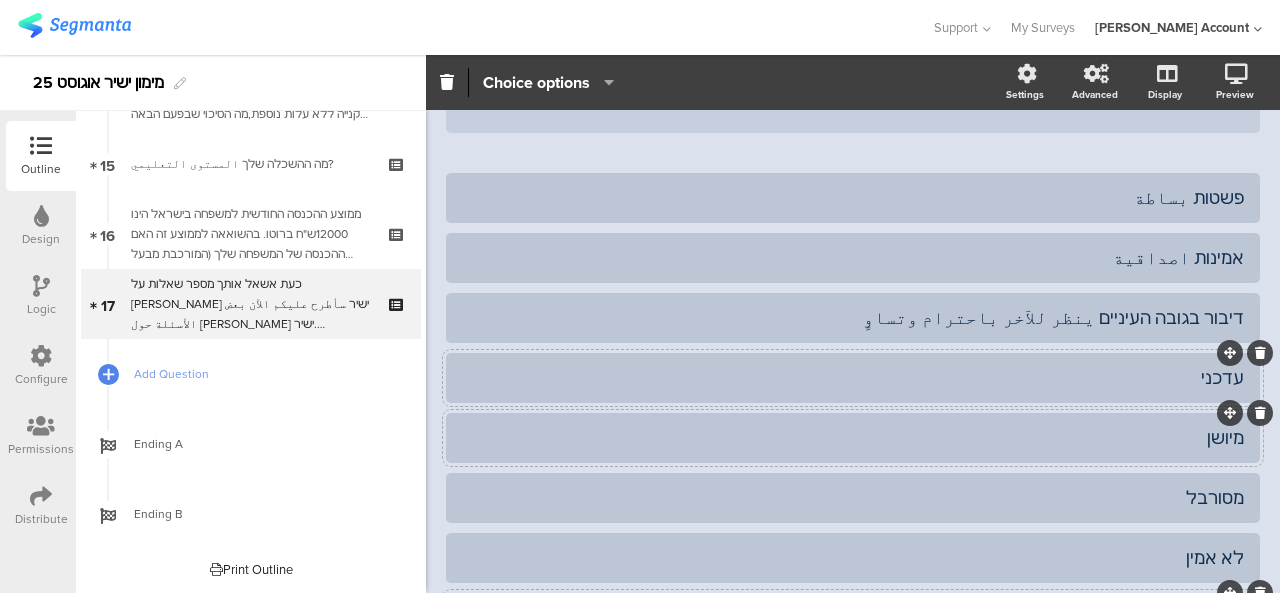 click on "עדכני" 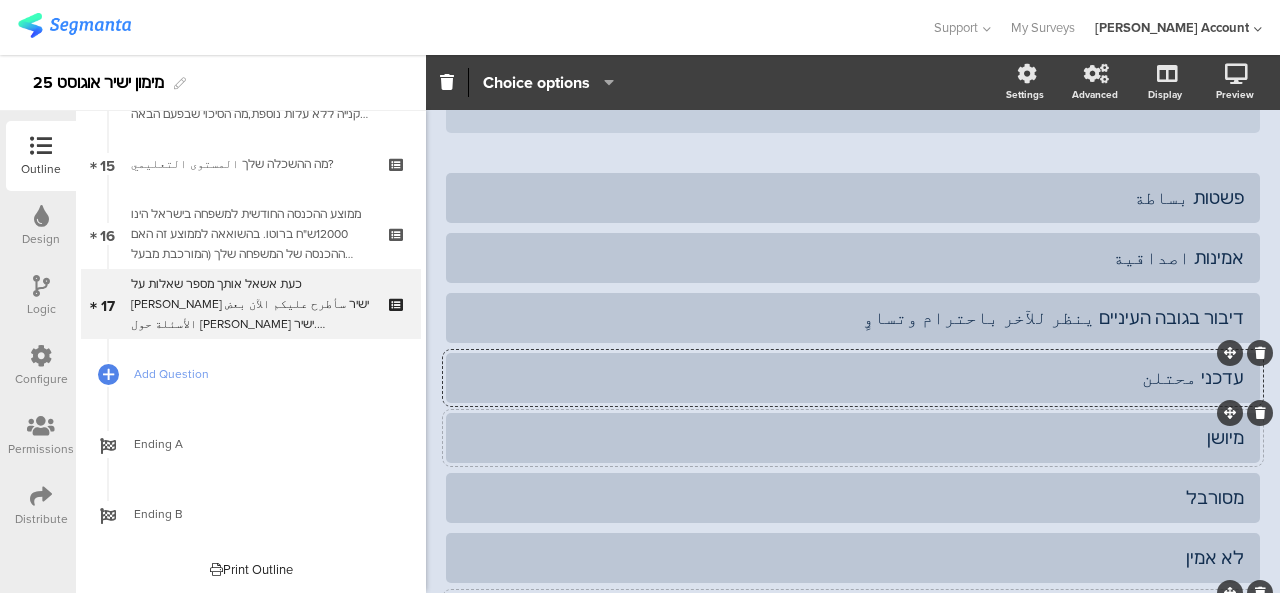 click on "מיושן" 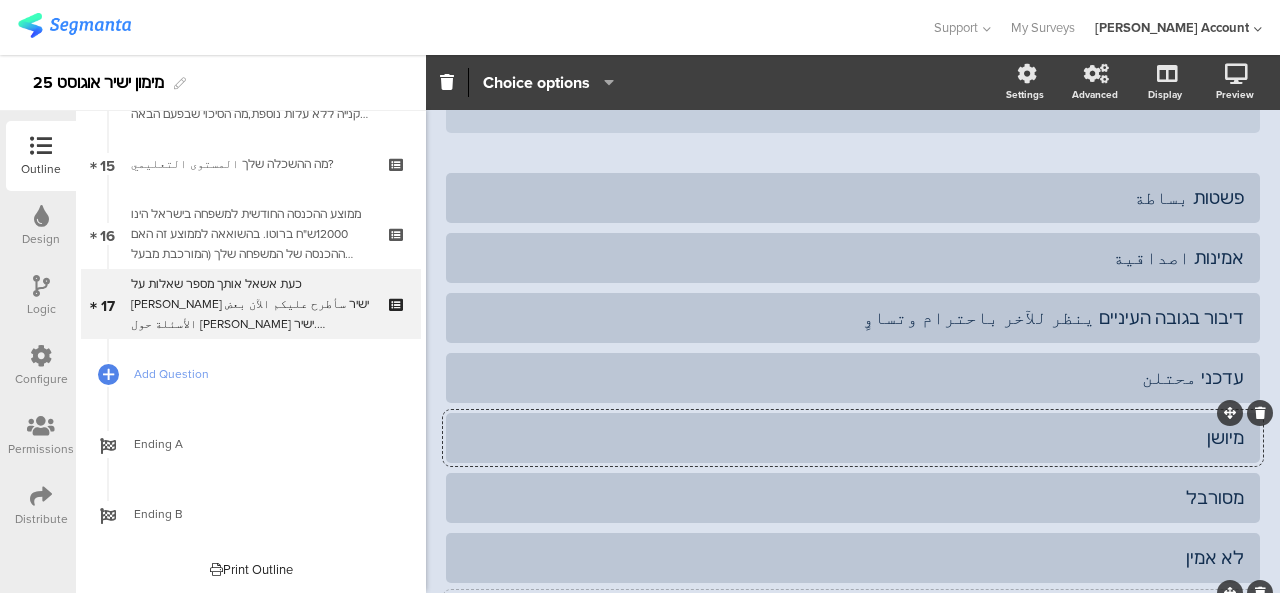 drag, startPoint x: 1187, startPoint y: 407, endPoint x: 1238, endPoint y: 419, distance: 52.392746 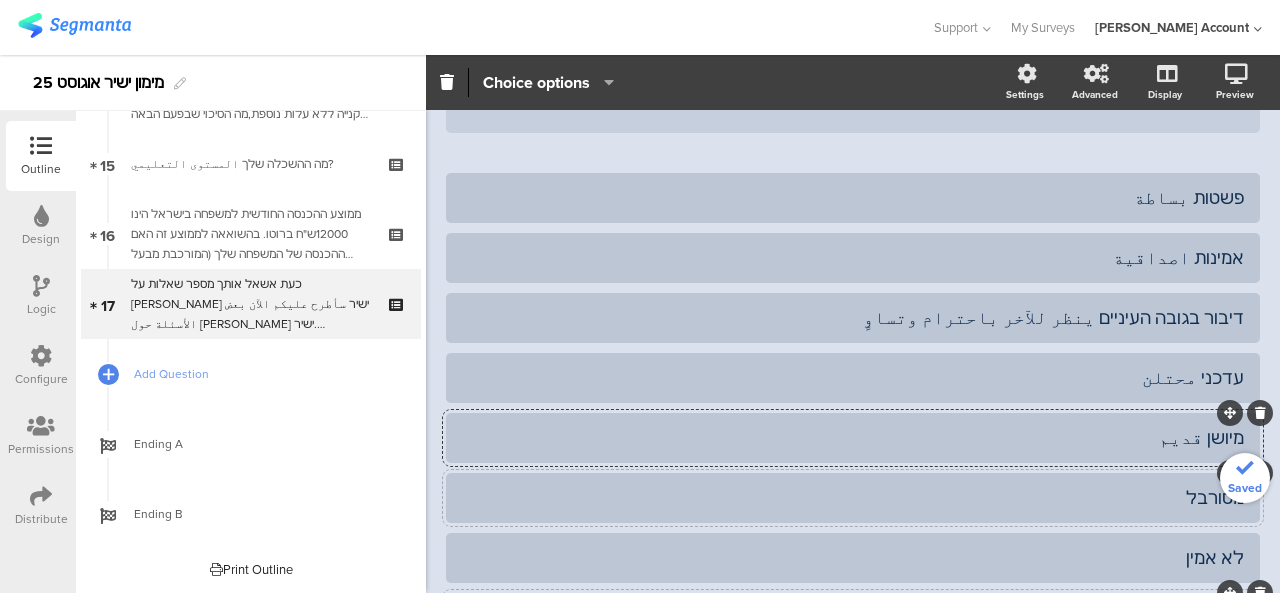 click on "מסורבל" 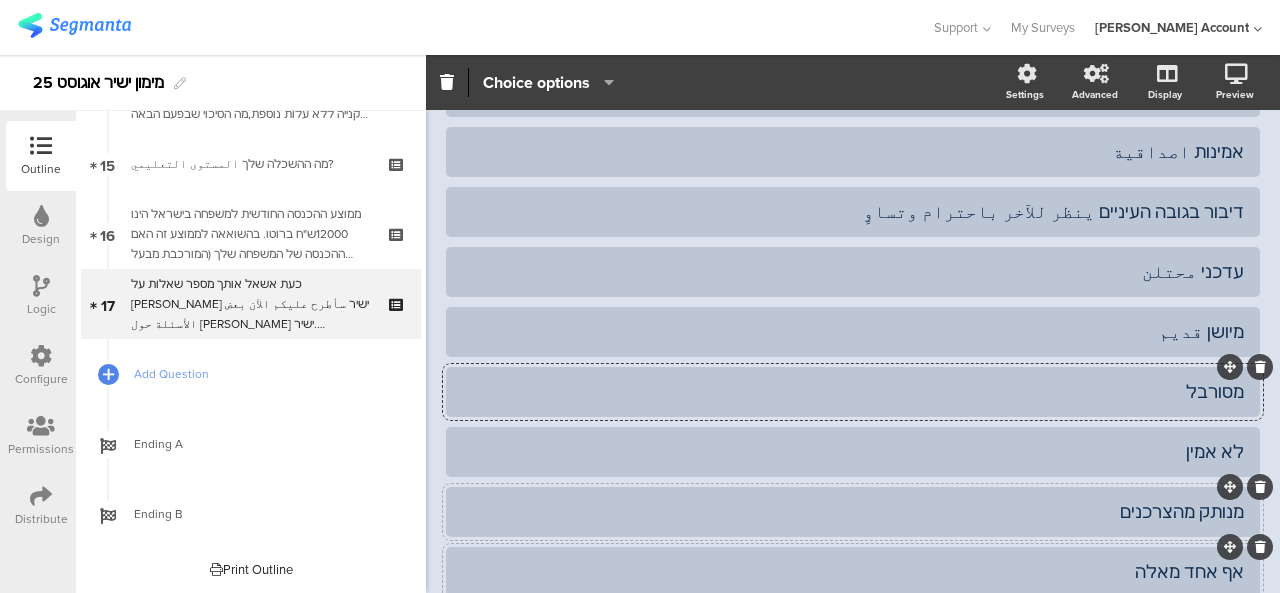 scroll, scrollTop: 650, scrollLeft: 0, axis: vertical 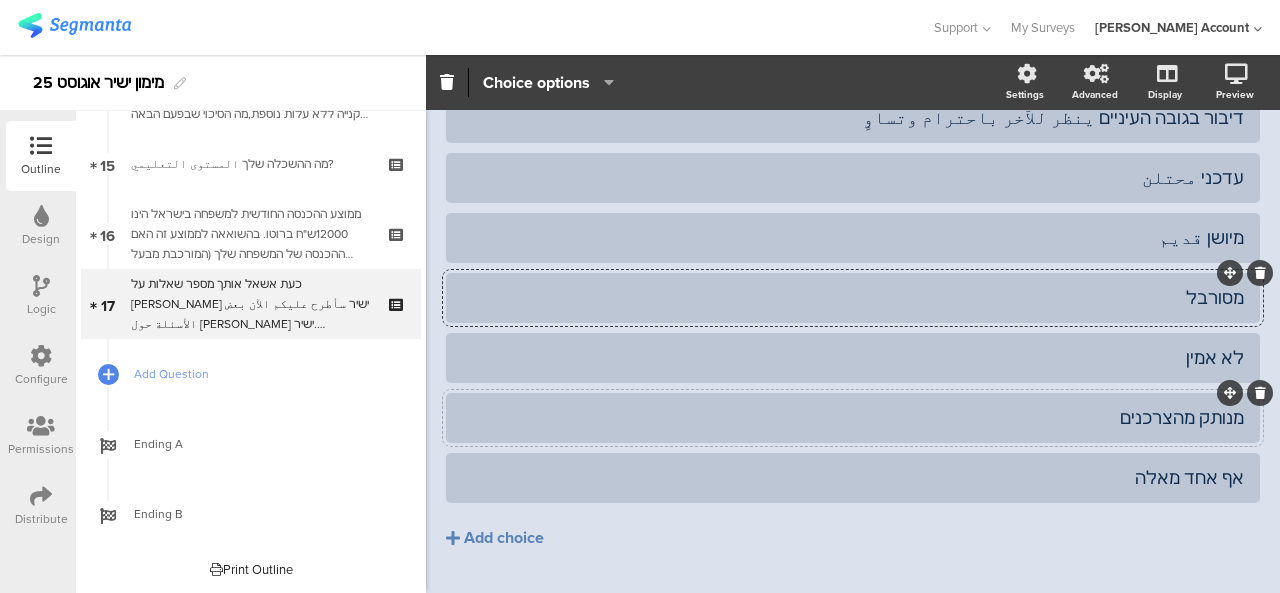 click on "מסורבל" 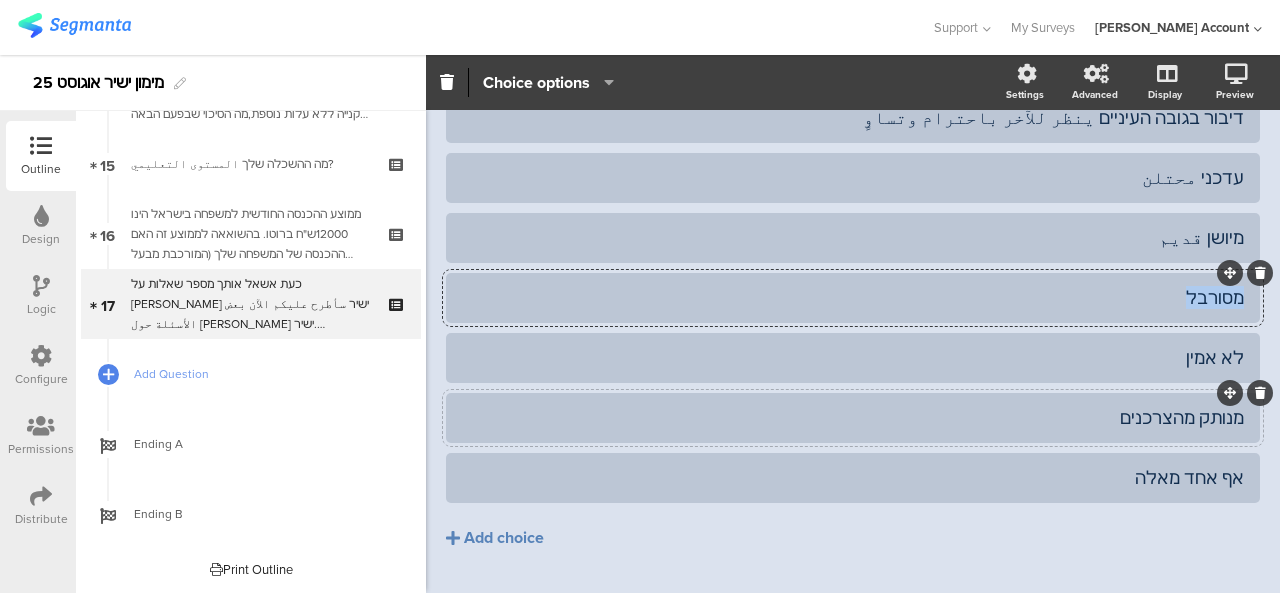 click on "מסורבל" 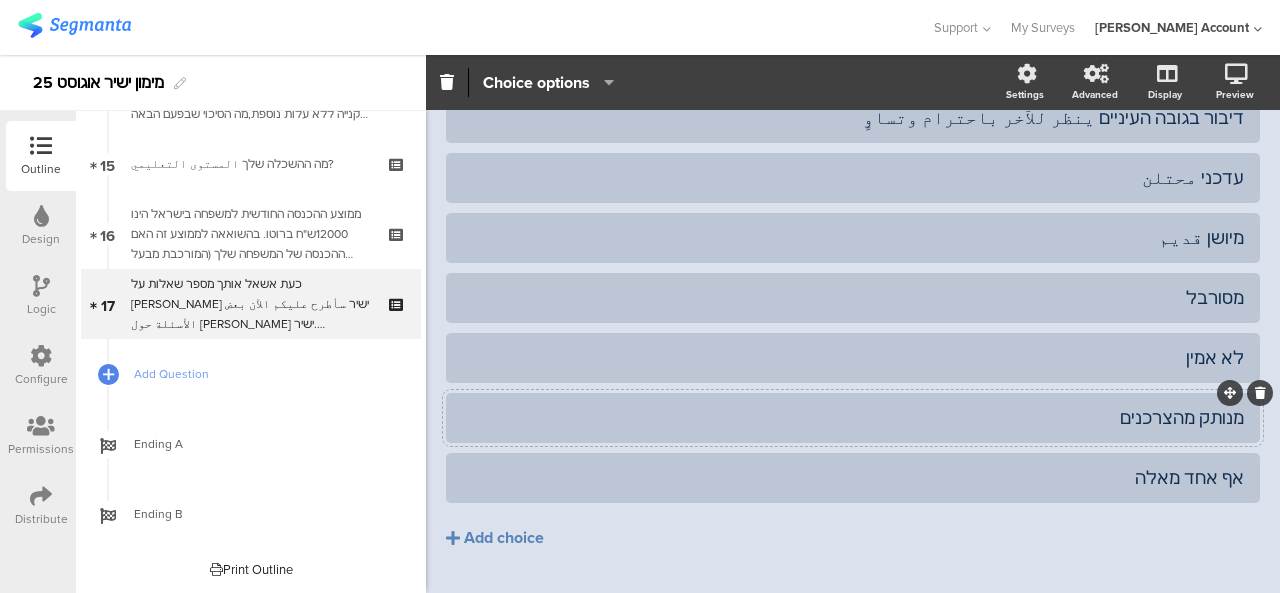 drag, startPoint x: 1147, startPoint y: 304, endPoint x: 1159, endPoint y: 311, distance: 13.892444 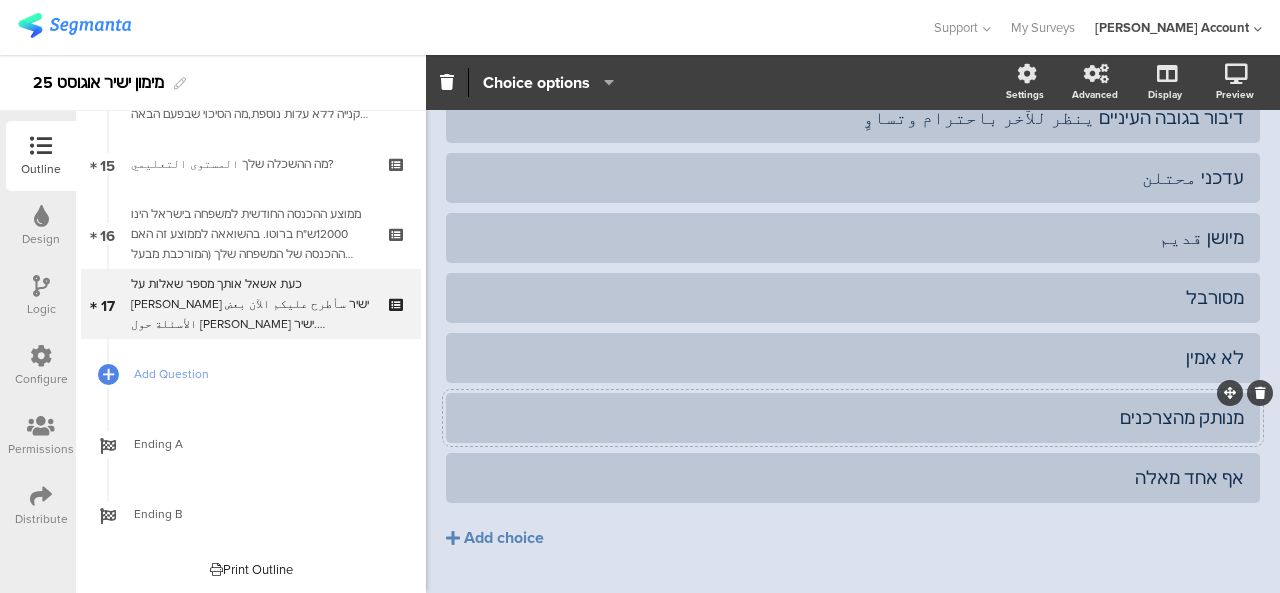 click on "פשטות بساطة
אמינות اصداقية
דיבור בגובה העיניים ينظر للآخر باحترام وتساوٍ" 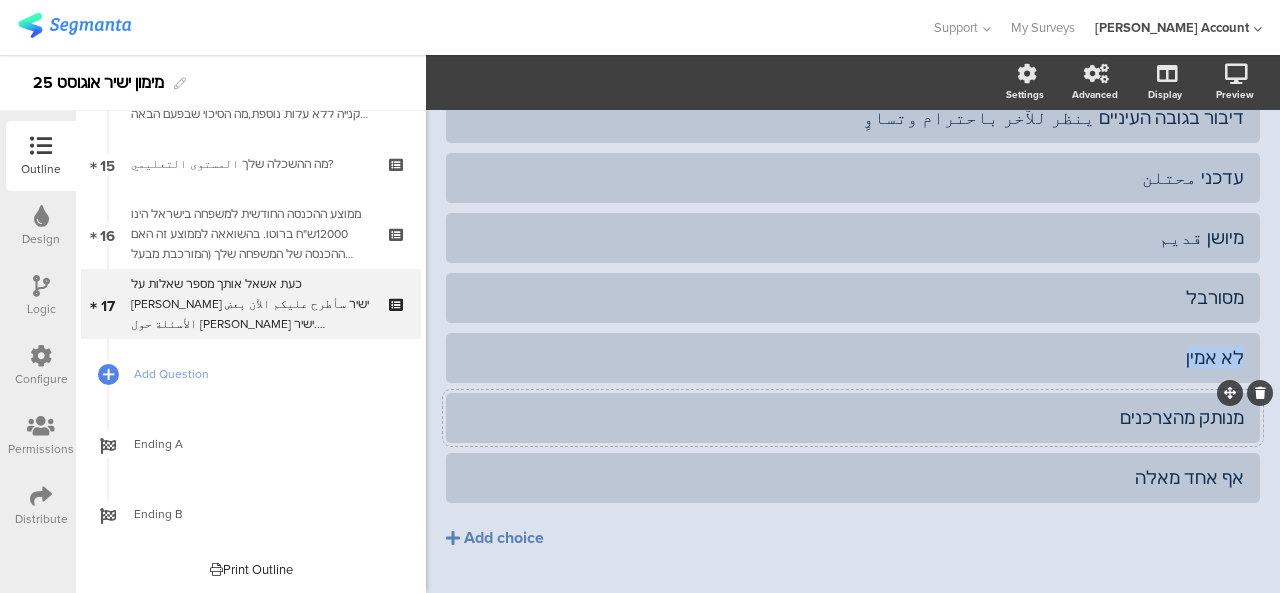 drag, startPoint x: 1213, startPoint y: 336, endPoint x: 1246, endPoint y: 341, distance: 33.37664 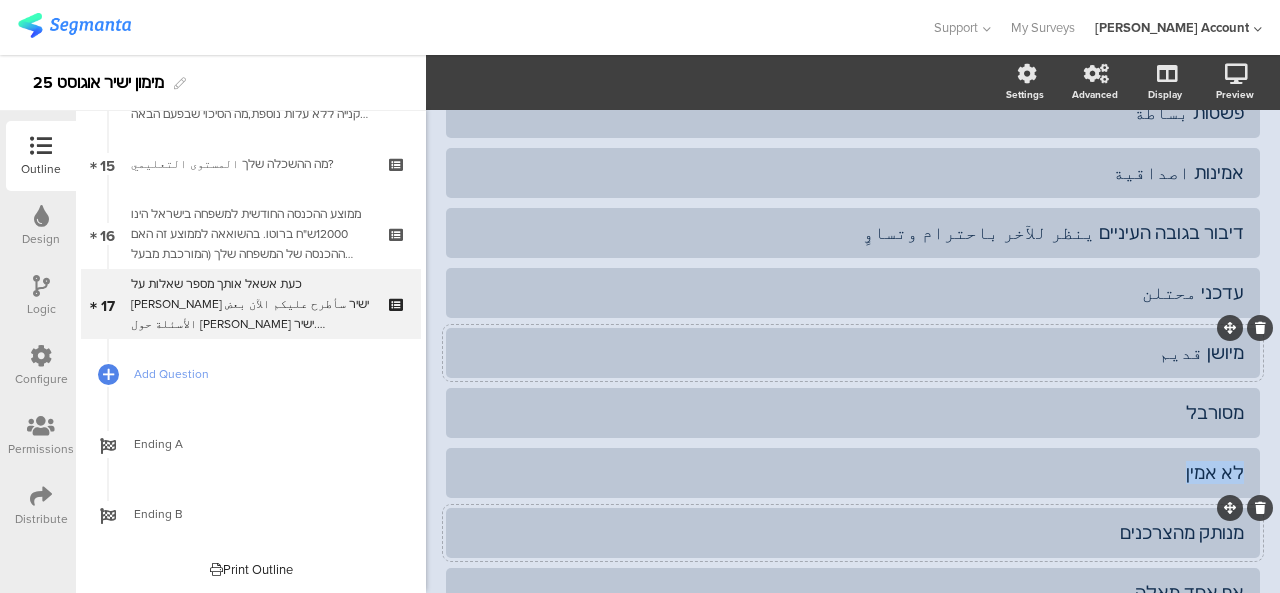 scroll, scrollTop: 450, scrollLeft: 0, axis: vertical 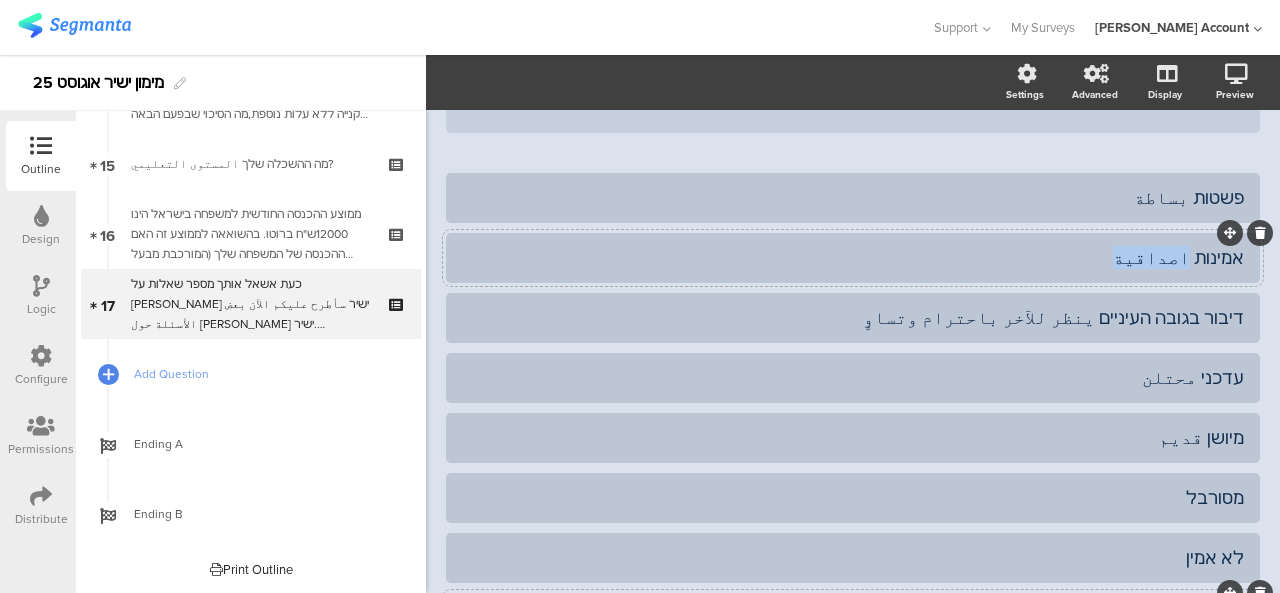 drag, startPoint x: 1136, startPoint y: 228, endPoint x: 1182, endPoint y: 238, distance: 47.07441 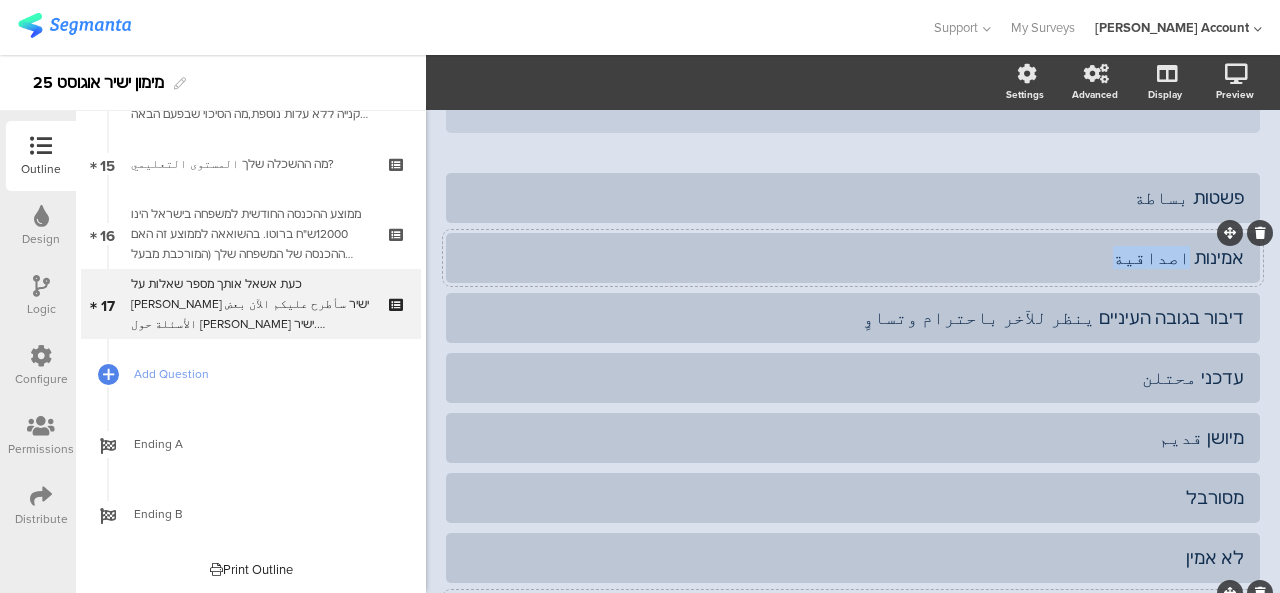 click on "אמינות اصداقية" 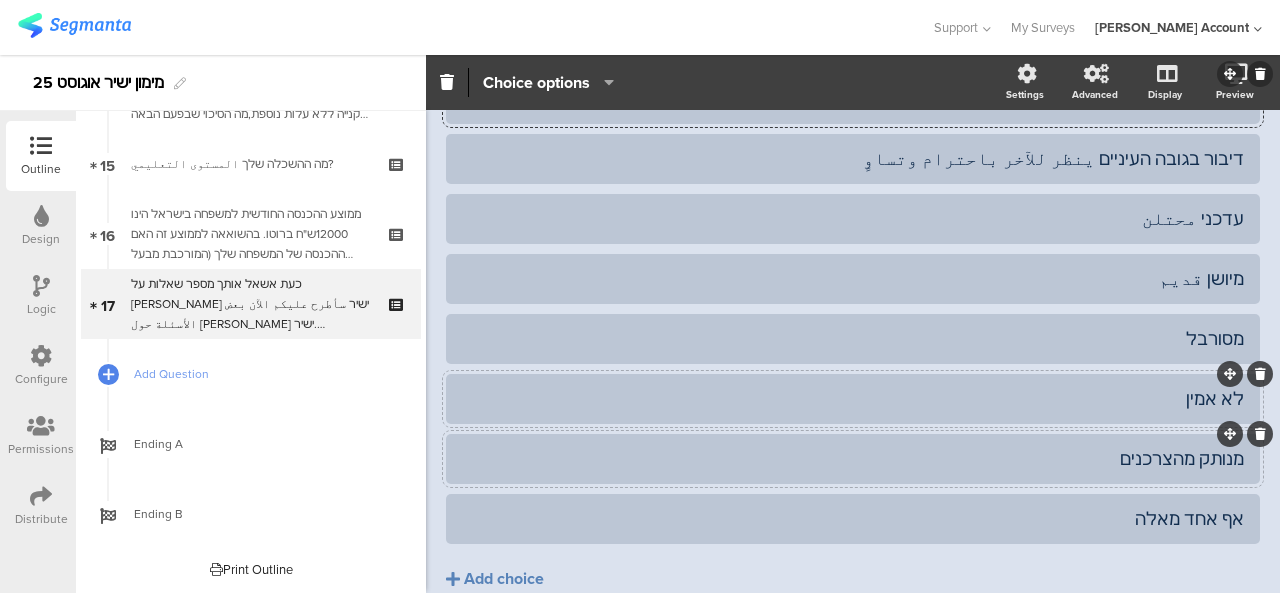 scroll, scrollTop: 669, scrollLeft: 0, axis: vertical 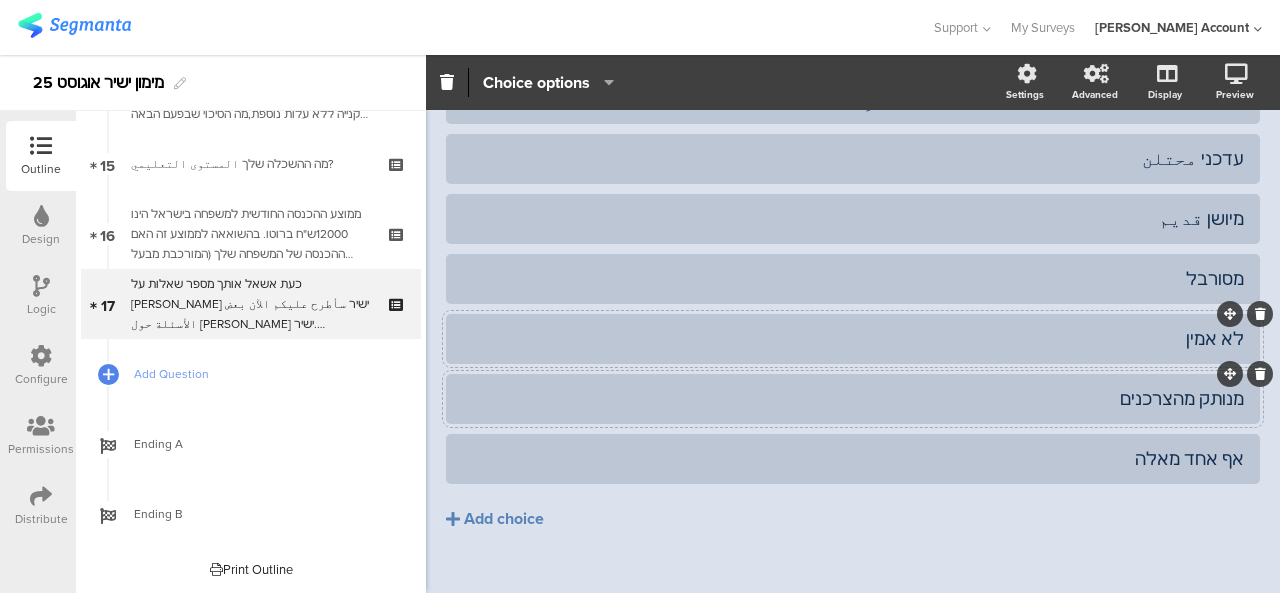 click on "לא אמין" 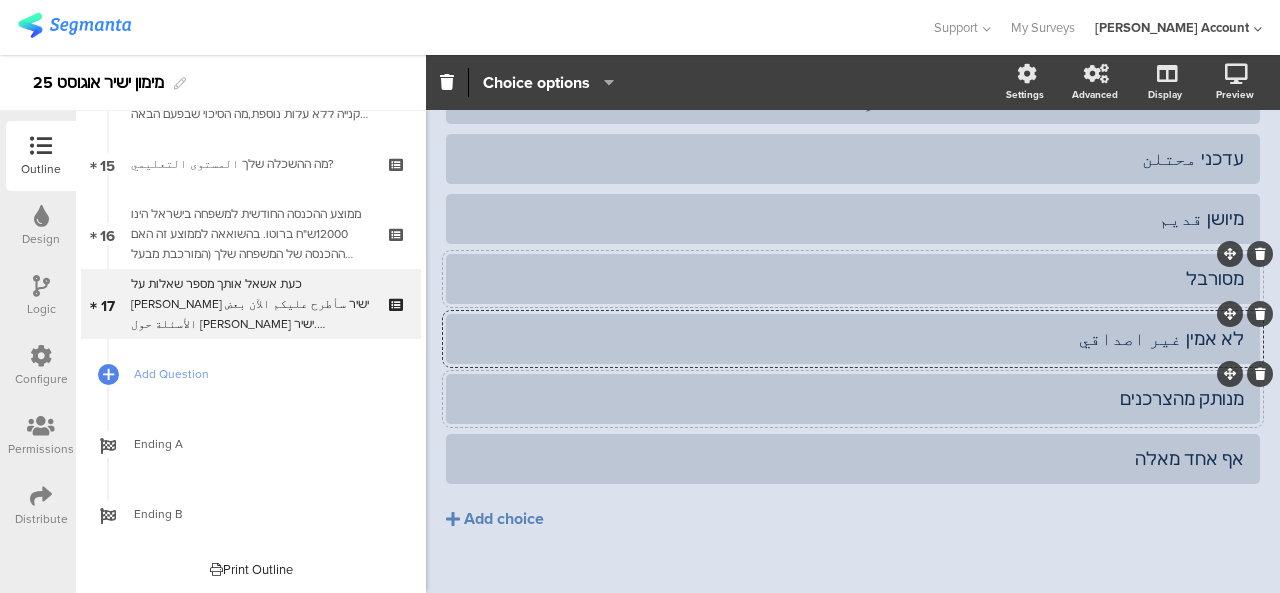 click on "מסורבל" 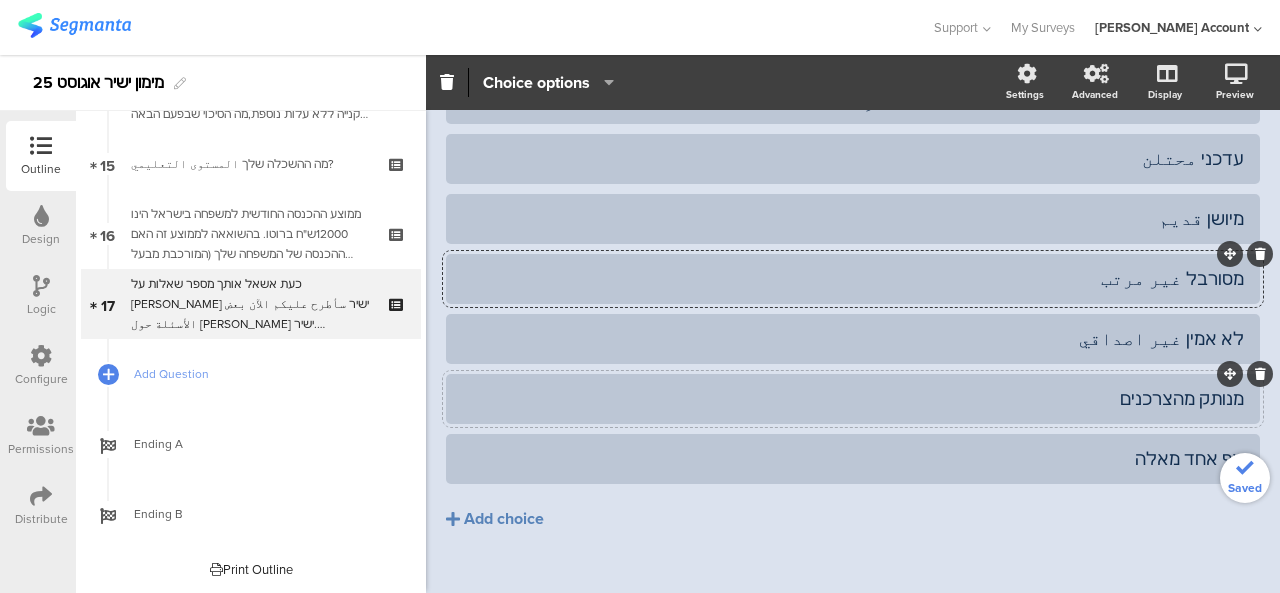 click on "מנותק מהצרכנים" 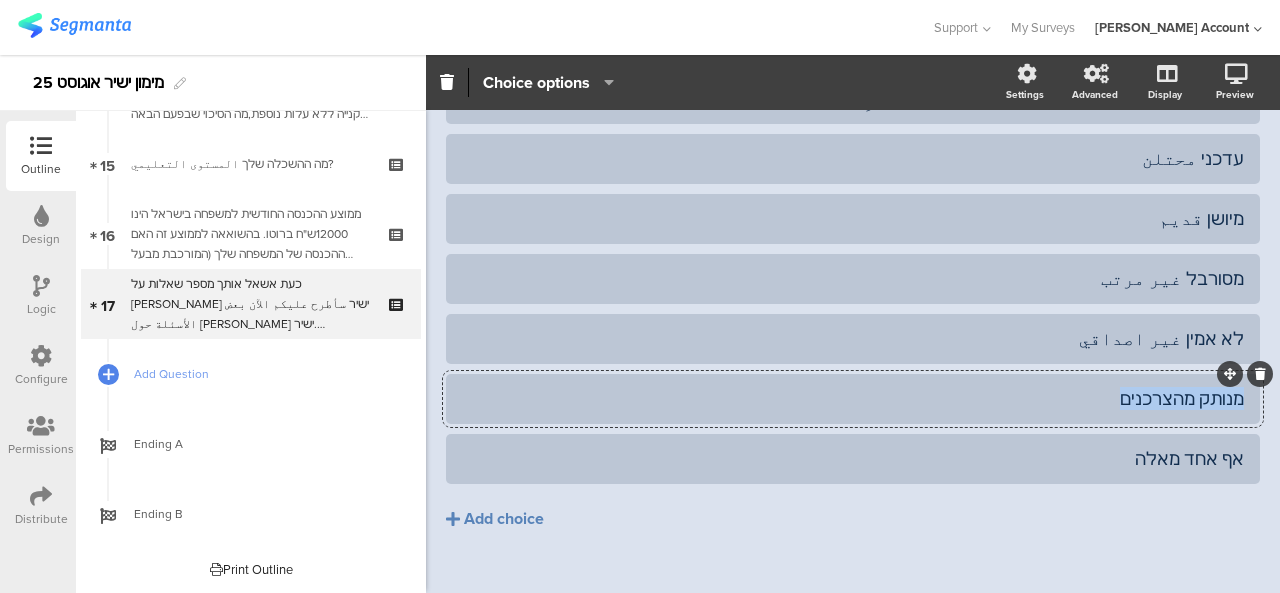 drag, startPoint x: 1109, startPoint y: 365, endPoint x: 1279, endPoint y: 407, distance: 175.11139 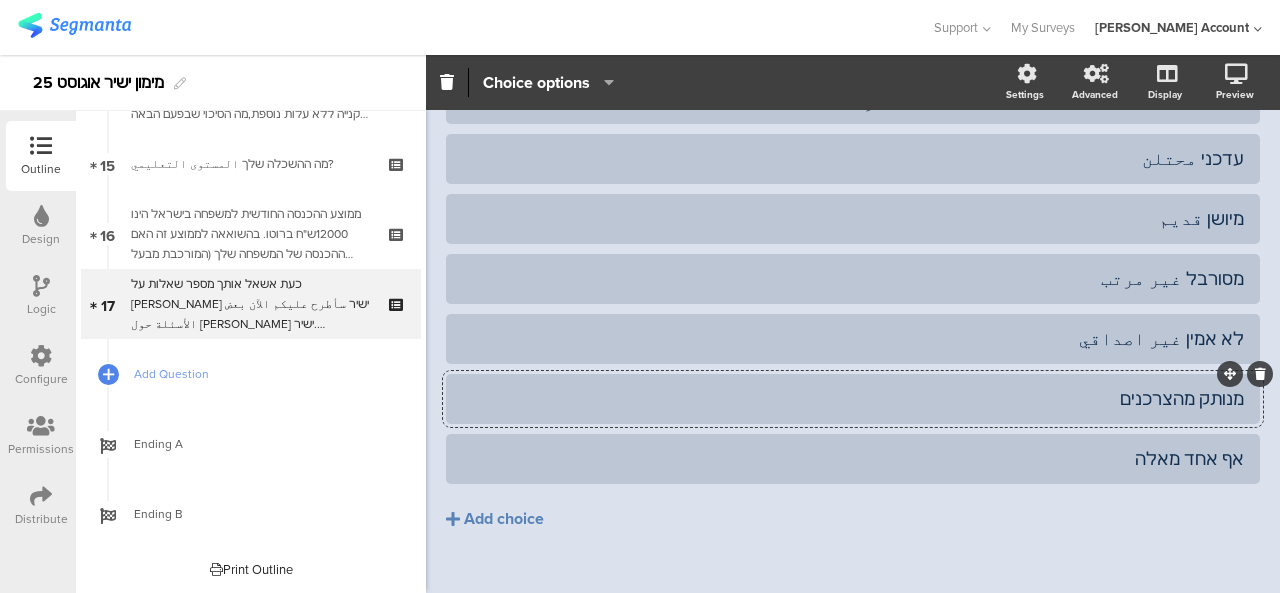 click on "מנותק מהצרכנים" 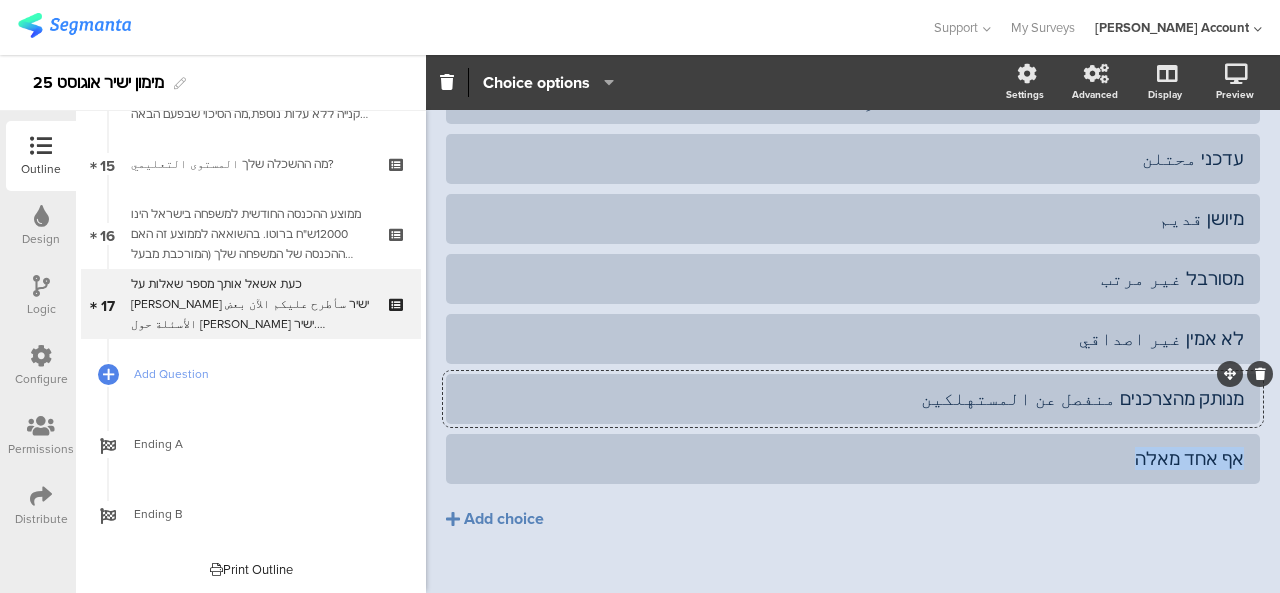 drag, startPoint x: 1074, startPoint y: 433, endPoint x: 1279, endPoint y: 462, distance: 207.04106 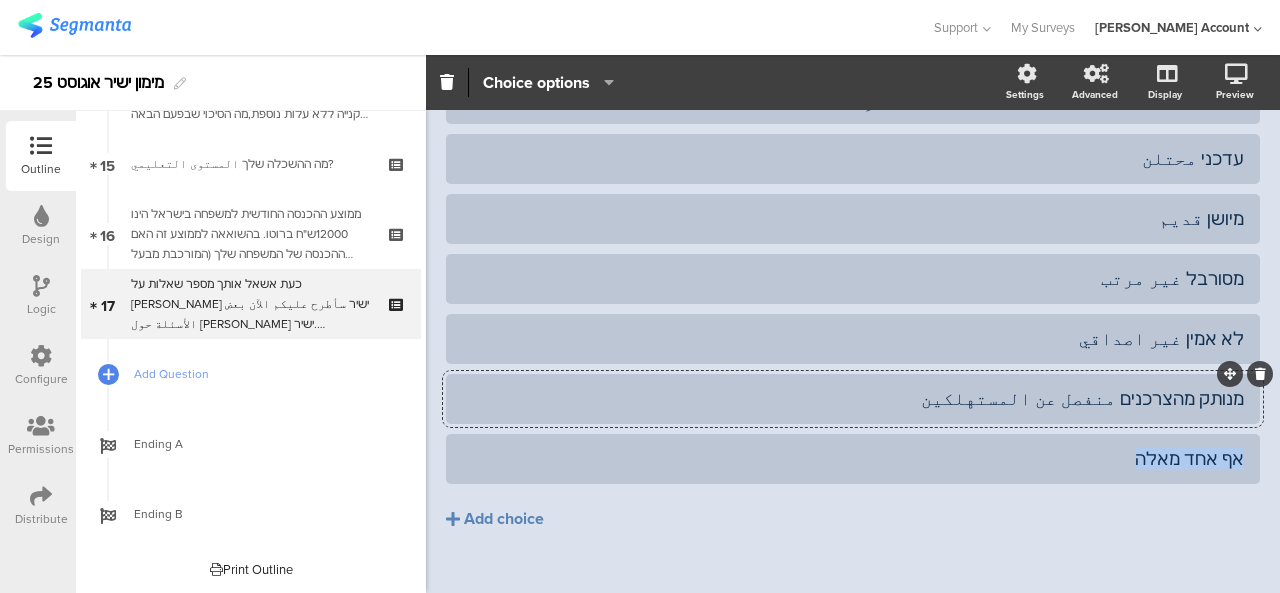 click on "Pin in place   Exclusive answer   Allow commenting     Choice options
Settings
Advanced
Display
Preview
استطلاع عن القروض
95%" at bounding box center (853, 324) 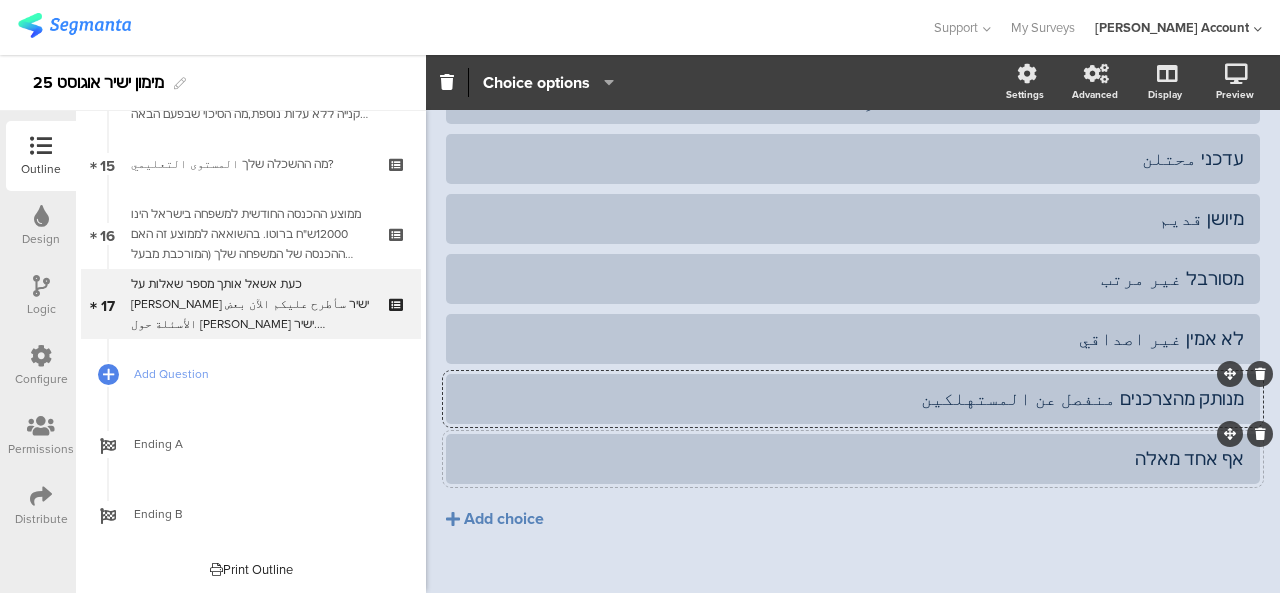click on "אף אחד מאלה" 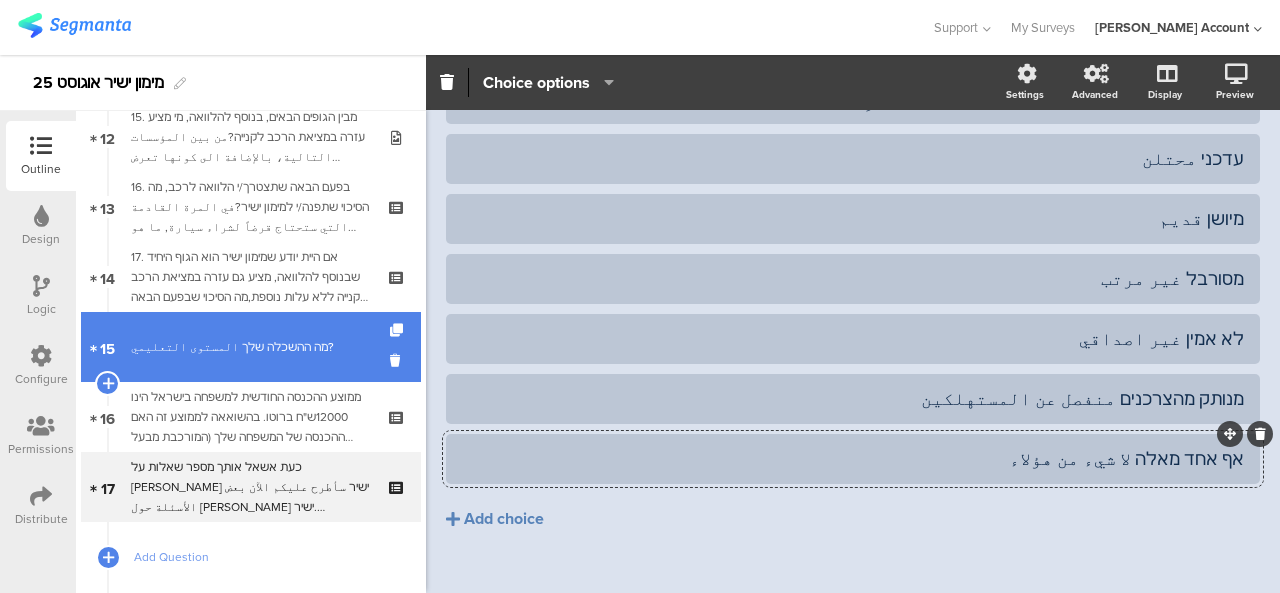 scroll, scrollTop: 842, scrollLeft: 0, axis: vertical 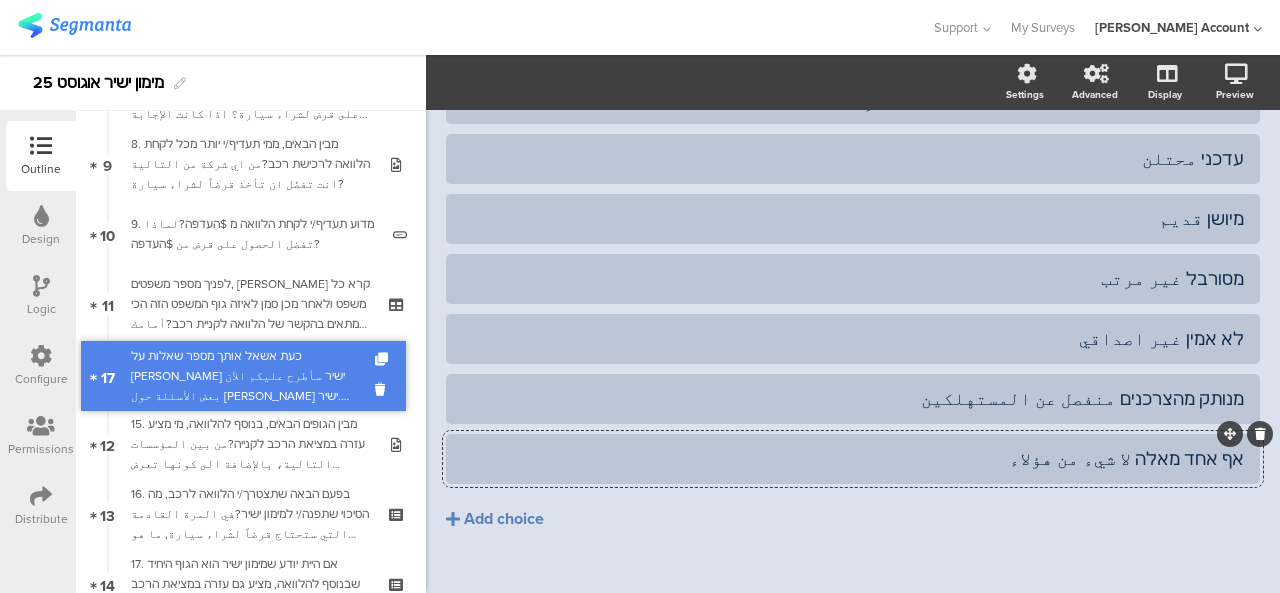 drag, startPoint x: 259, startPoint y: 481, endPoint x: 257, endPoint y: 359, distance: 122.016396 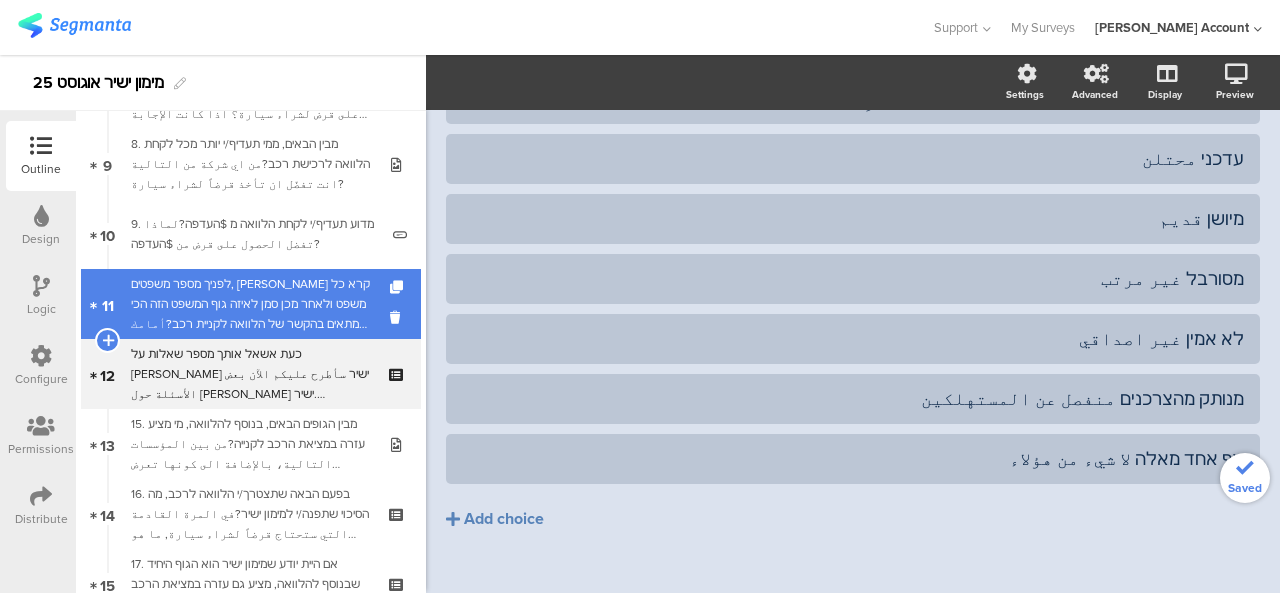 click on "לפניך מספר משפטים, אנא קרא כל משפט ולאחר מכן סמן לאיזה גוף המשפט הזה הכי מתאים בהקשר של הלוואה לקניית רכב?أمامك عدة جمل، أقرأ كل جملة ومن ثم اشر الى اسم المؤسسة التي تلائمها هذه الجملة اكثر شيء في سياق القروض لشراء سيارة؟" at bounding box center (250, 304) 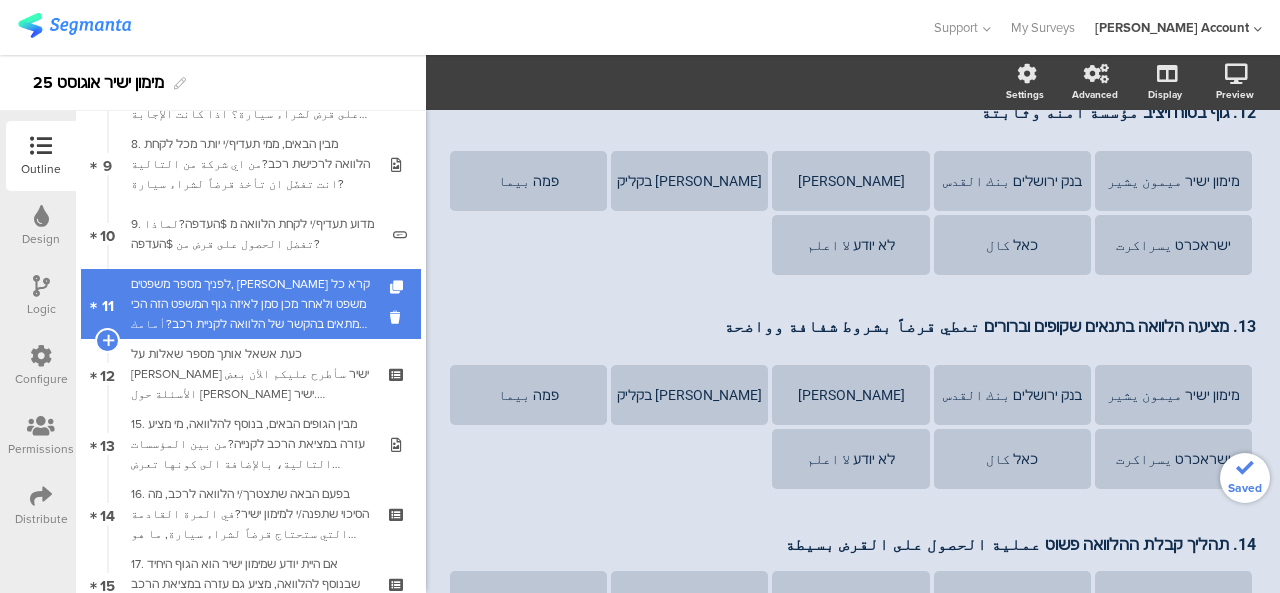 scroll, scrollTop: 1127, scrollLeft: 0, axis: vertical 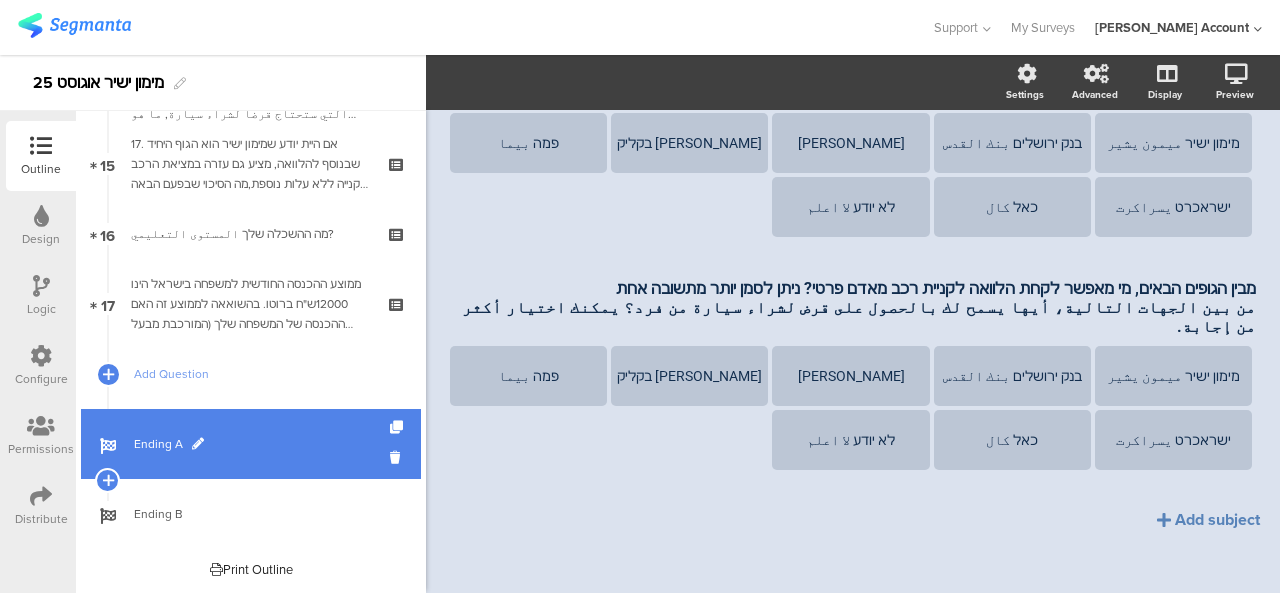 drag, startPoint x: 180, startPoint y: 368, endPoint x: 256, endPoint y: 419, distance: 91.525955 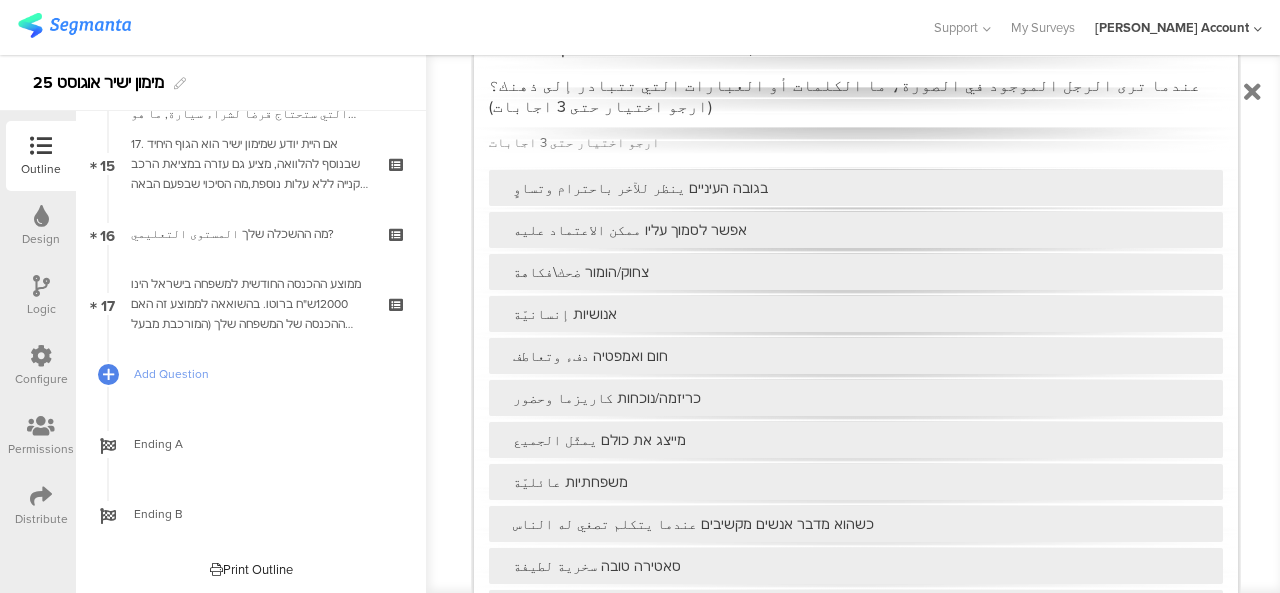 scroll, scrollTop: 0, scrollLeft: 0, axis: both 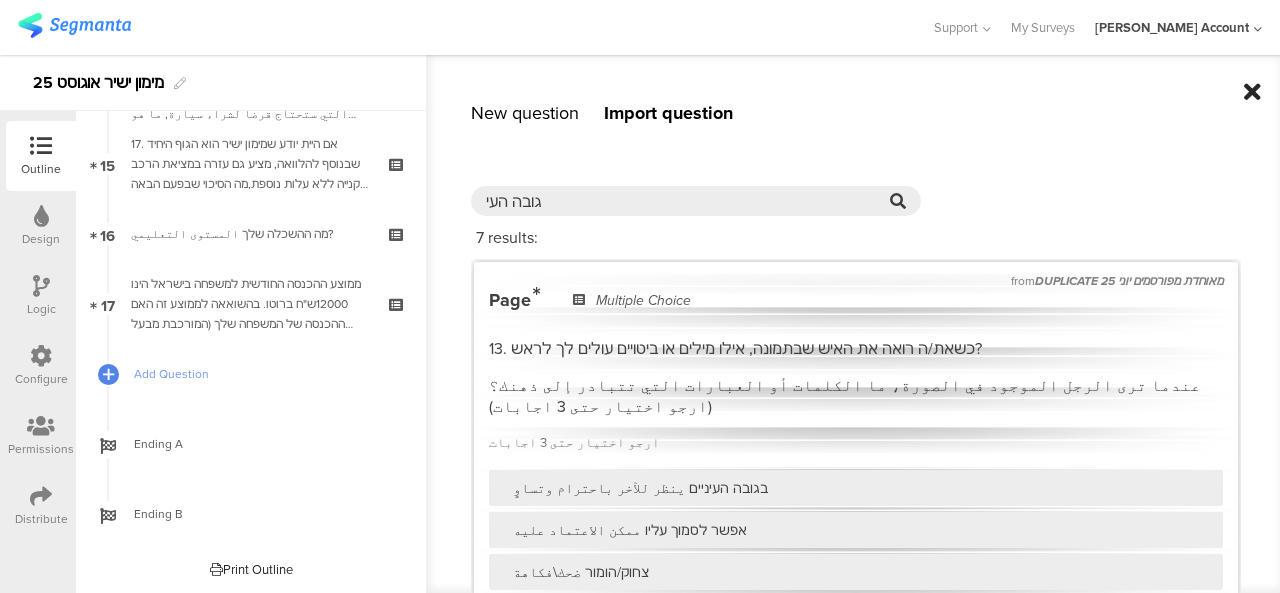 click at bounding box center [1252, 92] 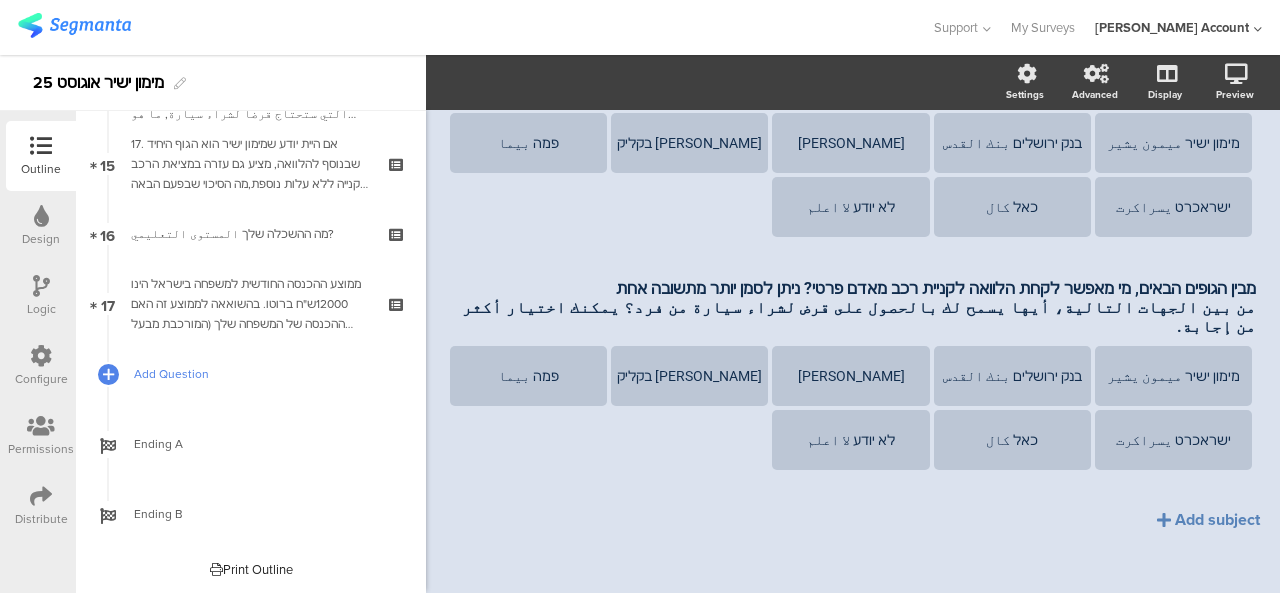 click on "Add Question" at bounding box center [251, 374] 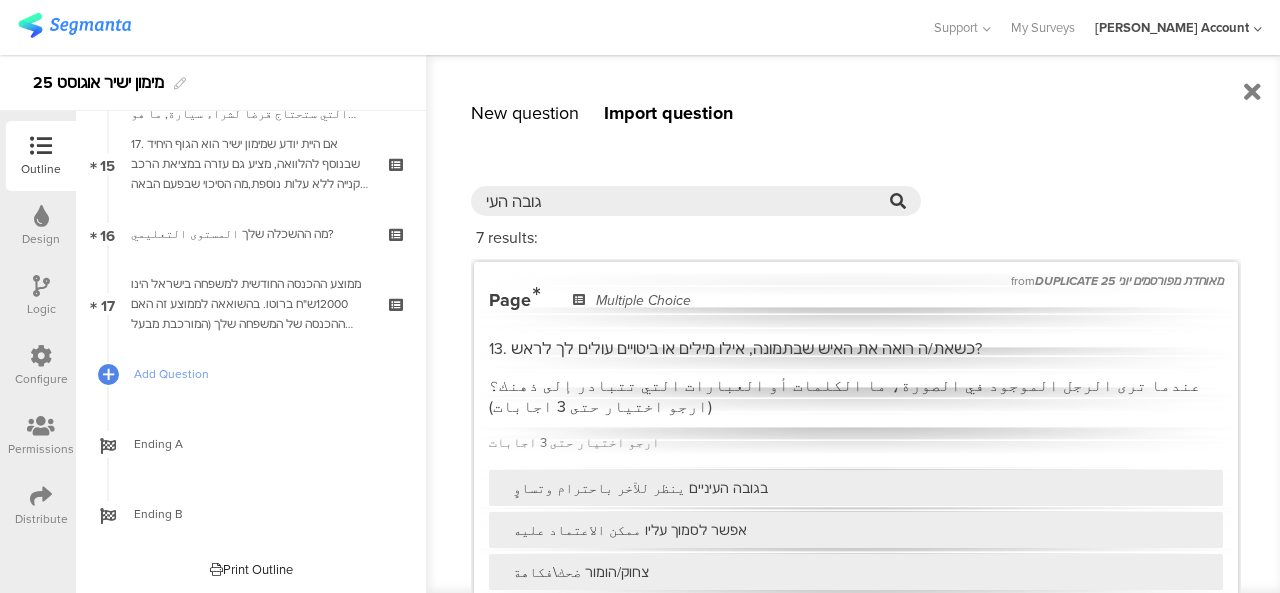 click on "New question" at bounding box center (525, 113) 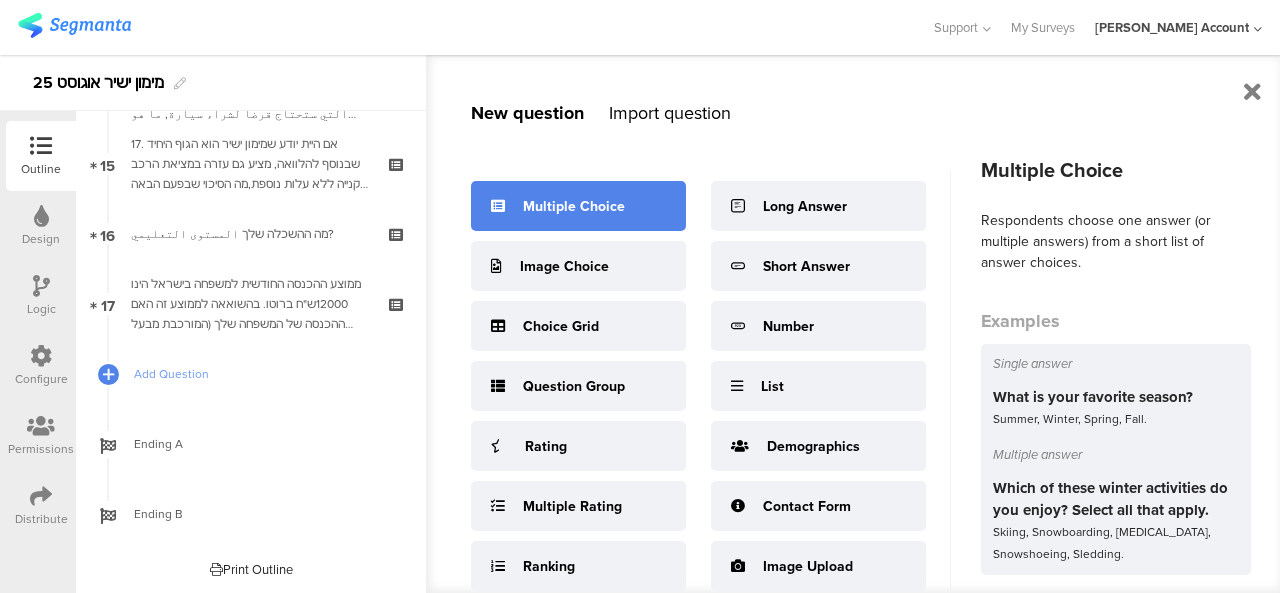 click on "Multiple Choice" at bounding box center (578, 206) 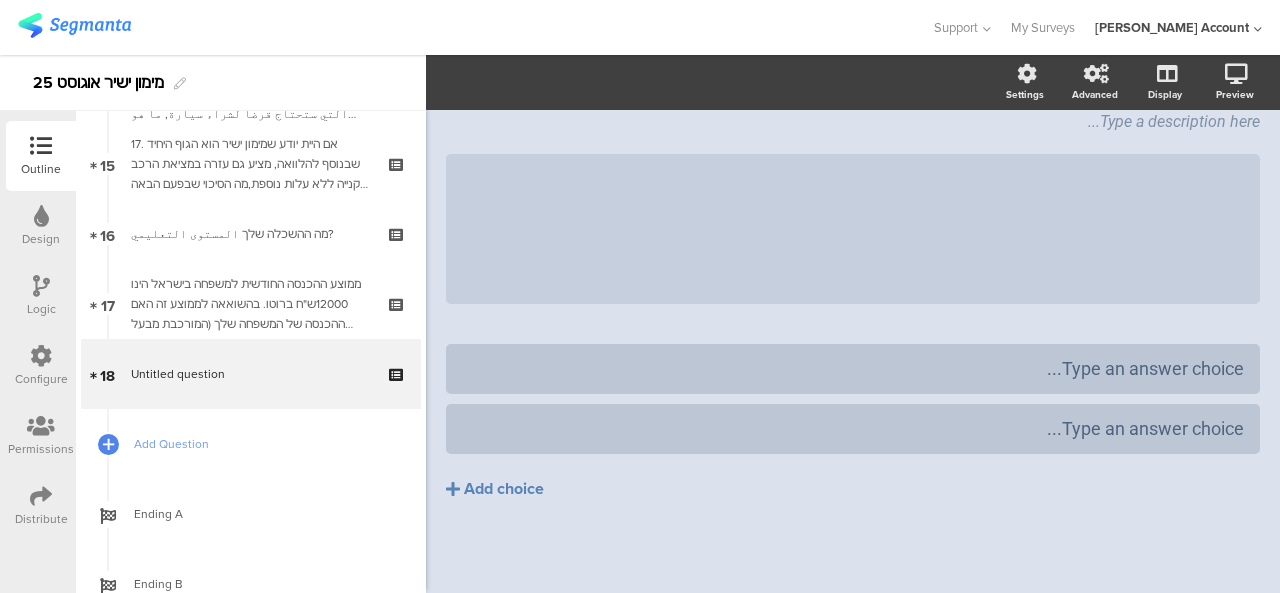 scroll, scrollTop: 0, scrollLeft: 0, axis: both 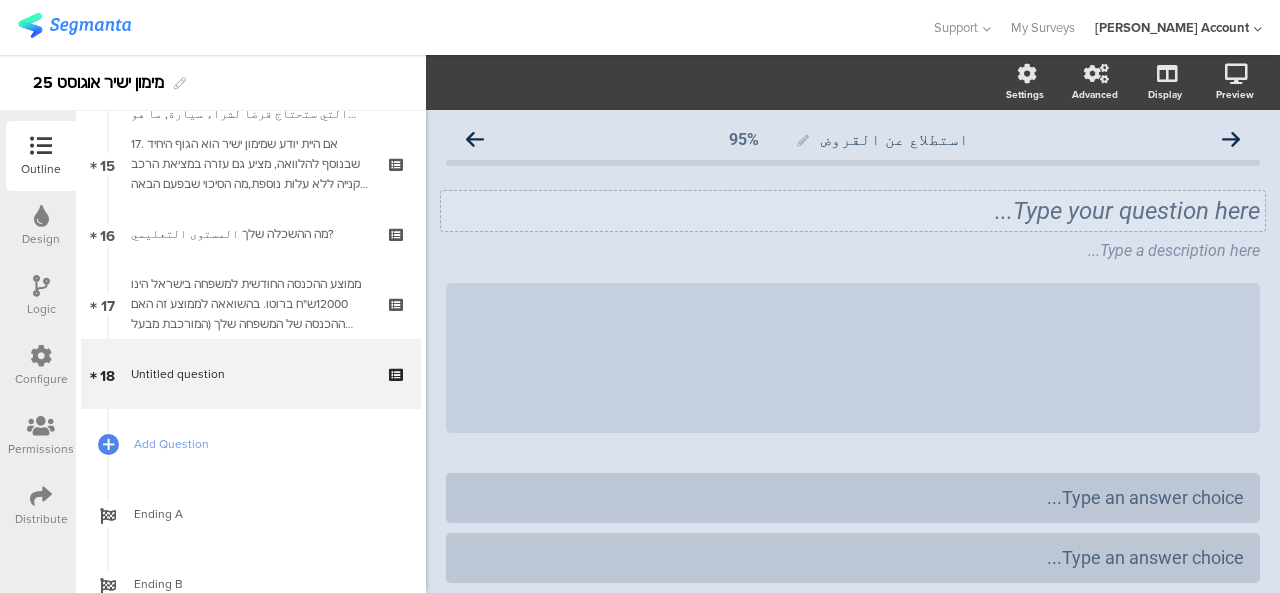 click on "Type your question here..." 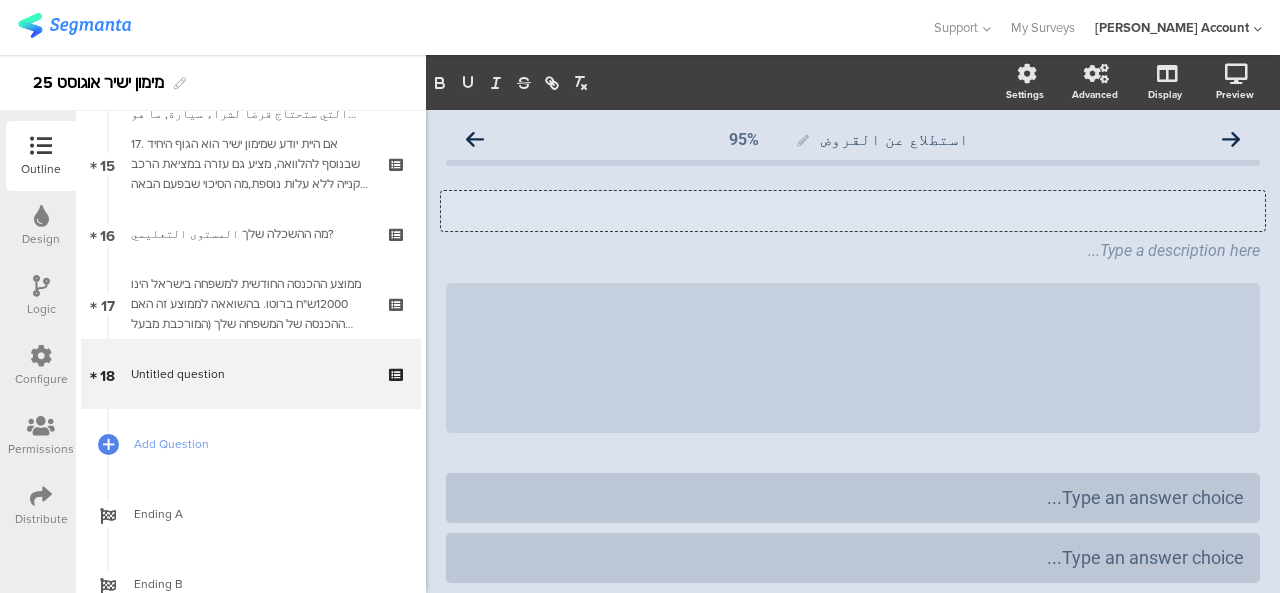 type 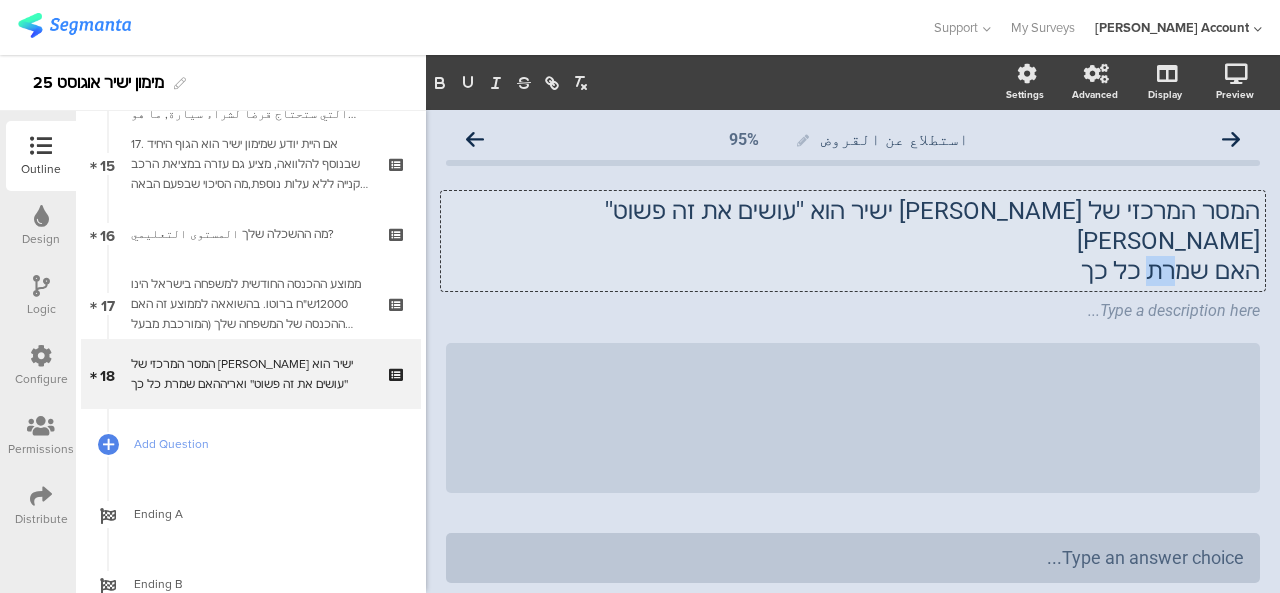 drag, startPoint x: 1159, startPoint y: 237, endPoint x: 1172, endPoint y: 247, distance: 16.40122 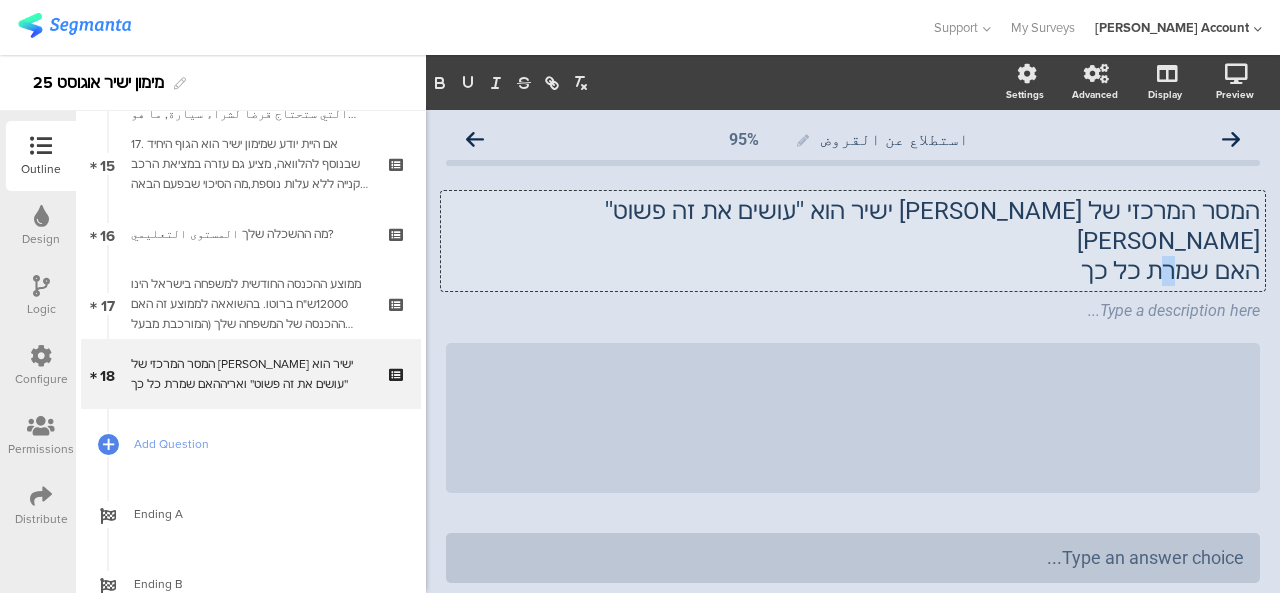 click on "האם שמרת כל כך" 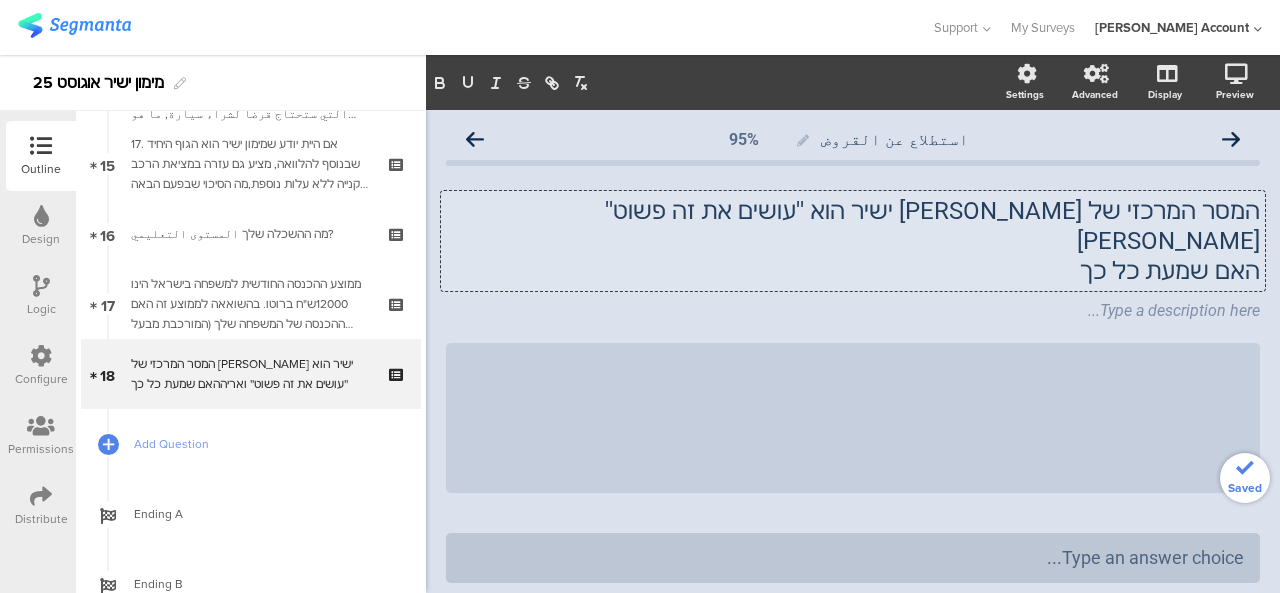 click on "האם שמעת כל כך" 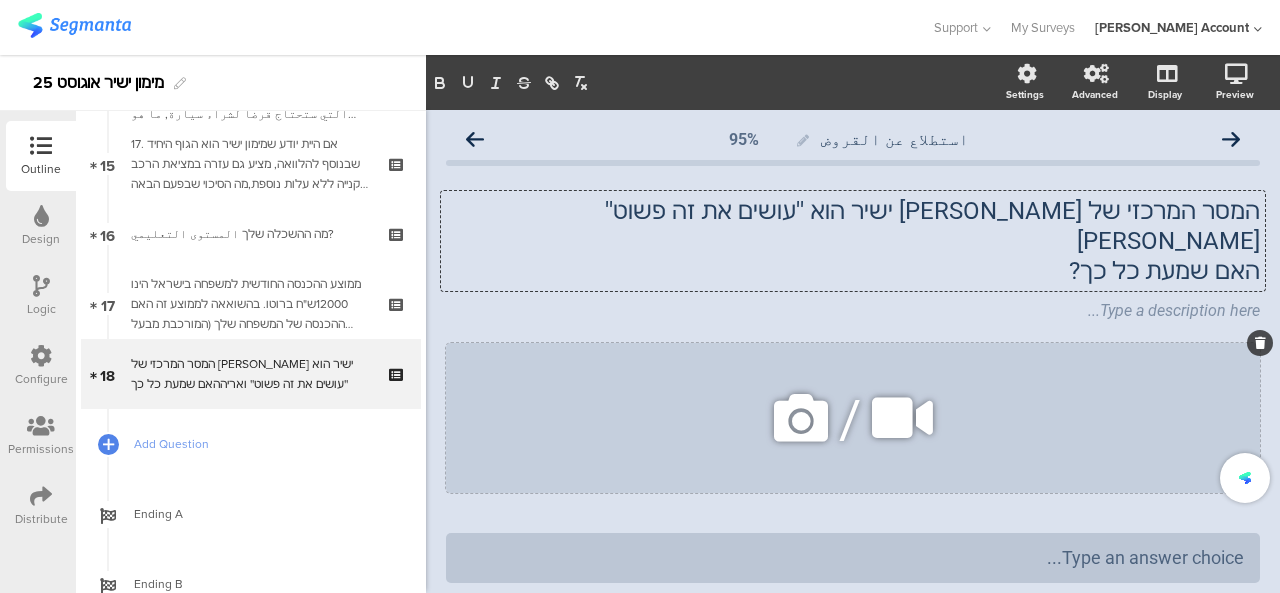 click on "/" 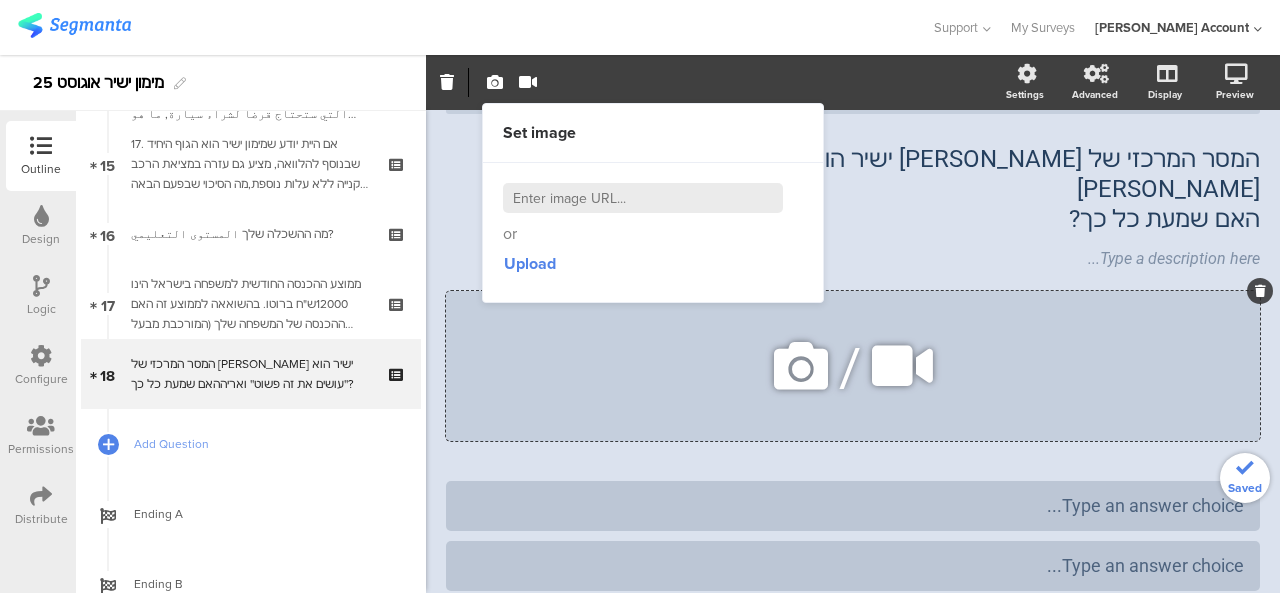 scroll, scrollTop: 100, scrollLeft: 0, axis: vertical 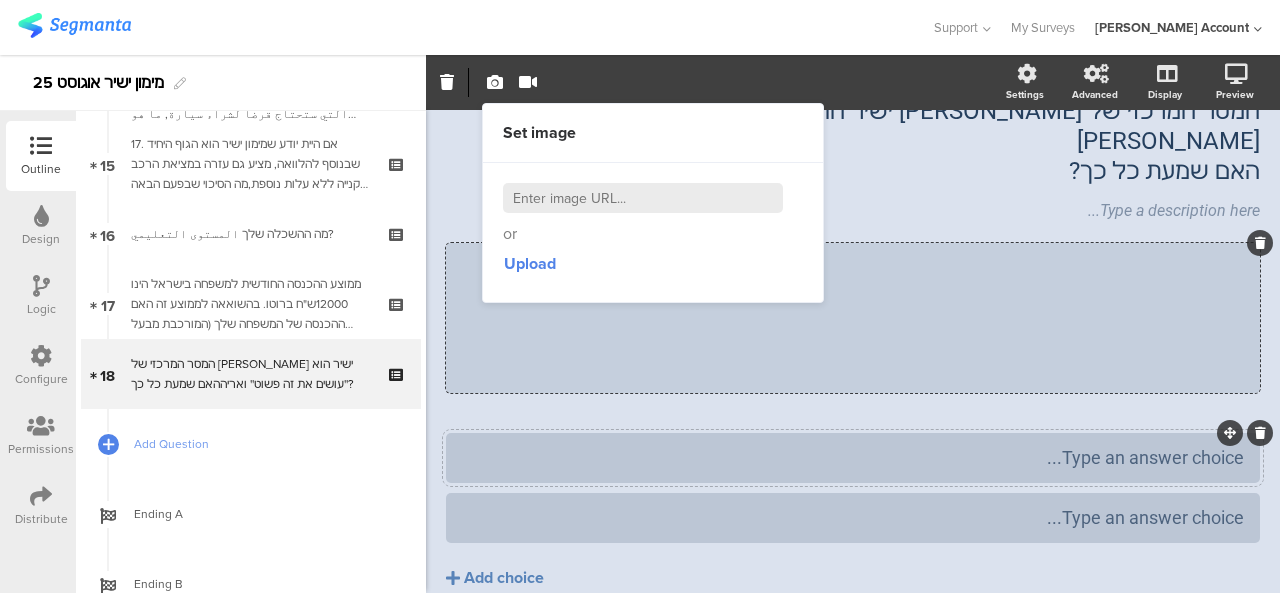type 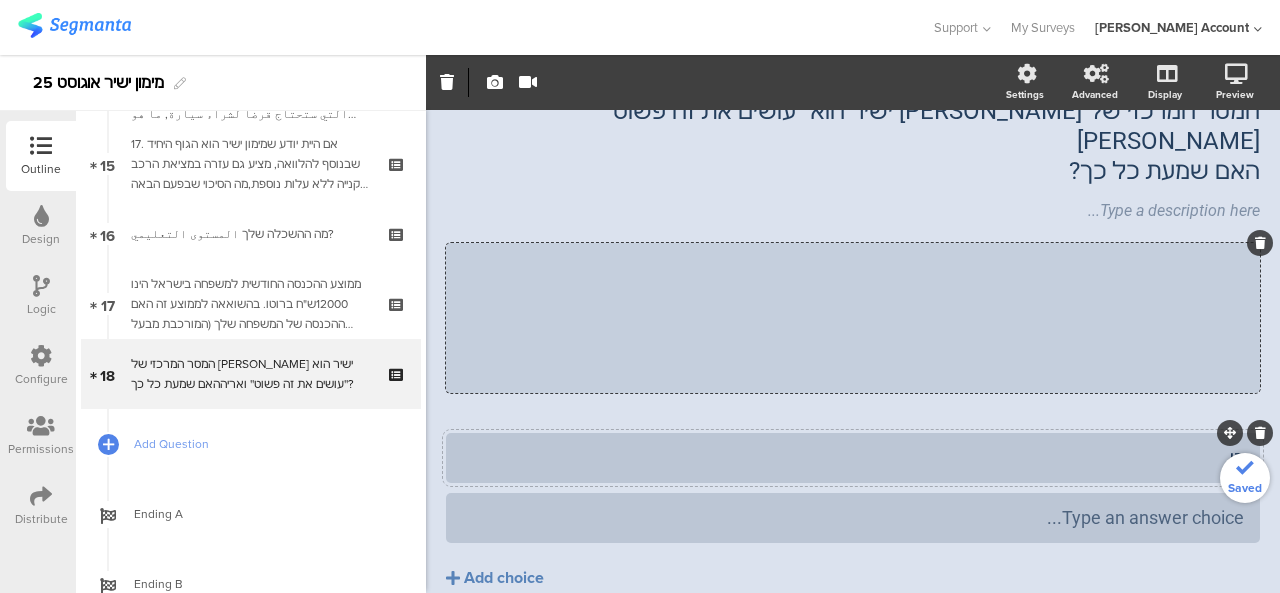 type 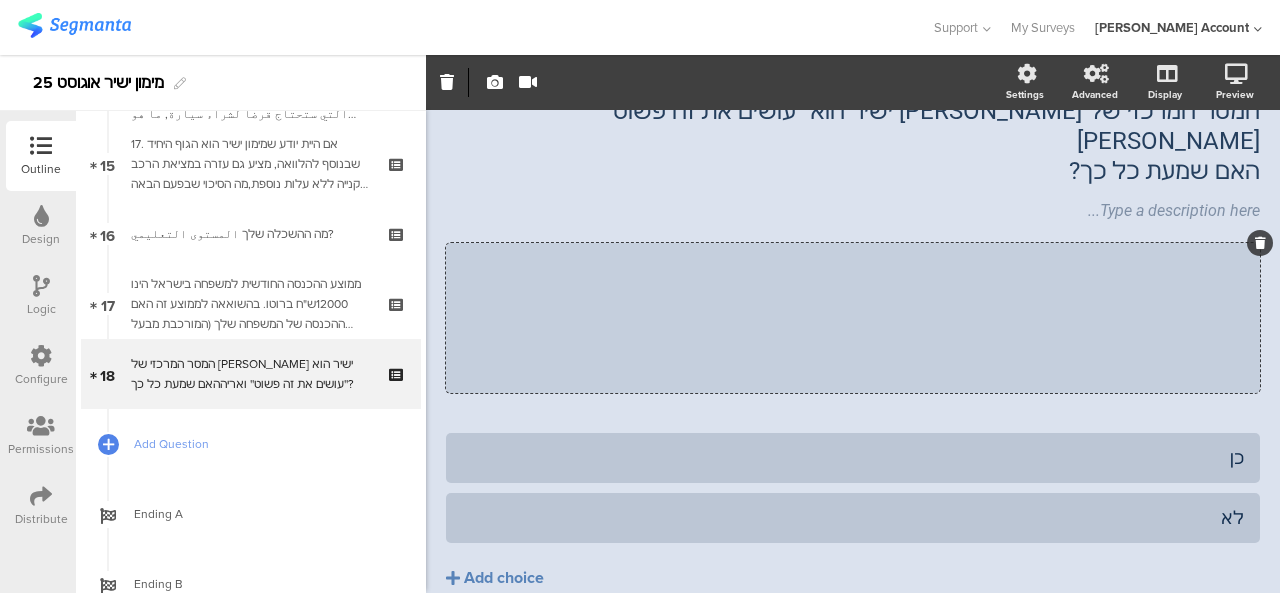 click on "כן" 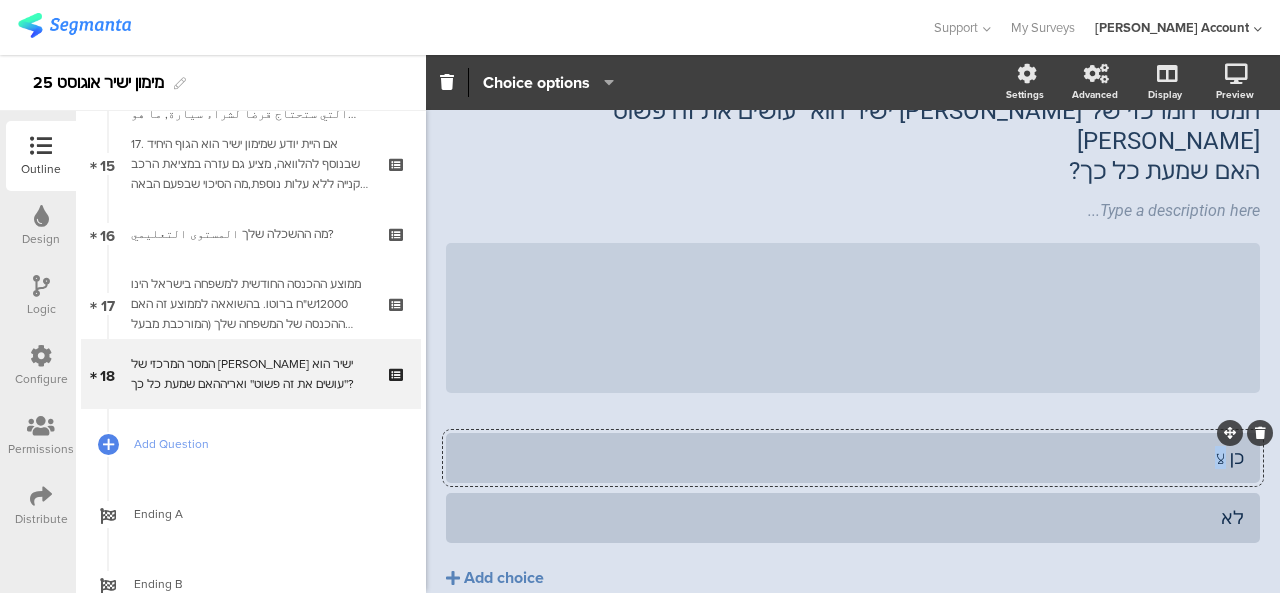 drag, startPoint x: 1181, startPoint y: 432, endPoint x: 1212, endPoint y: 443, distance: 32.89377 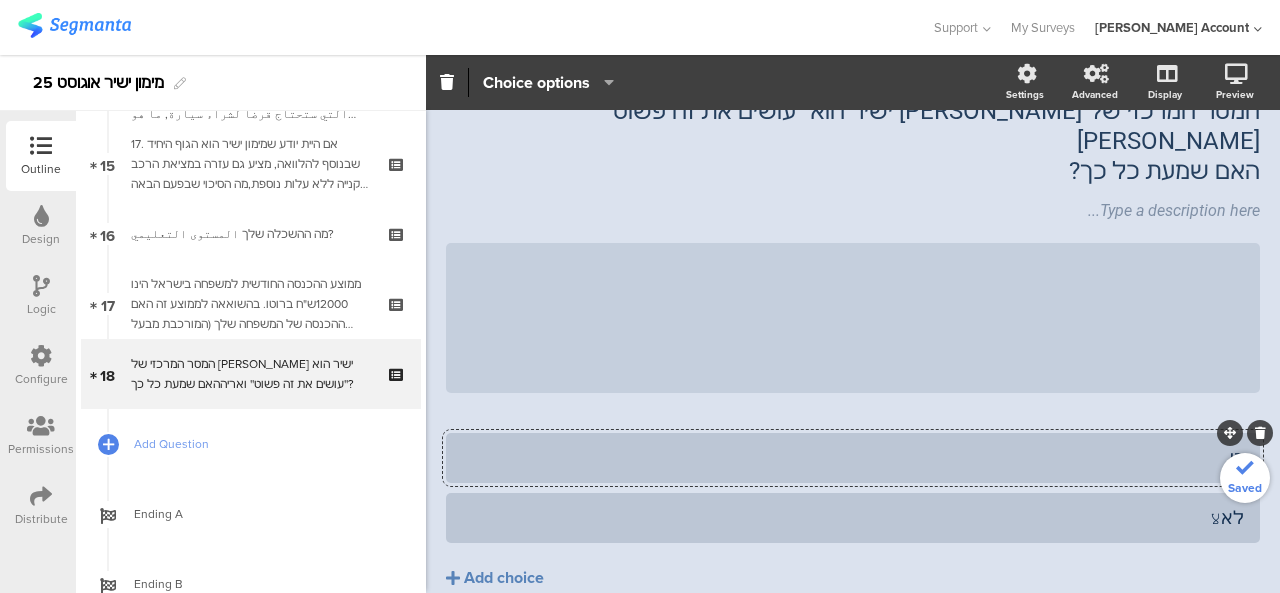 click on "כן" 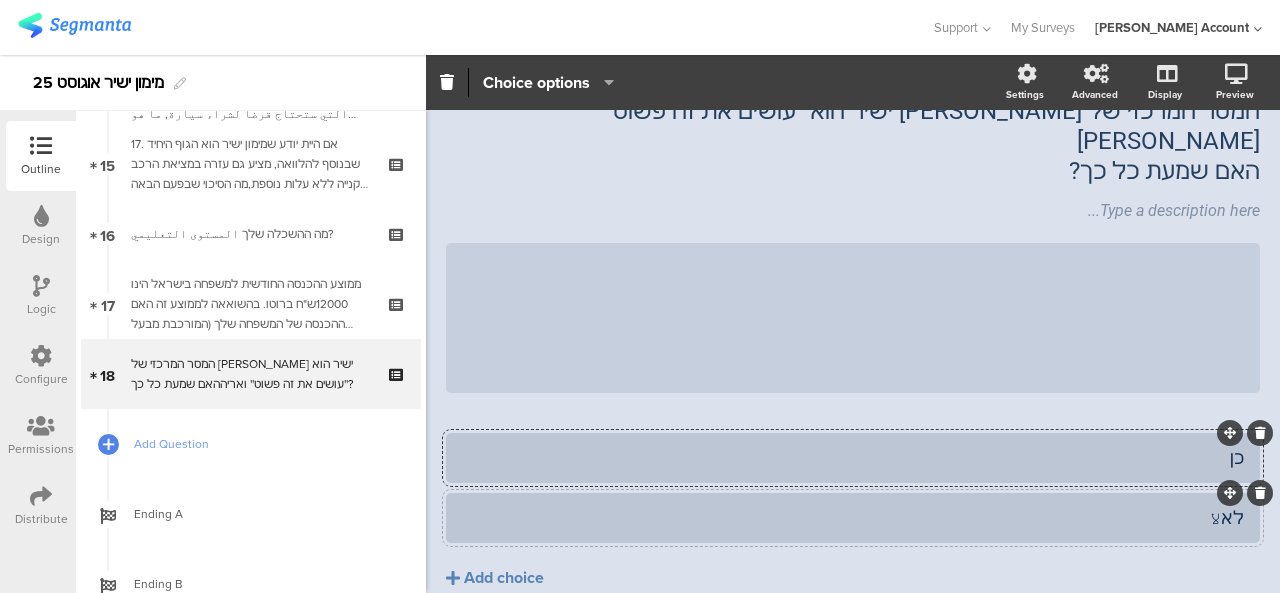 click on "לאلا" 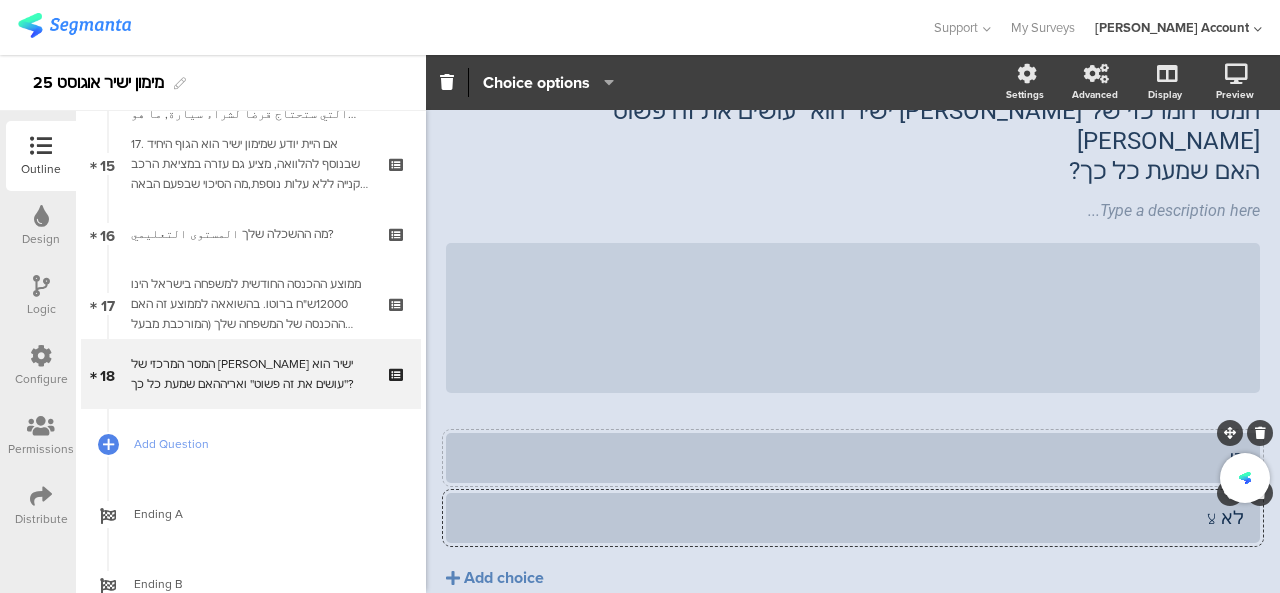 click on "כן" 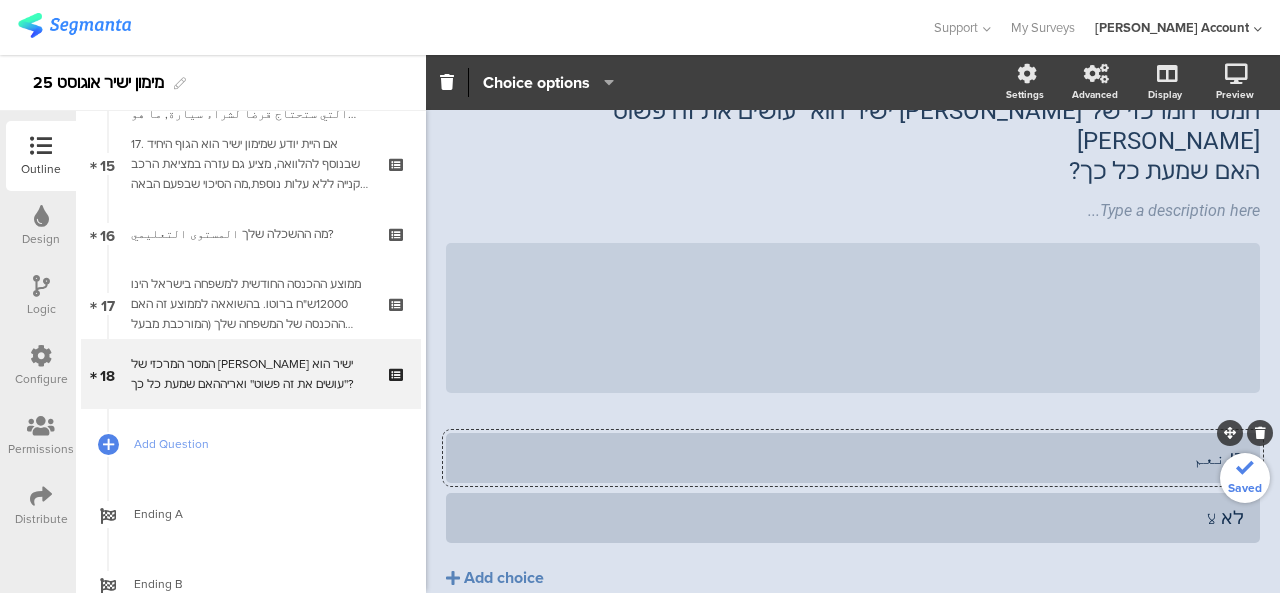 scroll, scrollTop: 0, scrollLeft: 0, axis: both 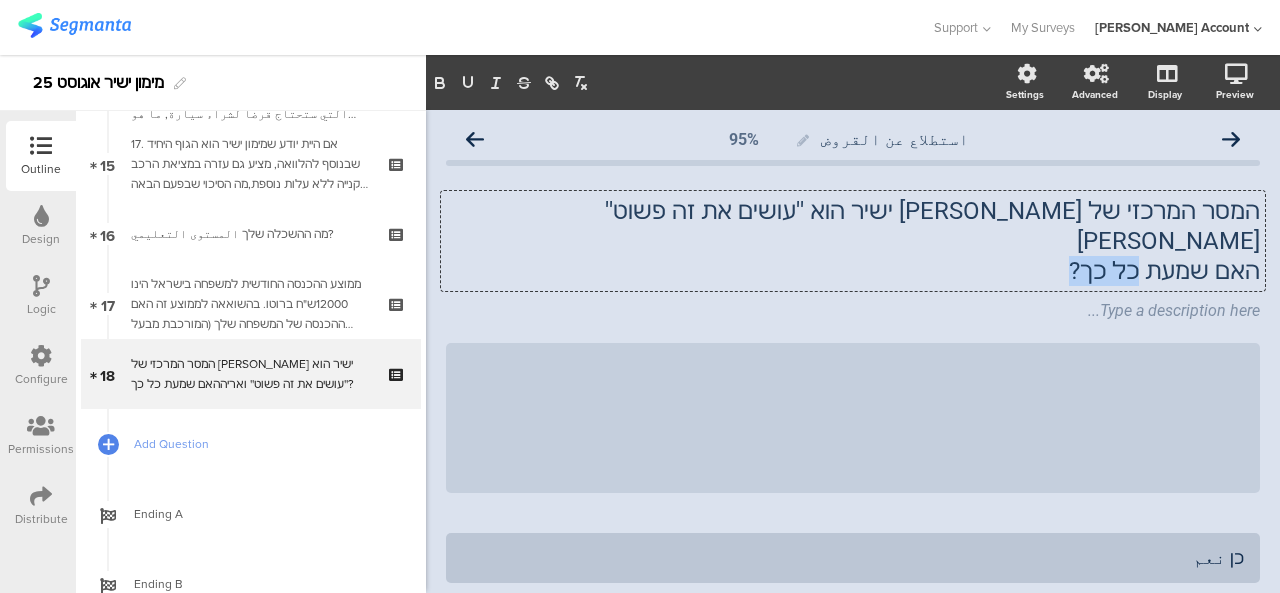 drag, startPoint x: 1039, startPoint y: 240, endPoint x: 1151, endPoint y: 250, distance: 112.44554 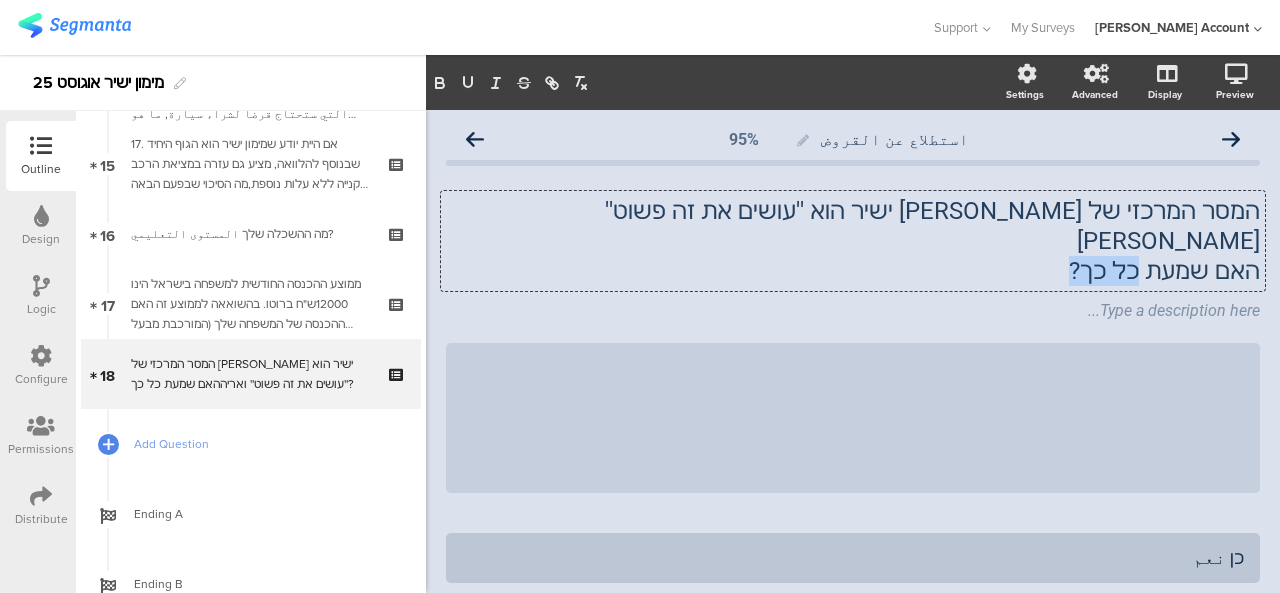 click on "המסר המרכזי של מימון ישיר הוא ''עושים את זה פשוט'' ואריה האם שמעת כל כך?
המסר המרכזי של מימון ישיר הוא ''עושים את זה פשוט'' ואריה האם שמעת כל כך?
המסר המרכזי של מימון ישיר הוא ''עושים את זה פשוט'' ואריה האם שמעת כל כך?" 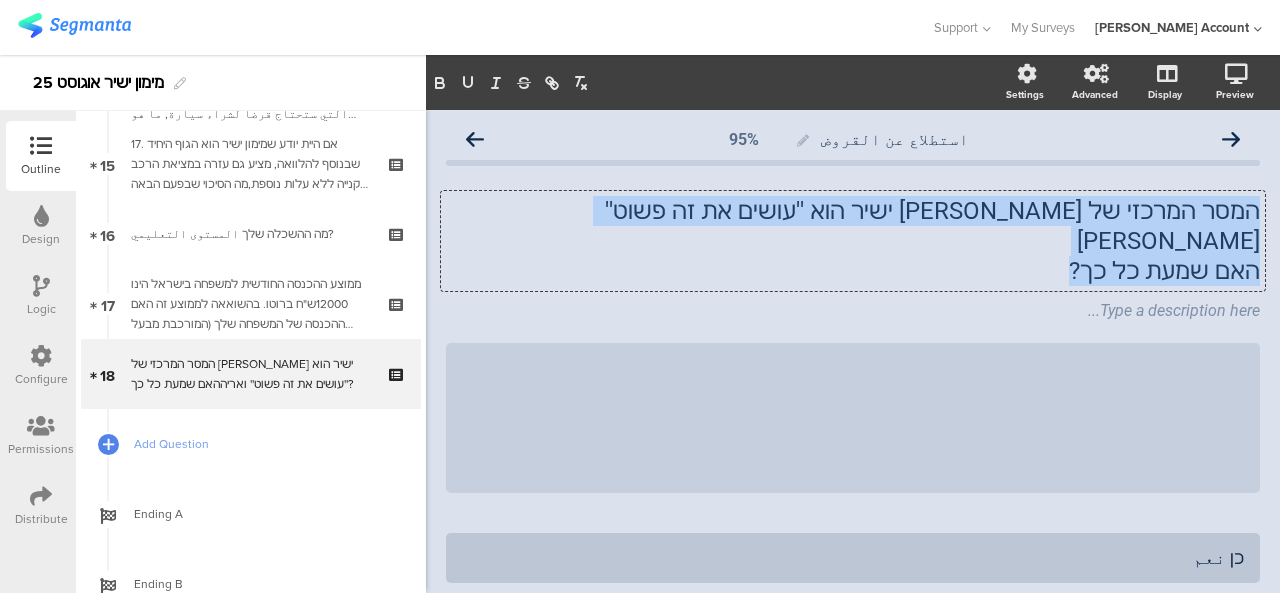 drag, startPoint x: 1094, startPoint y: 233, endPoint x: 1255, endPoint y: 207, distance: 163.08586 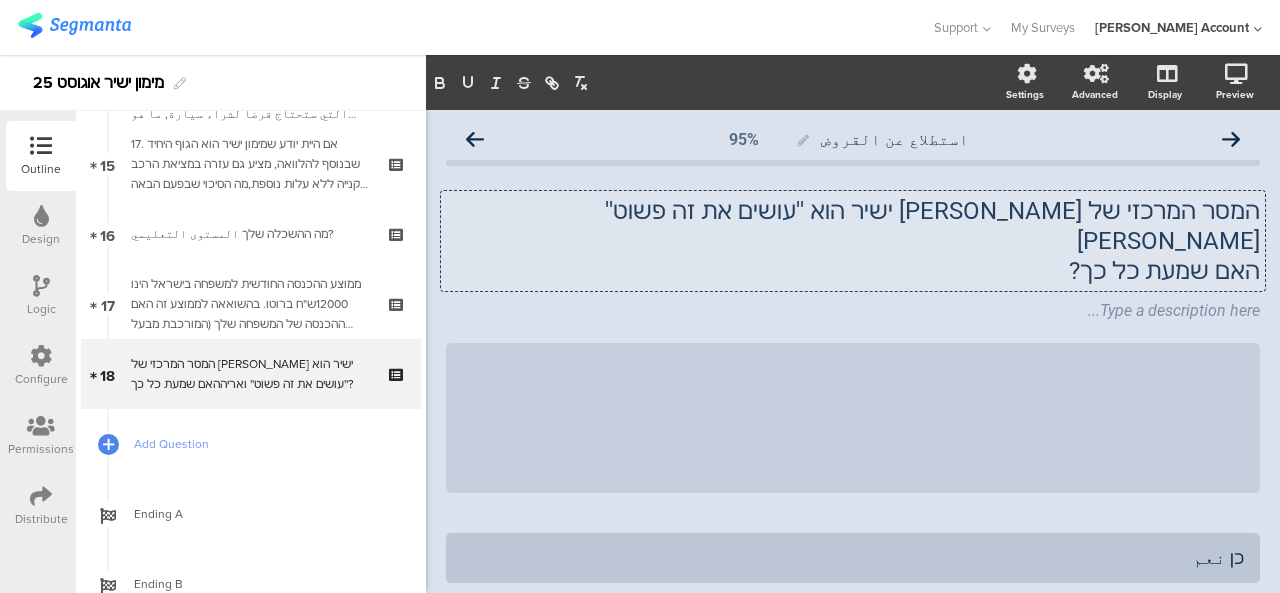 click on "המסר המרכזי של מימון ישיר הוא ''עושים את זה פשוט'' ואריה האם שמעת כל כך?
המסר המרכזי של מימון ישיר הוא ''עושים את זה פשוט'' ואריה האם שמעת כל כך?
המסר המרכזי של מימון ישיר הוא ''עושים את זה פשוט'' ואריה האם שמעת כל כך?" 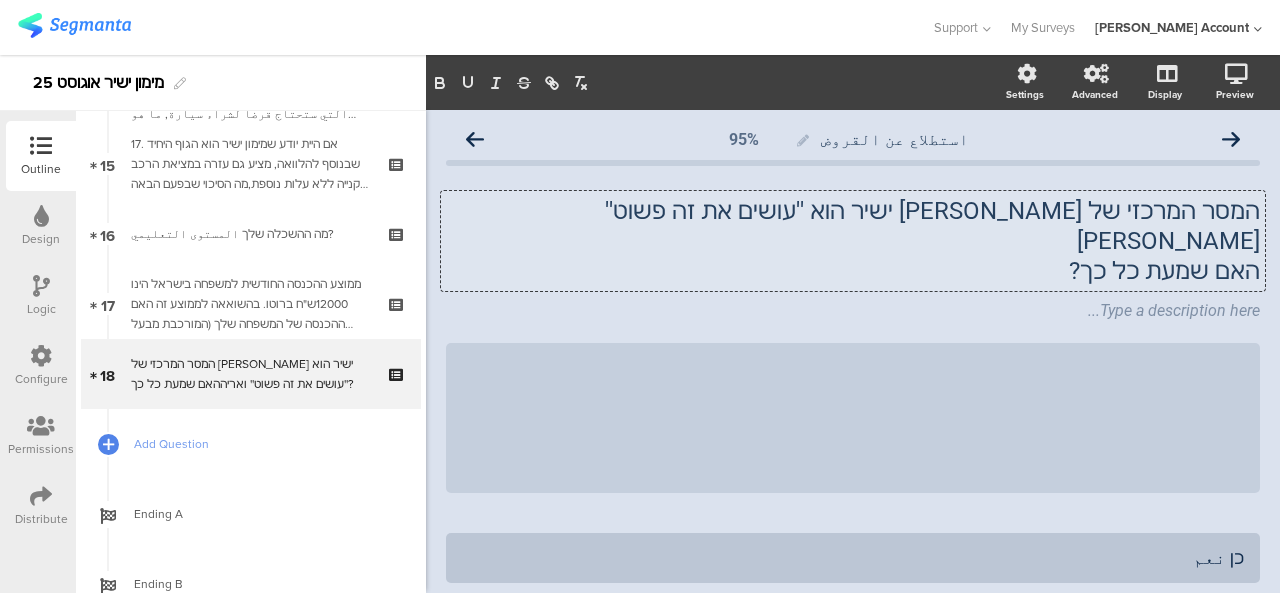 click on "האם שמעת כל כך?" 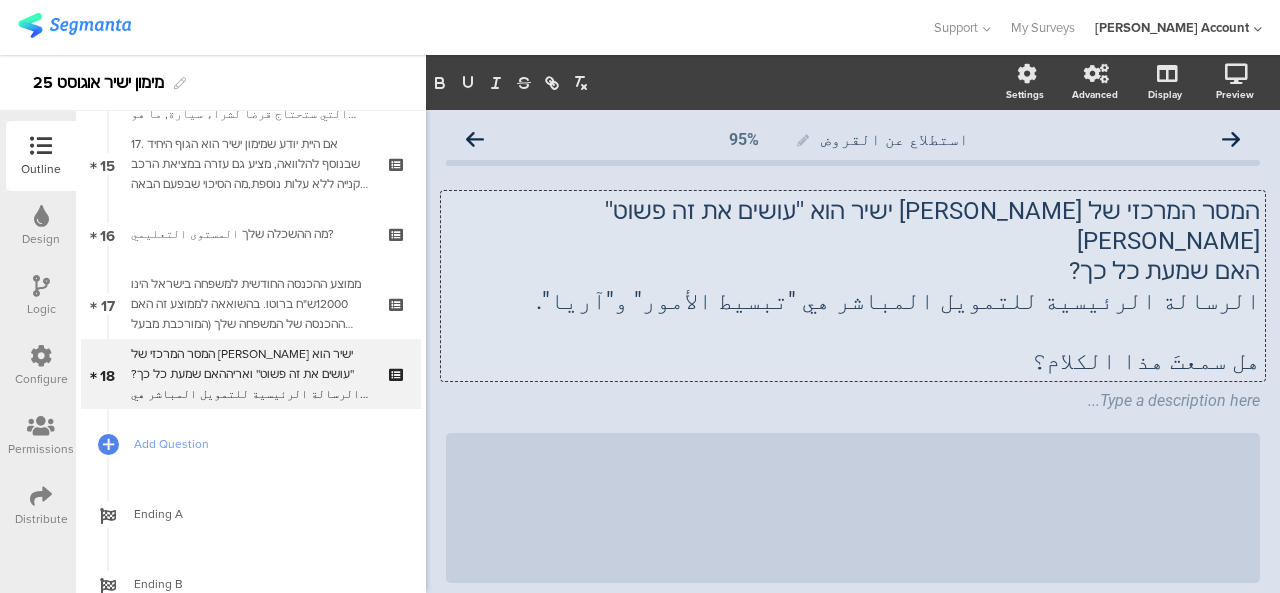 click on "هل سمعتَ هذا الكلام؟" 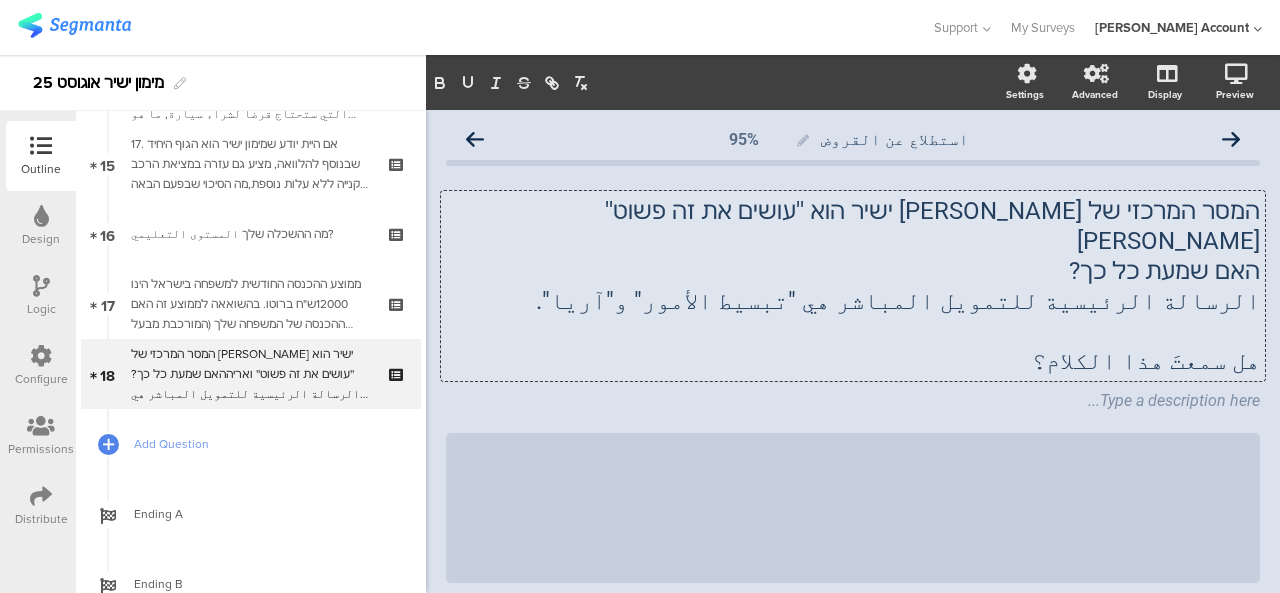 click 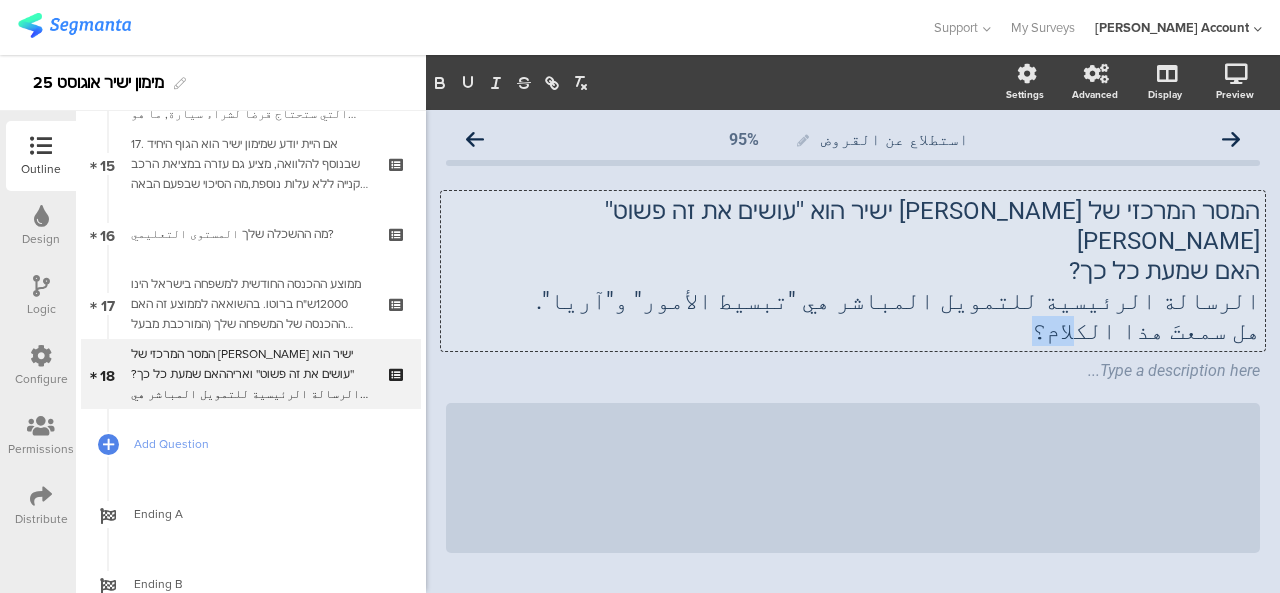 drag, startPoint x: 1084, startPoint y: 307, endPoint x: 1108, endPoint y: 307, distance: 24 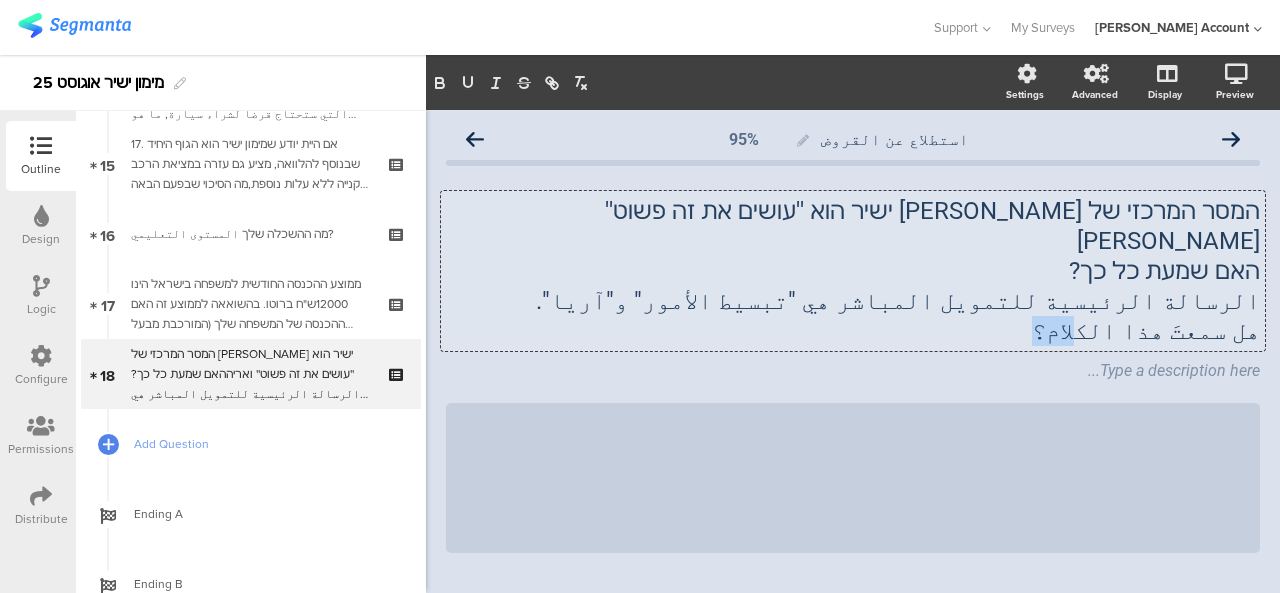 click on "هل سمعتَ هذا الكلام؟" 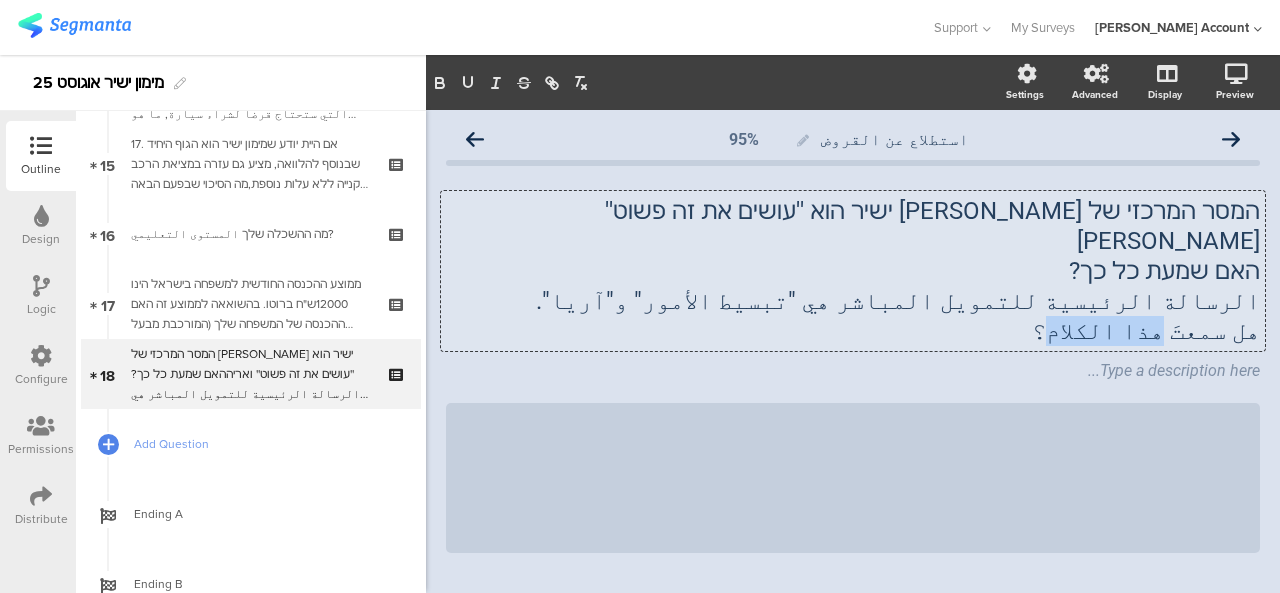 drag, startPoint x: 1090, startPoint y: 308, endPoint x: 1153, endPoint y: 311, distance: 63.07139 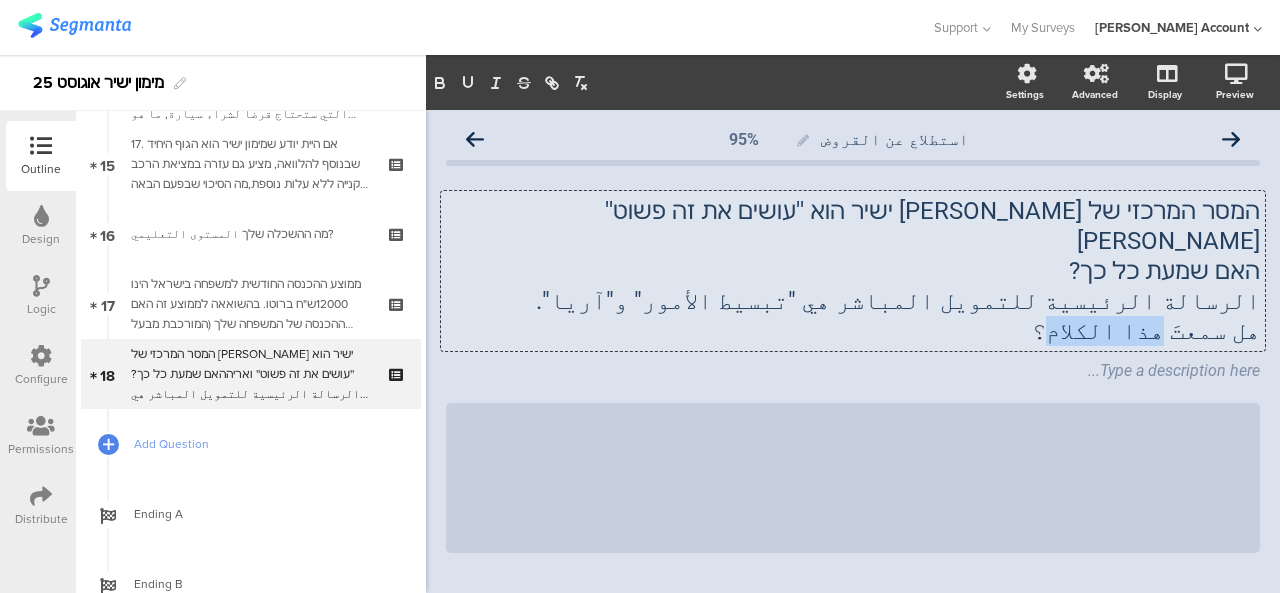 click on "هل سمعتَ هذا الكلام؟" 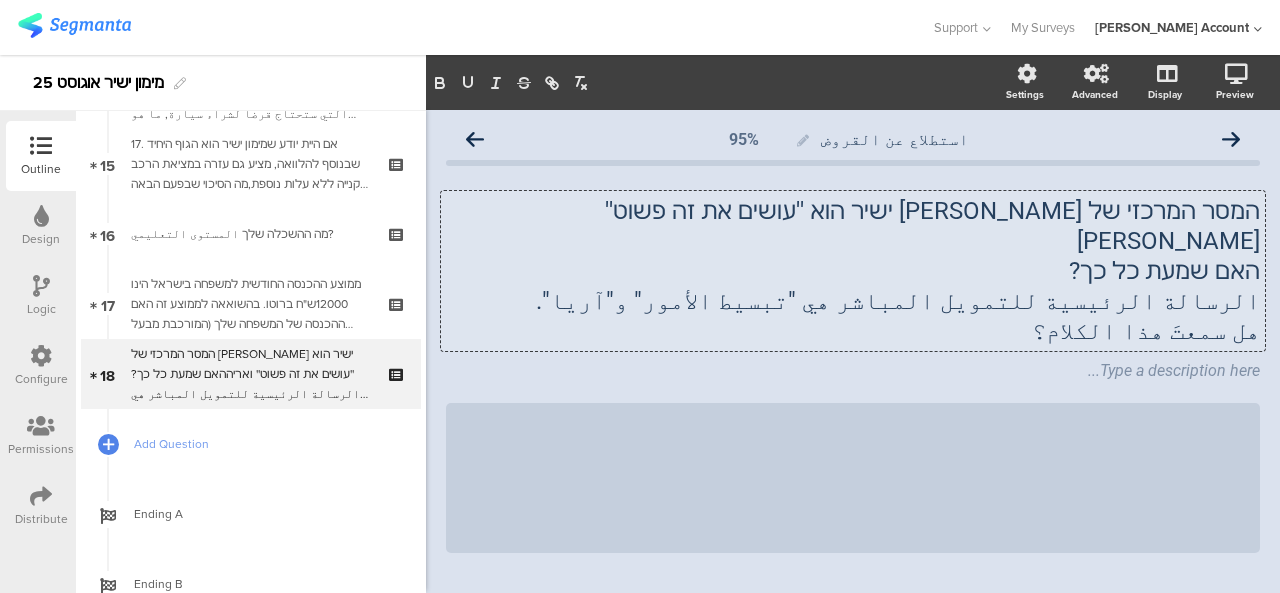 click on "هل سمعتَ هذا الكلام؟" 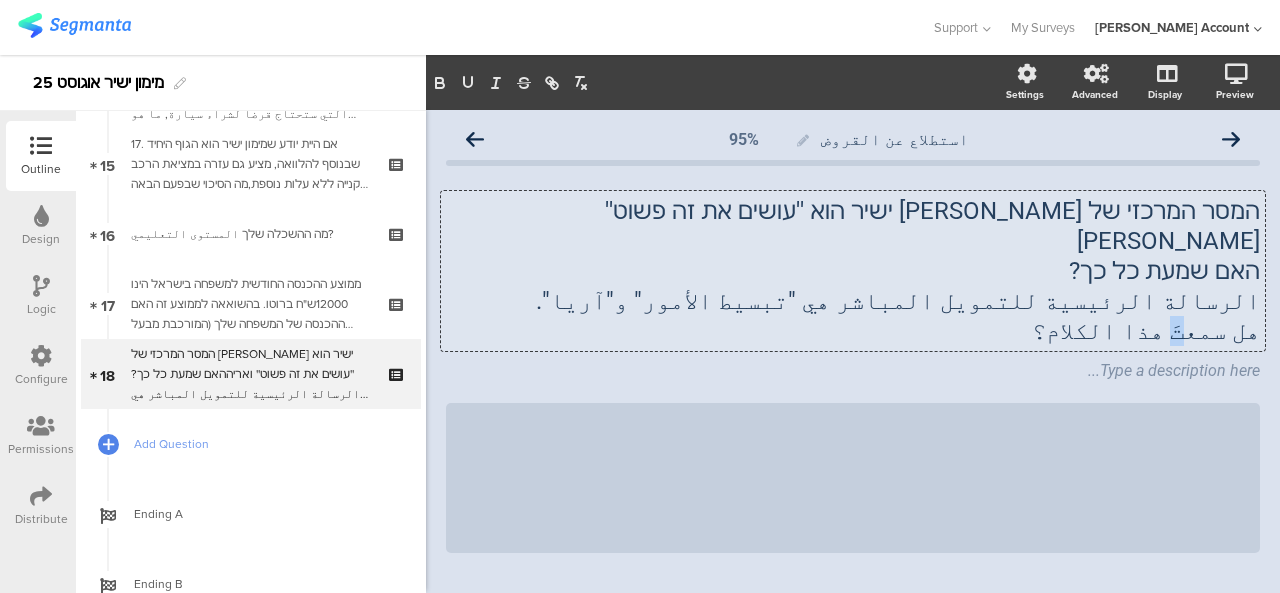 drag, startPoint x: 1167, startPoint y: 303, endPoint x: 1182, endPoint y: 309, distance: 16.155495 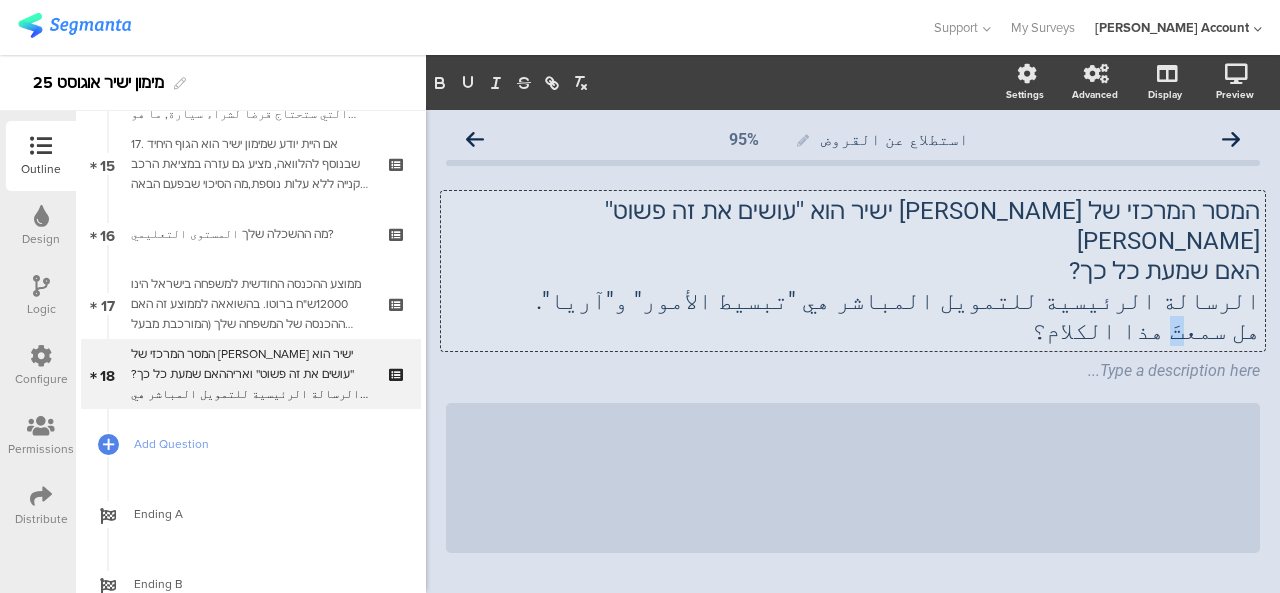 click on "هل سمعتَ هذا الكلام؟" 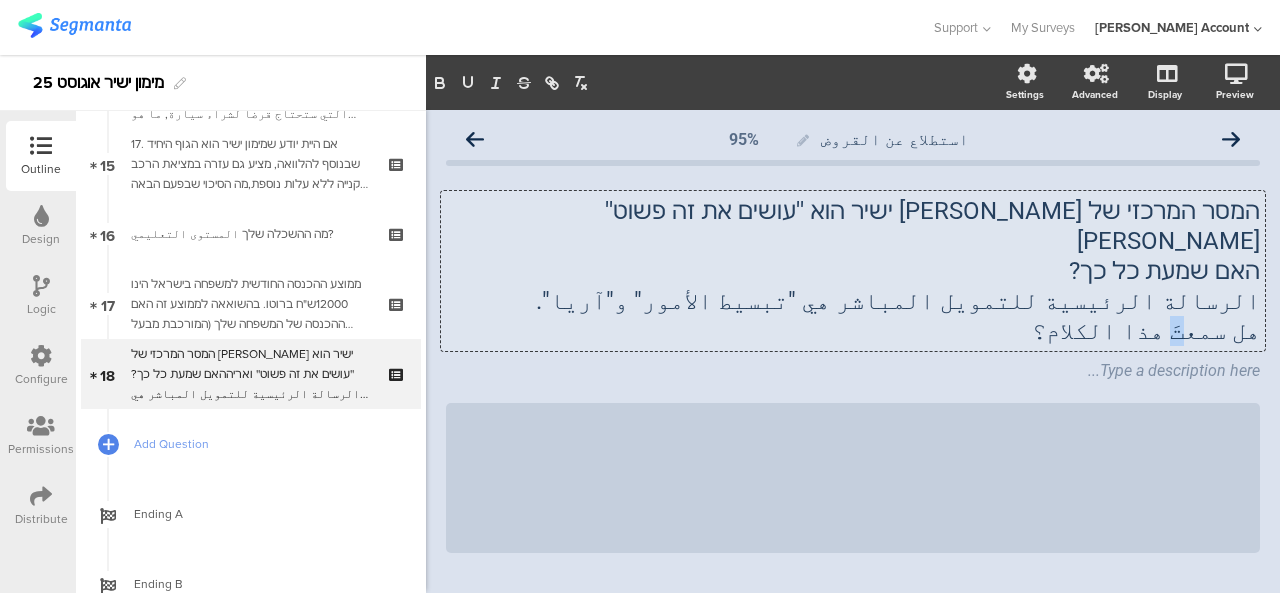type 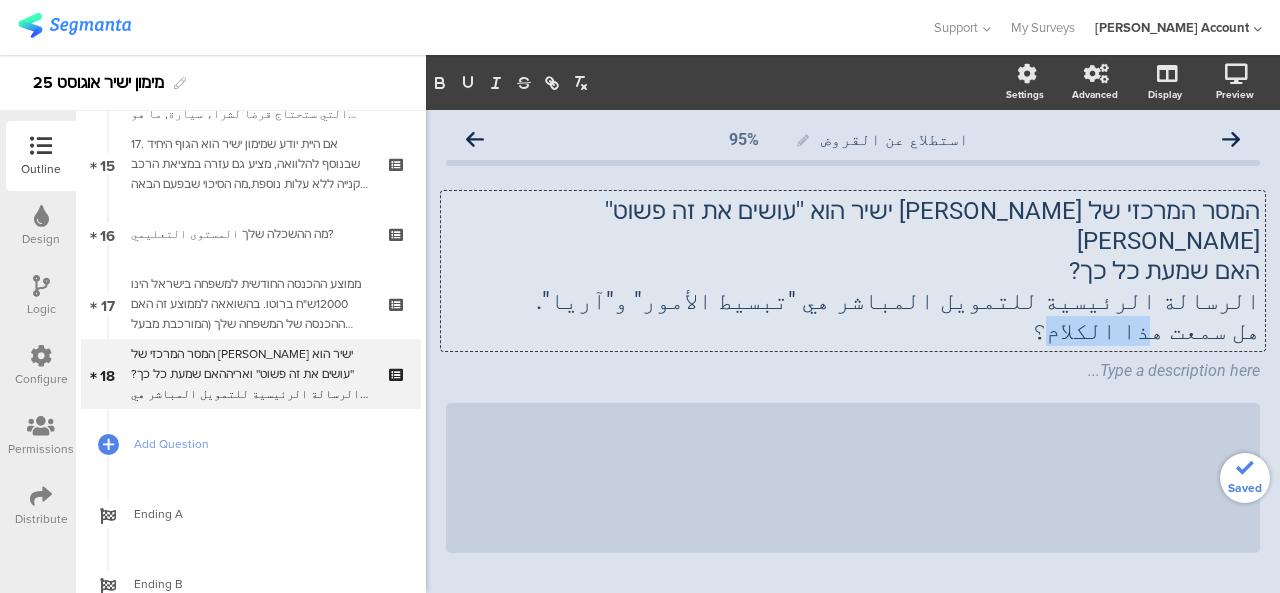 drag, startPoint x: 1088, startPoint y: 309, endPoint x: 1154, endPoint y: 323, distance: 67.46851 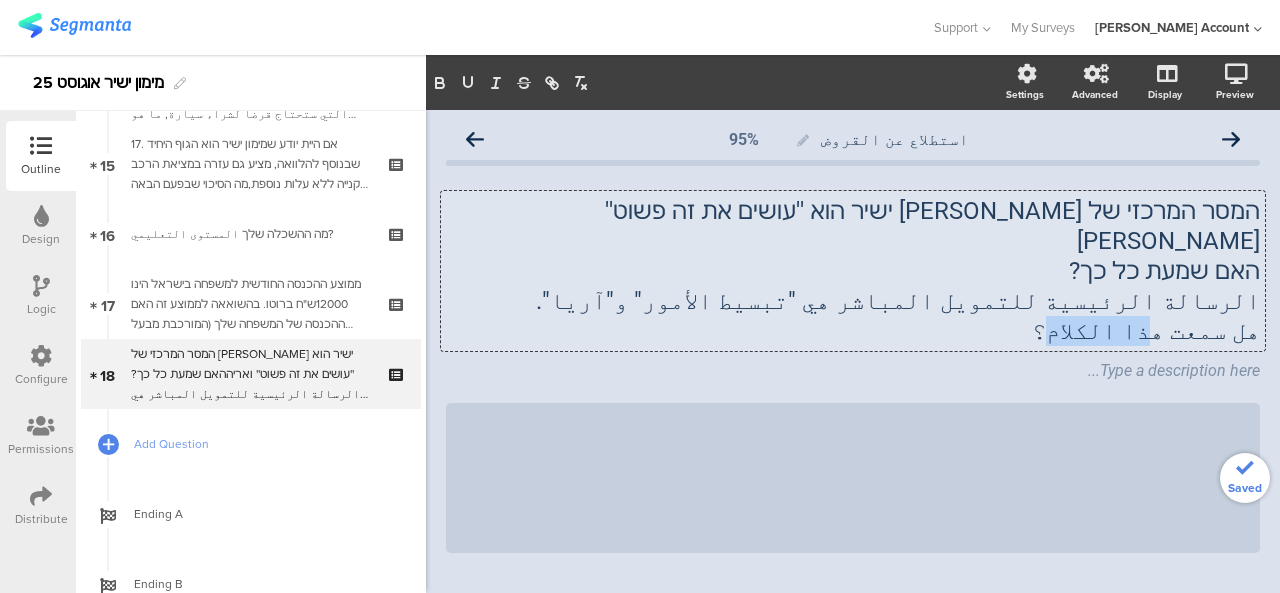click on "המסר המרכזי של מימון ישיר הוא ''עושים את זה פשוט'' ואריה האם שמעת כל כך? الرسالة الرئيسية للتمويل المباشر هي "تبسيط الأمور" و"آريا". هل سمعت هذا الكلام؟
המסר המרכזי של מימון ישיר הוא ''עושים את זה פשוט'' ואריה האם שמעת כל כך? الرسالة الرئيسية للتمويل المباشر هي "تبسيط الأمور" و"آريا". هل سمعت هذا الكلام؟
המסר המרכזי של מימון ישיר הוא ''עושים את זה פשוט'' ואריה האם שמעת כל כך? الرسالة الرئيسية للتمويل المباشر هي "تبسيط الأمور" و"آريا". هل سمعت هذا الكلام؟
Type a description here..." 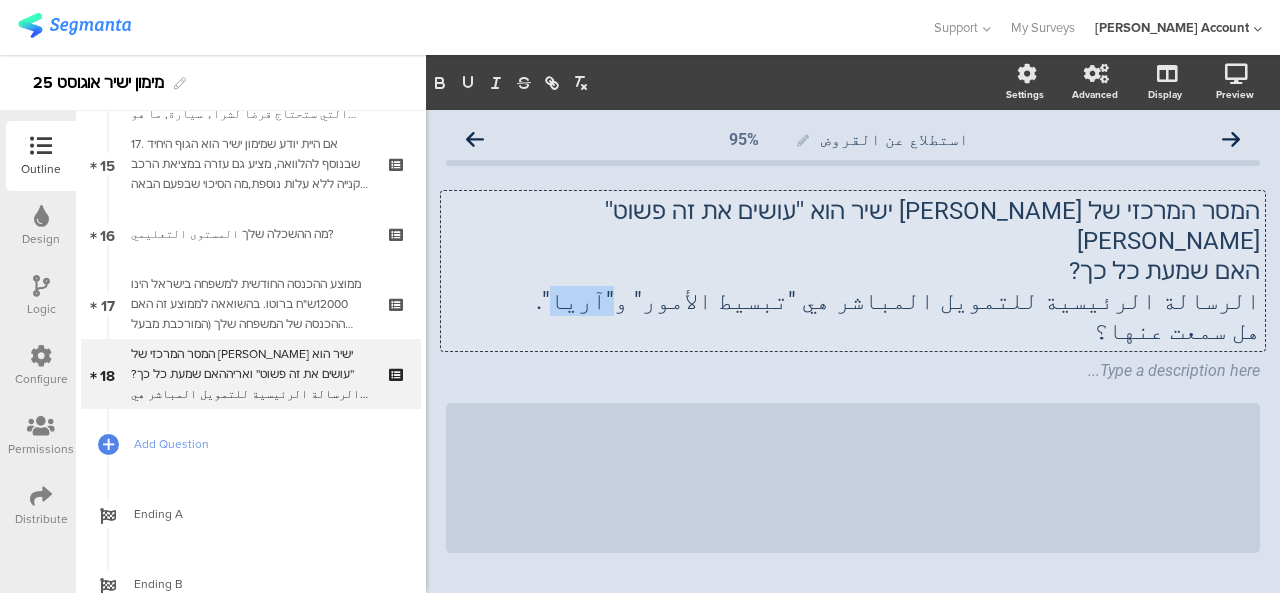 drag, startPoint x: 799, startPoint y: 273, endPoint x: 835, endPoint y: 277, distance: 36.221542 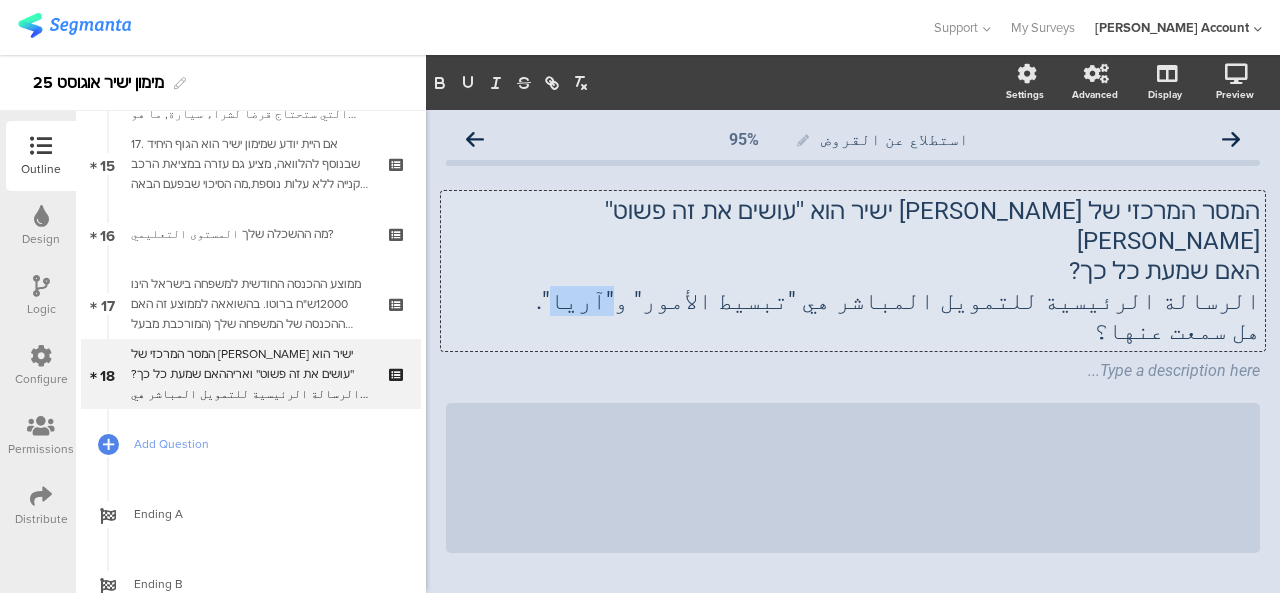 click on "الرسالة الرئيسية للتمويل المباشر هي "تبسيط الأمور" و"آريا"." 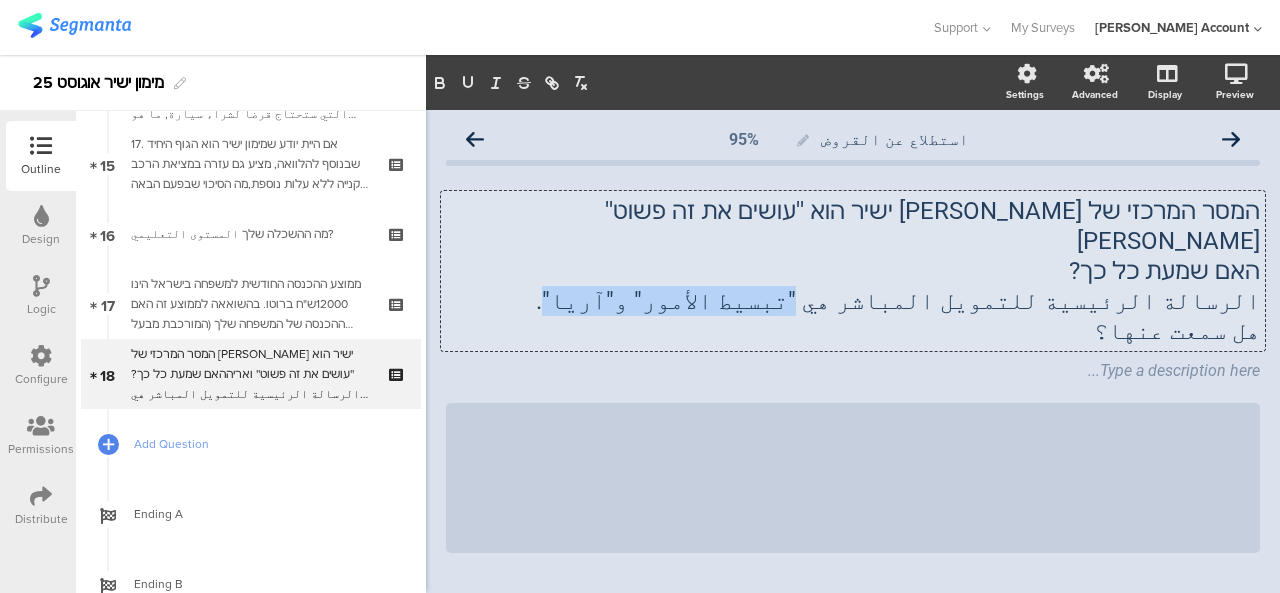 drag, startPoint x: 790, startPoint y: 270, endPoint x: 968, endPoint y: 273, distance: 178.02528 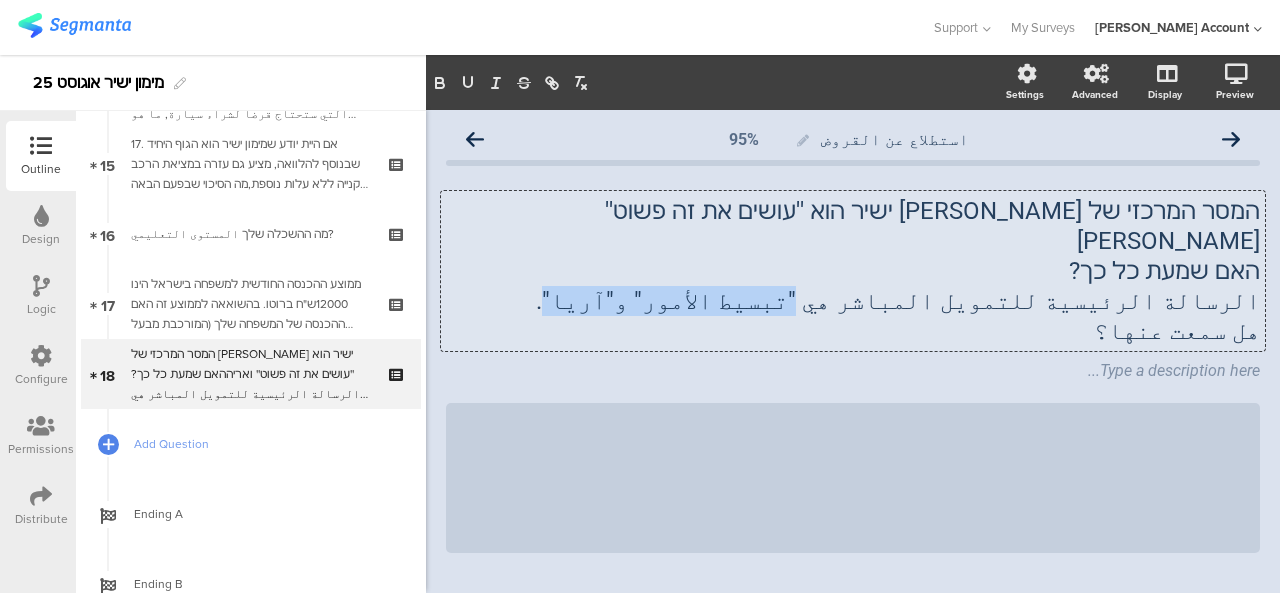 click on "الرسالة الرئيسية للتمويل المباشر هي "تبسيط الأمور" و"آريا"." 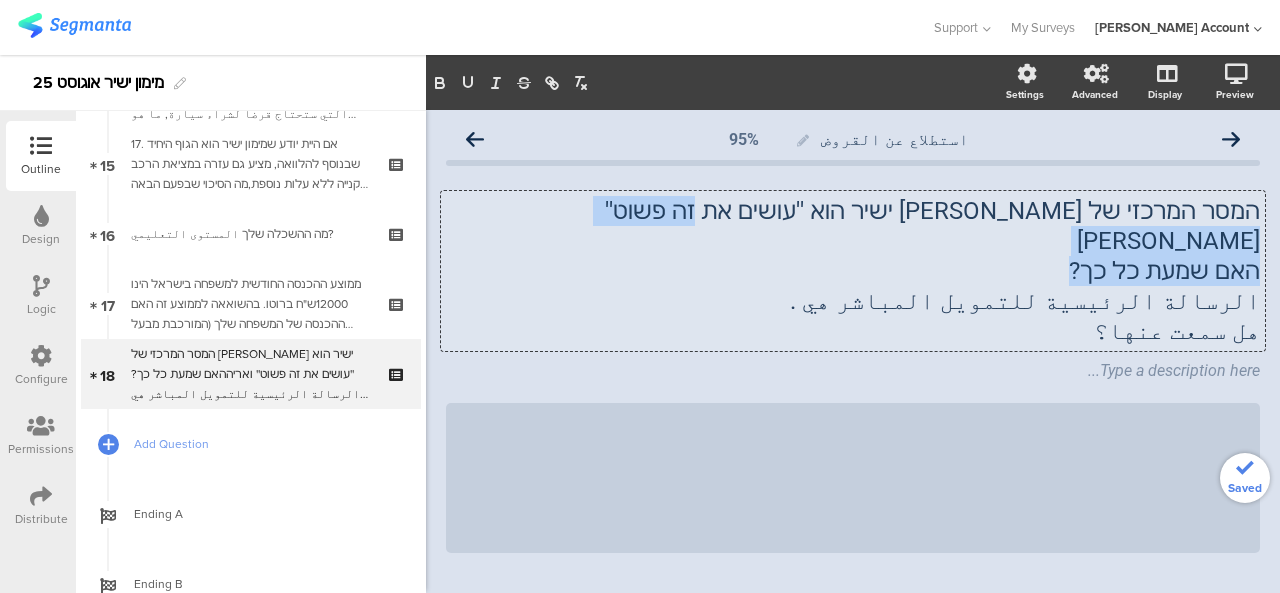 drag, startPoint x: 801, startPoint y: 206, endPoint x: 962, endPoint y: 232, distance: 163.08586 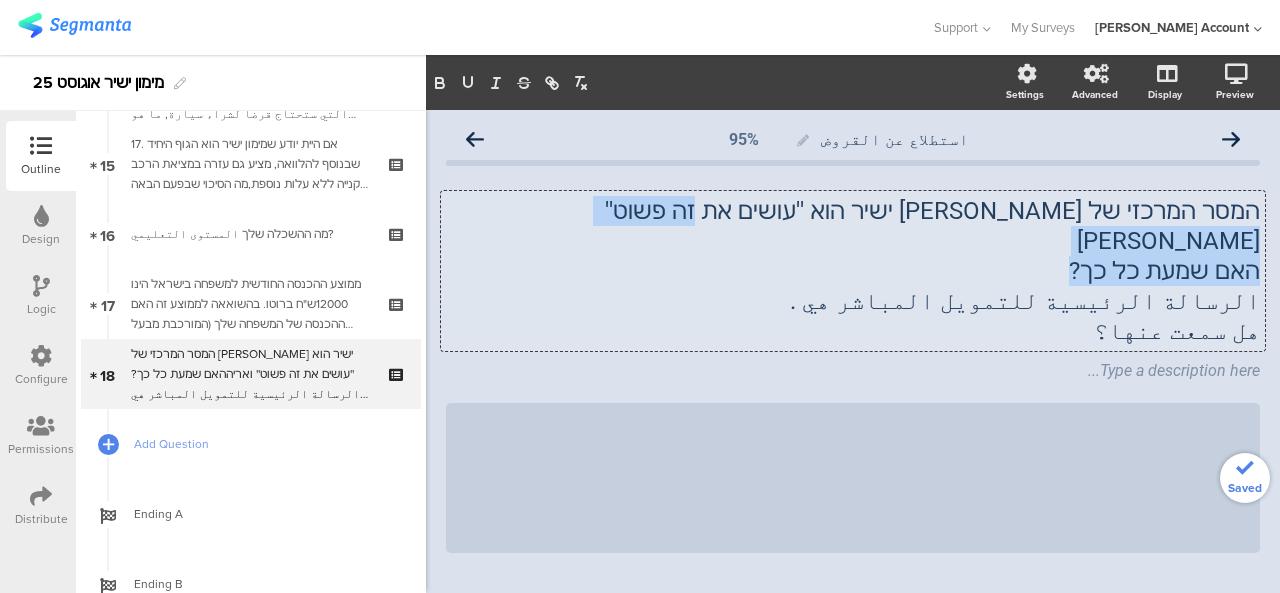 click on "המסר המרכזי של מימון ישיר הוא ''עושים את זה פשוט'' ואריה האם שמעת כל כך? الرسالة الرئيسية للتمويل المباشر هي . هل سمعت عنها؟" 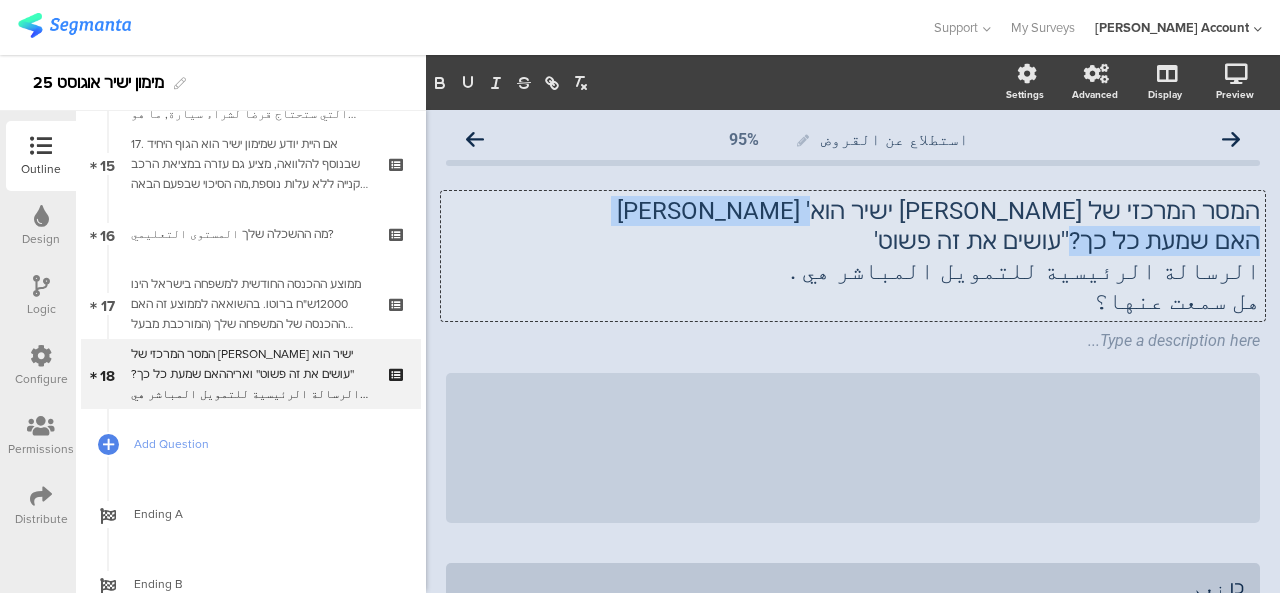 click on "המסר המרכזי של מימון ישיר הוא  ' ואריה" 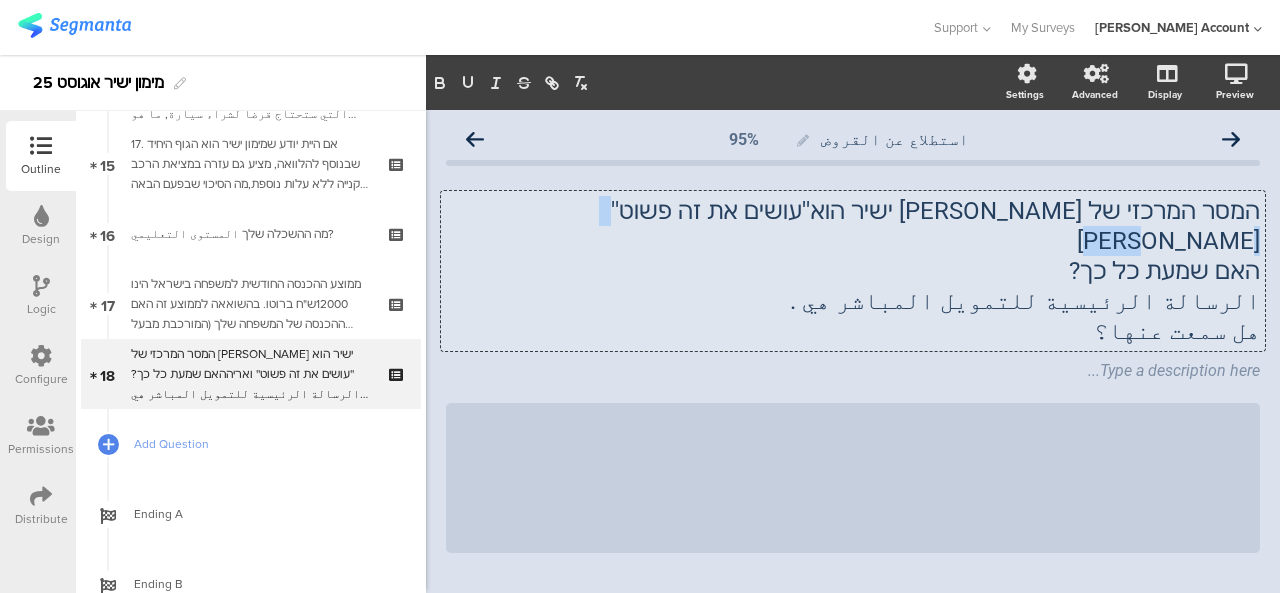 drag, startPoint x: 740, startPoint y: 221, endPoint x: 796, endPoint y: 220, distance: 56.008926 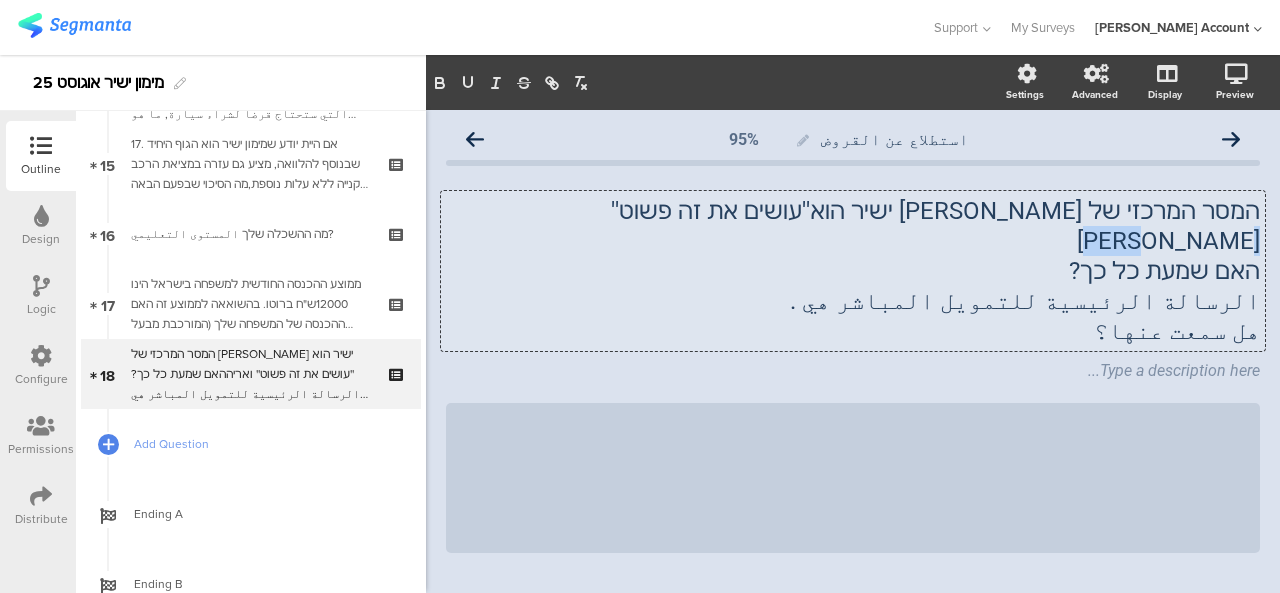 drag, startPoint x: 736, startPoint y: 207, endPoint x: 792, endPoint y: 220, distance: 57.48913 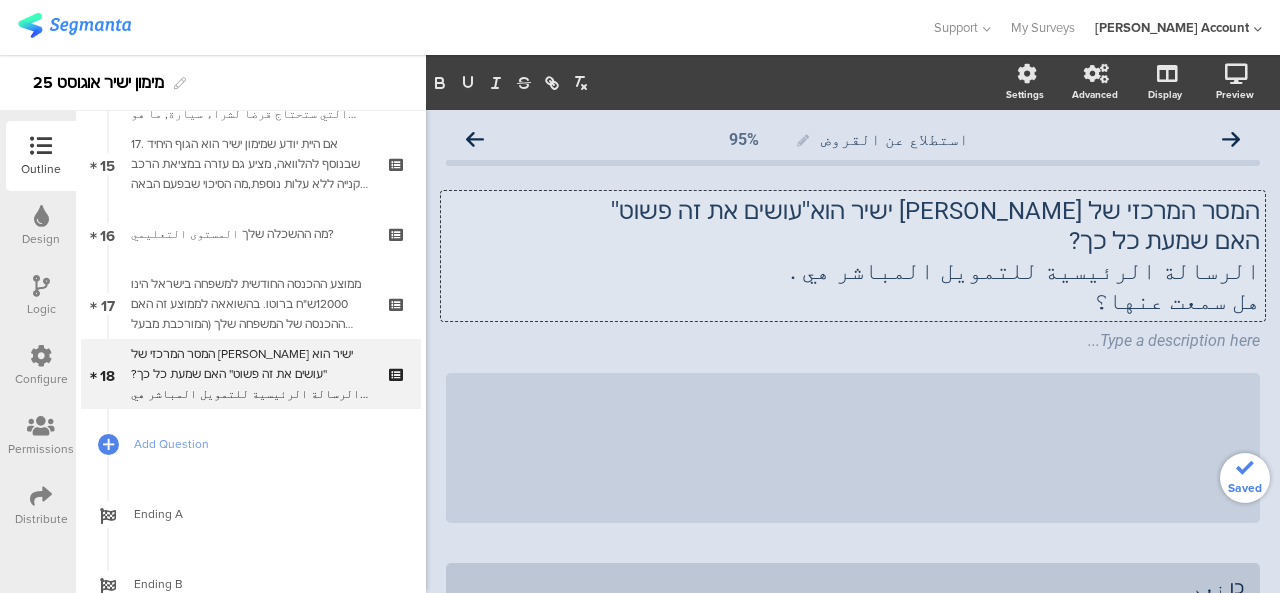 click on "الرسالة الرئيسية للتمويل المباشر هي ." 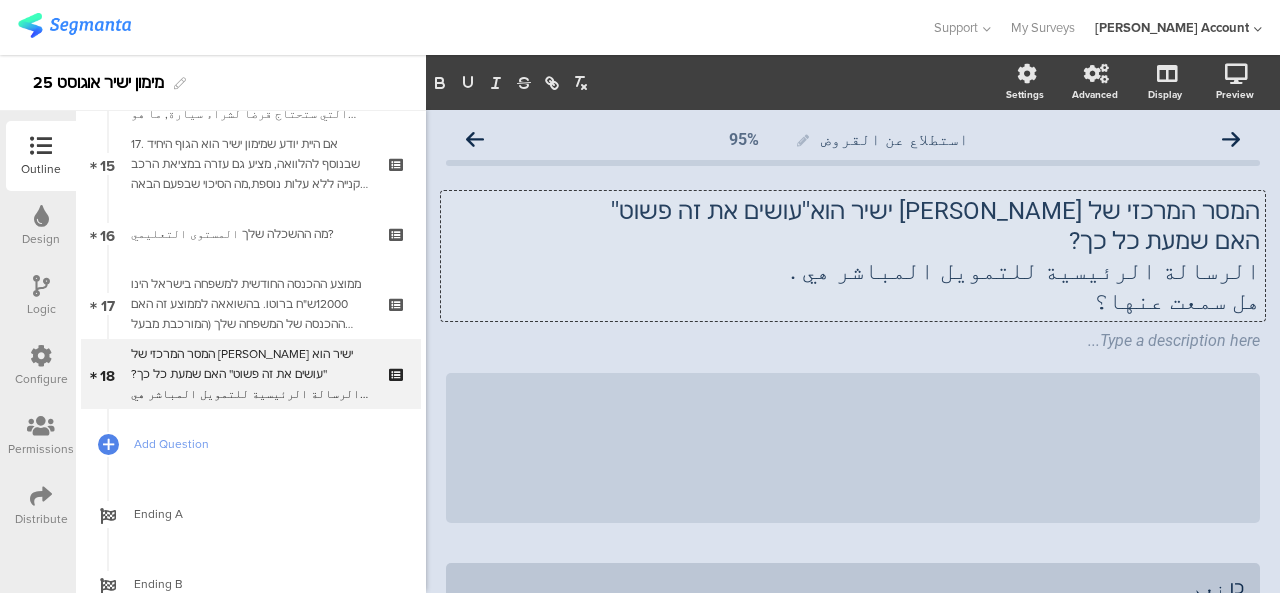 click on "الرسالة الرئيسية للتمويل المباشر هي ." 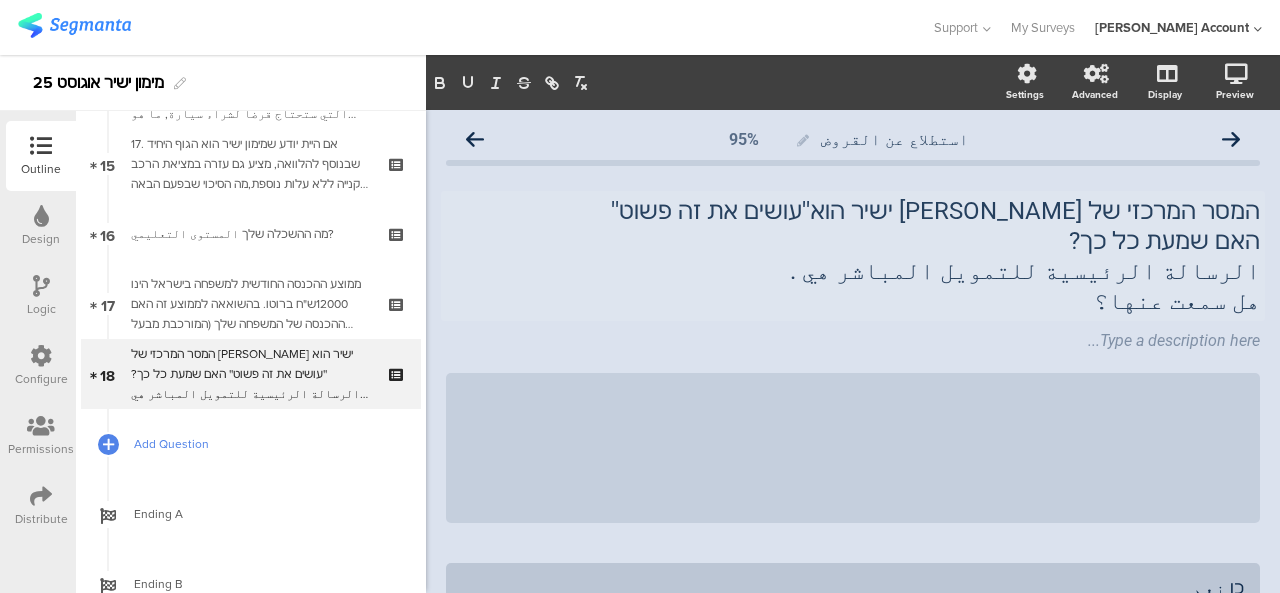 click on "Add Question" at bounding box center (251, 444) 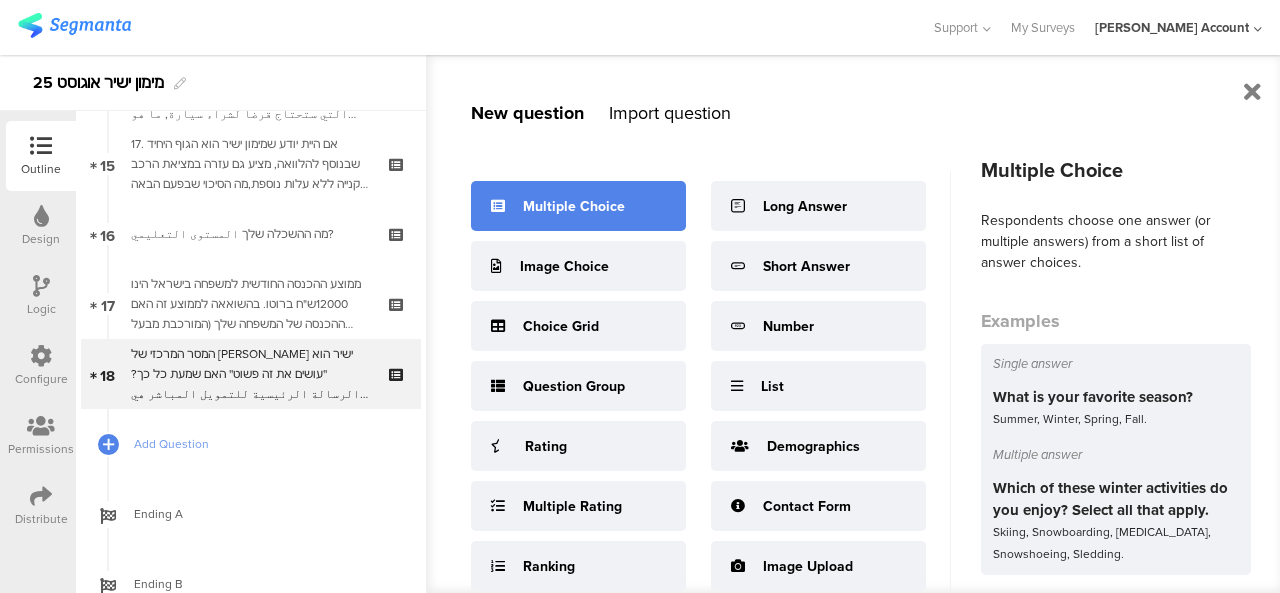 click on "Multiple Choice" at bounding box center [578, 206] 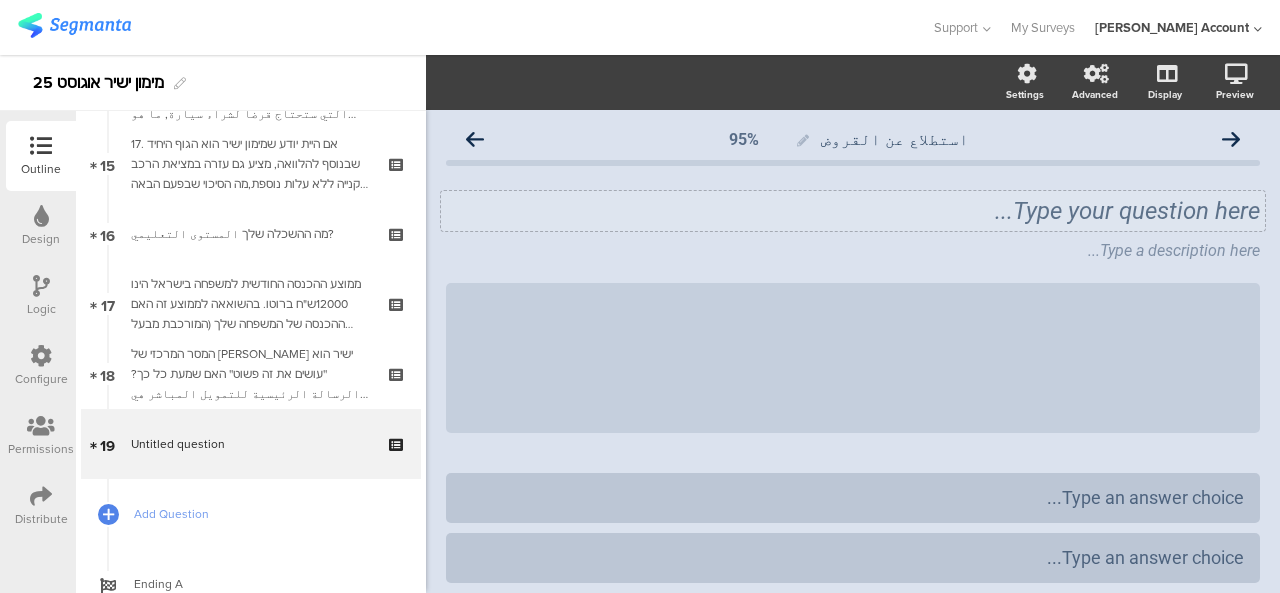 click on "Type your question here..." 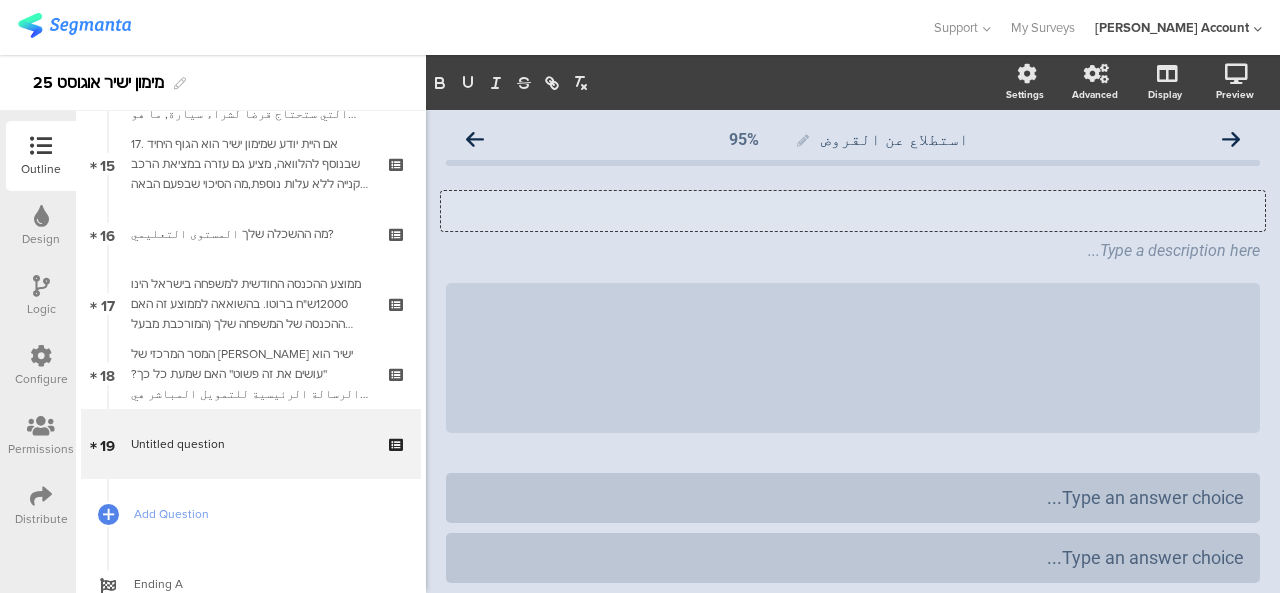 click 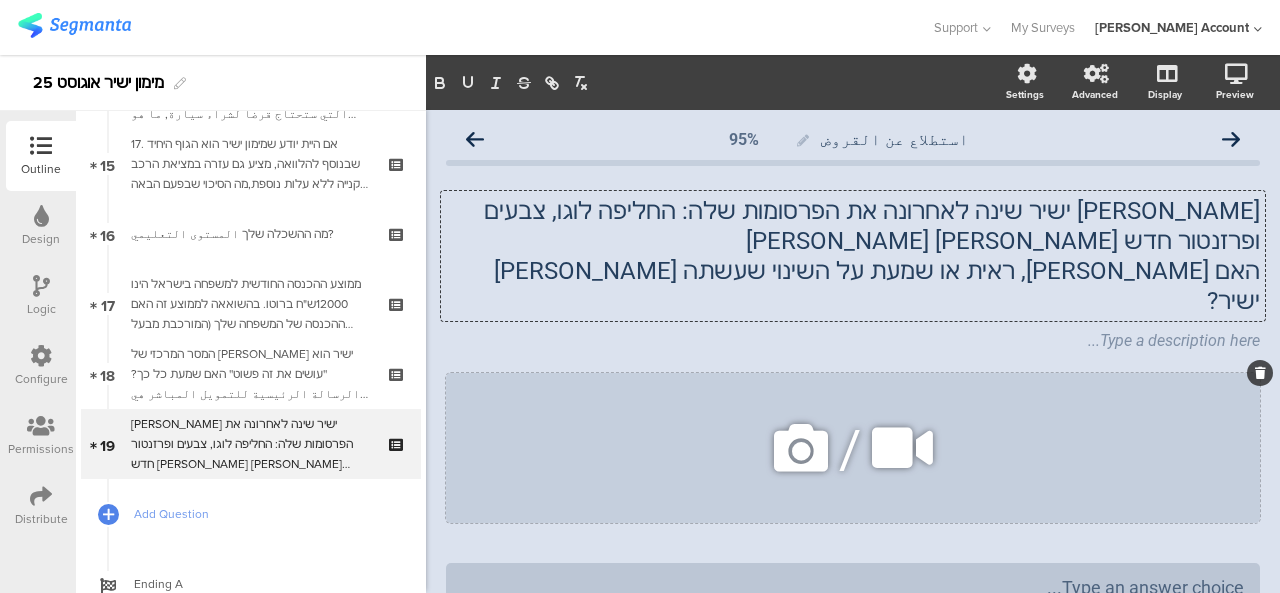 scroll, scrollTop: 100, scrollLeft: 0, axis: vertical 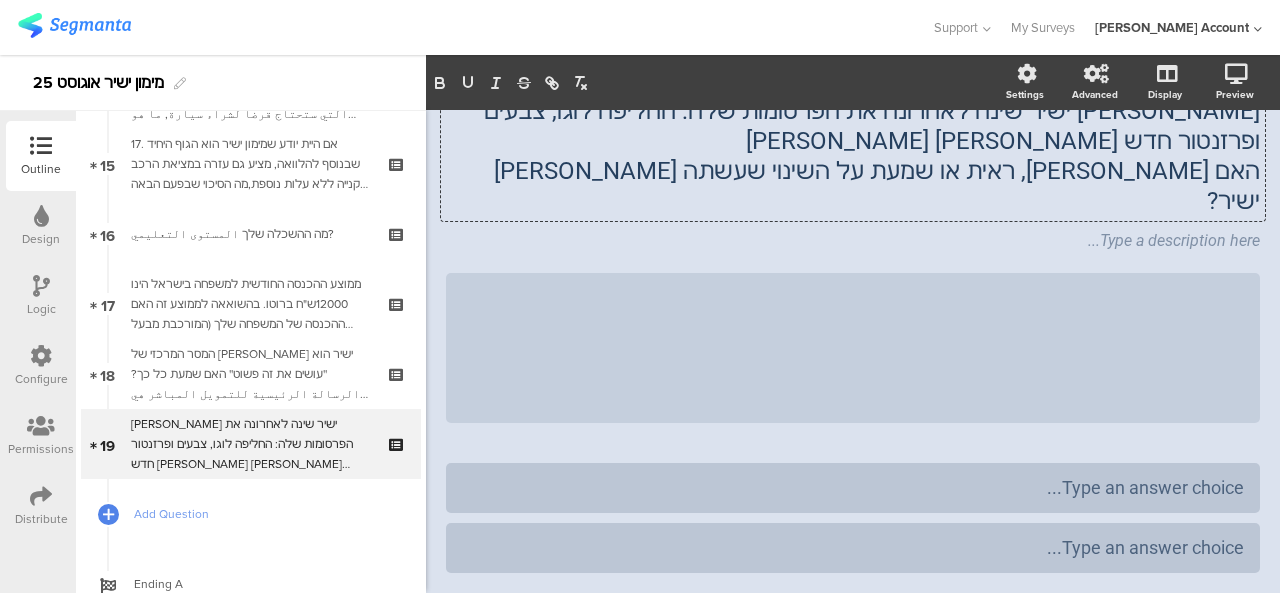 type 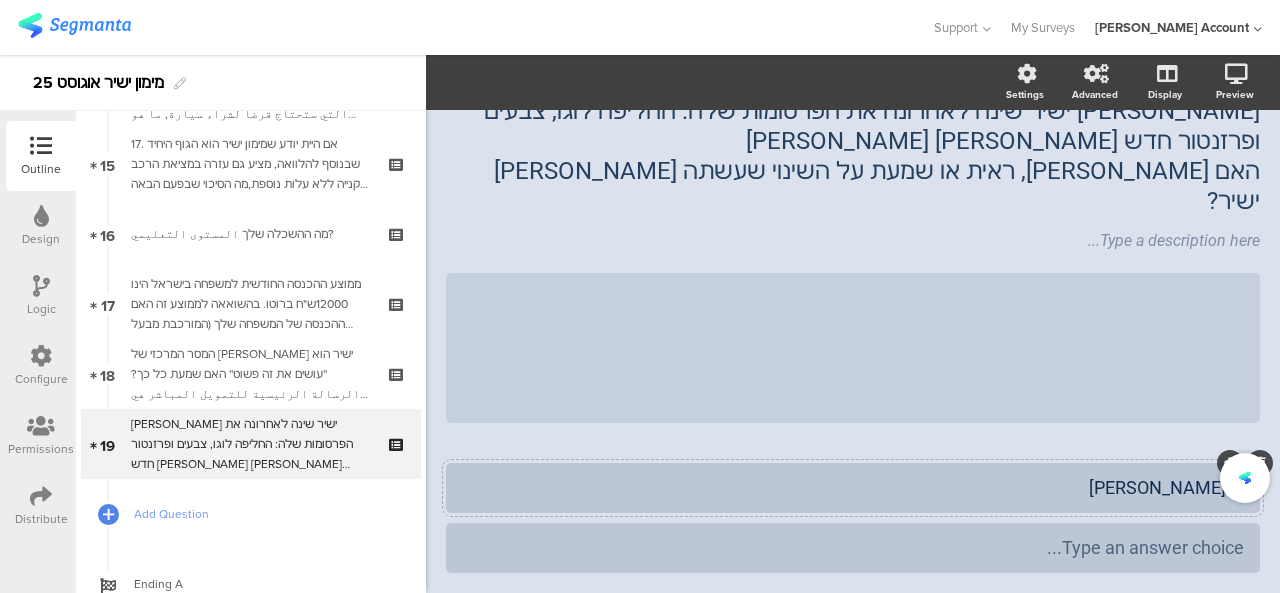 type 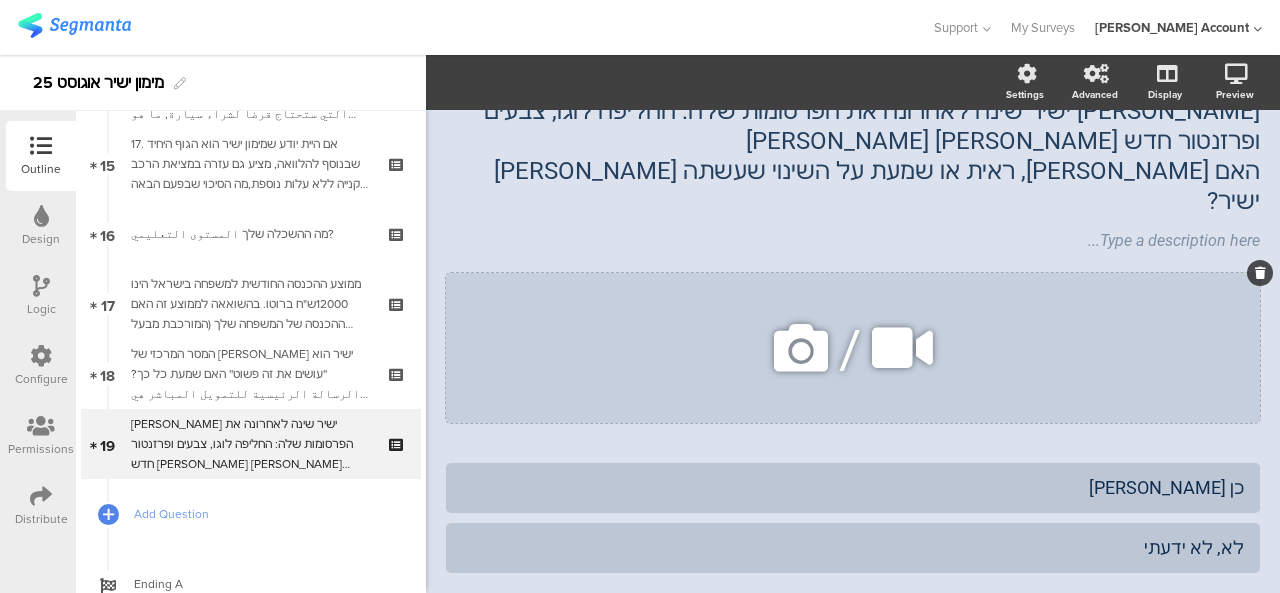 scroll, scrollTop: 0, scrollLeft: 0, axis: both 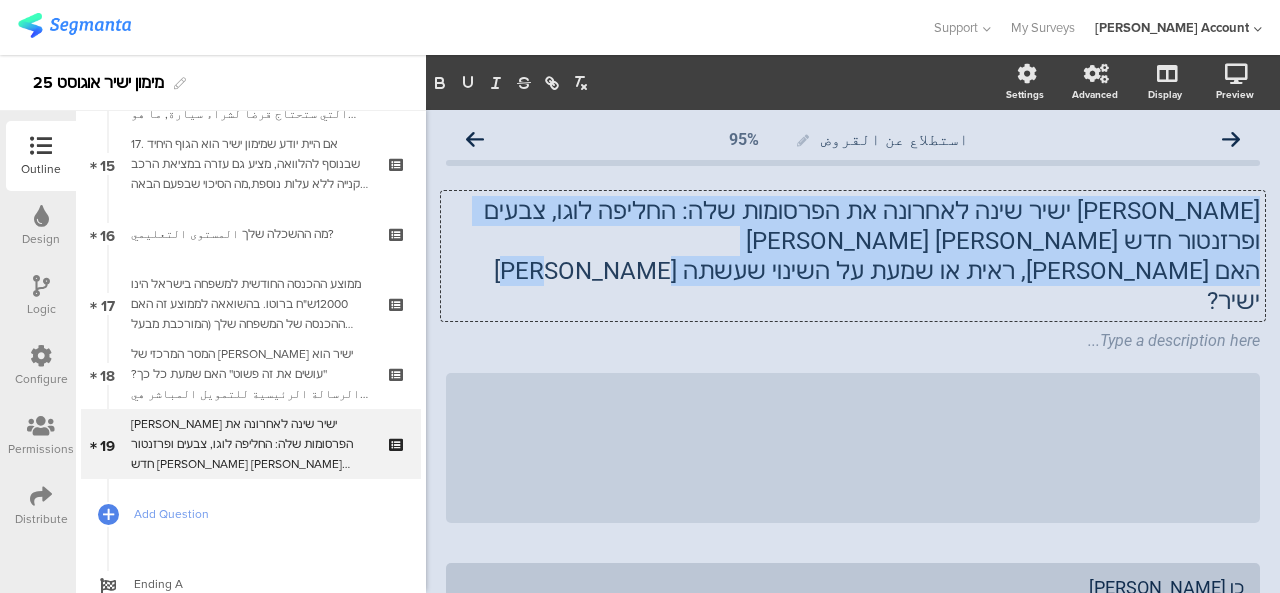 drag, startPoint x: 724, startPoint y: 273, endPoint x: 1256, endPoint y: 204, distance: 536.45593 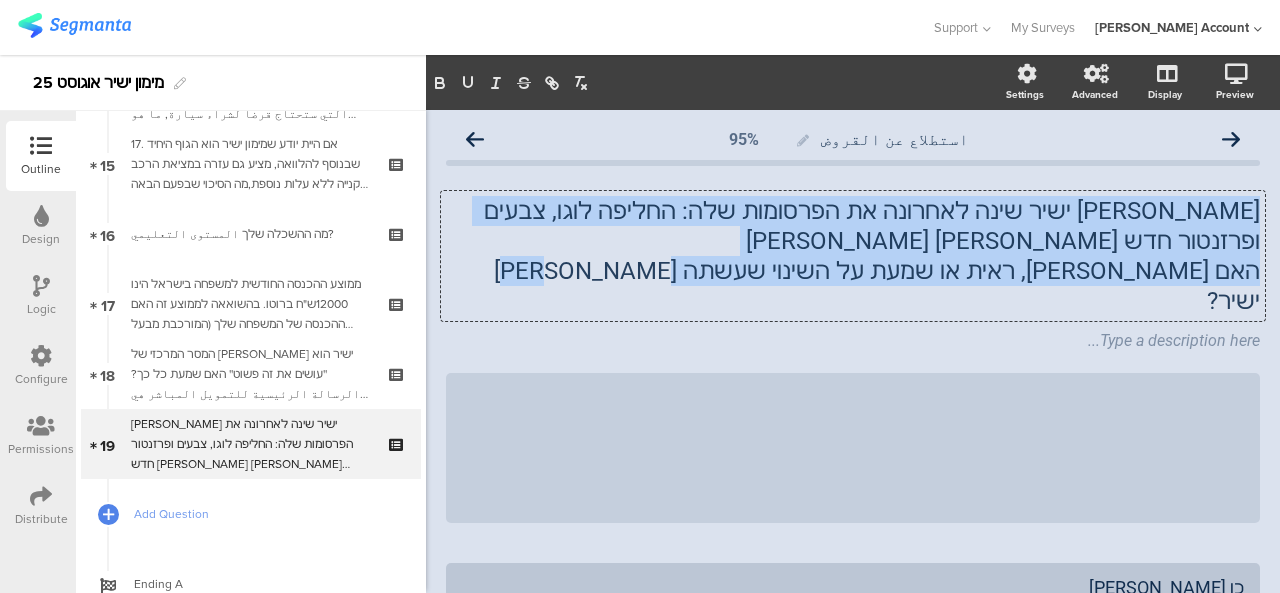 click on "استطلاع عن القروض
95%
מימון ישיר שינה לאחרונה את הפרסומות שלה: החליפה לוגו, צבעים ופרזנטור חדש הסטנדאפיסט בן בן ברוך האם שמת לב, ראית או שמעת על השינוי שעשתה מימון ישיר?
מימון ישיר שינה לאחרונה את הפרסומות שלה: החליפה לוגו, צבעים ופרזנטור חדש הסטנדאפיסט בן בן ברוך האם שמת לב, ראית או שמעת על השינוי שעשתה מימון ישיר?" 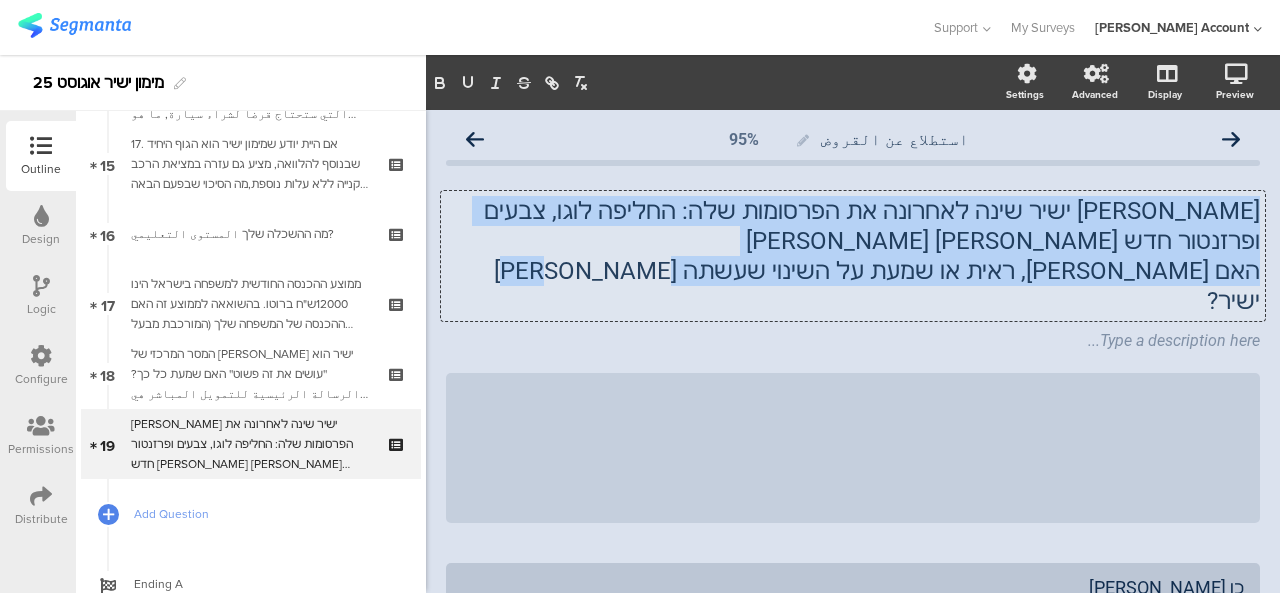 click on "האם שמת לב, ראית או שמעת על השינוי שעשתה מימון ישיר?" 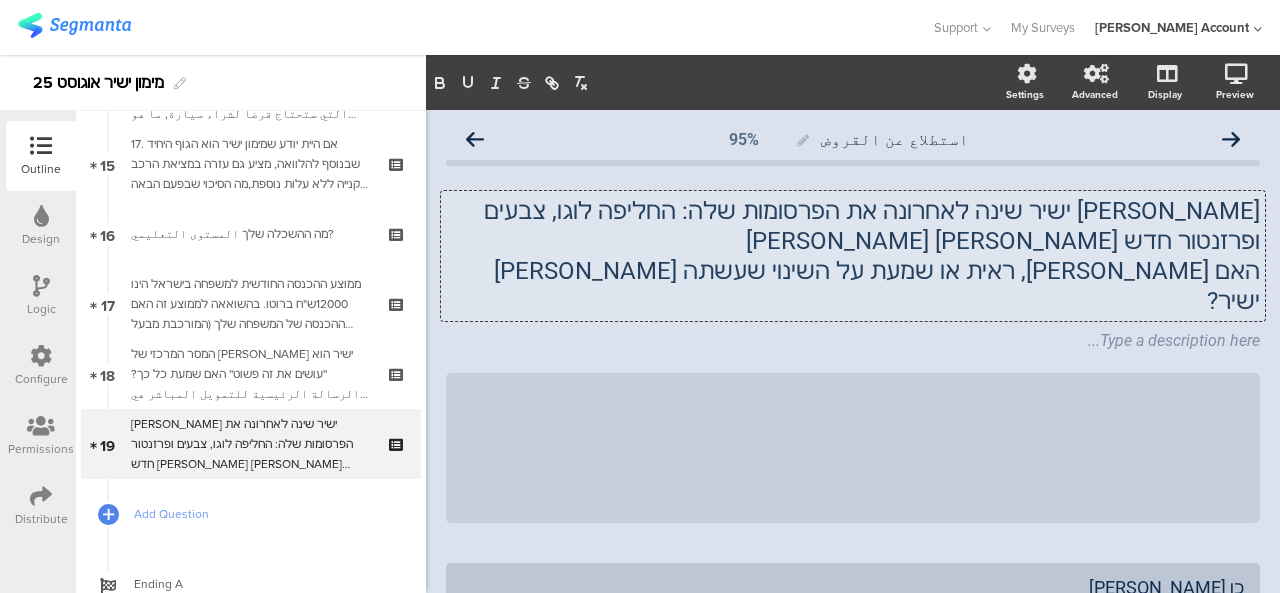 click on "האם שמת לב, ראית או שמעת על השינוי שעשתה מימון ישיר?" 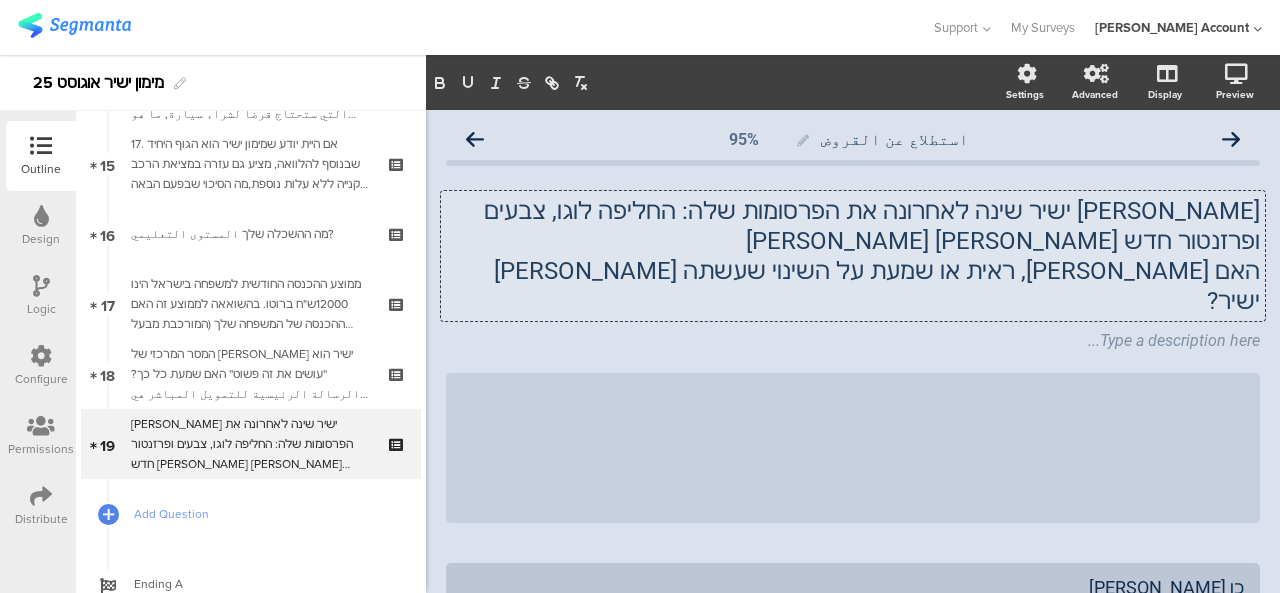 type 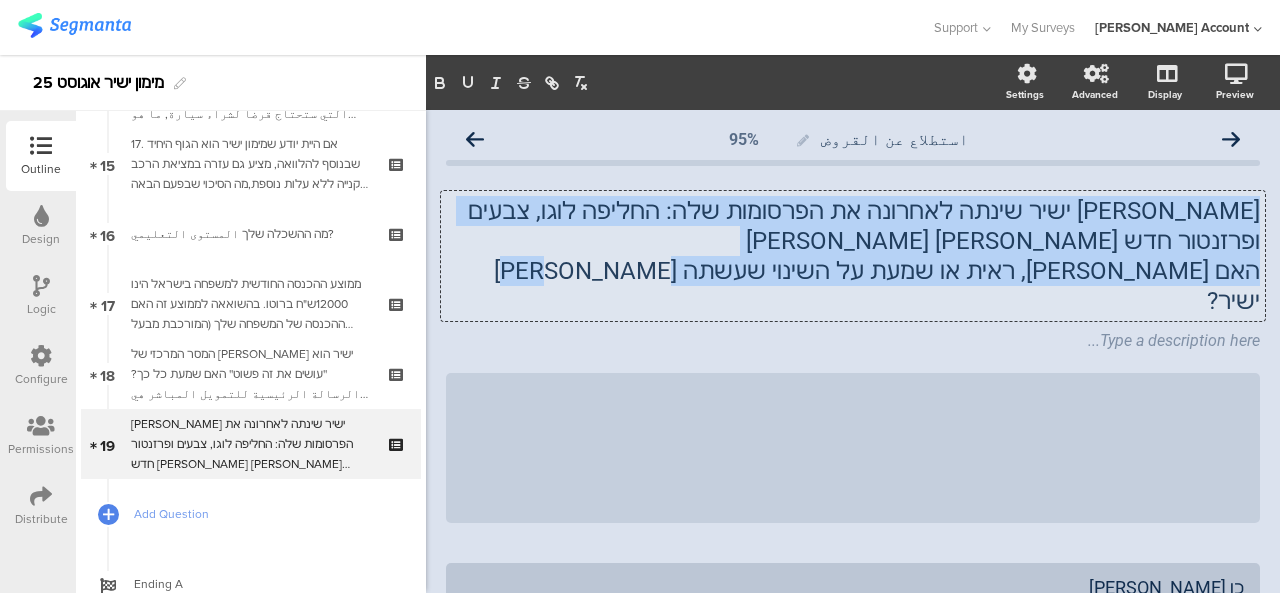 drag, startPoint x: 742, startPoint y: 276, endPoint x: 1252, endPoint y: 186, distance: 517.8803 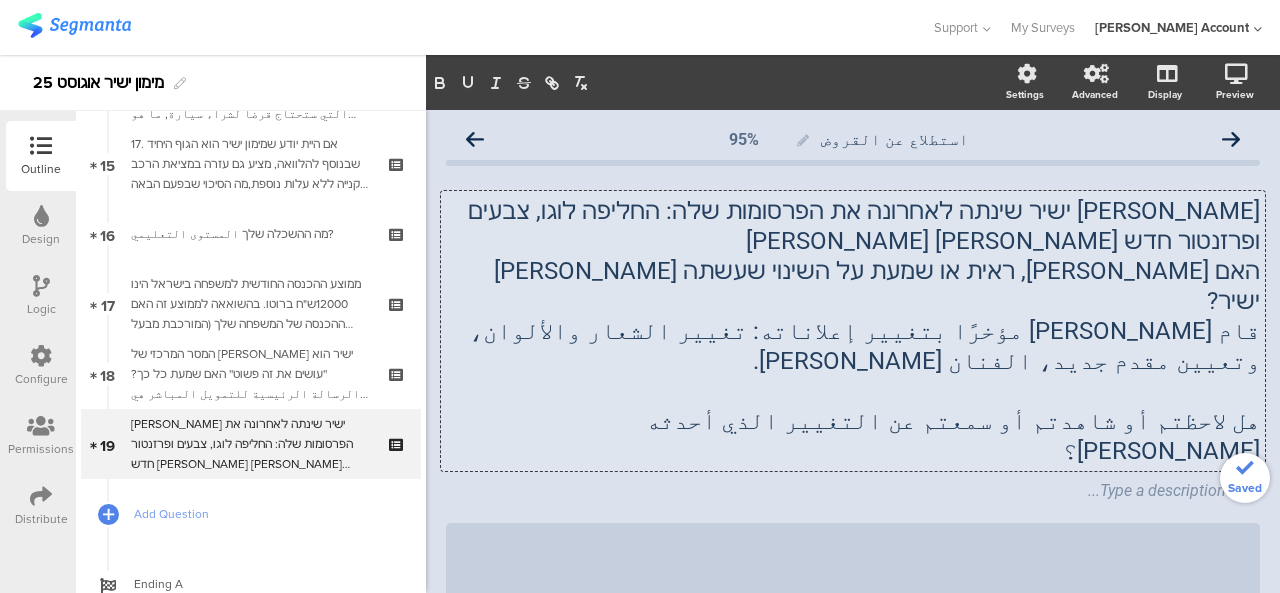 click on "قام ميمون ياشير مؤخرًا بتغيير إعلاناته: تغيير الشعار والألوان، وتعيين مقدم جديد، الفنان الكوميدي بن بن باروخ." 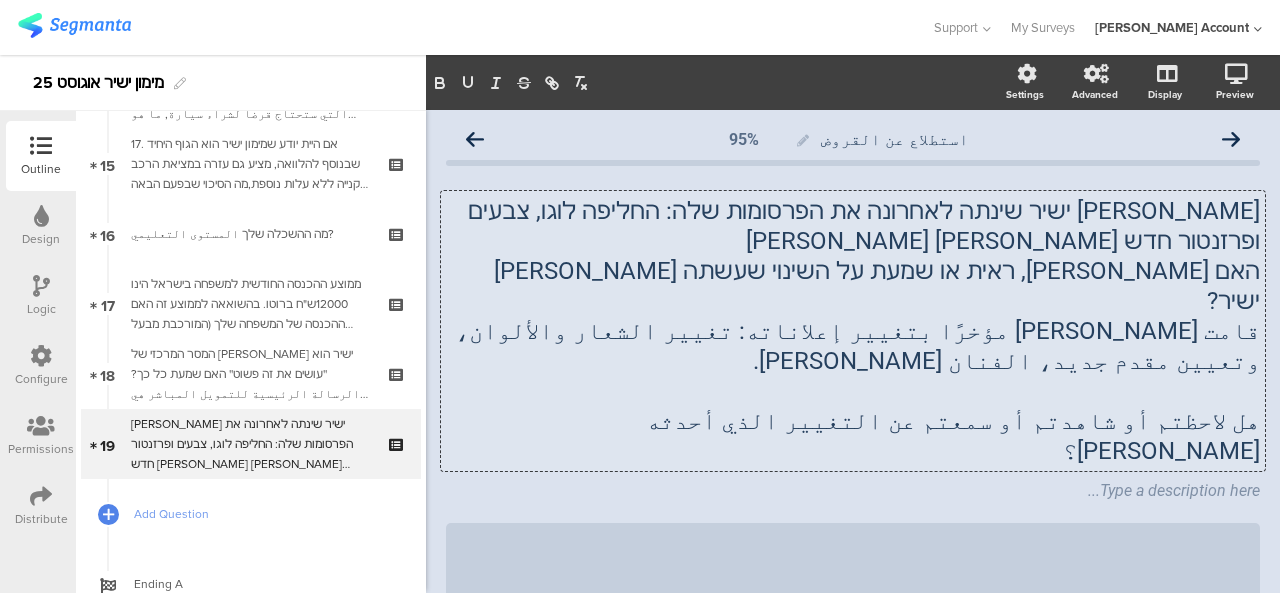 click on "قامت ميمون ياشير مؤخرًا بتغيير إعلاناته: تغيير الشعار والألوان، وتعيين مقدم جديد، الفنان الكوميدي بن بن باروخ." 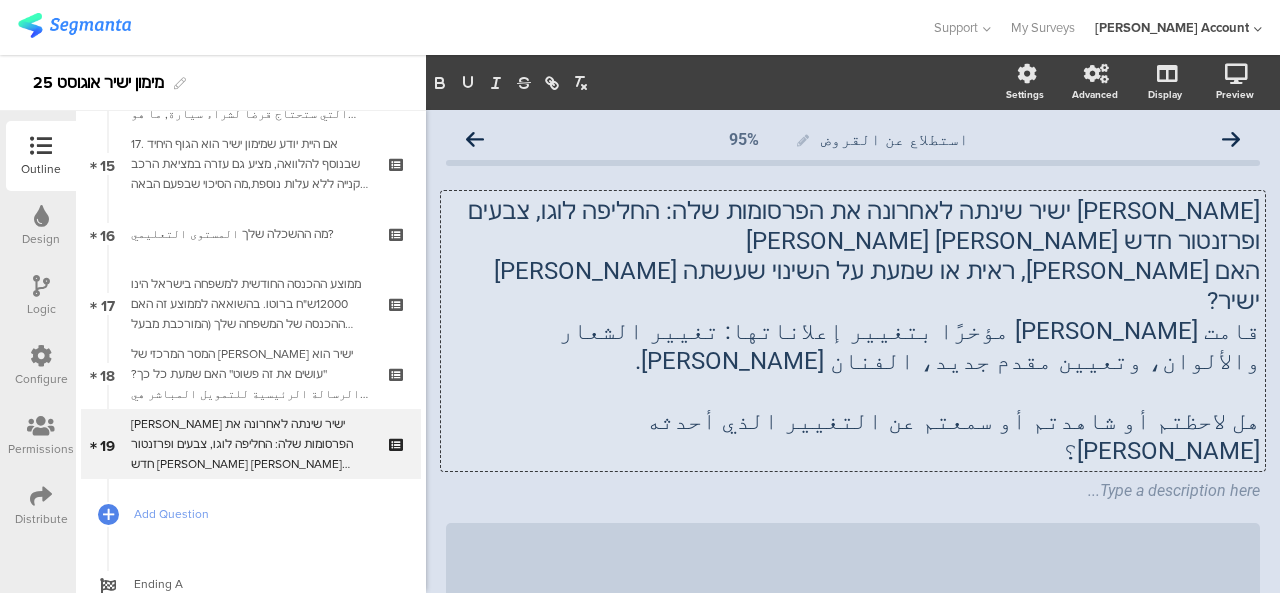 click on "هل لاحظتم أو شاهدتم أو سمعتم عن التغيير الذي أحدثه ميمون ياشير؟" 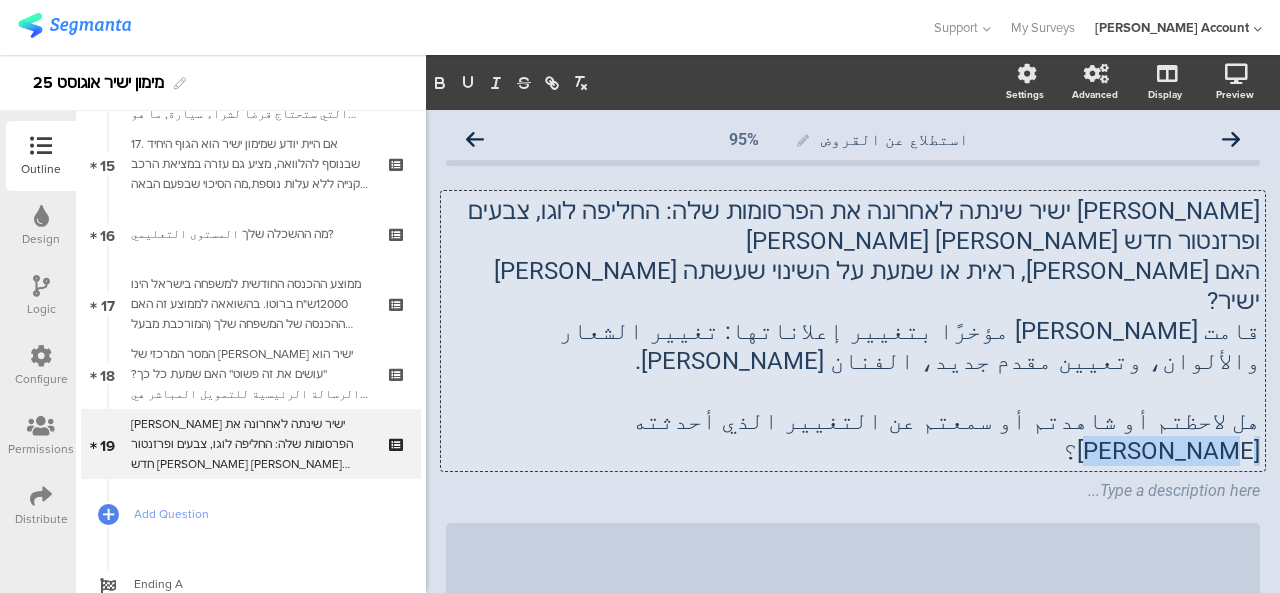 drag, startPoint x: 736, startPoint y: 383, endPoint x: 828, endPoint y: 407, distance: 95.07891 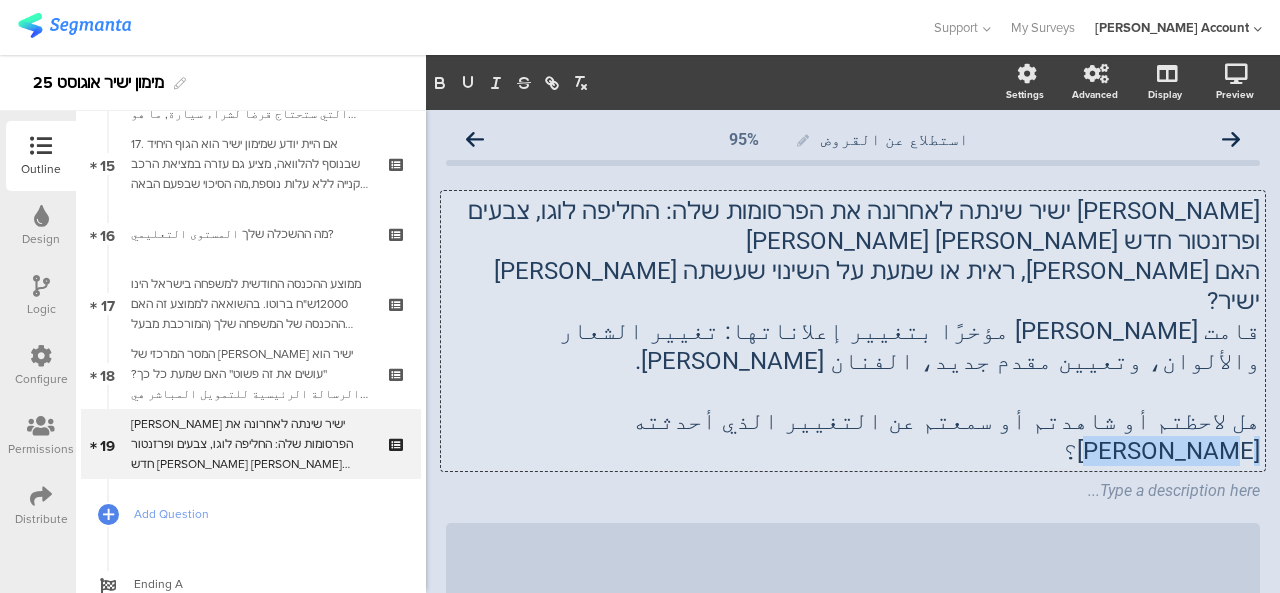 click on "מימון ישיר שינתה לאחרונה את הפרסומות שלה: החליפה לוגו, צבעים ופרזנטור חדש הסטנדאפיסט בן בן ברוך האם שמת לב, ראית או שמעת על השינוי שעשתה מימון ישיר? قامت ميمون ياشير مؤخرًا بتغيير إعلاناتها: تغيير الشعار والألوان، وتعيين مقدم جديد، الفنان الكوميدي بن بن باروخ. هل لاحظتم أو شاهدتم أو سمعتم عن التغيير الذي أحدثته ميمون ياشير؟
מימון ישיר שינתה לאחרונה את הפרסומות שלה: החליפה לוגו, צבעים ופרזנטור חדש הסטנדאפיסט בן בן ברוך האם שמת לב, ראית או שמעת על השינוי שעשתה מימון ישיר? هل لاحظتم أو شاهدتم أو سمعتم عن التغيير الذي أحدثته ميمون ياشير؟" 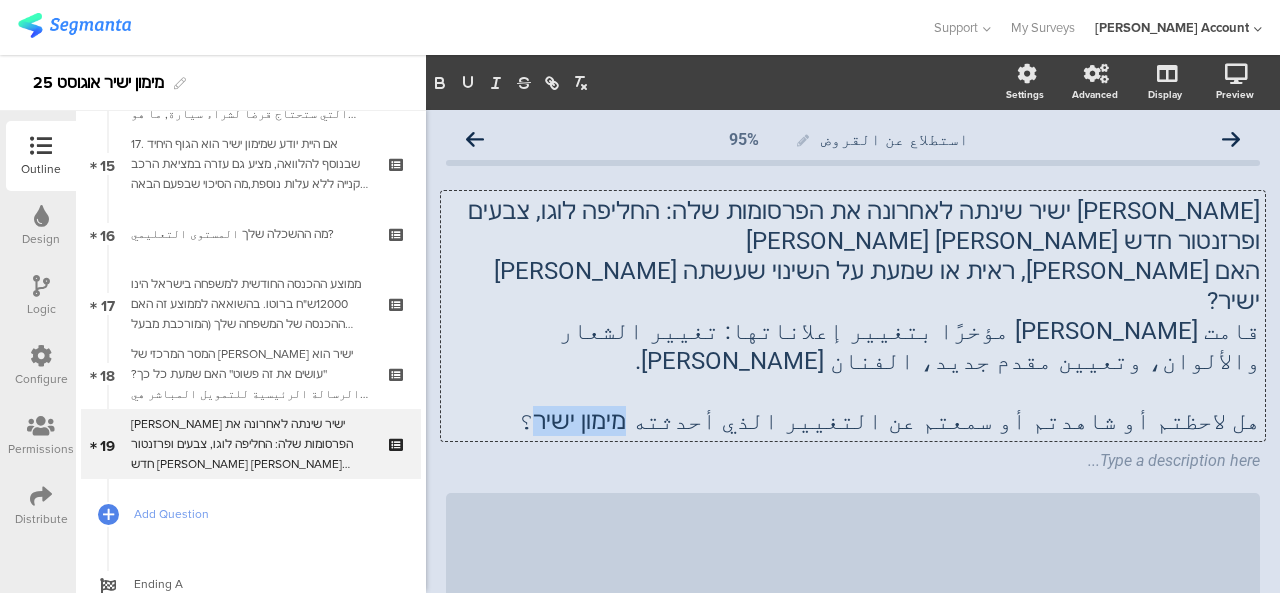 drag, startPoint x: 741, startPoint y: 397, endPoint x: 818, endPoint y: 404, distance: 77.31753 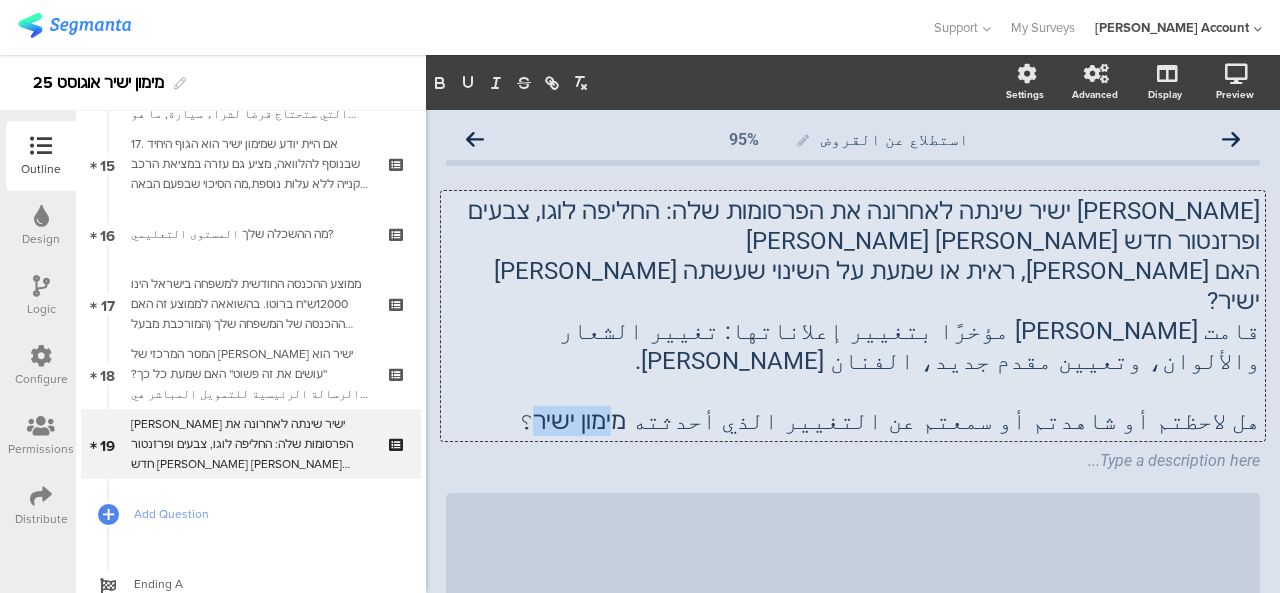 drag, startPoint x: 1108, startPoint y: 306, endPoint x: 1156, endPoint y: 318, distance: 49.47727 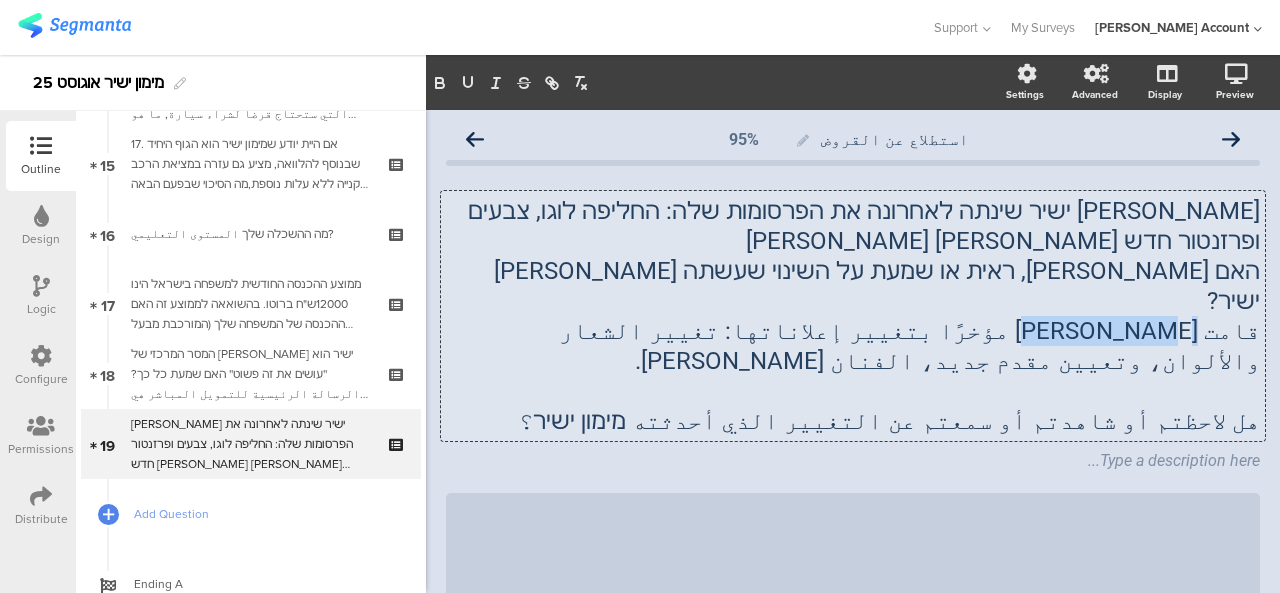 drag, startPoint x: 1136, startPoint y: 309, endPoint x: 1200, endPoint y: 310, distance: 64.00781 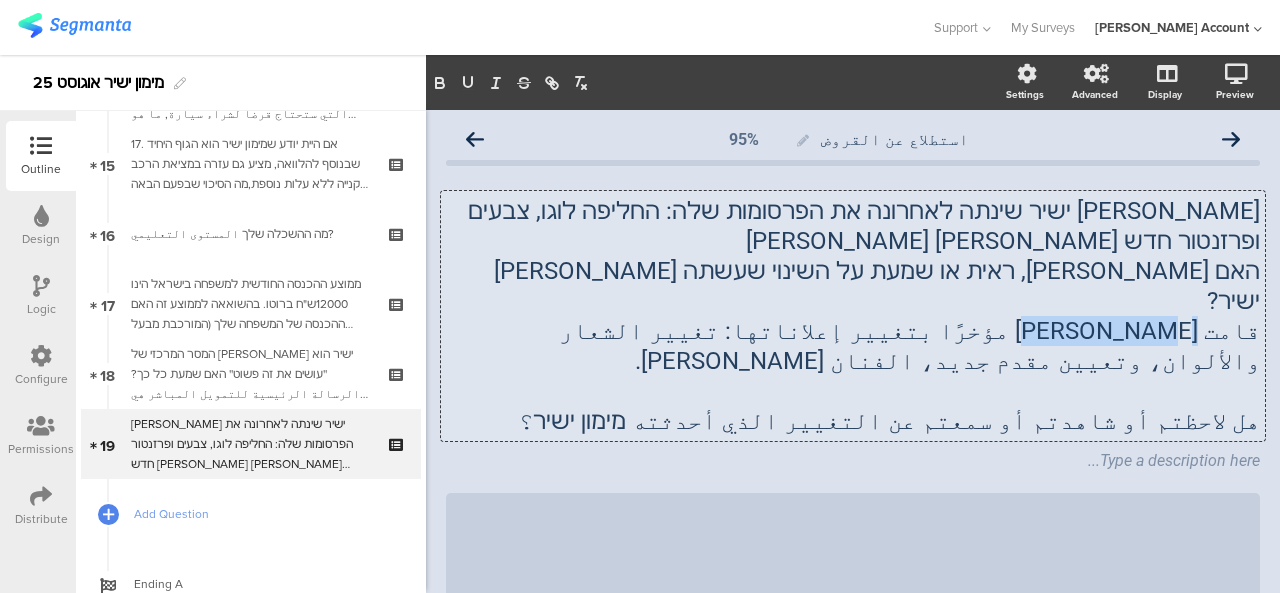click on "قامت ميمون ياشير مؤخرًا بتغيير إعلاناتها: تغيير الشعار والألوان، وتعيين مقدم جديد، الفنان الكوميدي بن بن باروخ." 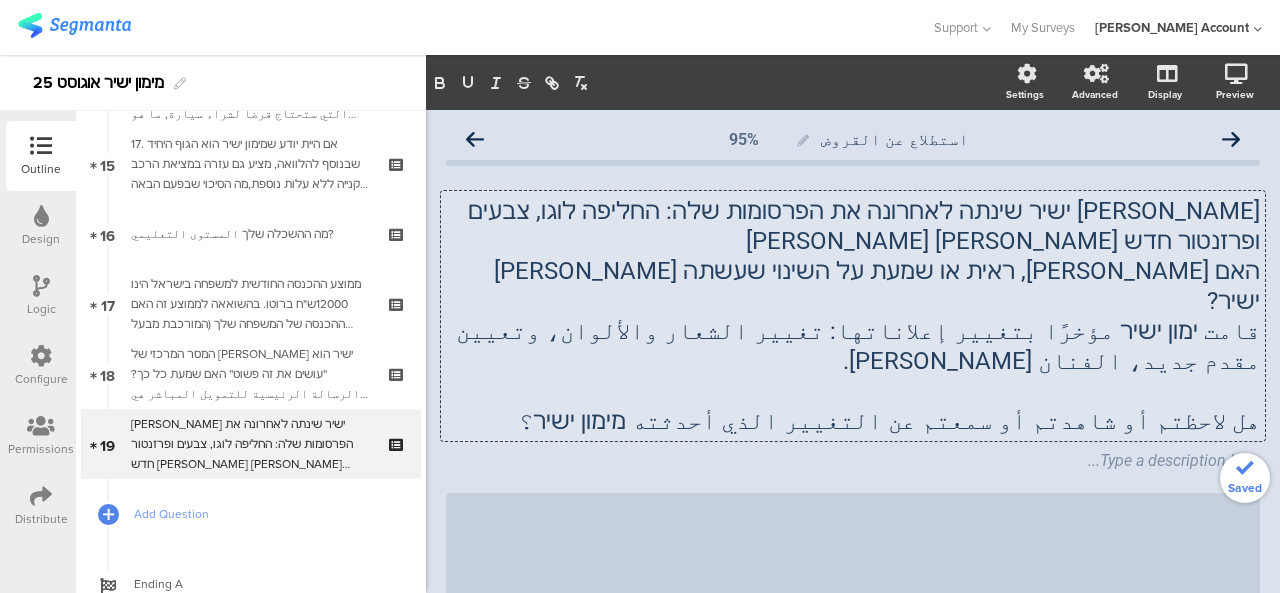 click on "قامت ימון ישיר مؤخرًا بتغيير إعلاناتها: تغيير الشعار والألوان، وتعيين مقدم جديد، الفنان الكوميدي بن بن باروخ." 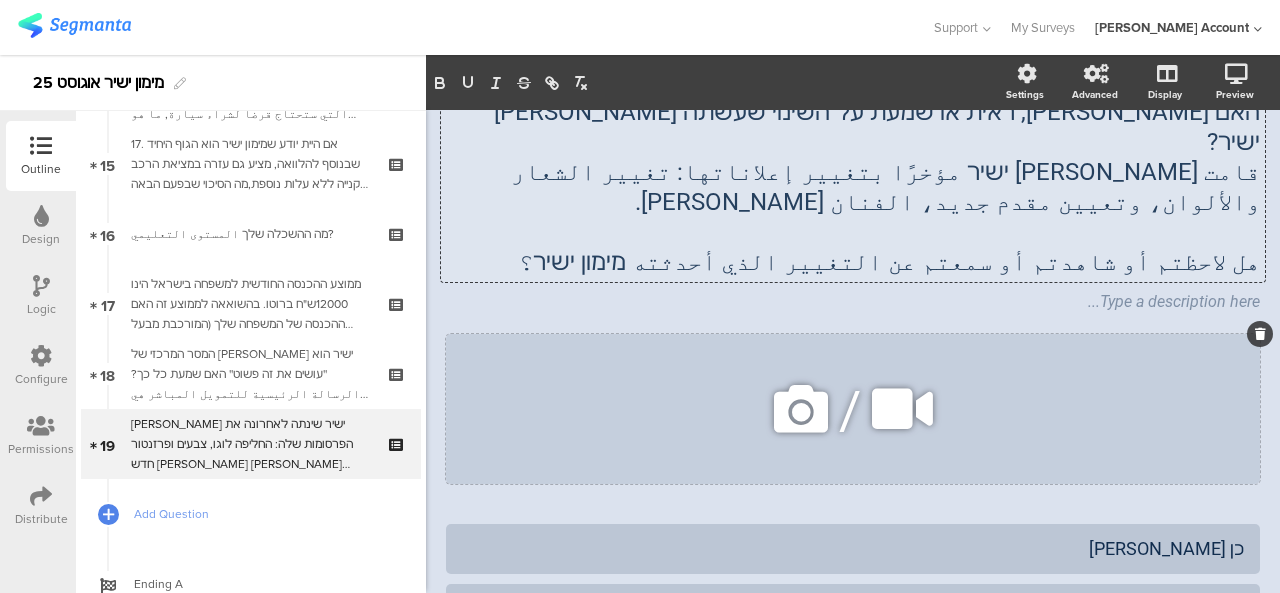 scroll, scrollTop: 300, scrollLeft: 0, axis: vertical 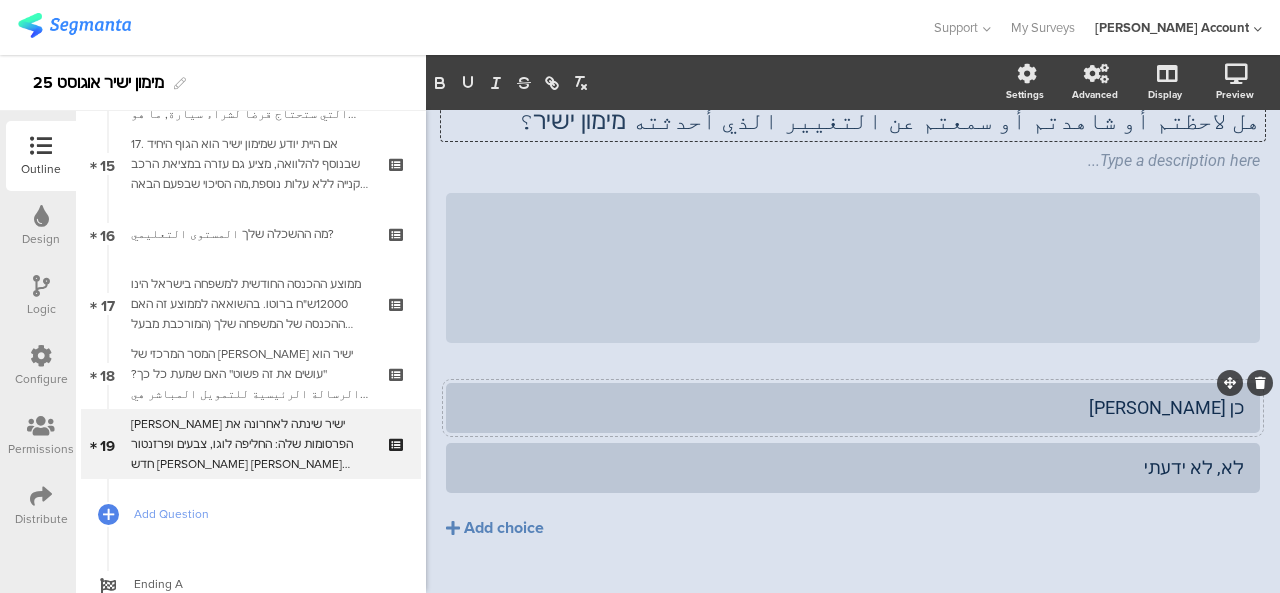 click on "כן שמתי לב" 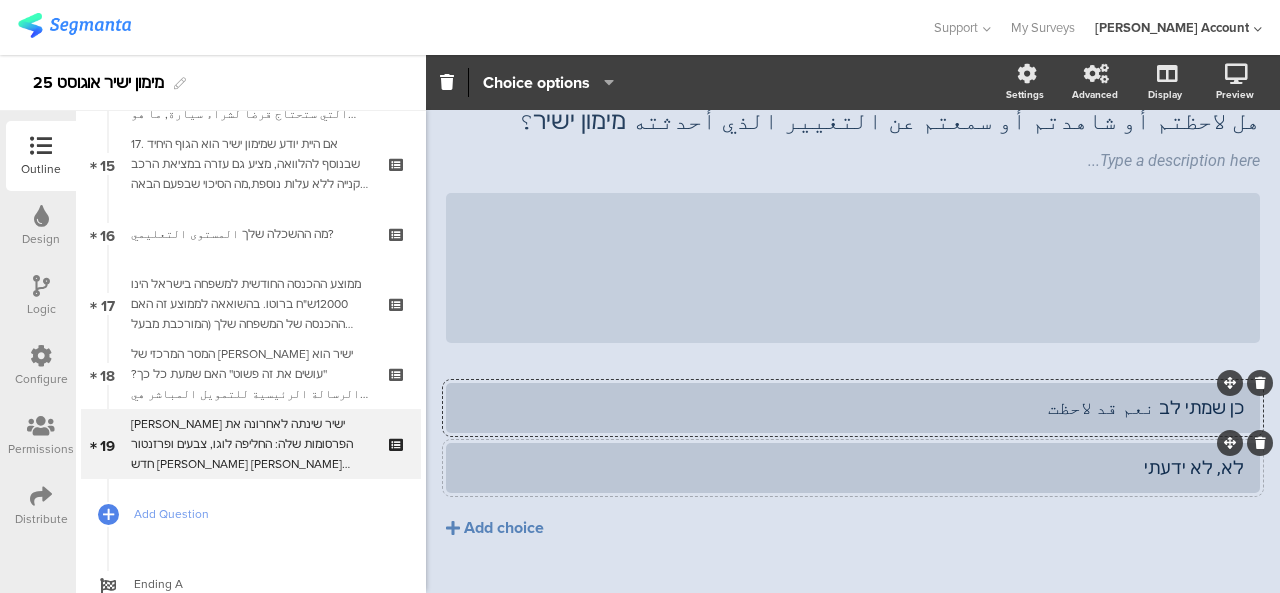 click 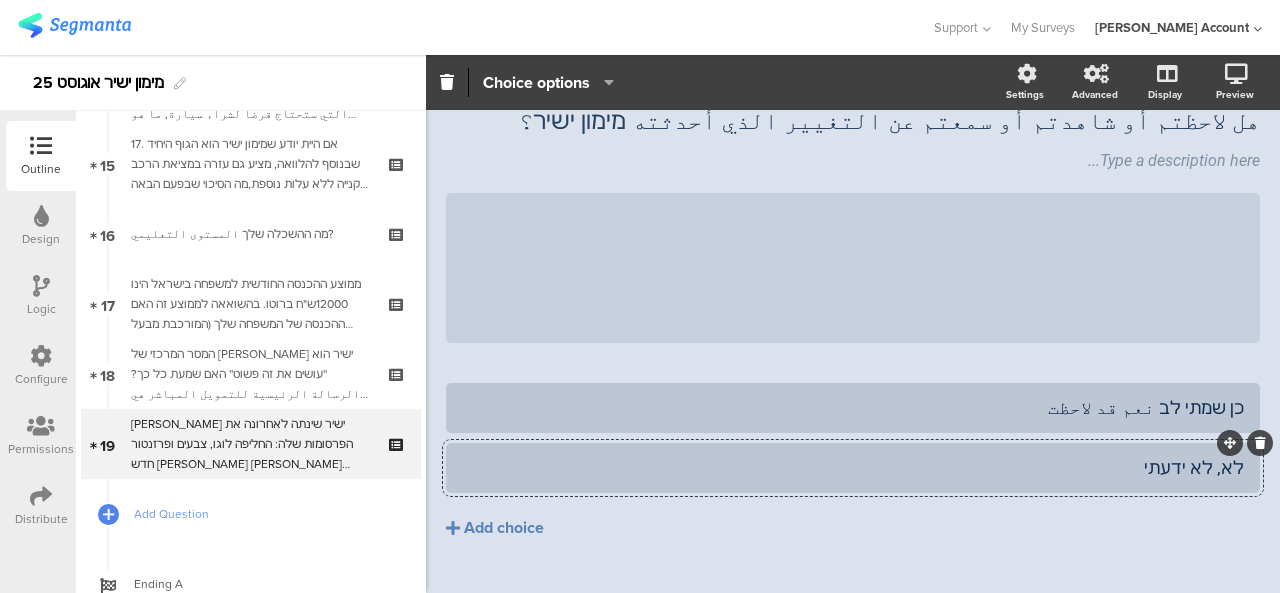 click on "לא, לא ידעתי" 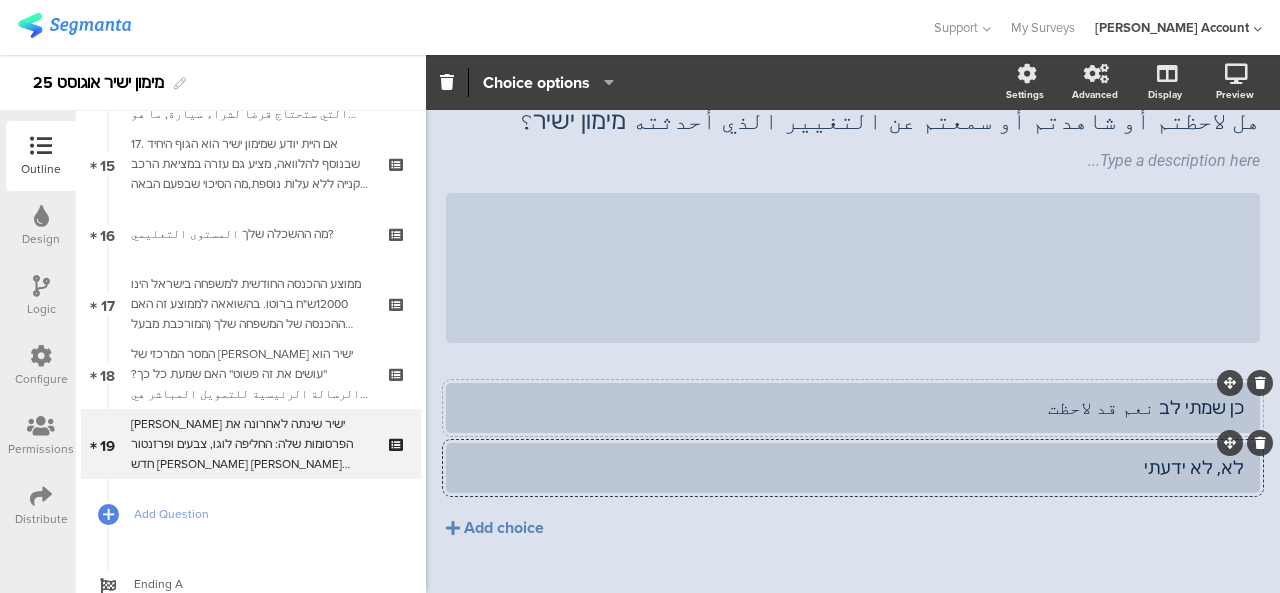 click on "כן שמתי לב نعم قد لاحظت" 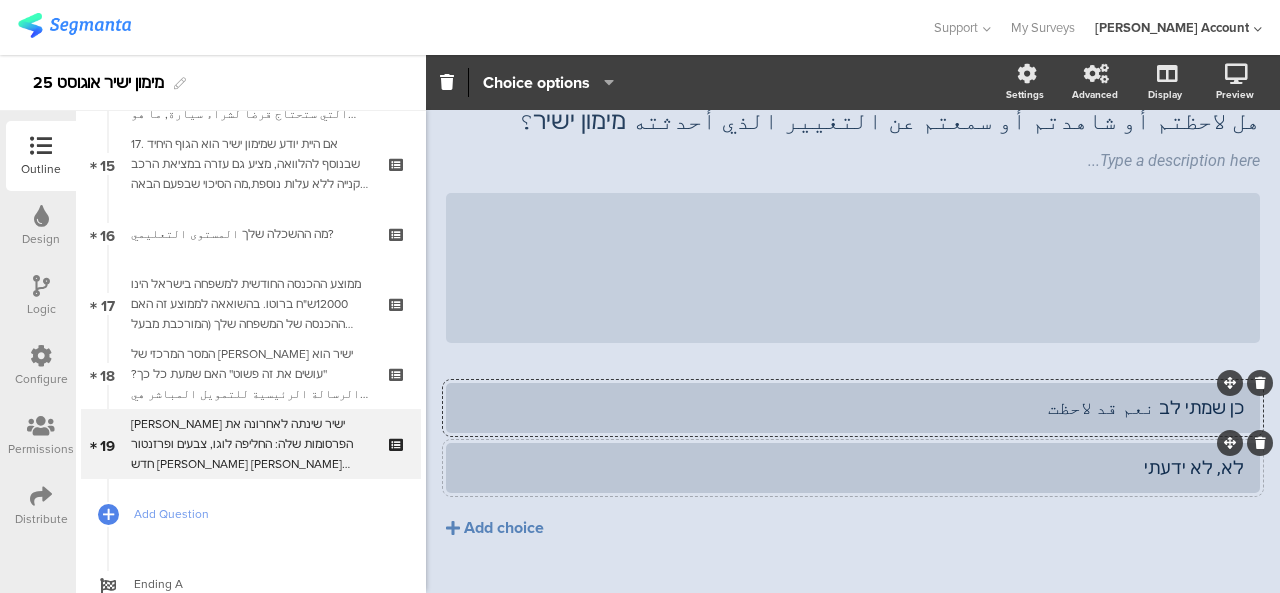 click on "לא, לא ידעתי" 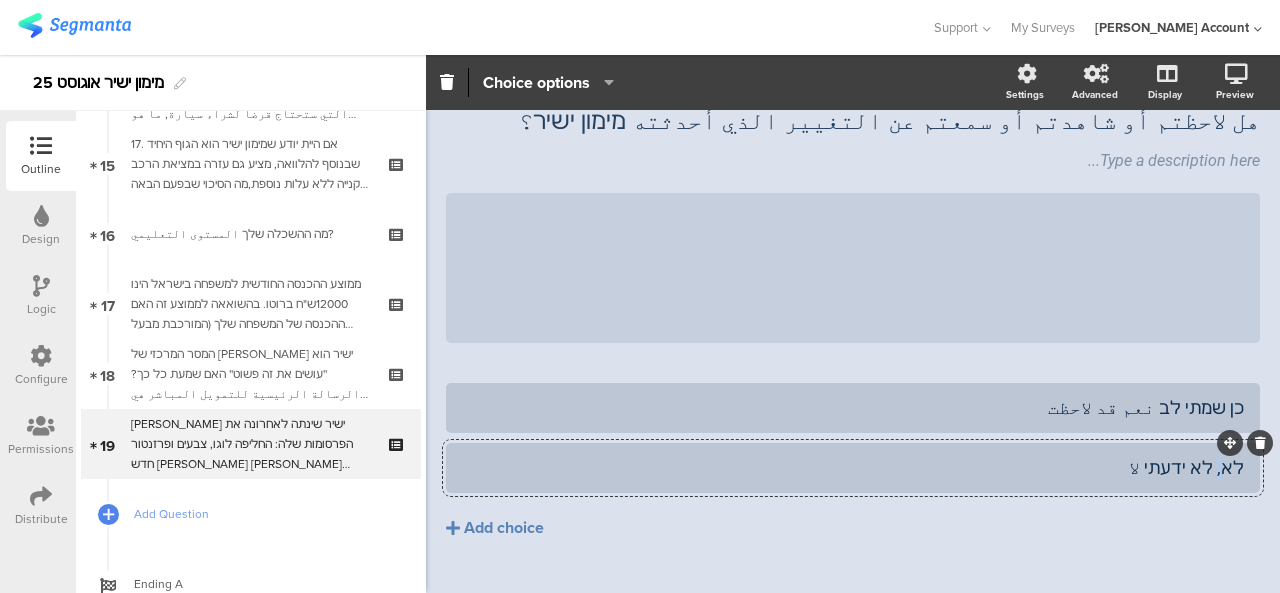 click on "לא, לא ידעתי لا" 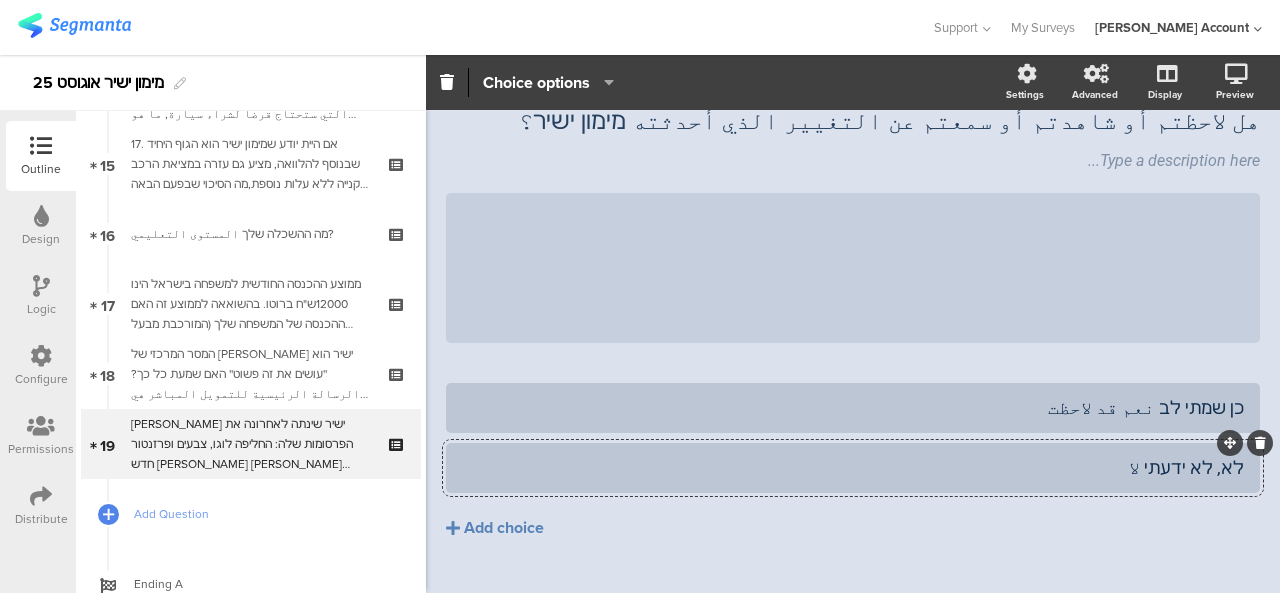 click on "לא, לא ידעתי لا" 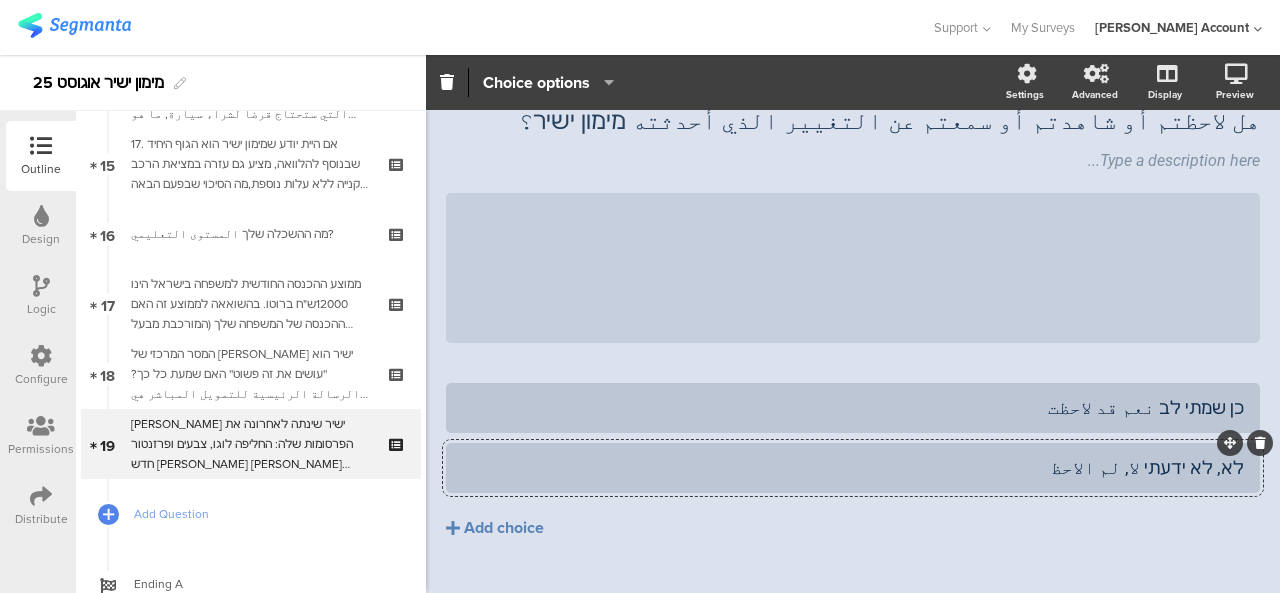 scroll, scrollTop: 0, scrollLeft: 0, axis: both 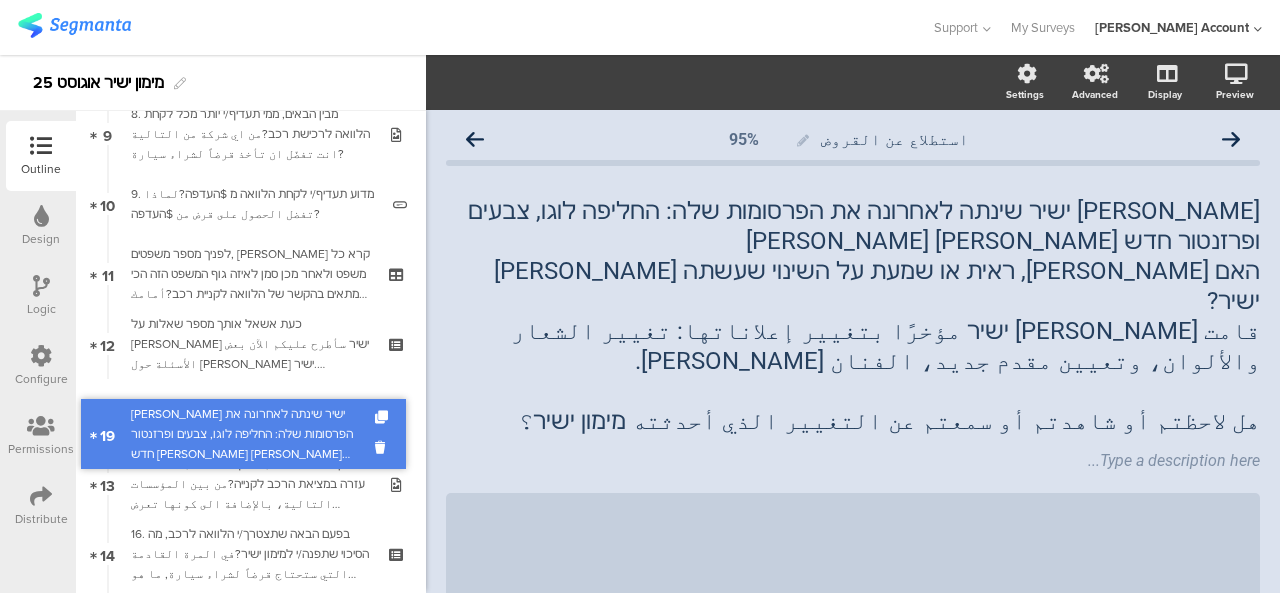 drag, startPoint x: 236, startPoint y: 423, endPoint x: 271, endPoint y: 413, distance: 36.40055 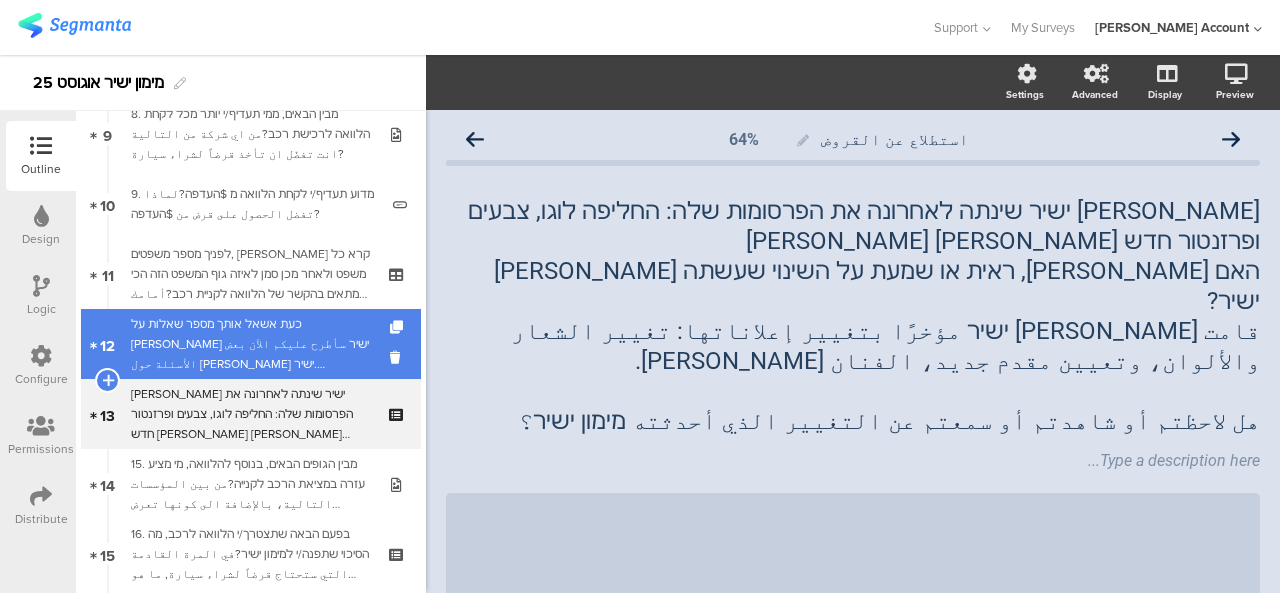 click on "כעת אשאל אותך מספר שאלות על מימון ישיר سأطرح عليكم الآن بعض الأسئلة حول מימון ישיר.אילו תכונות לדעתך מאפיינות את מימון ישיר?ניתן לסמן יותר מתשובה אחתما هي صفات מימון ישיר برأيكم؟يمكنكم اختيار أكثر من إجابة." at bounding box center (250, 344) 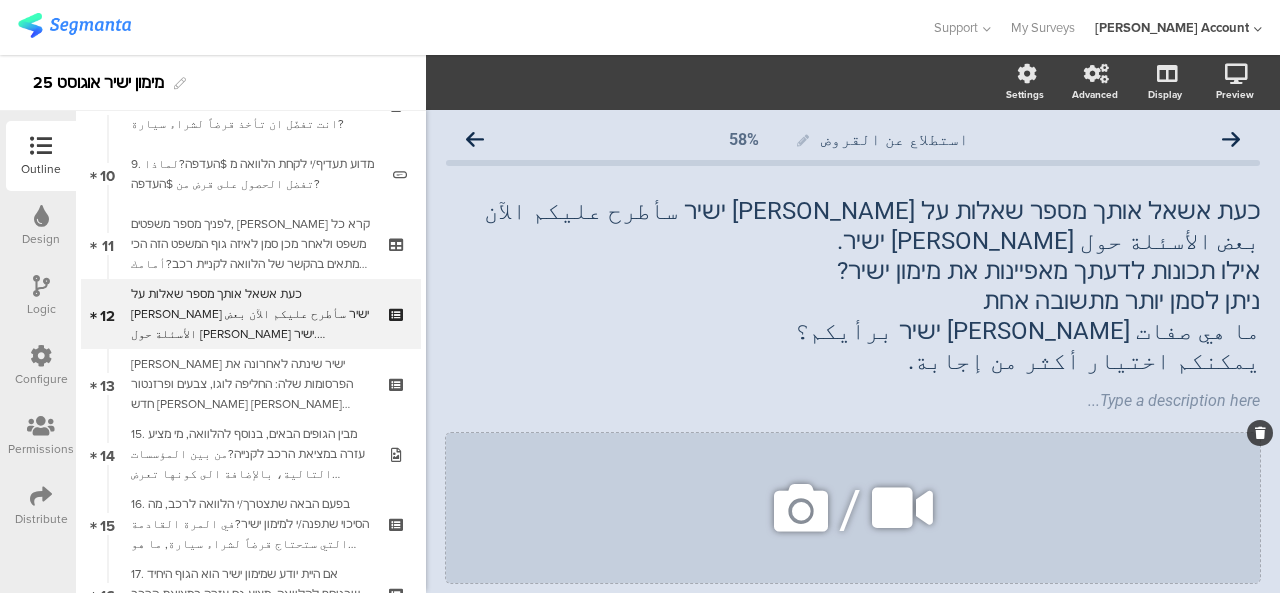 scroll, scrollTop: 652, scrollLeft: 0, axis: vertical 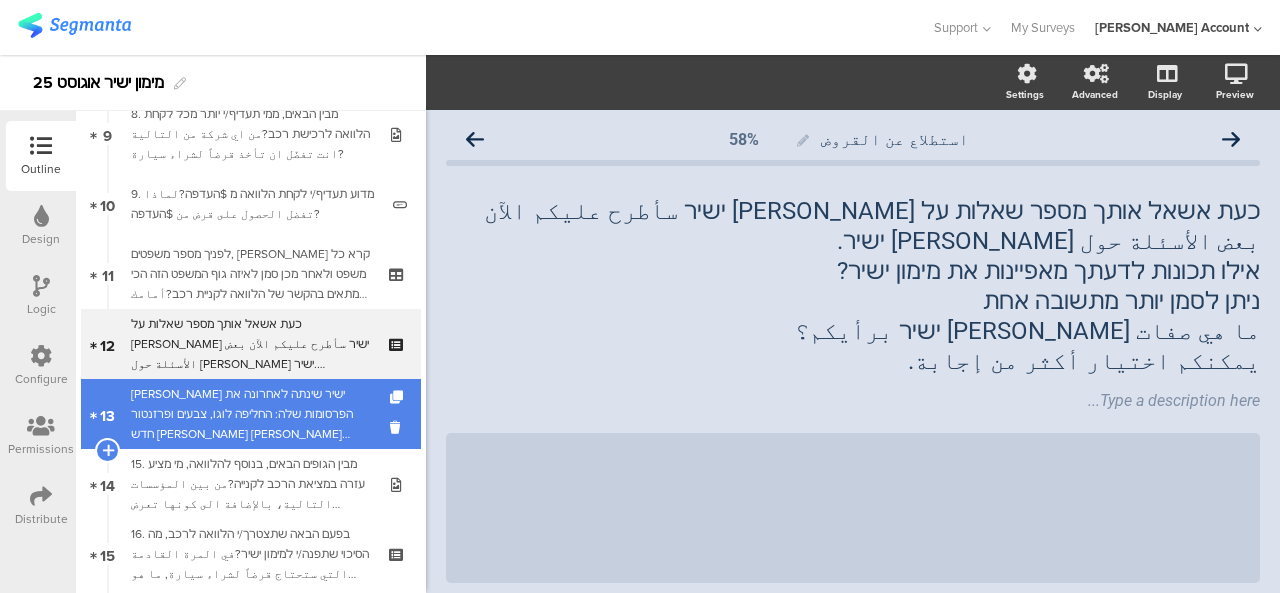 click on "מימון ישיר שינתה לאחרונה את הפרסומות שלה: החליפה לוגו, צבעים ופרזנטור חדש הסטנדאפיסט בן בן ברוךהאם שמת לב, ראית או שמעת על השינוי שעשתה מימון ישיר?قامت מימון ישיר مؤخرًا بتغيير إعلاناتها: تغيير الشعار والألوان، وتعيين مقدم جديد، الفنان الكوميدي بن بن باروخ. هل لاحظتم أو شاهدتم أو سمعتم عن التغيير الذي أحدثته מימון ישיר؟" at bounding box center (250, 414) 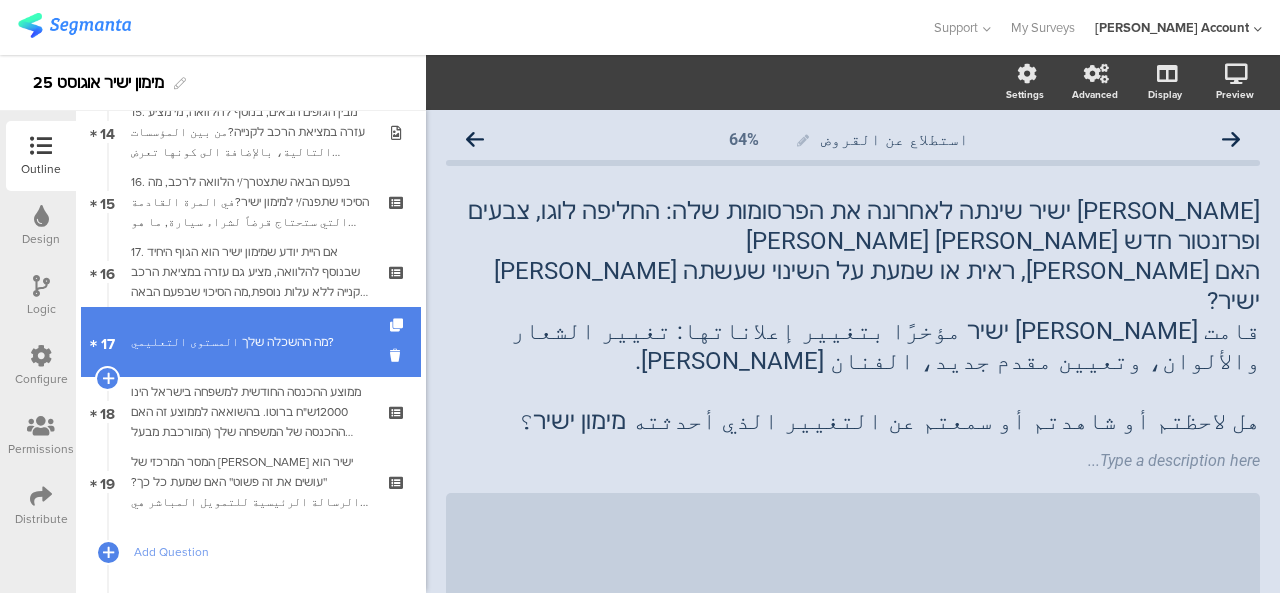 scroll, scrollTop: 982, scrollLeft: 0, axis: vertical 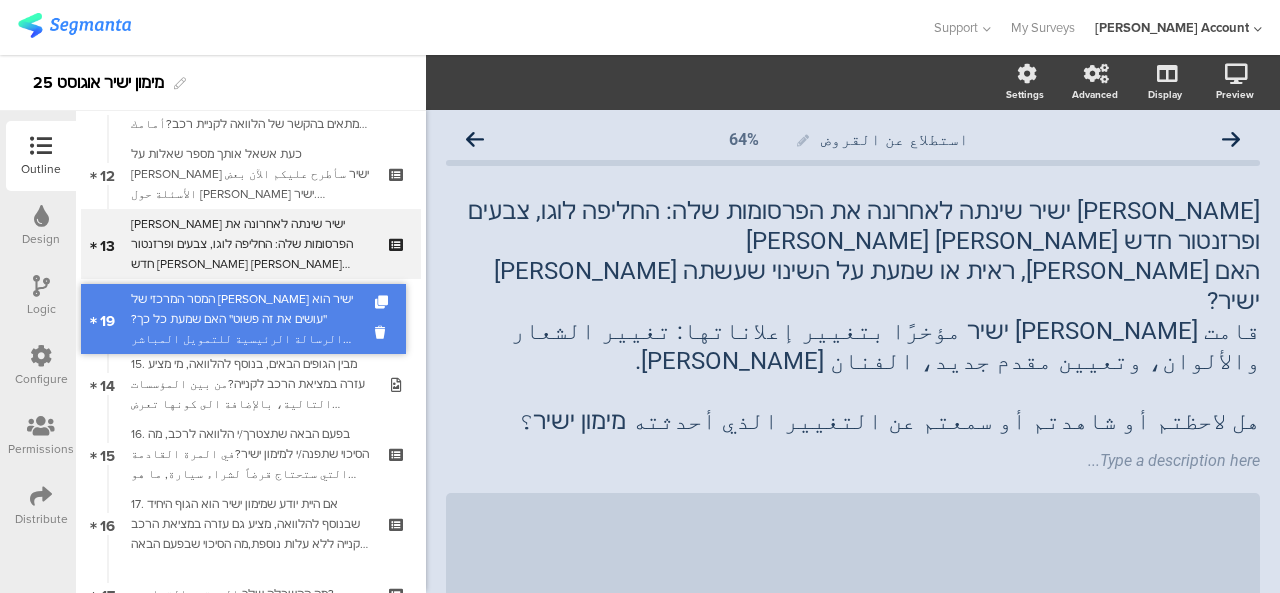 drag, startPoint x: 264, startPoint y: 488, endPoint x: 249, endPoint y: 303, distance: 185.60712 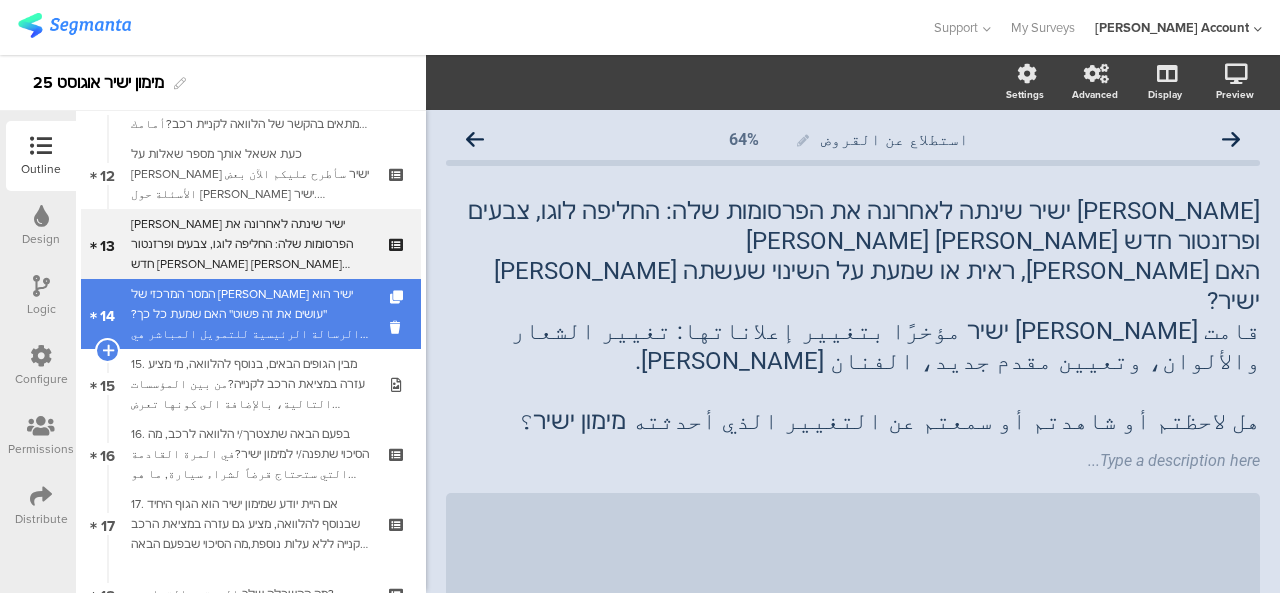 click on "המסר המרכזי של מימון ישיר הוא ''עושים את זה פשוט'' האם שמעת כל כך?الرسالة الرئيسية للتمويل المباشر هي .هل سمعت عنها؟" at bounding box center [250, 314] 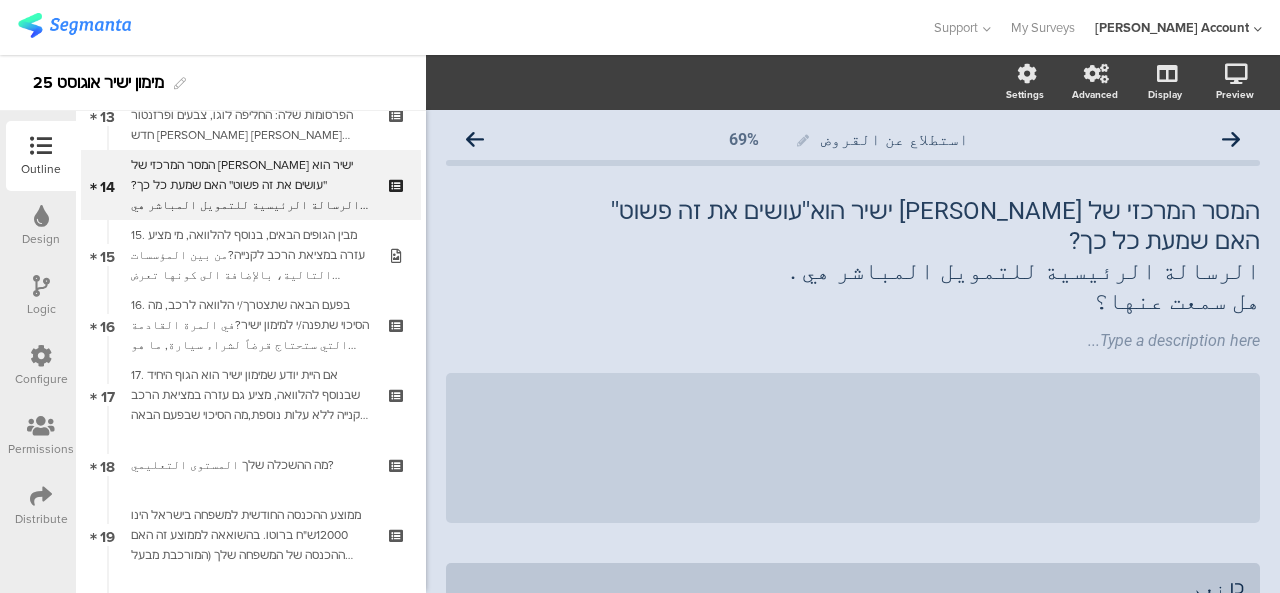 scroll, scrollTop: 1182, scrollLeft: 0, axis: vertical 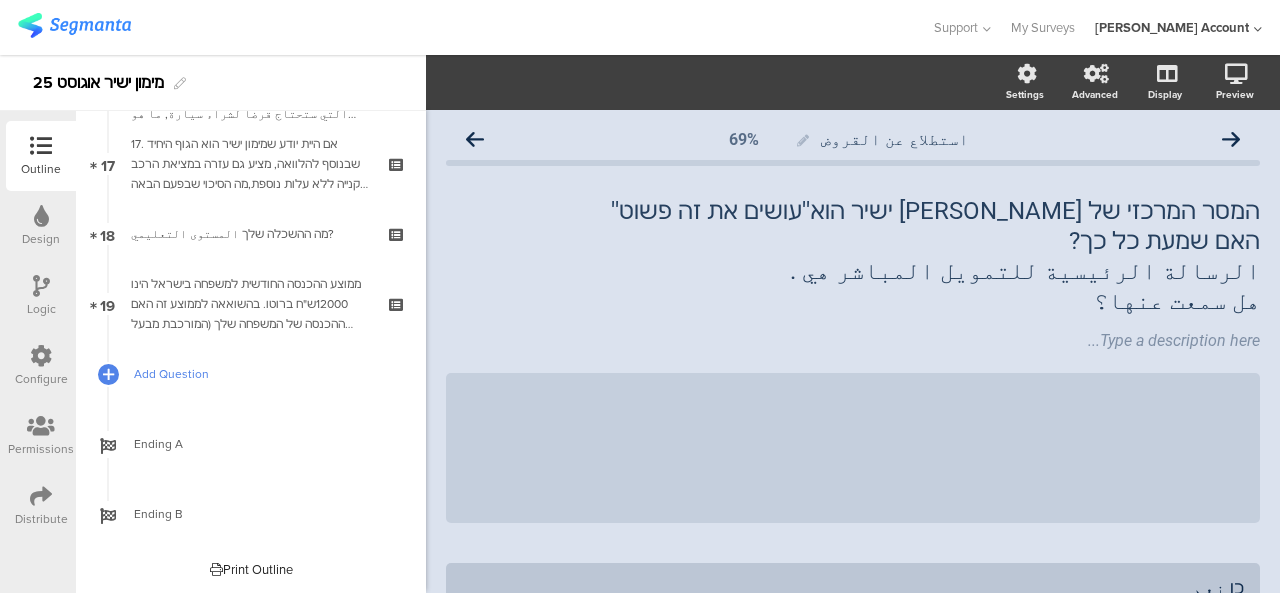 click on "Add Question" at bounding box center [262, 374] 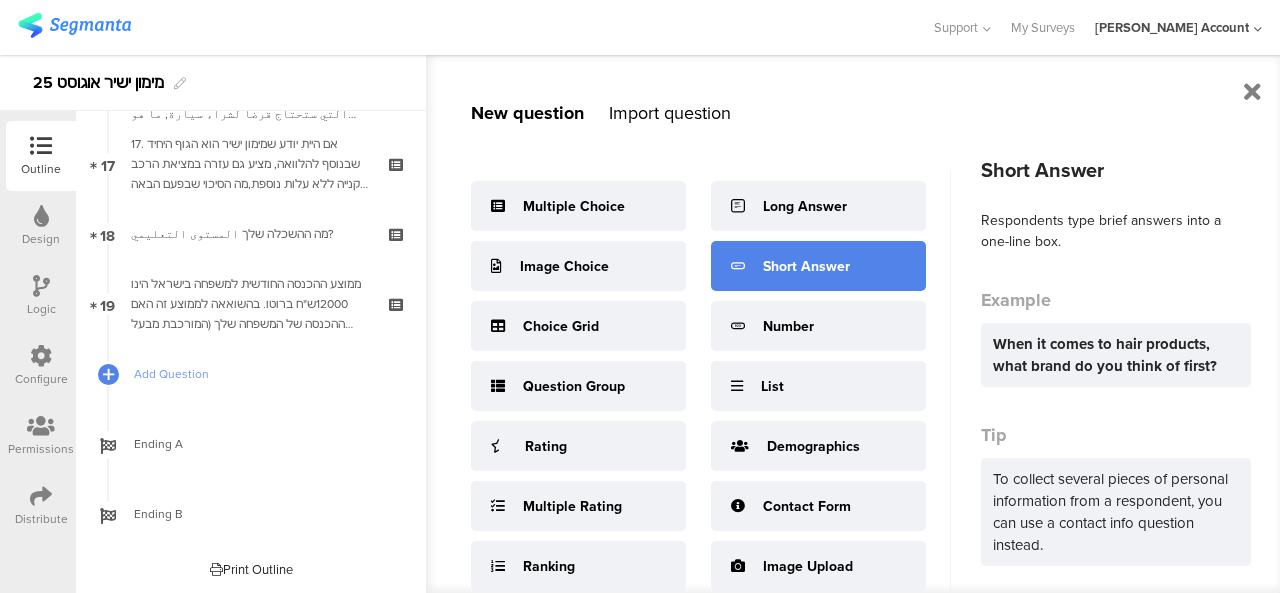 click on "Short Answer" at bounding box center [806, 266] 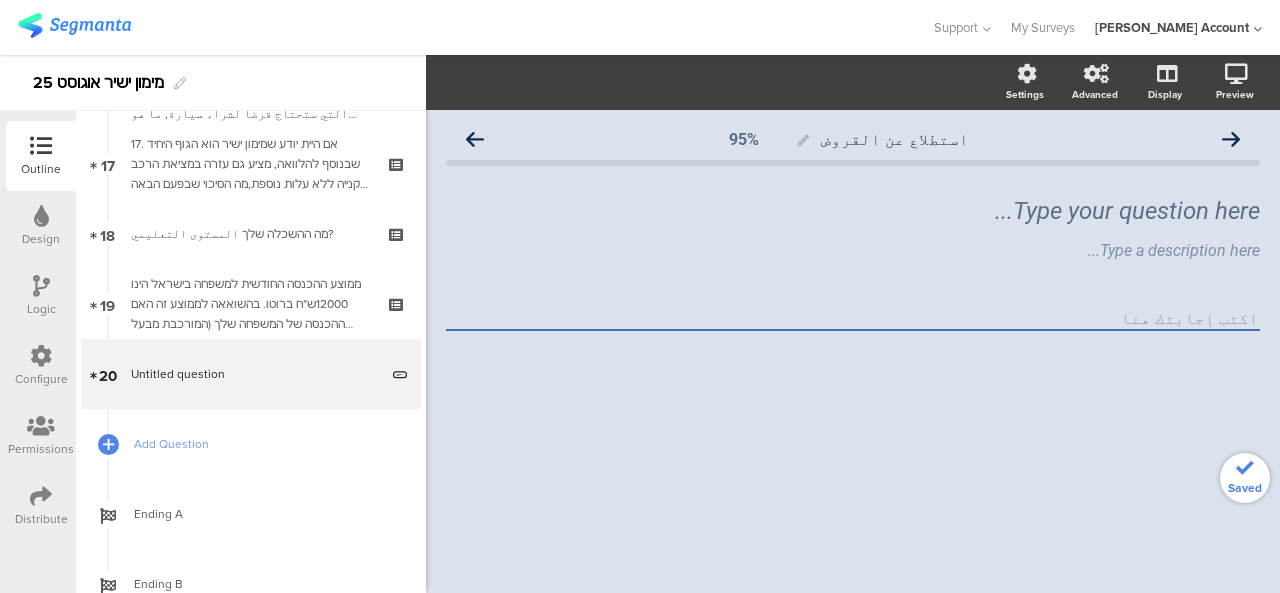 click 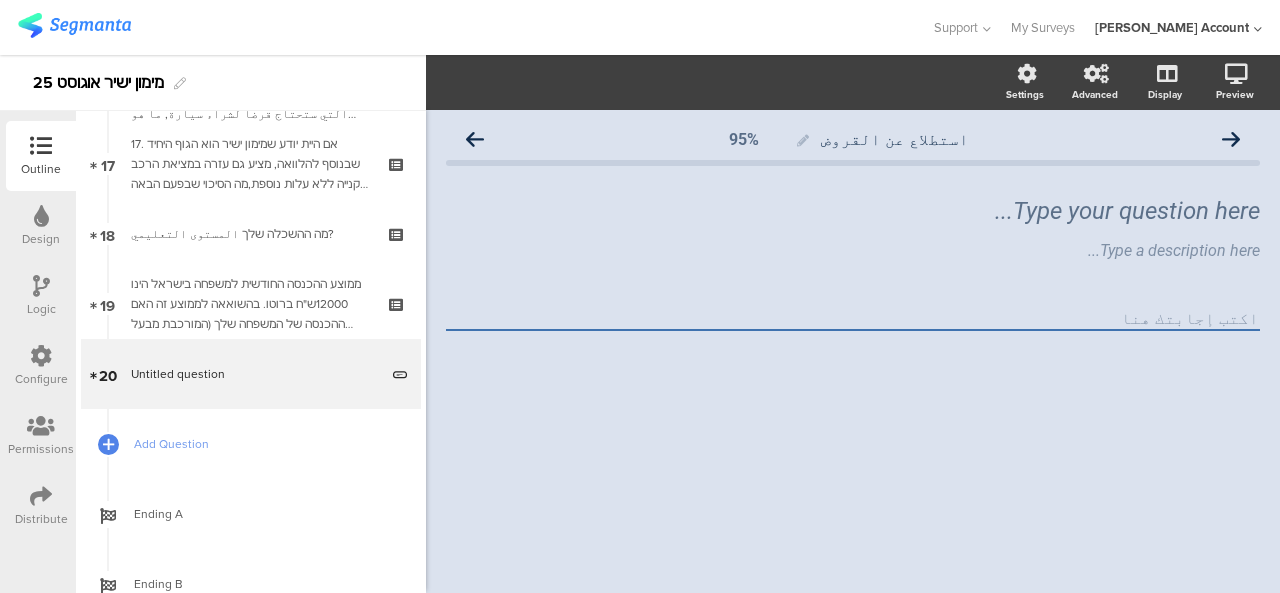 click 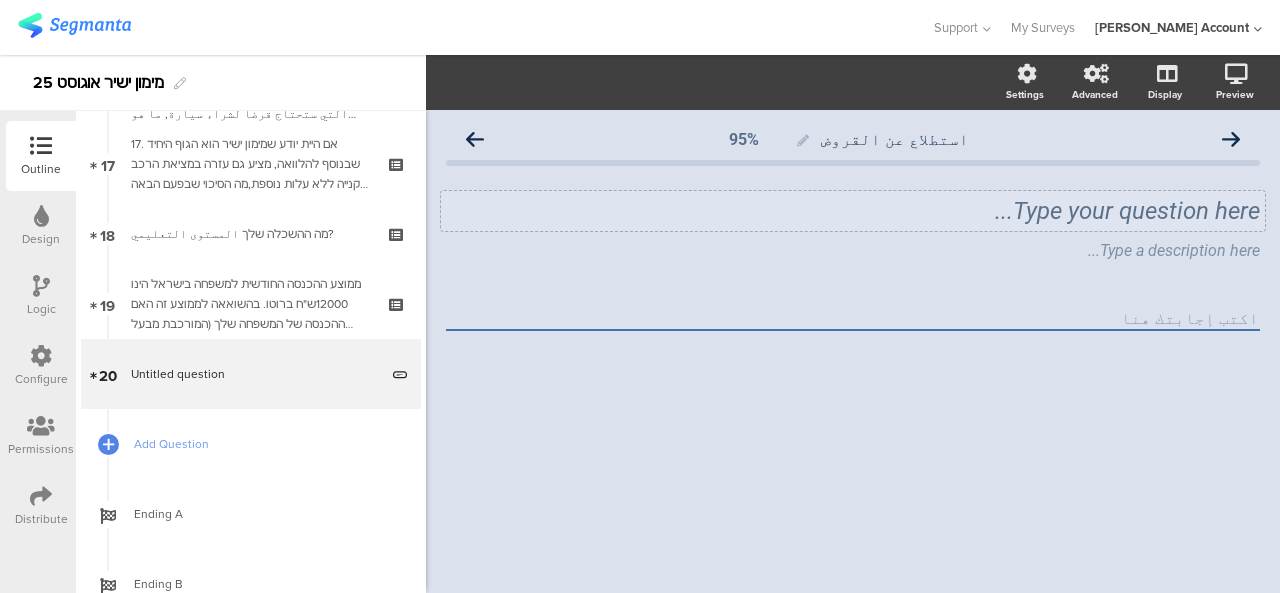 click on "Type your question here..." 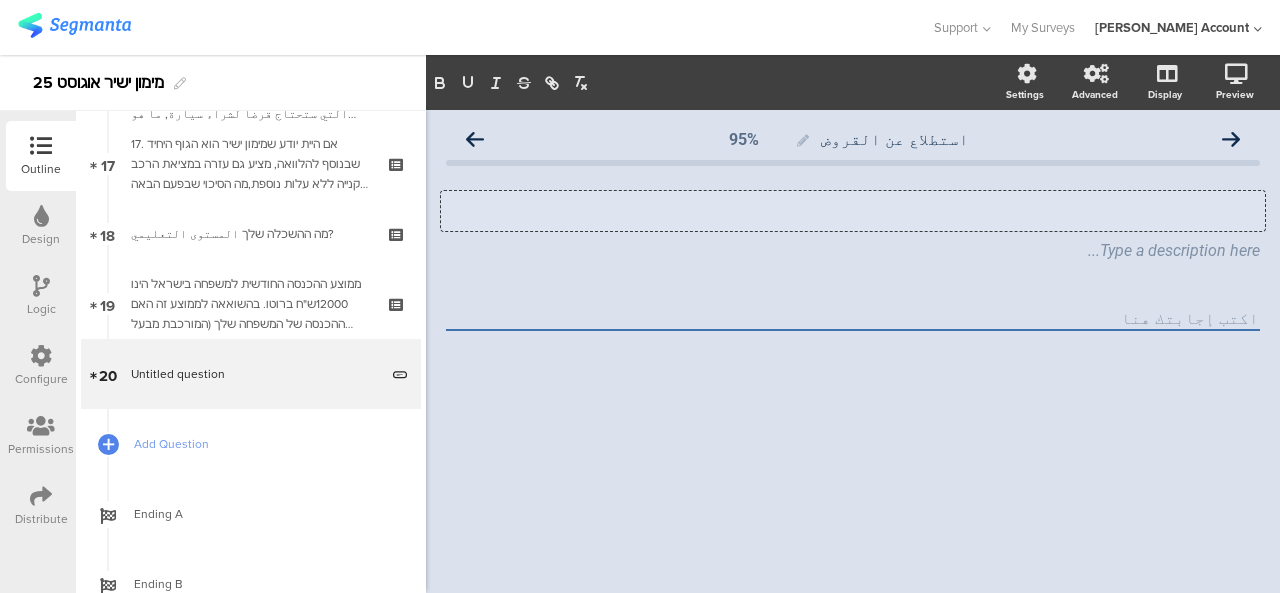type 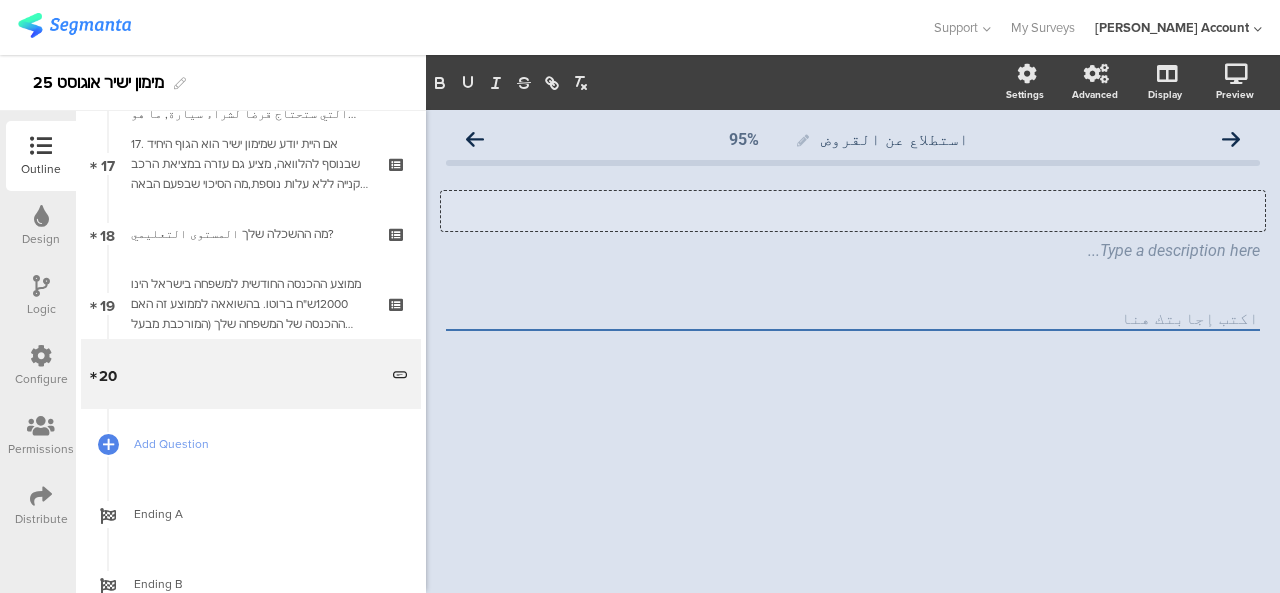 click 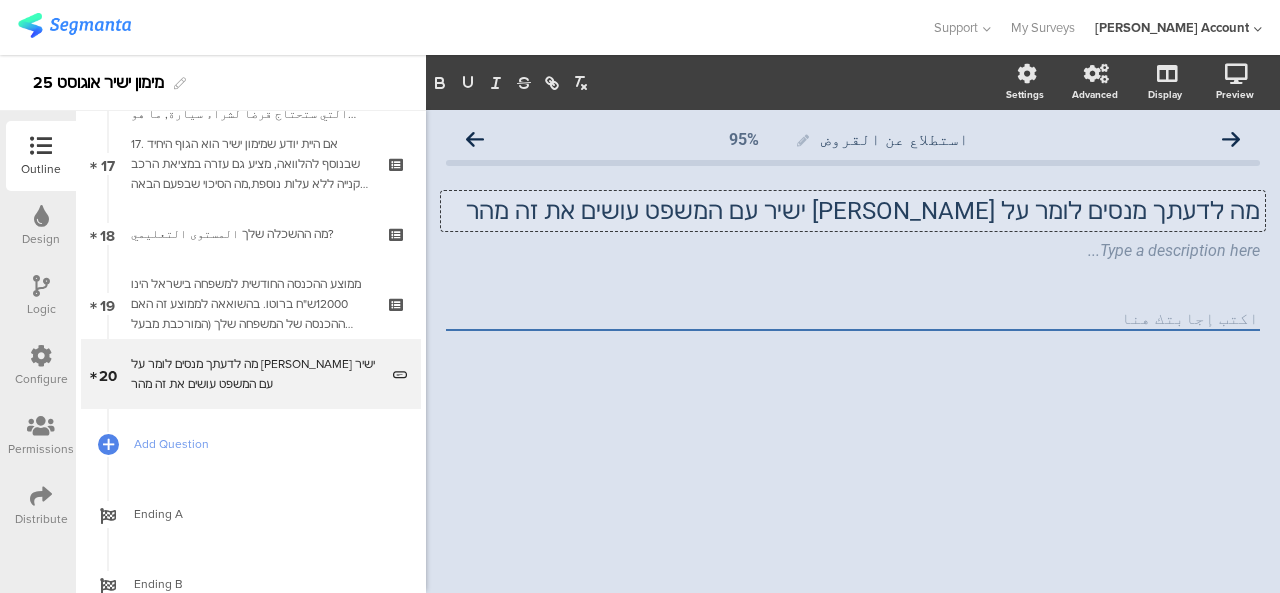 click on "מה לדעתך מנסים לומר על מימון ישיר עם המשפט עושים את זה מהר" 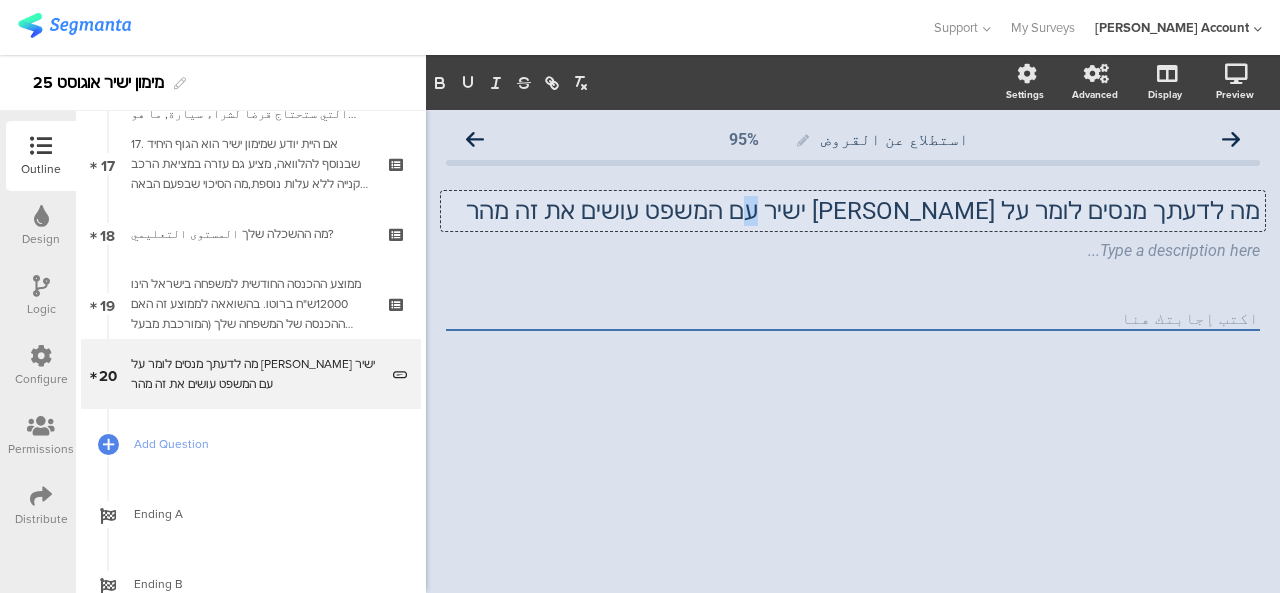 click on "מה לדעתך מנסים לומר על מימון ישיר עם המשפט עושים את זה מהר" 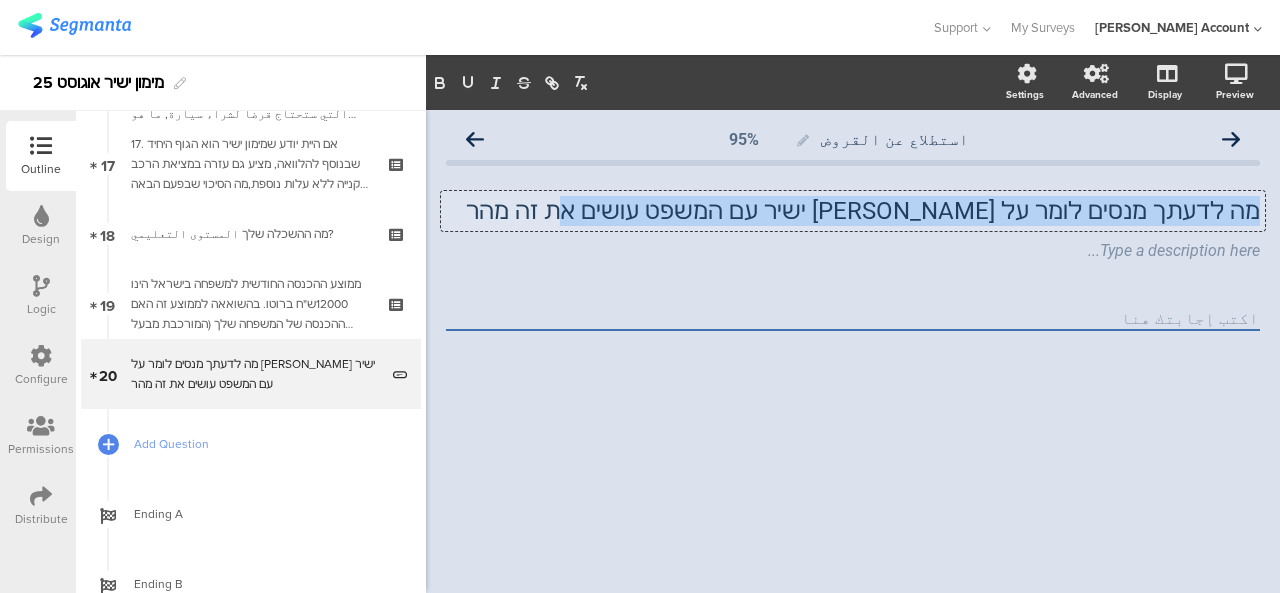 click on "מה לדעתך מנסים לומר על מימון ישיר עם המשפט עושים את זה מהר" 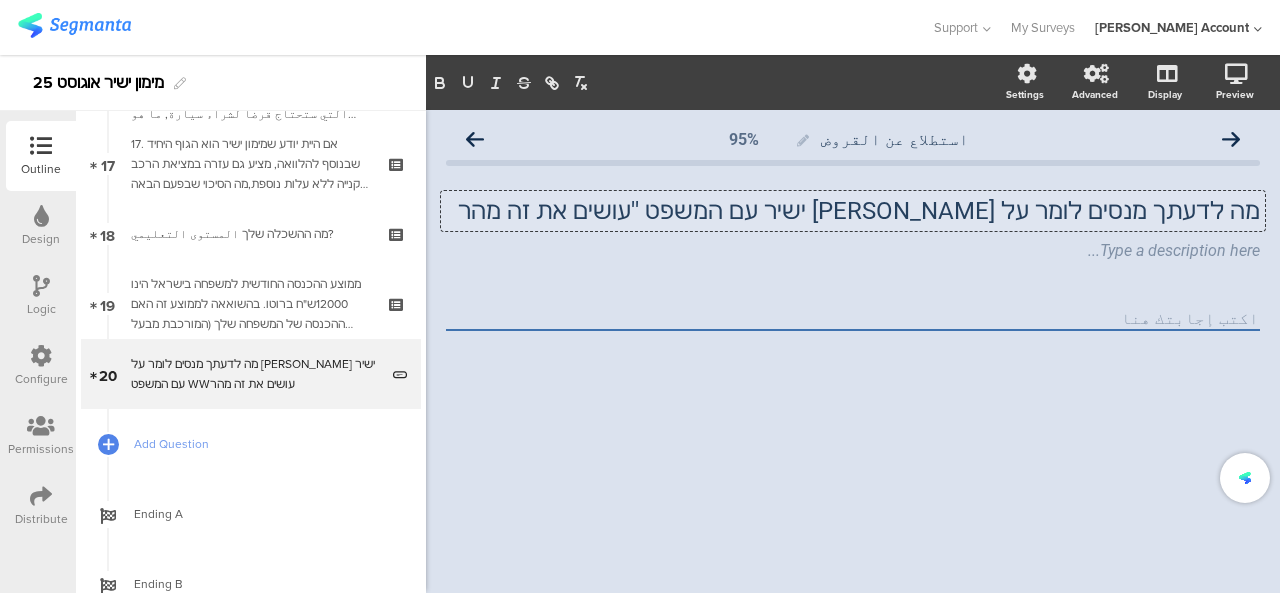 click on "מה לדעתך מנסים לומר על מימון ישיר עם המשפט ''עושים את זה מהר" 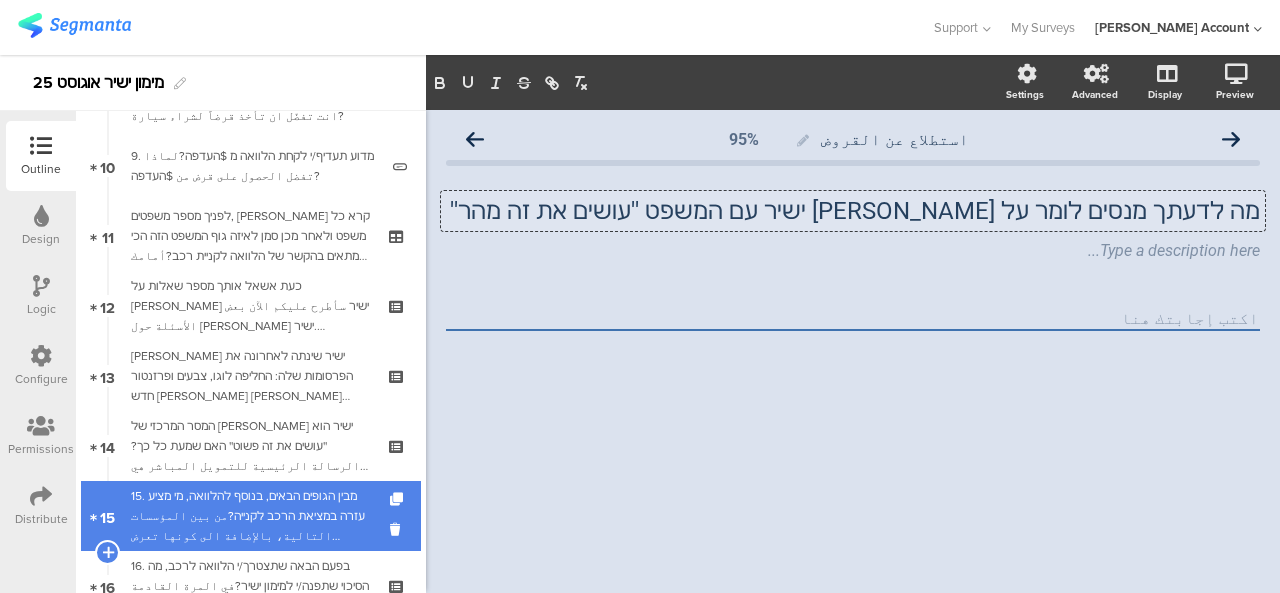 scroll, scrollTop: 682, scrollLeft: 0, axis: vertical 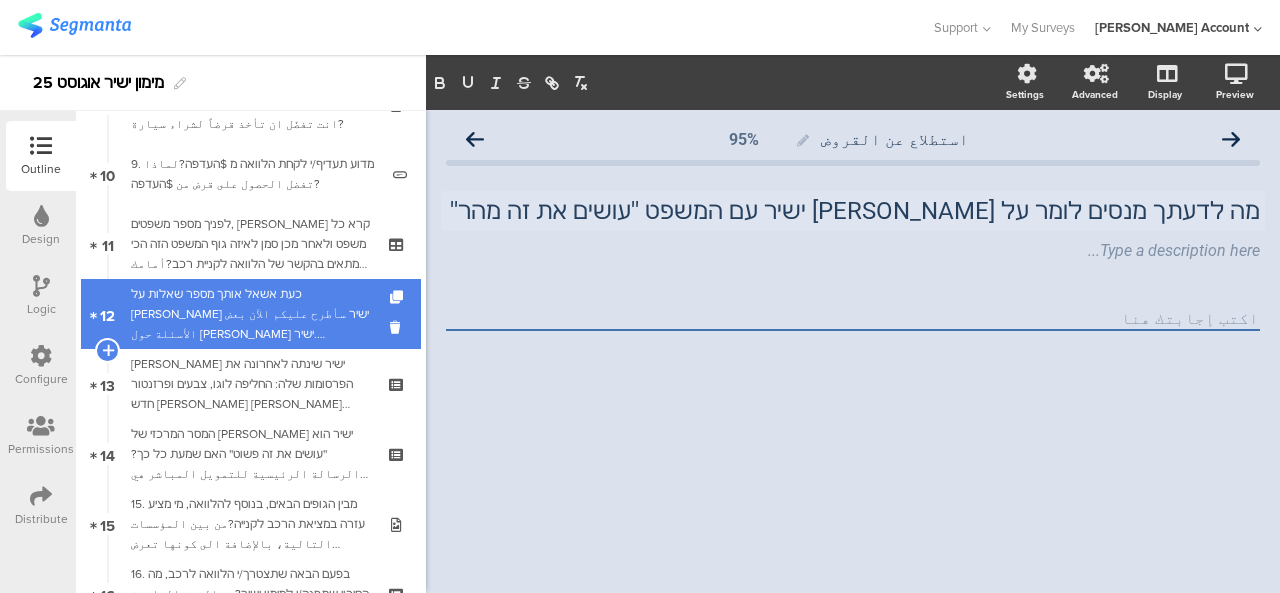 click on "כעת אשאל אותך מספר שאלות על מימון ישיר سأطرح عليكم الآن بعض الأسئلة حول מימון ישיר.אילו תכונות לדעתך מאפיינות את מימון ישיר?ניתן לסמן יותר מתשובה אחתما هي صفات מימון ישיר برأيكم؟يمكنكم اختيار أكثر من إجابة." at bounding box center (250, 314) 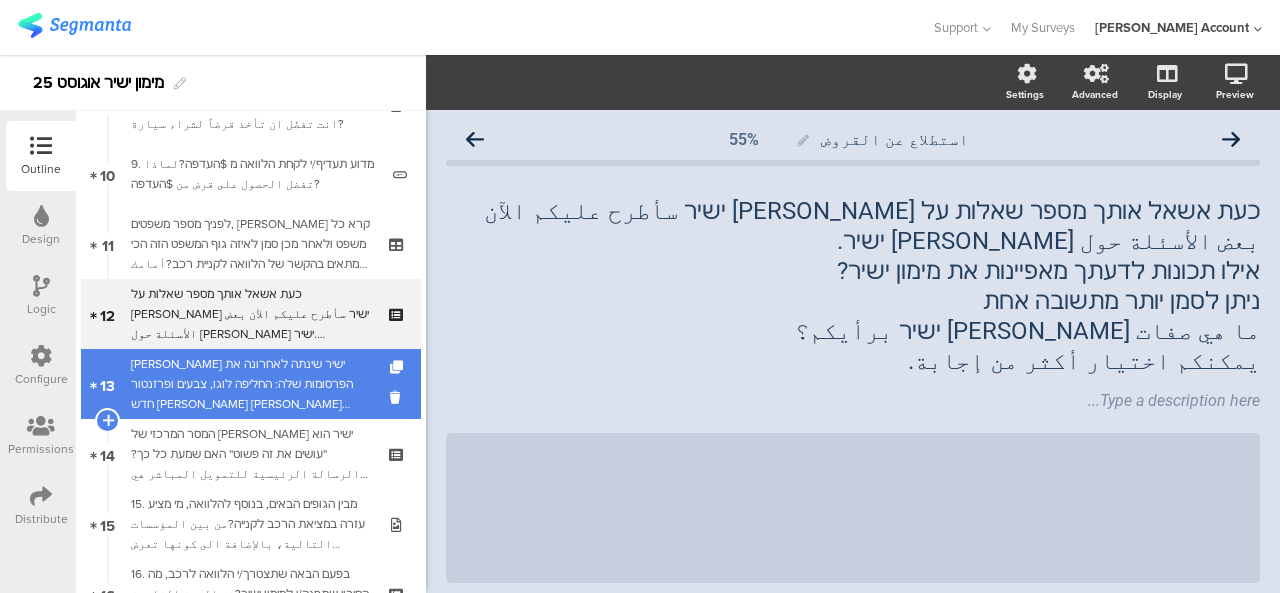 click on "מימון ישיר שינתה לאחרונה את הפרסומות שלה: החליפה לוגו, צבעים ופרזנטור חדש הסטנדאפיסט בן בן ברוךהאם שמת לב, ראית או שמעת על השינוי שעשתה מימון ישיר?قامت מימון ישיר مؤخرًا بتغيير إعلاناتها: تغيير الشعار والألوان، وتعيين مقدم جديد، الفنان الكوميدي بن بن باروخ. هل لاحظتم أو شاهدتم أو سمعتم عن التغيير الذي أحدثته מימון ישיר؟" at bounding box center (250, 384) 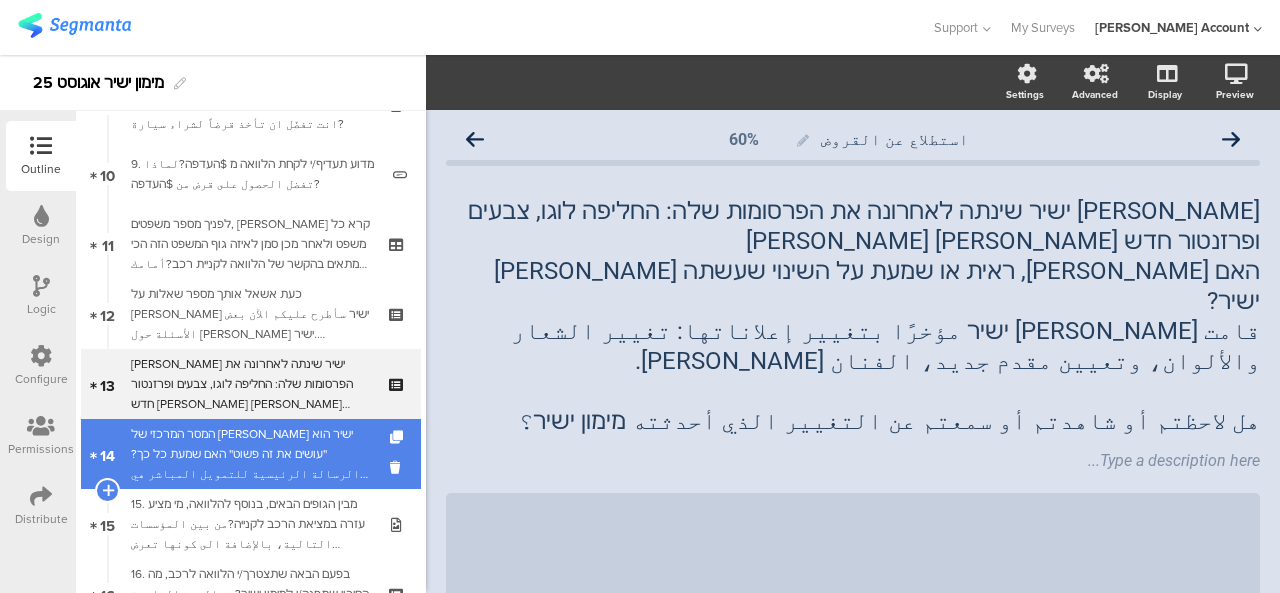 click on "המסר המרכזי של מימון ישיר הוא ''עושים את זה פשוט'' האם שמעת כל כך?الرسالة الرئيسية للتمويل المباشر هي .هل سمعت عنها؟" at bounding box center (250, 454) 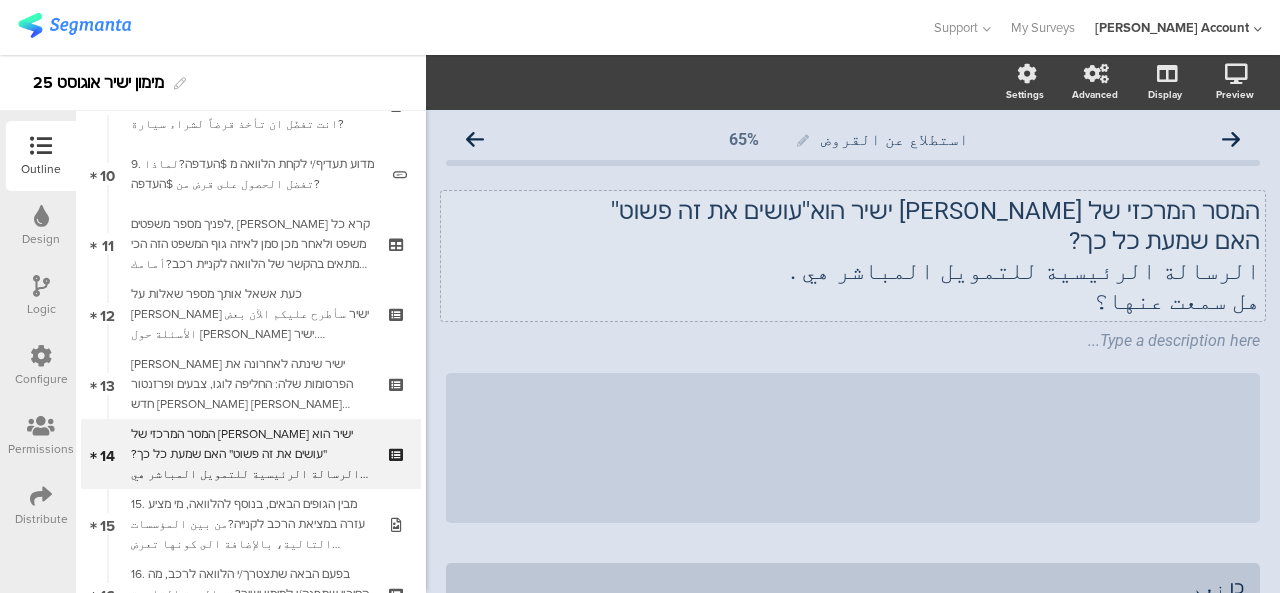 click on "الرسالة الرئيسية للتمويل المباشر هي ." 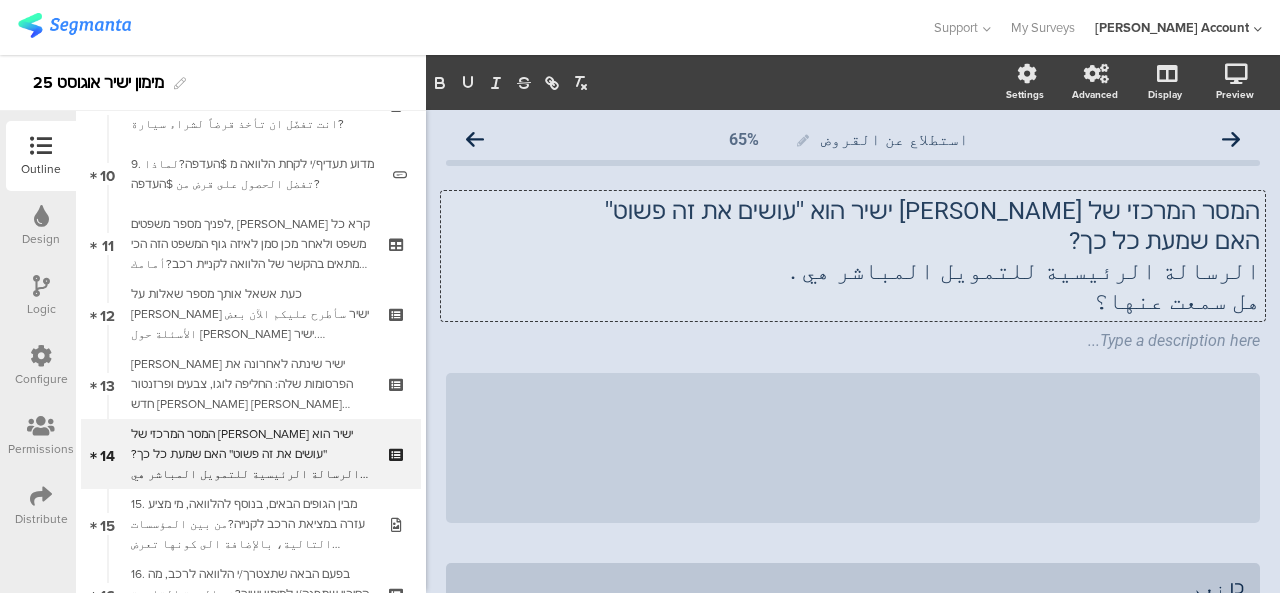 click on "الرسالة الرئيسية للتمويل المباشر هي ." 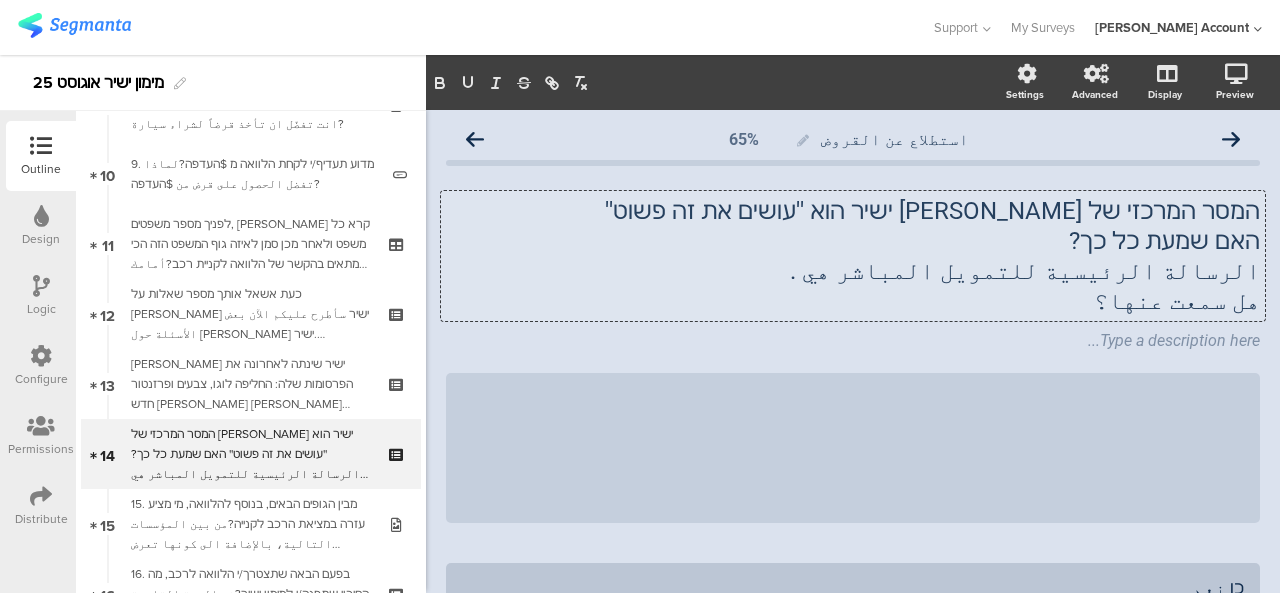type 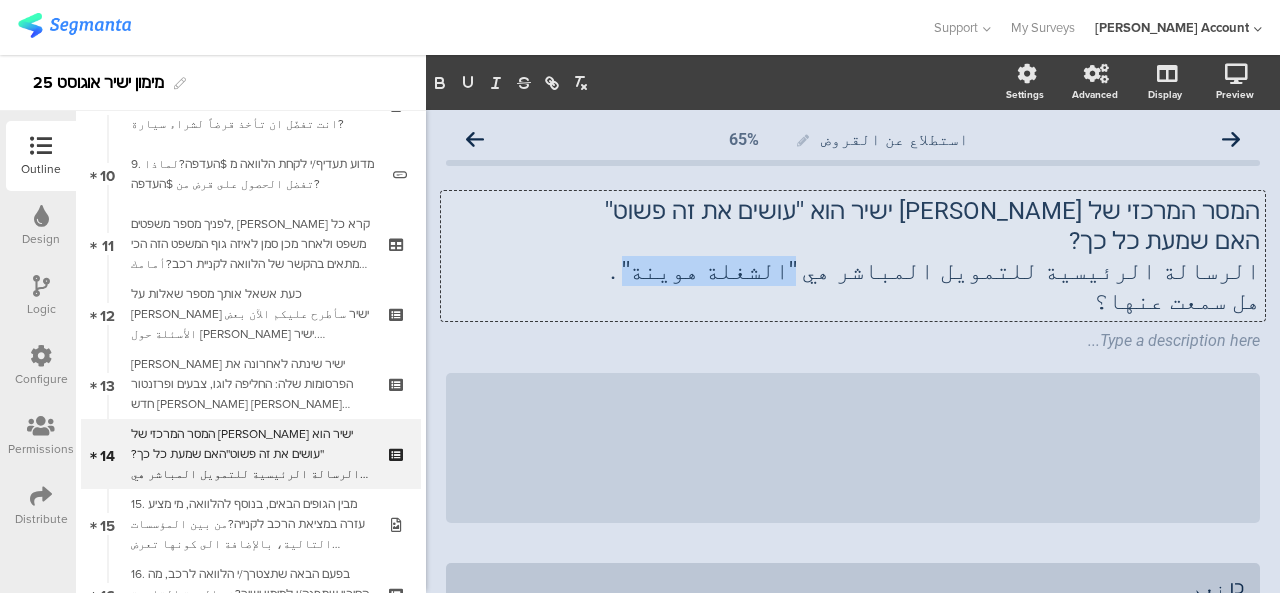 drag, startPoint x: 858, startPoint y: 267, endPoint x: 967, endPoint y: 277, distance: 109.457756 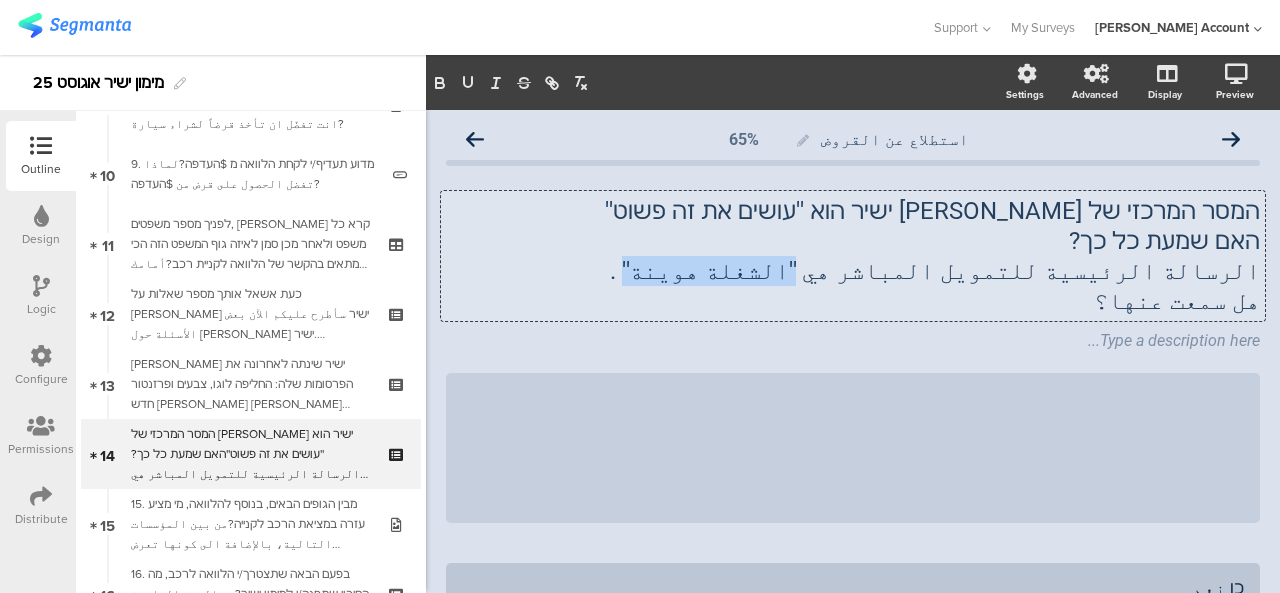 click on "الرسالة الرئيسية للتمويل المباشر هي ''الشغلة هوينة'' ." 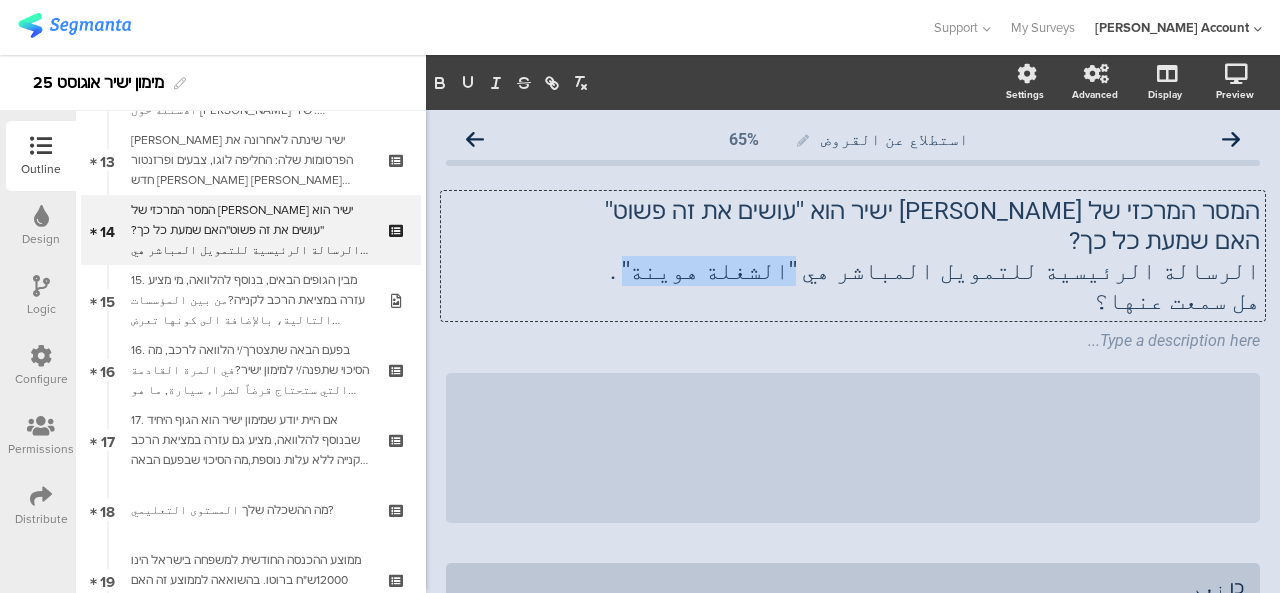 scroll, scrollTop: 1182, scrollLeft: 0, axis: vertical 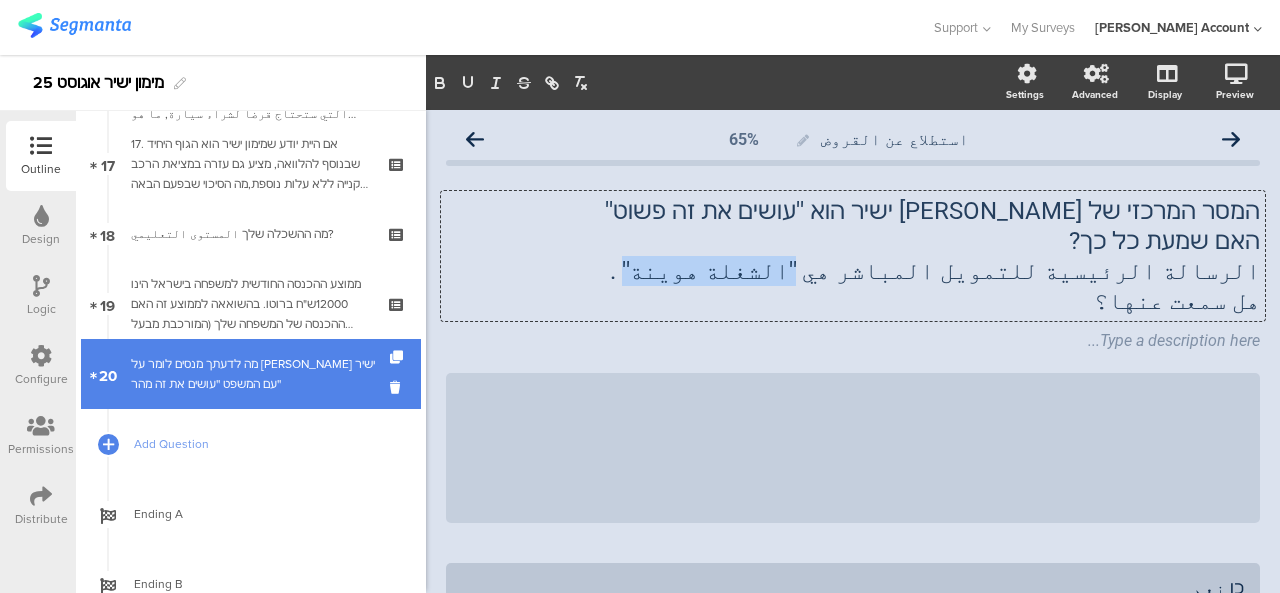 click on "מה לדעתך מנסים לומר על מימון ישיר עם המשפט ''עושים את זה מהר''" at bounding box center [254, 374] 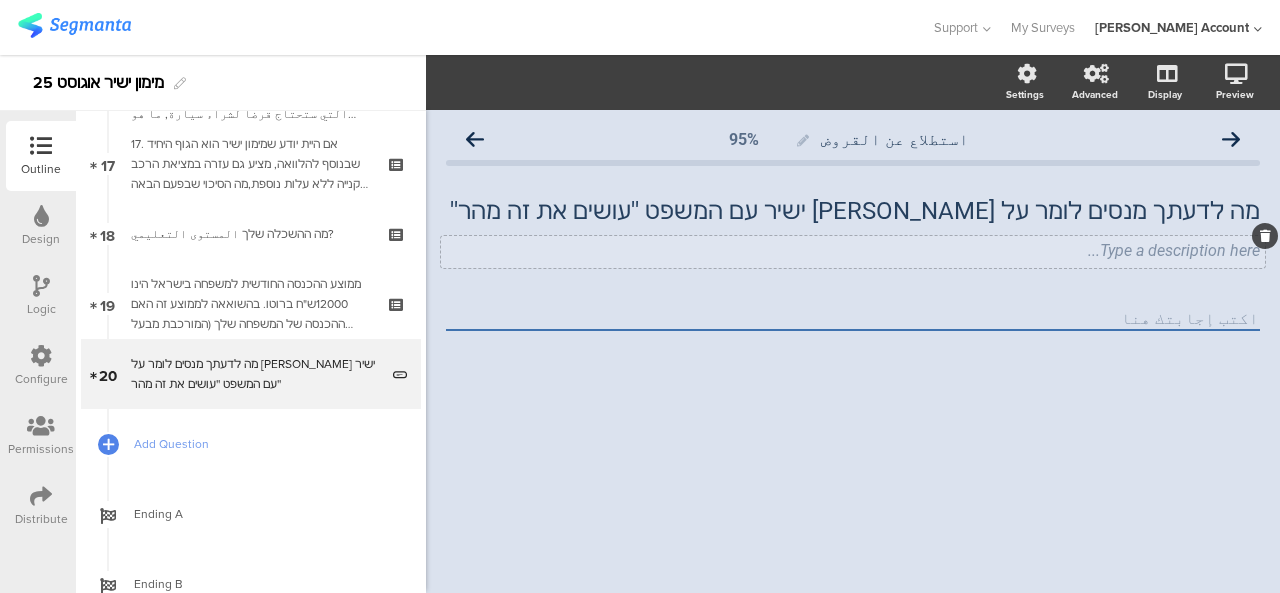 click on "Type a description here..." 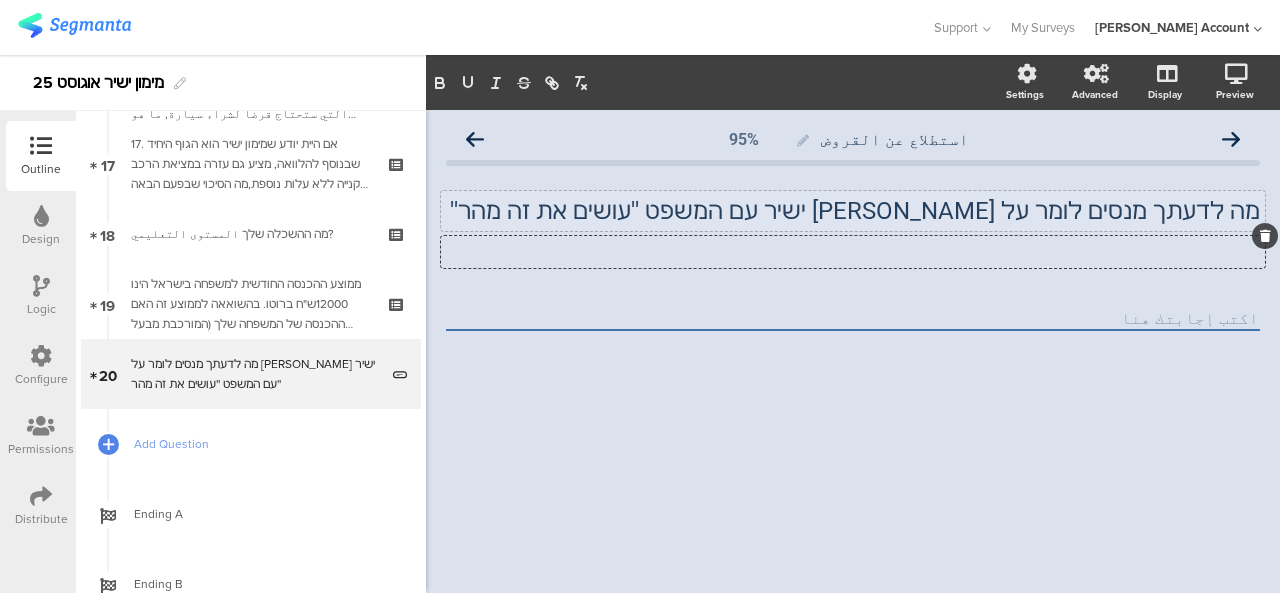 click on "מה לדעתך מנסים לומר על מימון ישיר עם המשפט ''עושים את זה מהר''
מה לדעתך מנסים לומר על מימון ישיר עם המשפט ''עושים את זה מהר''" 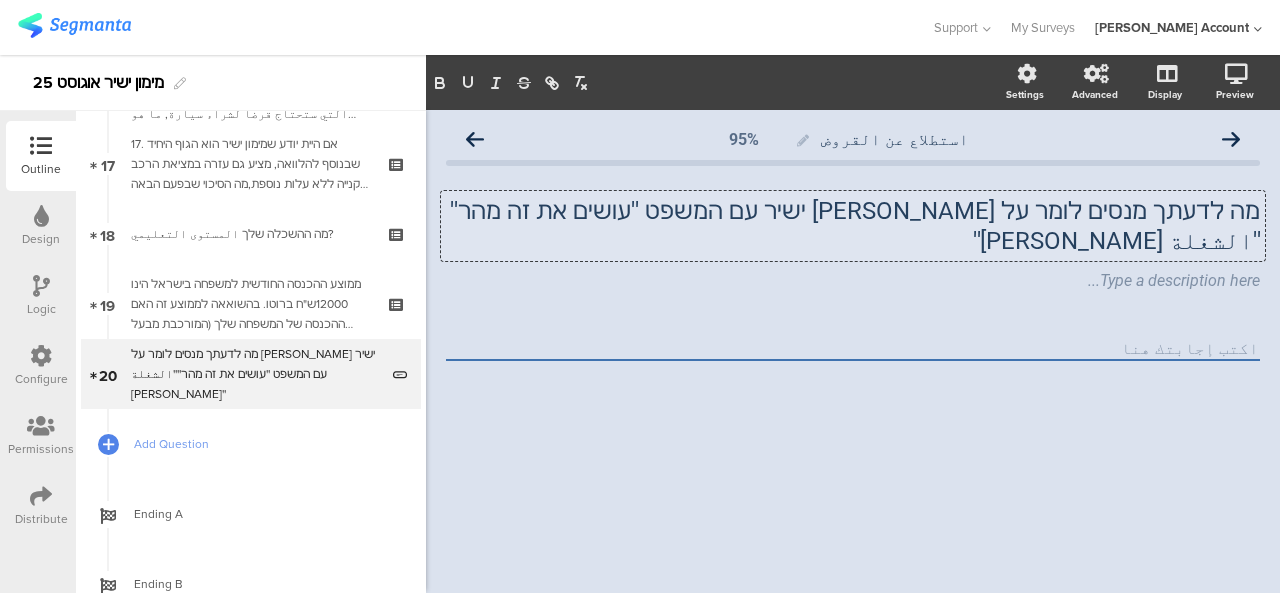 type 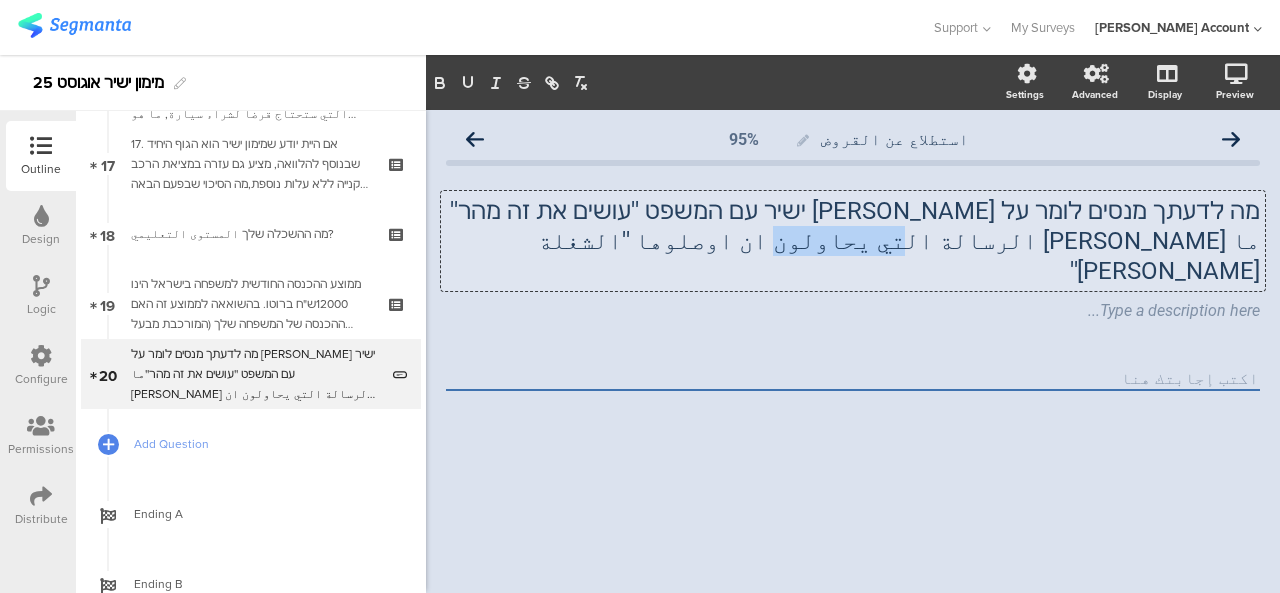 drag, startPoint x: 955, startPoint y: 247, endPoint x: 1042, endPoint y: 255, distance: 87.36704 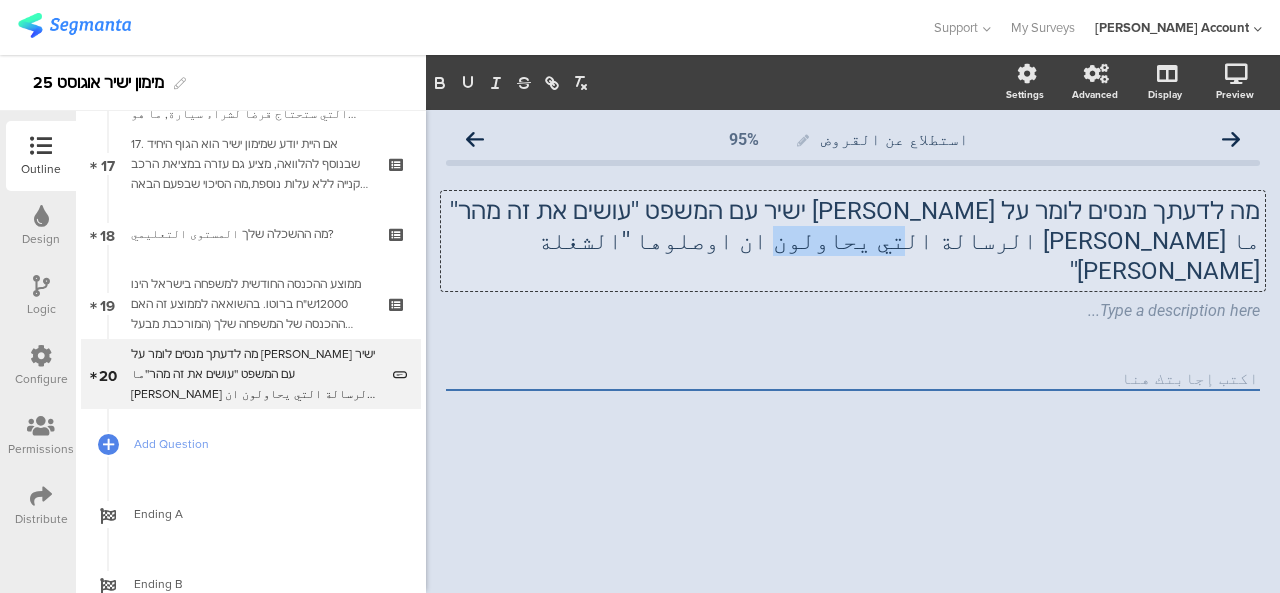 click on "ما هي الرسالة التي يحاولون ان اوصلوها ''الشغلة هوينة''" 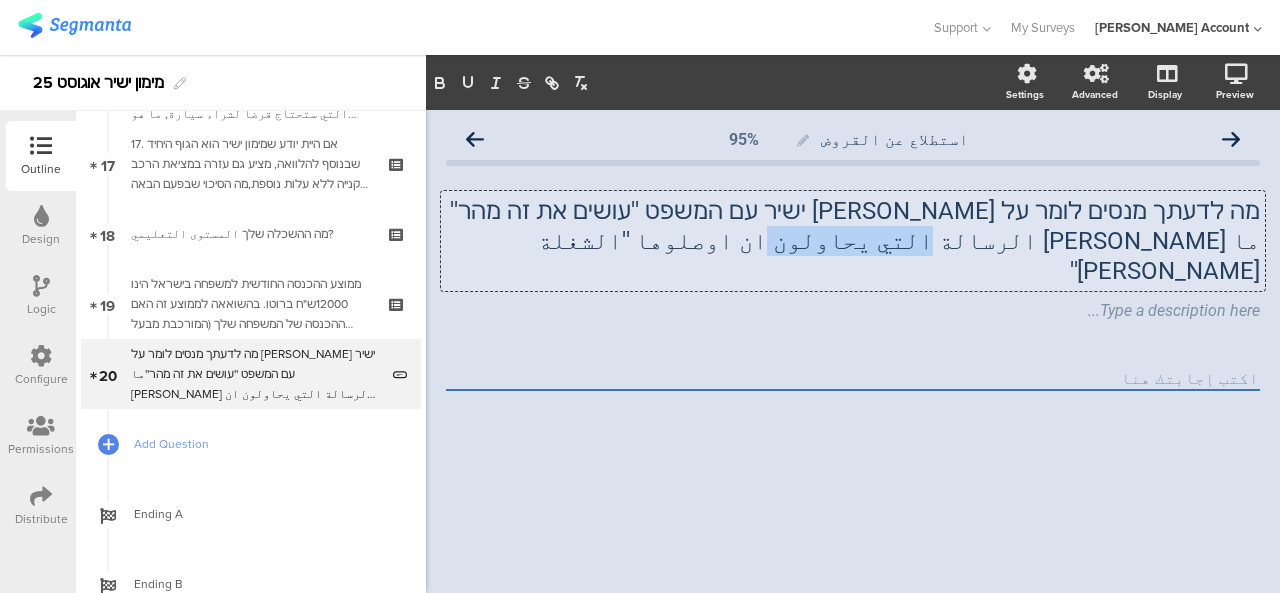 drag, startPoint x: 950, startPoint y: 241, endPoint x: 1065, endPoint y: 248, distance: 115.212845 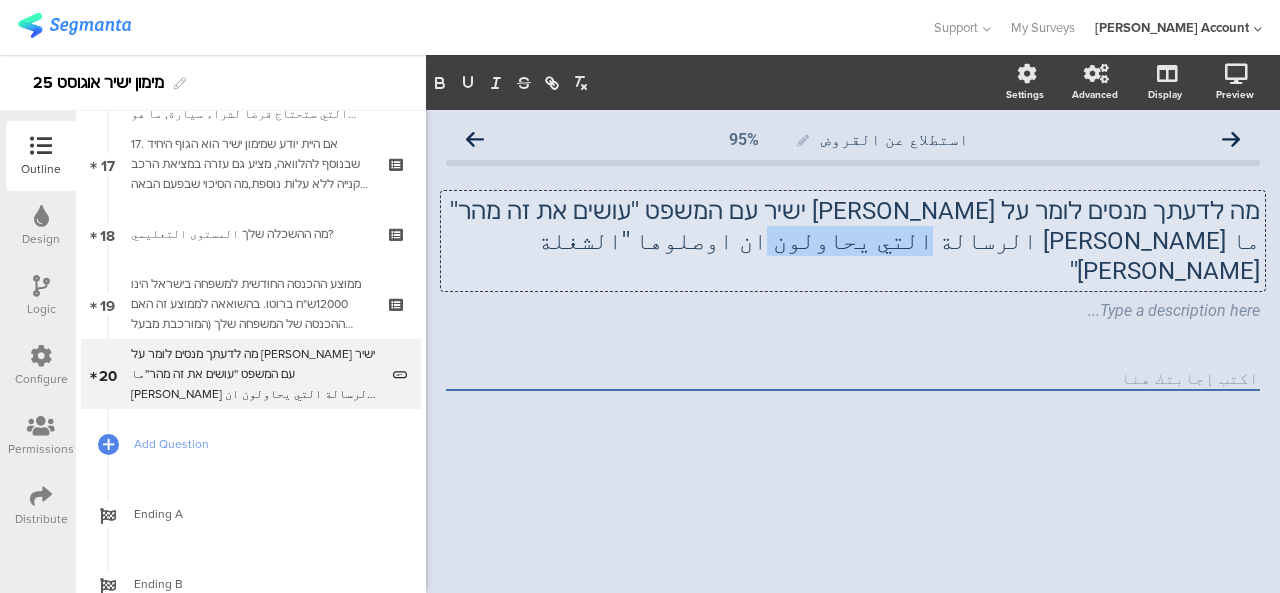 click on "ما هي الرسالة التي يحاولون ان اوصلوها ''الشغلة هوينة''" 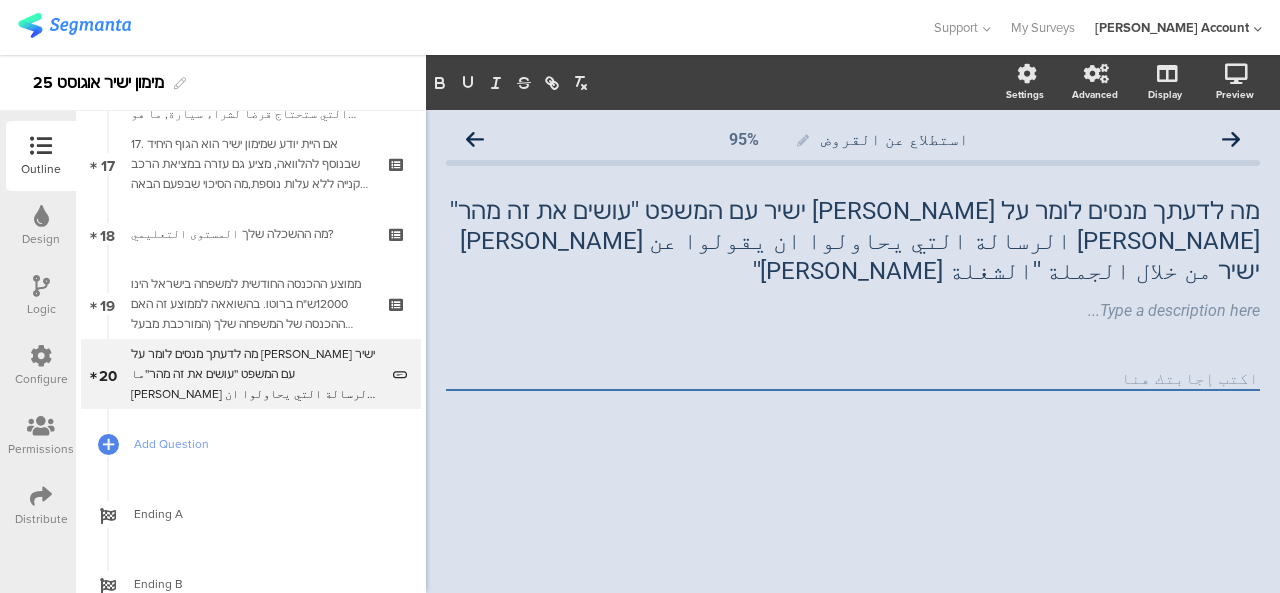 click 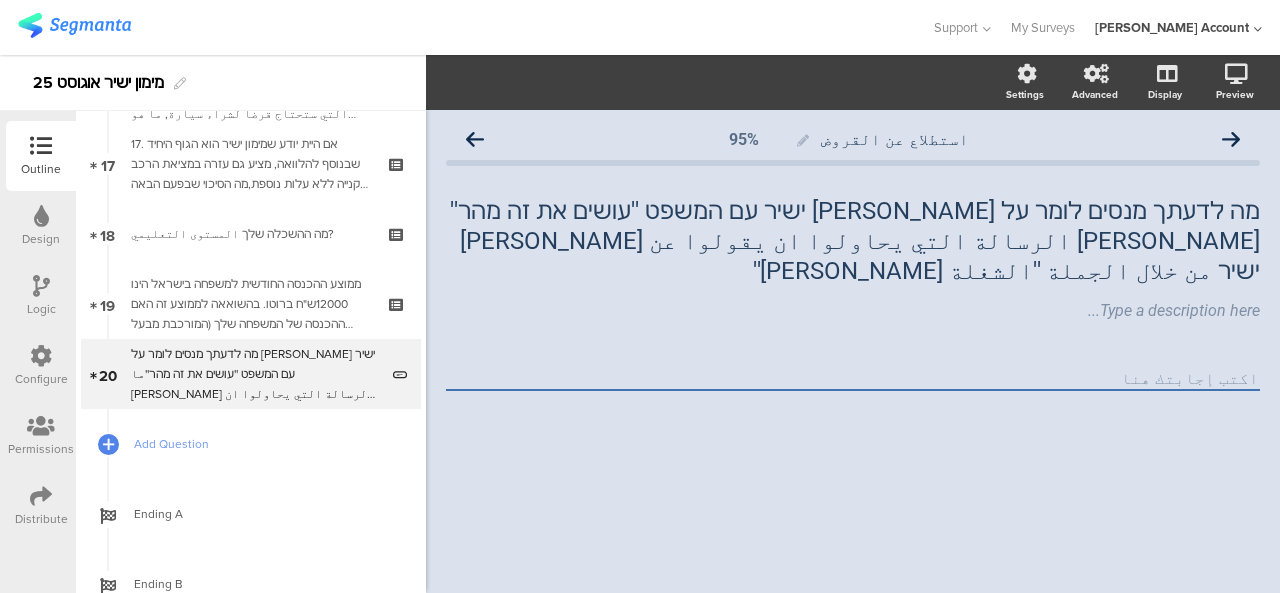 click 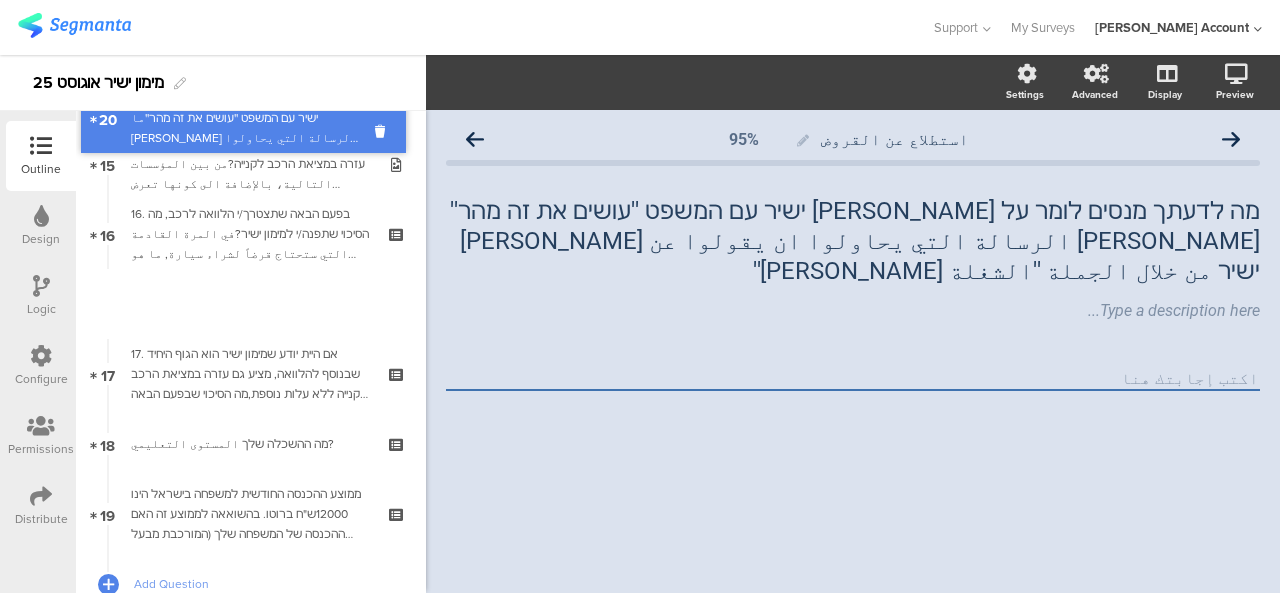 scroll, scrollTop: 922, scrollLeft: 0, axis: vertical 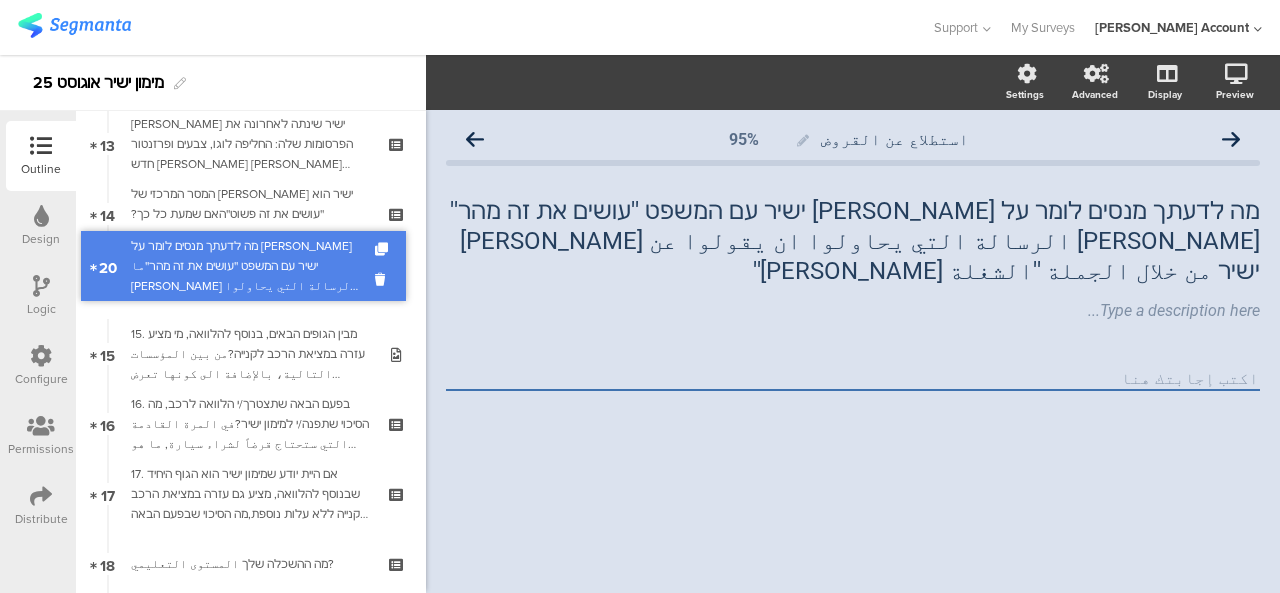 drag, startPoint x: 200, startPoint y: 353, endPoint x: 256, endPoint y: 245, distance: 121.65525 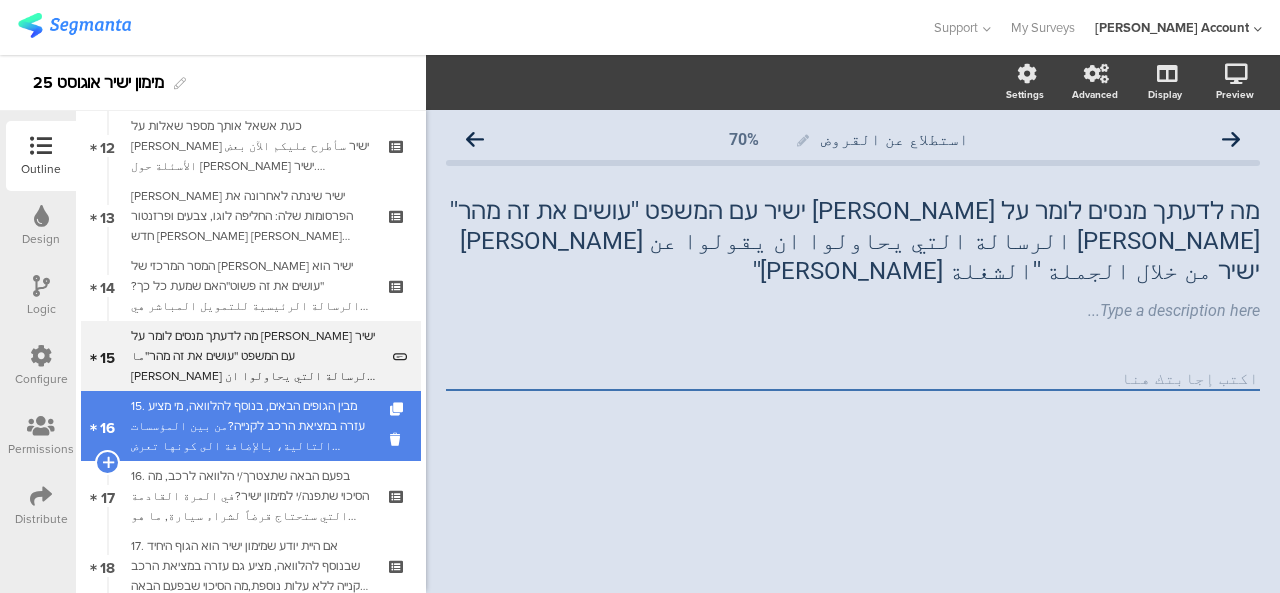 scroll, scrollTop: 822, scrollLeft: 0, axis: vertical 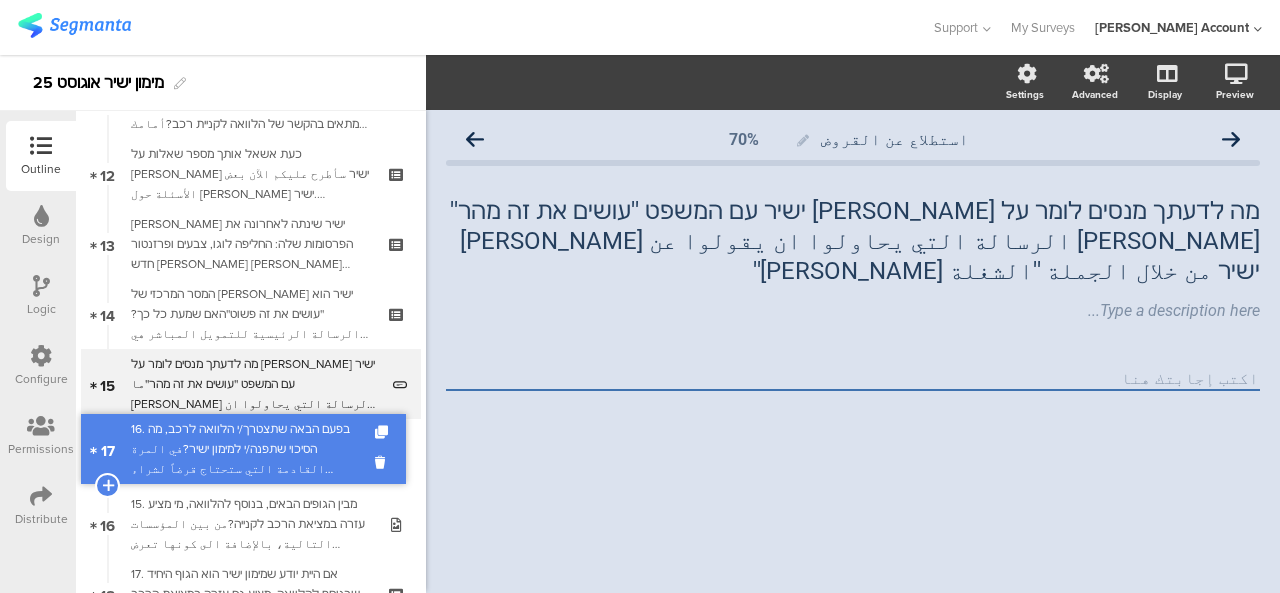 drag, startPoint x: 266, startPoint y: 509, endPoint x: 260, endPoint y: 434, distance: 75.23962 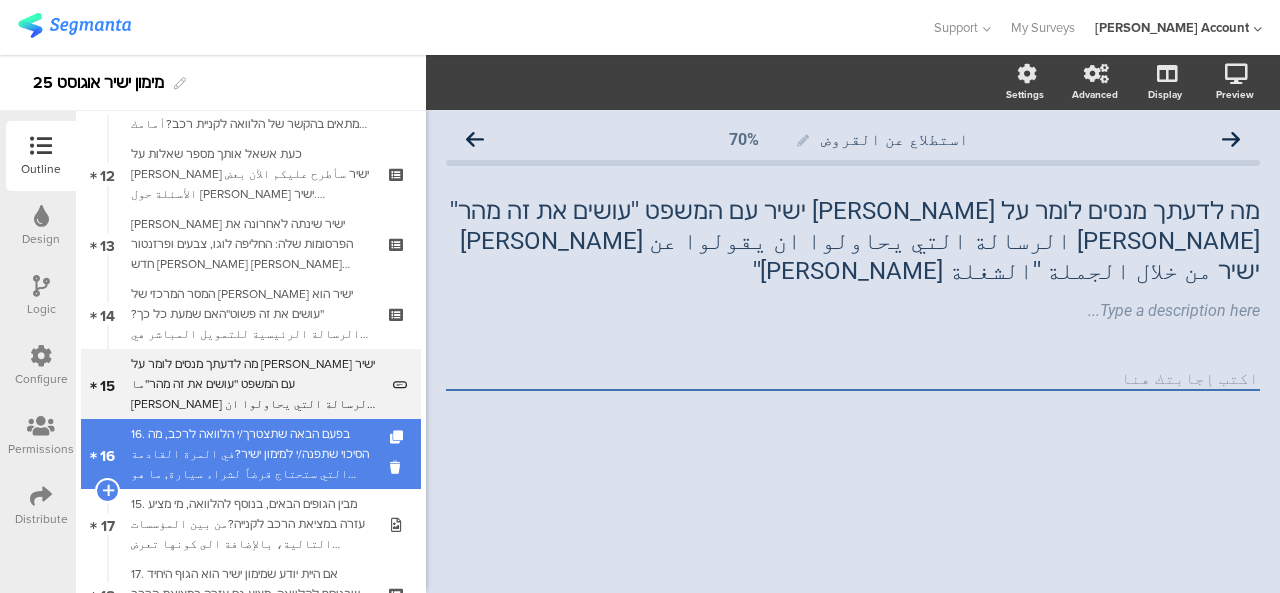 click on "16.	בפעם הבאה שתצטרך/י הלוואה לרכב, מה הסיכוי שתפנה/י למימון ישיר?في المرة القادمة التي ستحتاج قرضاً لشراء سيارة, ما هو الاحتمال ان تتوجه الى "ميمون يشير" מימון ישיר?" at bounding box center [250, 454] 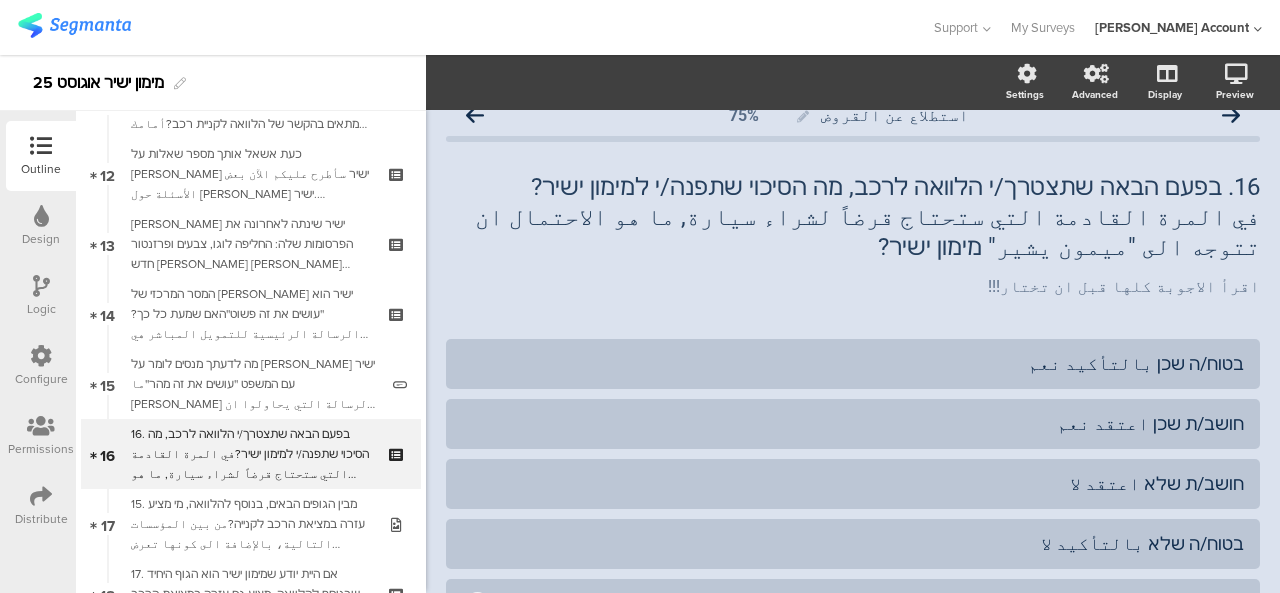 scroll, scrollTop: 0, scrollLeft: 0, axis: both 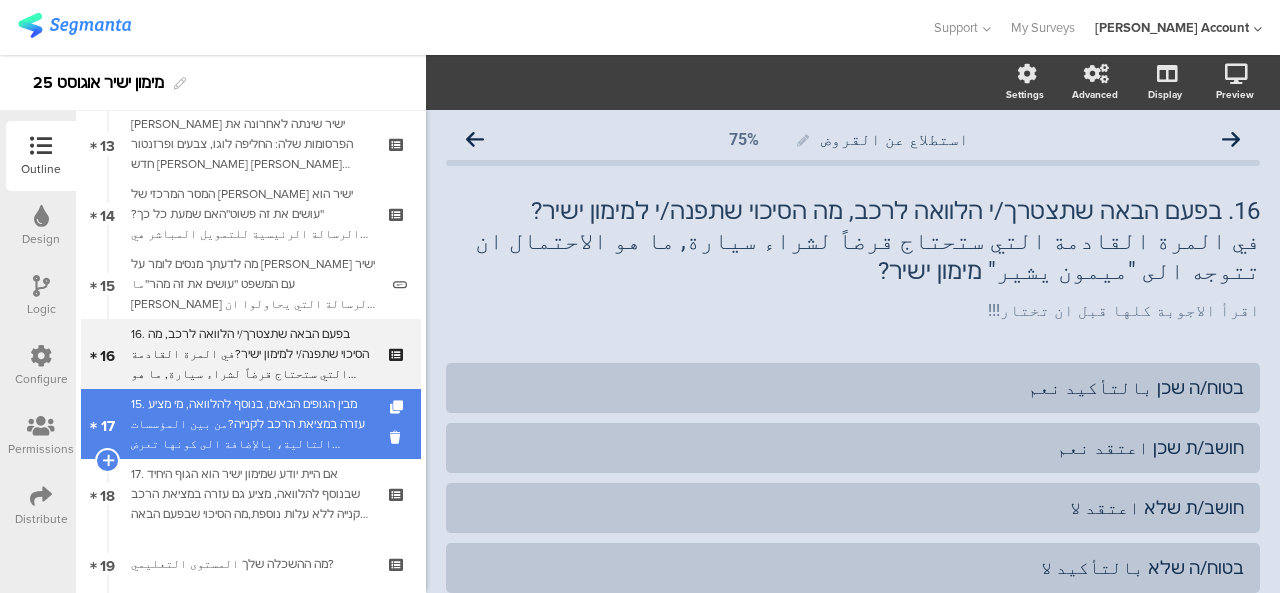 click on "15.	מבין הגופים הבאים, בנוסף להלוואה, מי מציע עזרה במציאת הרכב לקנייה?من بين المؤسسات التالية، بالإضافة الى كونها تعرض القروض، اي منها تعرض مساعدة بالبحث عن سيارة للشّراء؟" at bounding box center [250, 424] 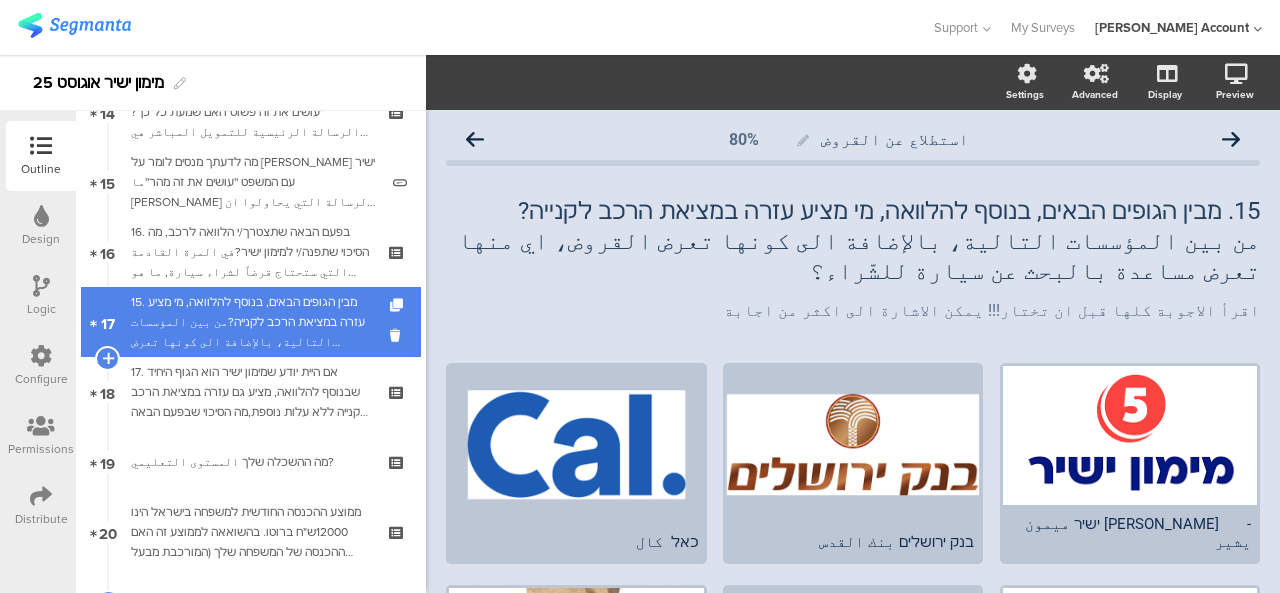 scroll, scrollTop: 1122, scrollLeft: 0, axis: vertical 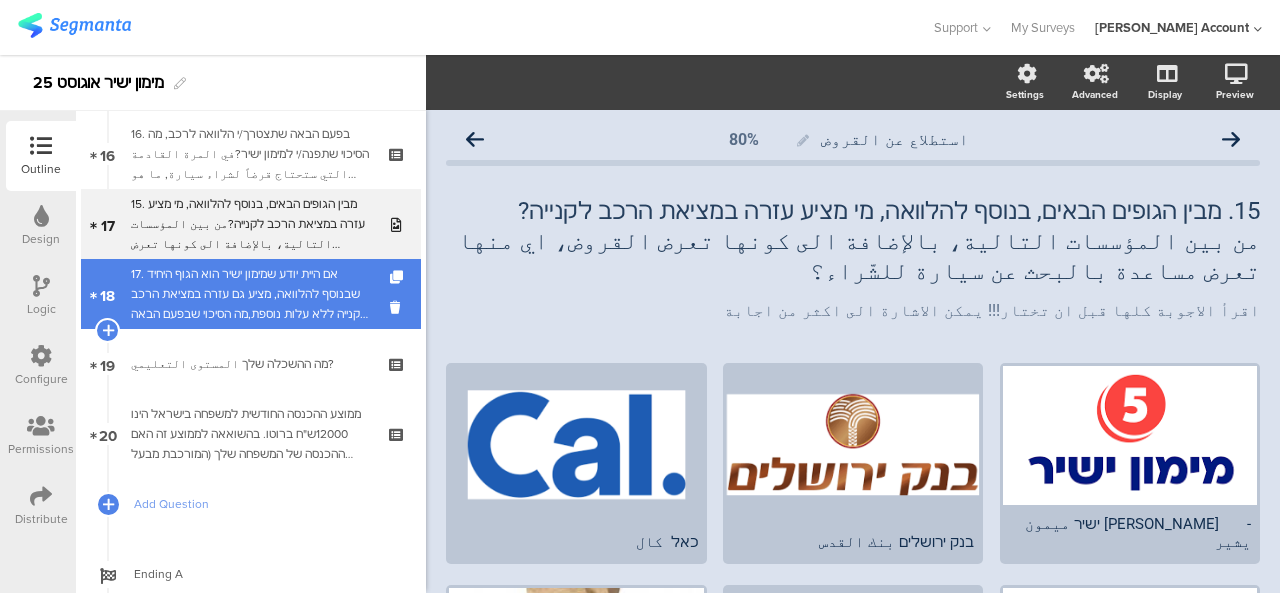 click on "17.	אם היית יודע שמימון ישיר הוא הגוף היחיד שבנוסף להלוואה, מציע גם עזרה במציאת הרכב לקנייה ללא עלות נוספת,מה הסיכוי שבפעם הבאה שתצטרך/י הלוואה לקניית רכב תפנה/י למימון ישיר?اذا كنت تعلم ان מימון ישיר "ميمون يشير" هو المؤسسة الوحيدة، بالإضافة الى اعطاء القروض, فإنها تعرض عليك المساعدة بالبحث عن سيارات للبيع بدون تكلفة إضافية.ما هو الاحتمال ان تتوجه الى "ميمون يشير" מימון ישיר في المرة القادمة التي ستحتاج قرضاً لشراء سيارة؟" at bounding box center (250, 294) 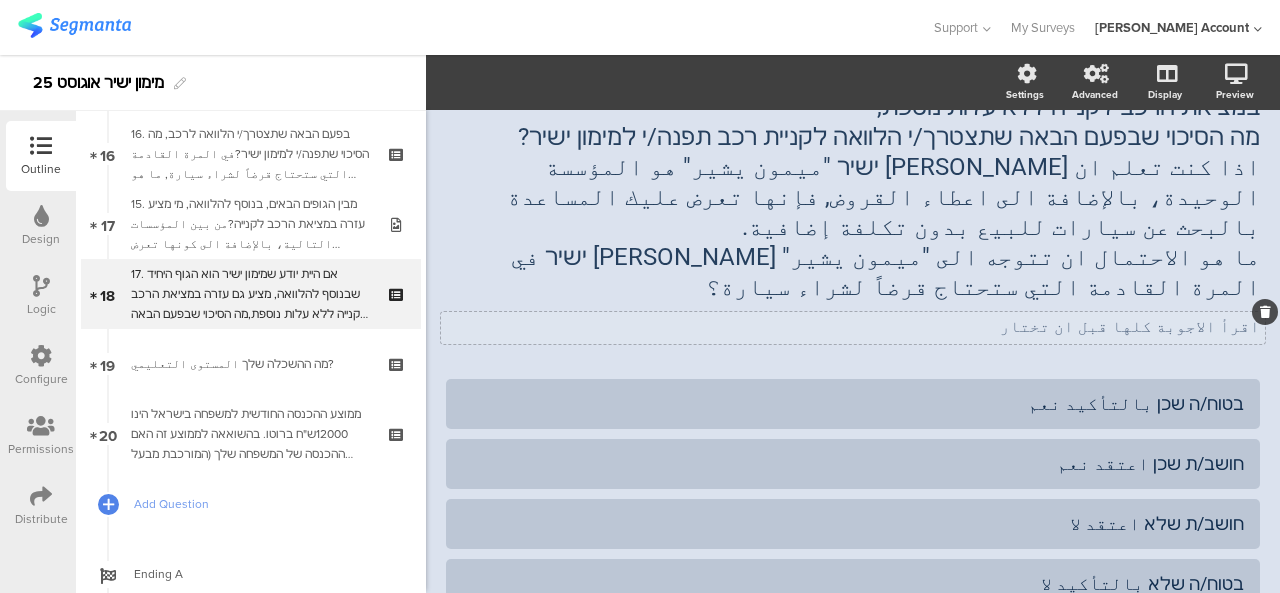scroll, scrollTop: 0, scrollLeft: 0, axis: both 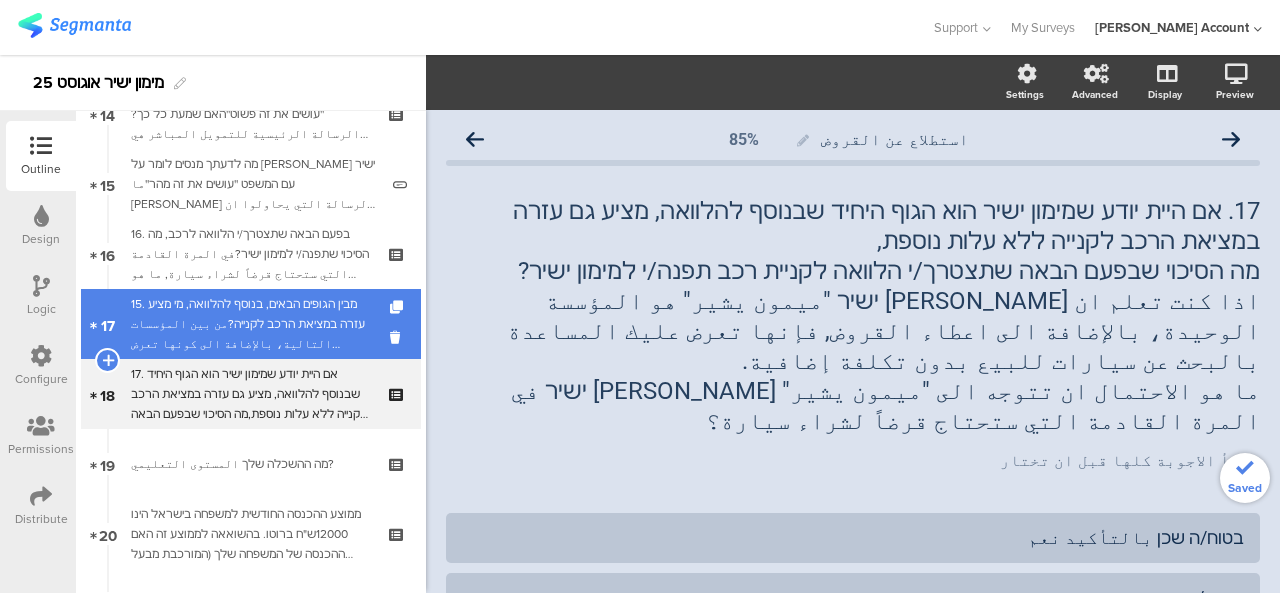 click on "15.	מבין הגופים הבאים, בנוסף להלוואה, מי מציע עזרה במציאת הרכב לקנייה?من بين المؤسسات التالية، بالإضافة الى كونها تعرض القروض، اي منها تعرض مساعدة بالبحث عن سيارة للشّراء؟" at bounding box center (250, 324) 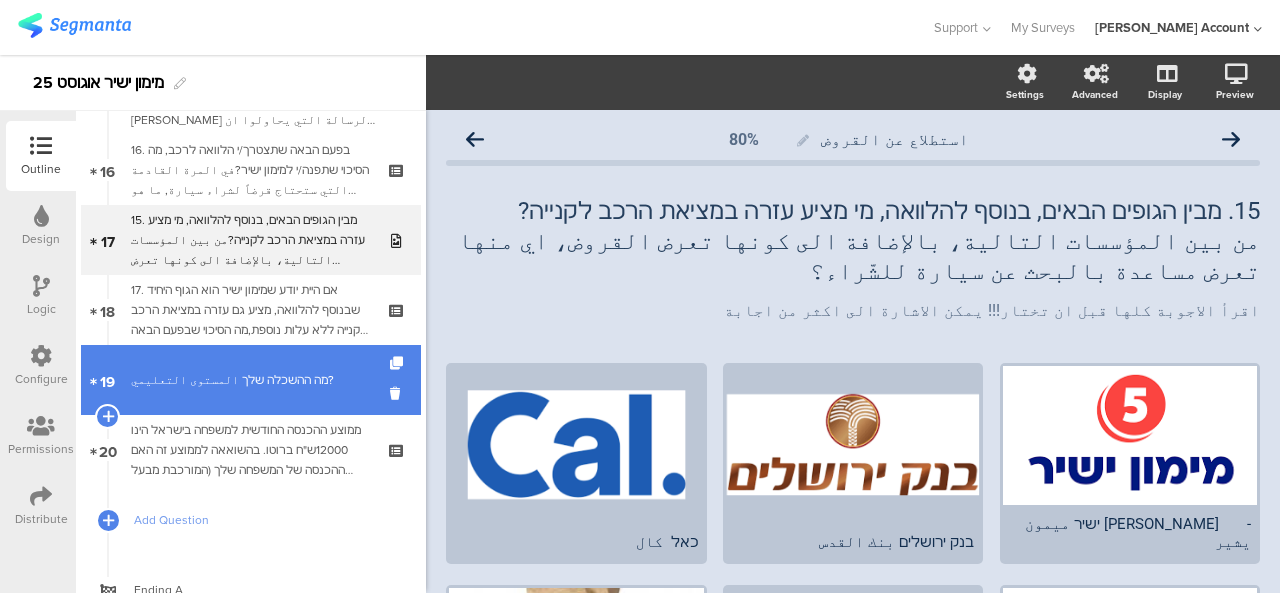 scroll, scrollTop: 1122, scrollLeft: 0, axis: vertical 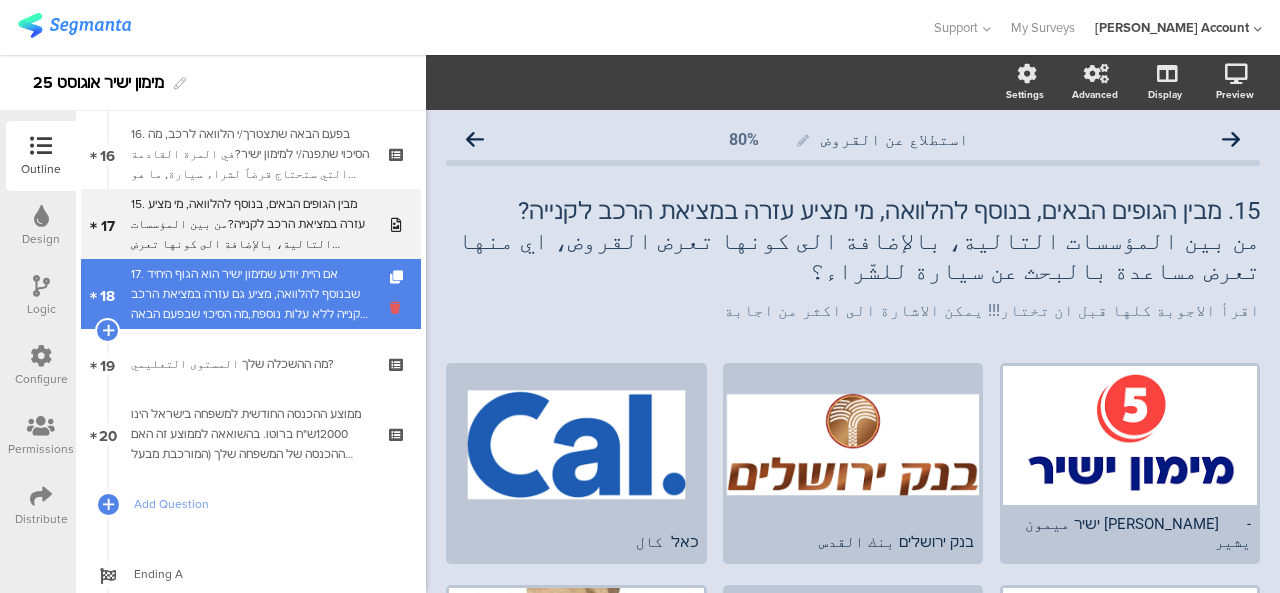 click at bounding box center (398, 307) 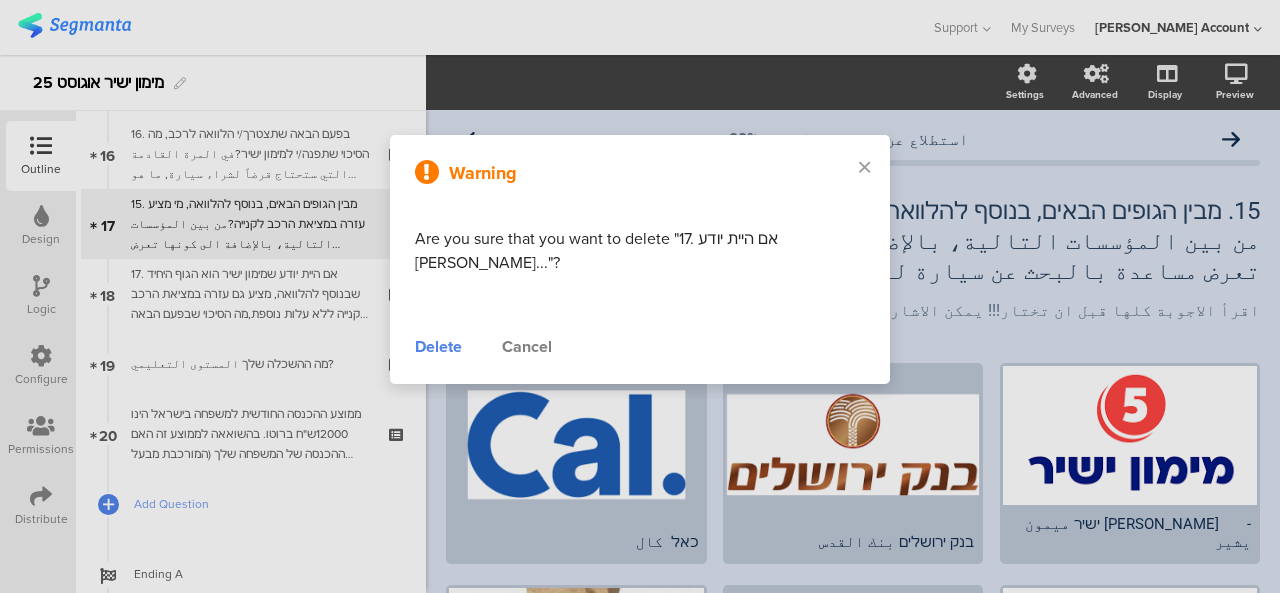 click on "Delete" at bounding box center (438, 347) 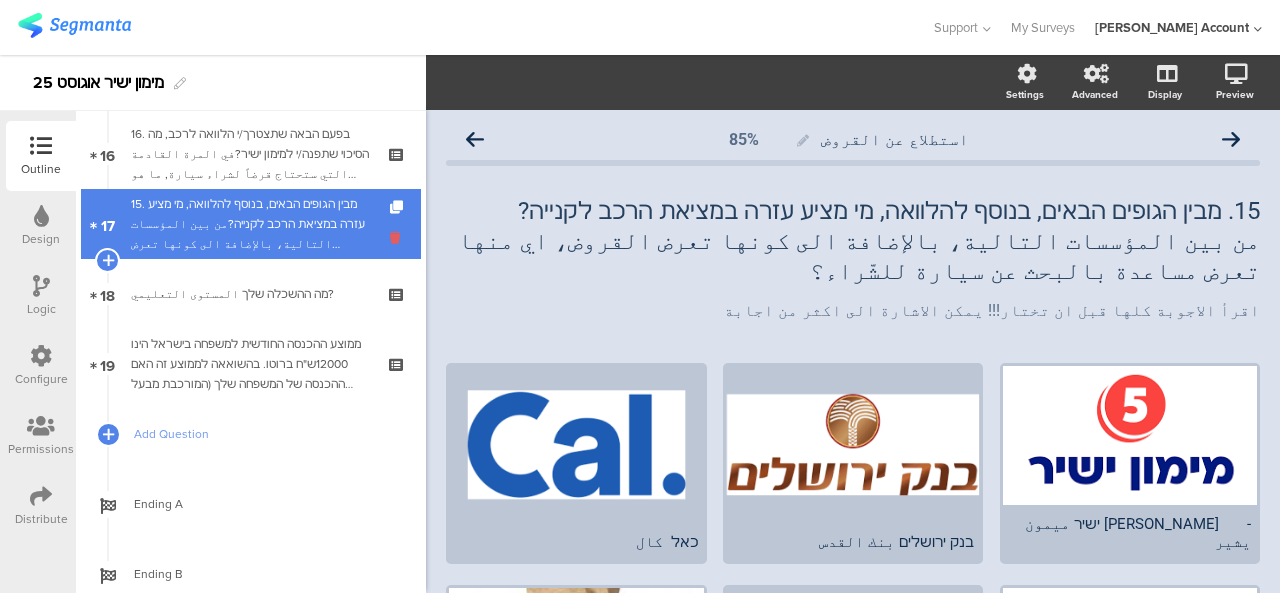 click at bounding box center (398, 237) 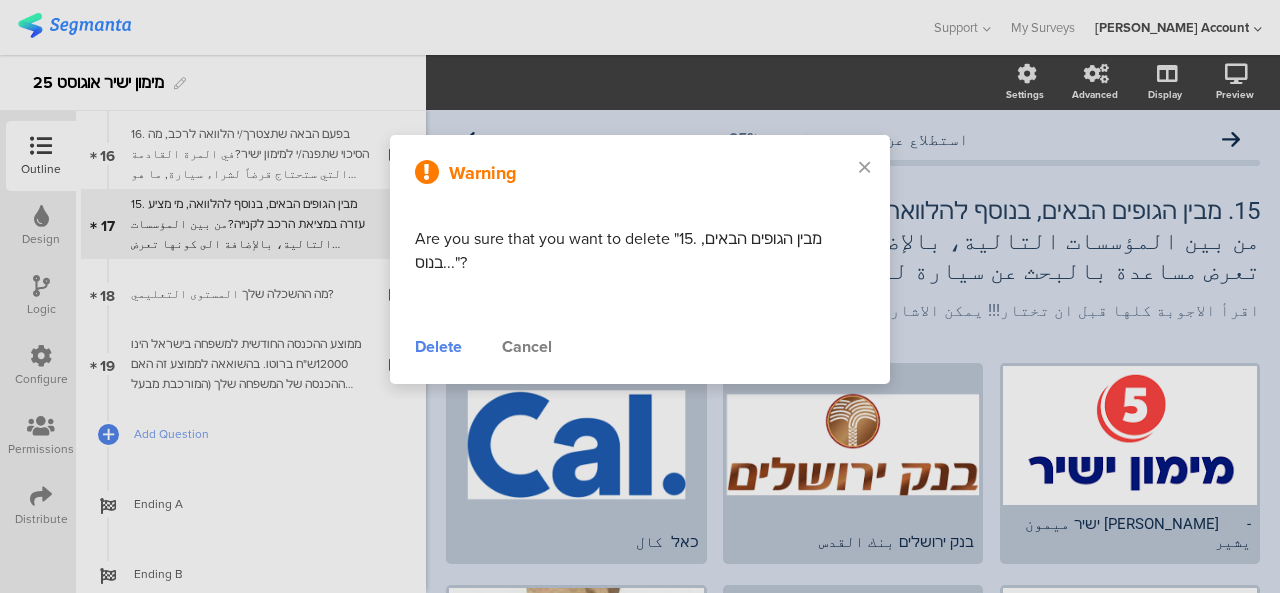 click on "Delete" at bounding box center (438, 347) 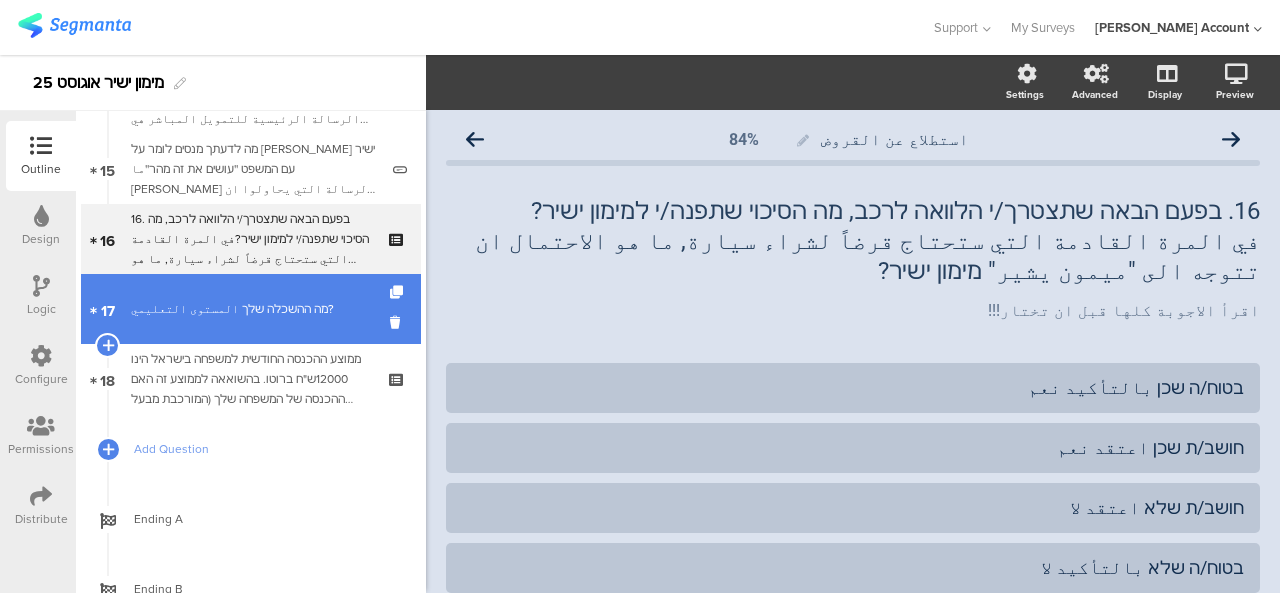scroll, scrollTop: 1012, scrollLeft: 0, axis: vertical 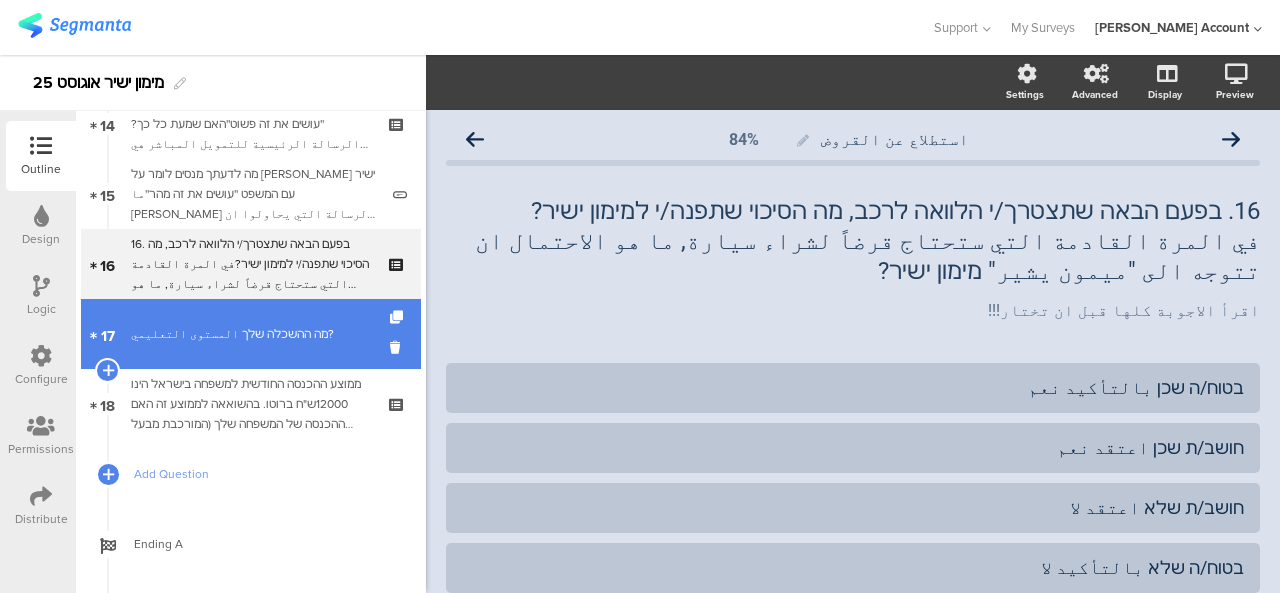 click on "מה ההשכלה שלך المستوى التعليمي?" at bounding box center (250, 334) 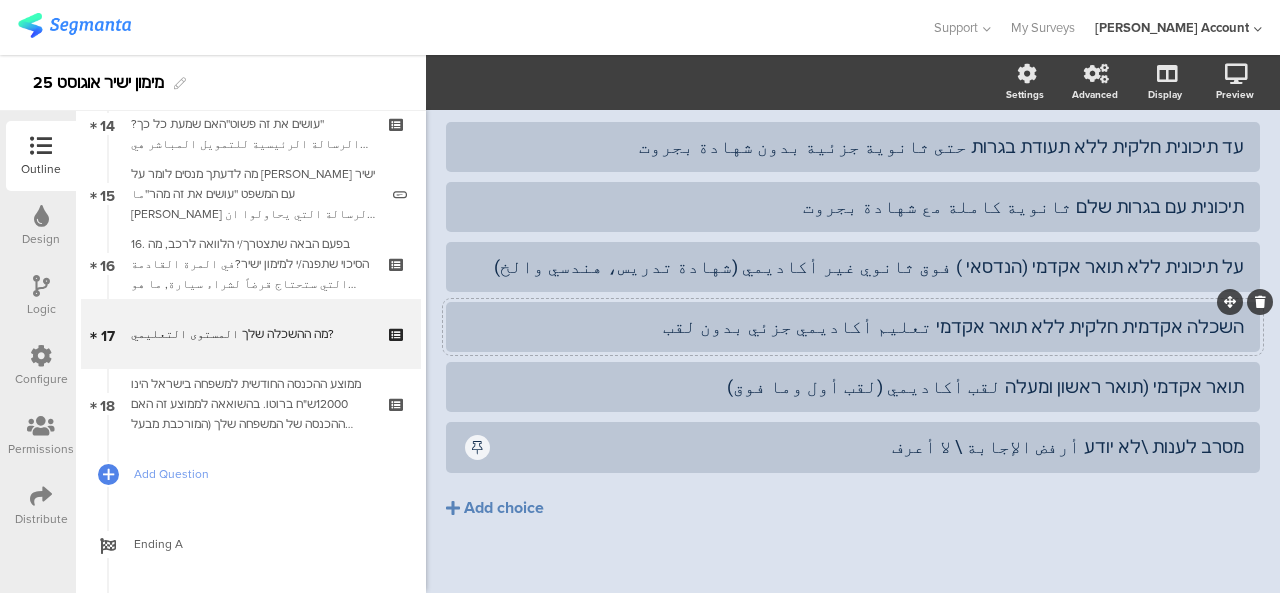 scroll, scrollTop: 163, scrollLeft: 0, axis: vertical 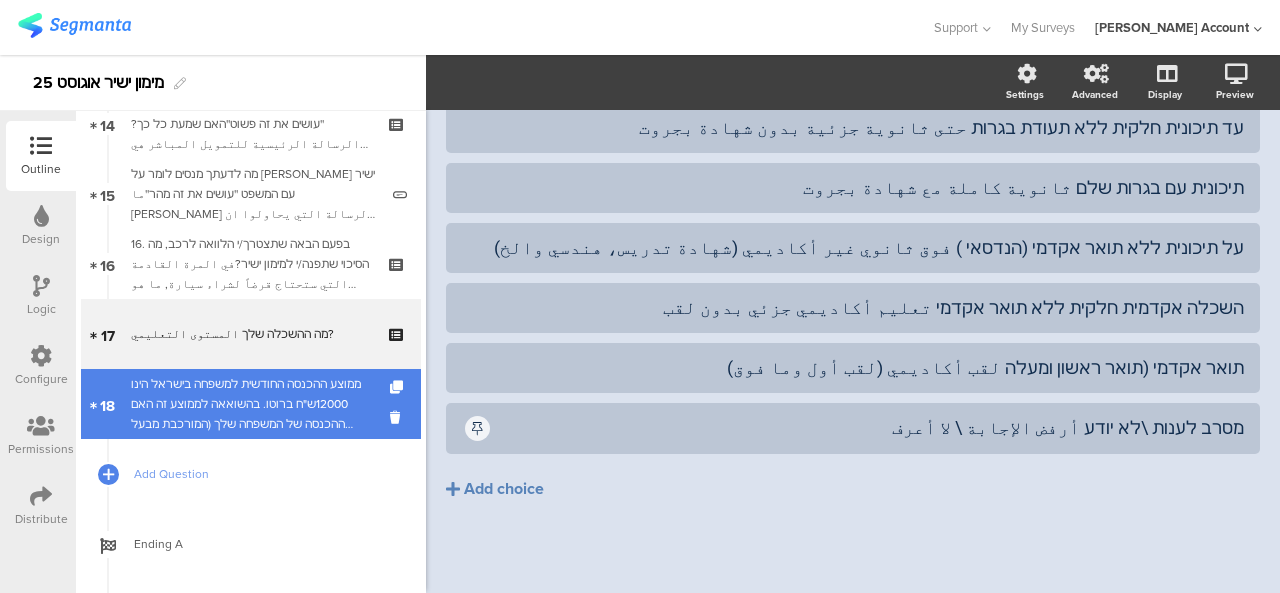 click on "ממוצע ההכנסה החודשית למשפחה בישראל הינו 12000ש"ח ברוטו. בהשואאה לממוצע זה האם ההכנסה של המשפחה שלך (המורכבת מבעל ואישה) הוא: معدل الدخل الشهري للأسرة الواحدة في إسرائيل هو 12000 شاقل (غير صافي). مقارنةً بهذا المعدل، هل دخل اسرتك (المكونة من زوجين) هو:" at bounding box center (250, 404) 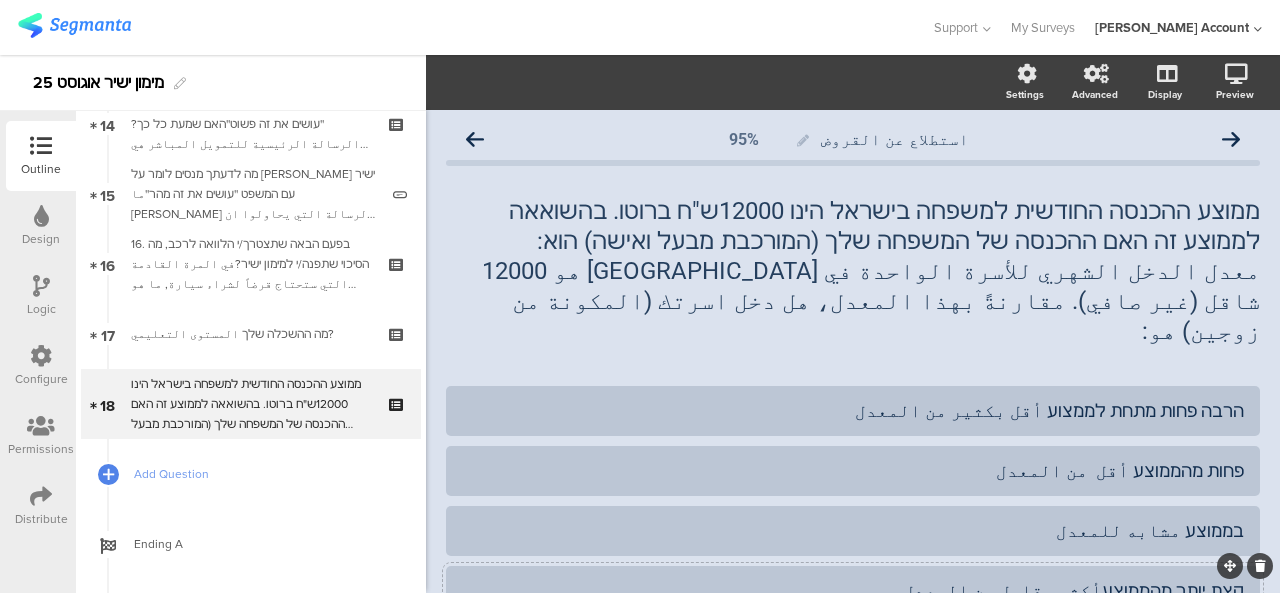 scroll, scrollTop: 0, scrollLeft: 0, axis: both 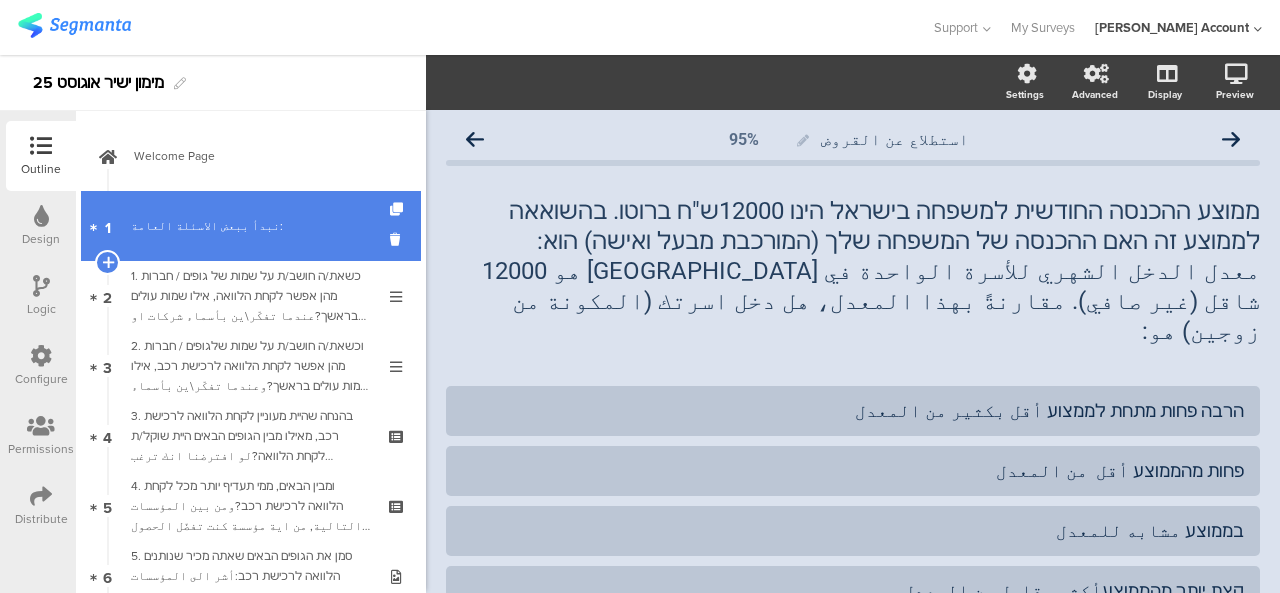 click on "نبدأ ببعض الاسئلة العامة:" at bounding box center [250, 226] 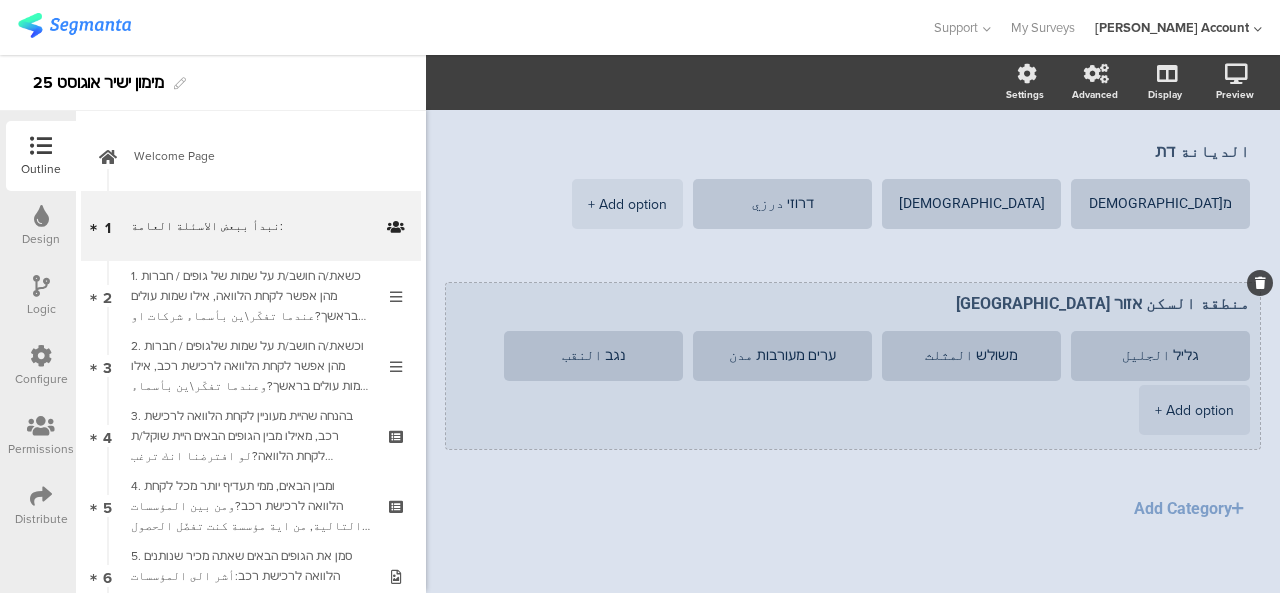 scroll, scrollTop: 544, scrollLeft: 0, axis: vertical 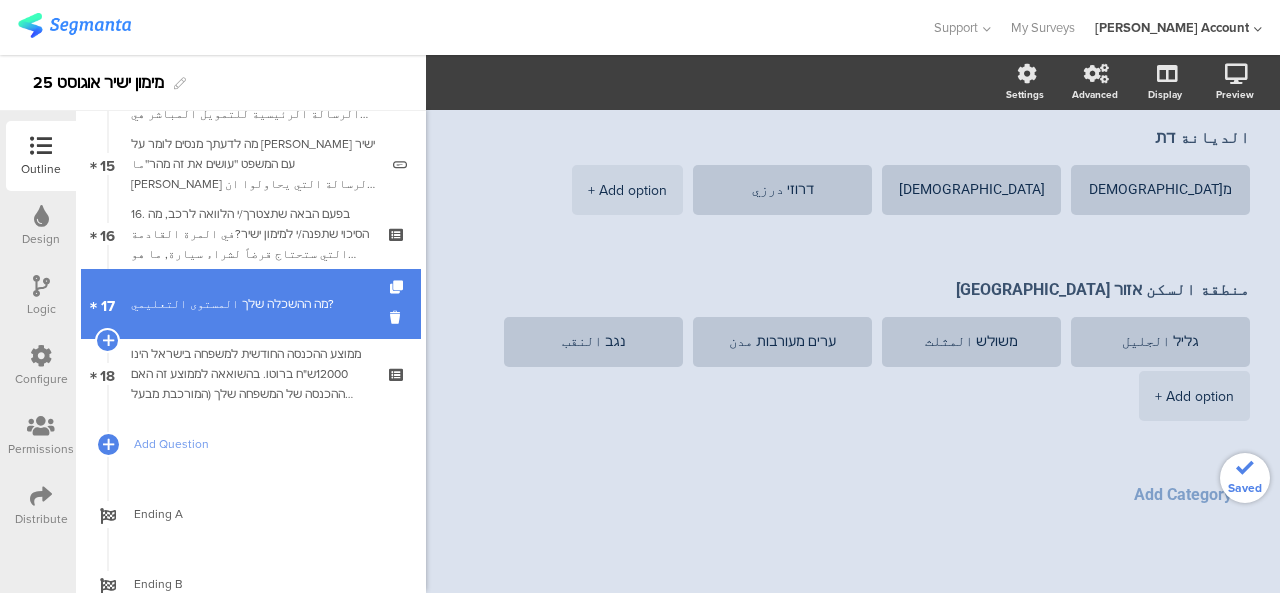 click on "מה ההשכלה שלך المستوى التعليمي?" at bounding box center [250, 304] 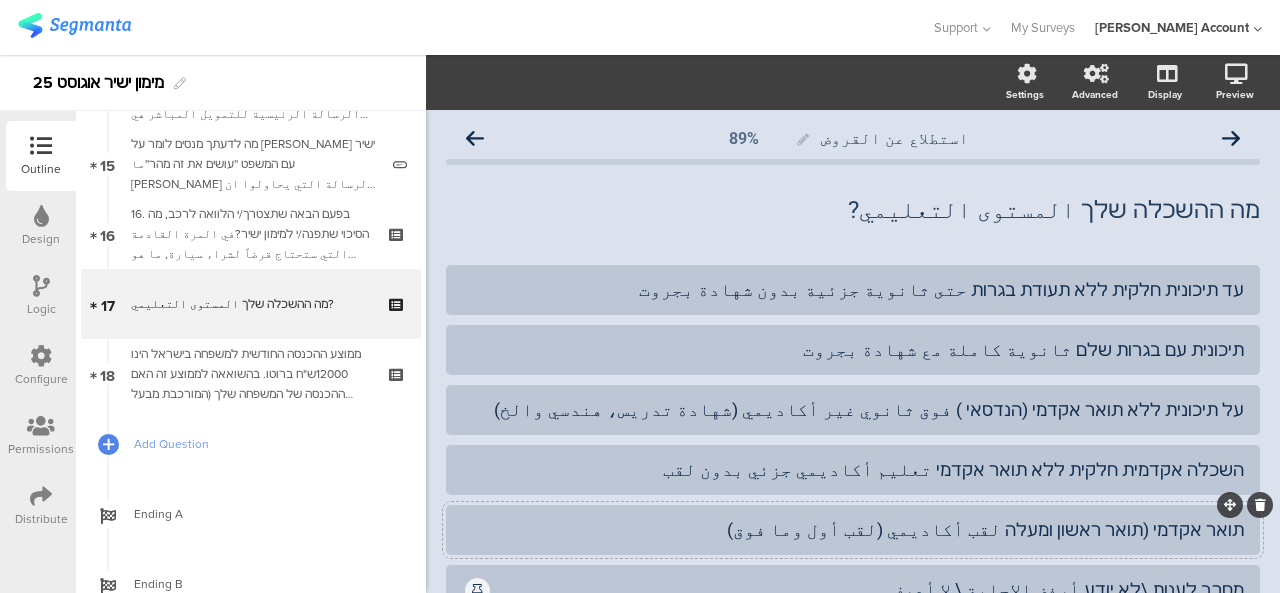 scroll, scrollTop: 0, scrollLeft: 0, axis: both 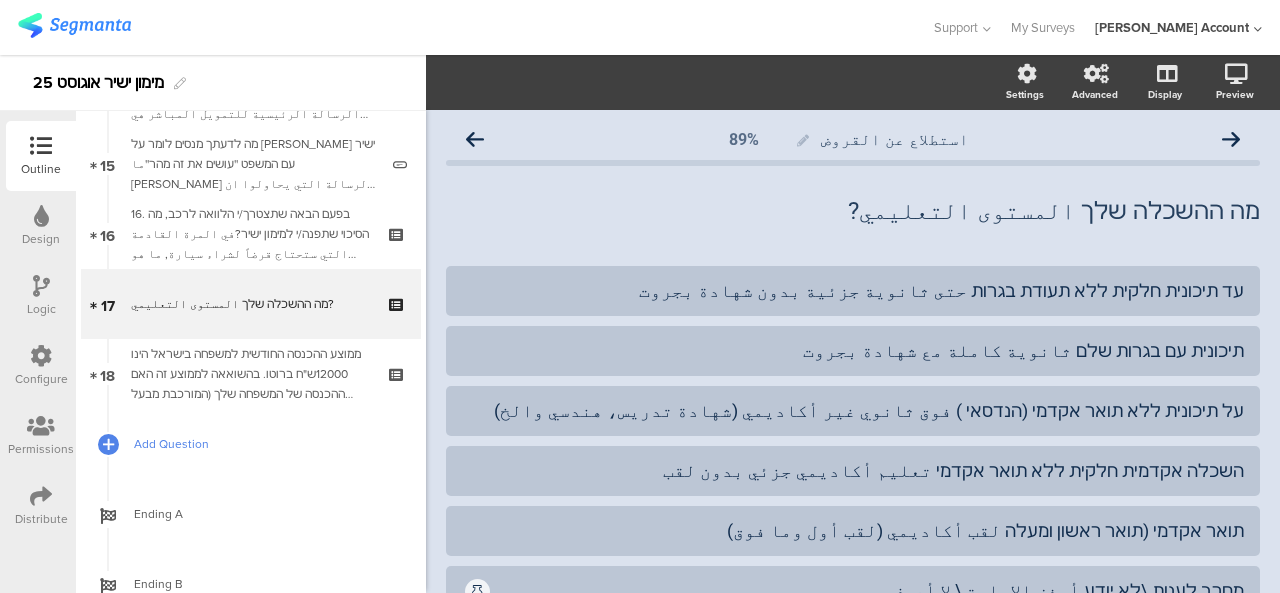 click on "Add Question" at bounding box center [262, 444] 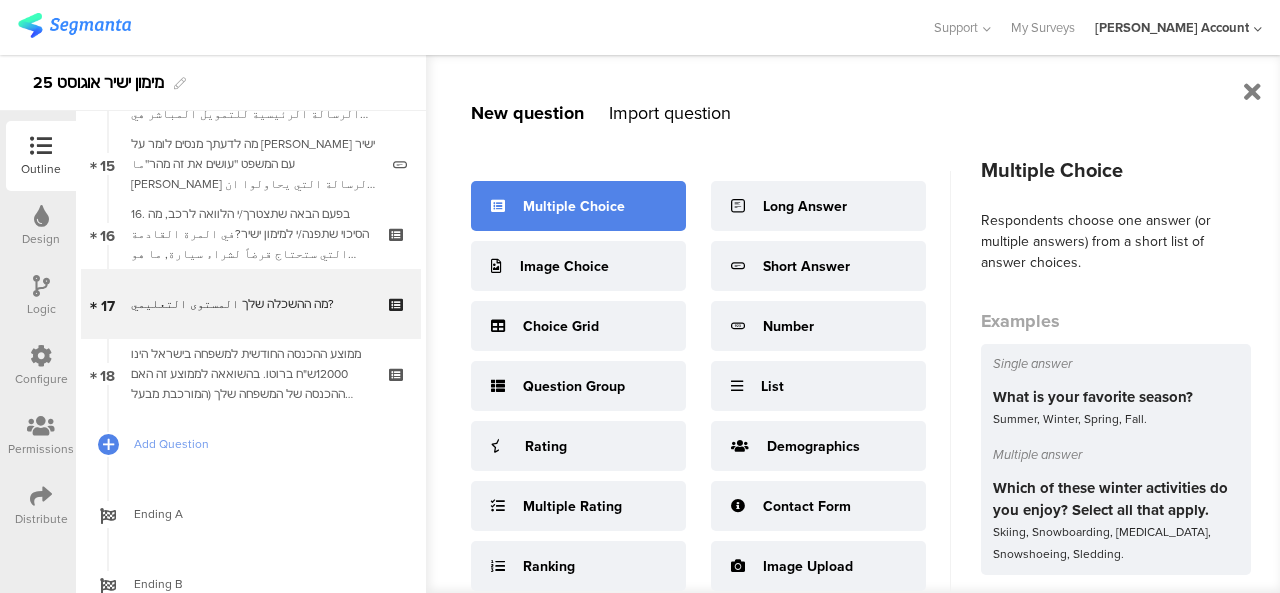 click on "Multiple Choice" at bounding box center (578, 206) 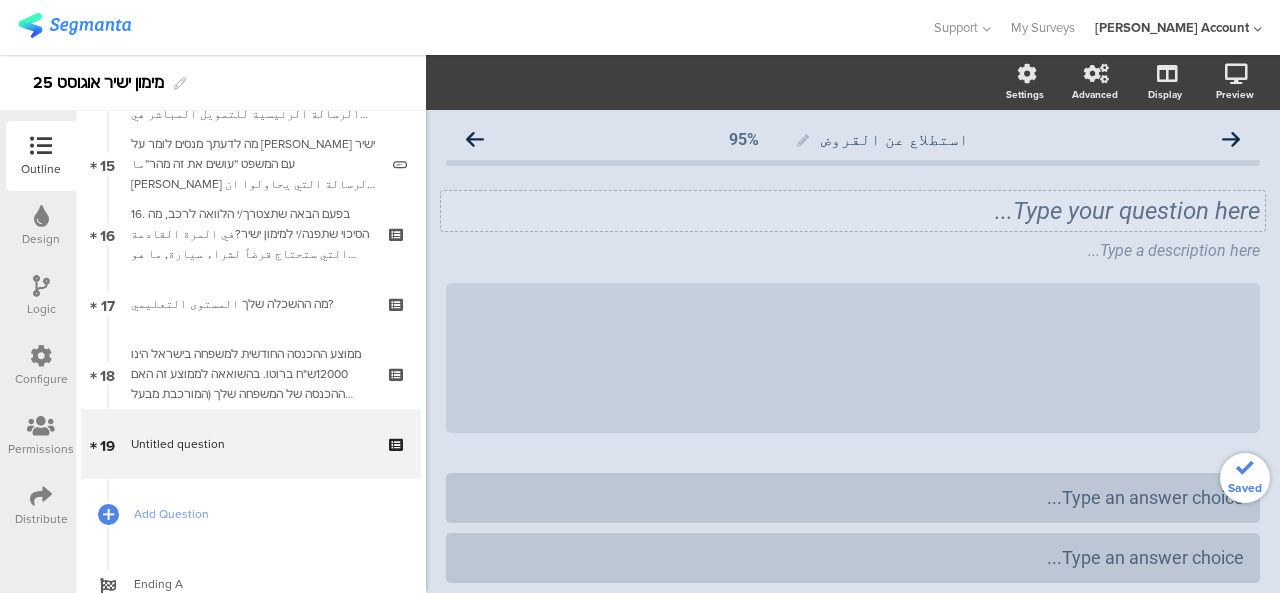 click on "Type your question here..." 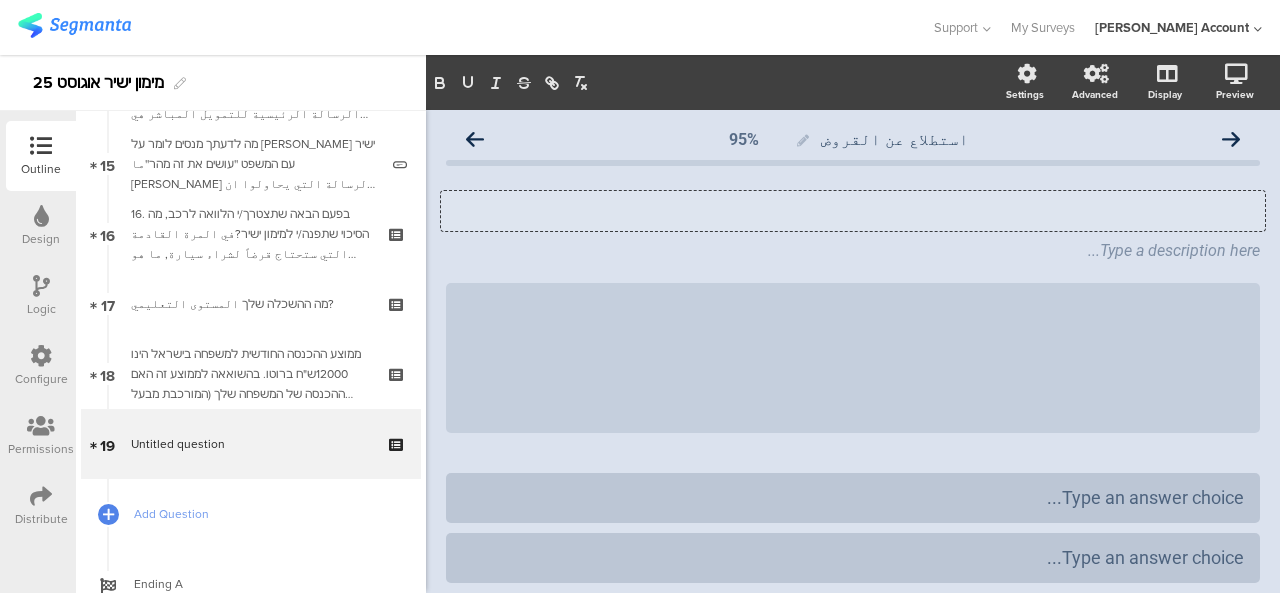 click on "Type your question here..." 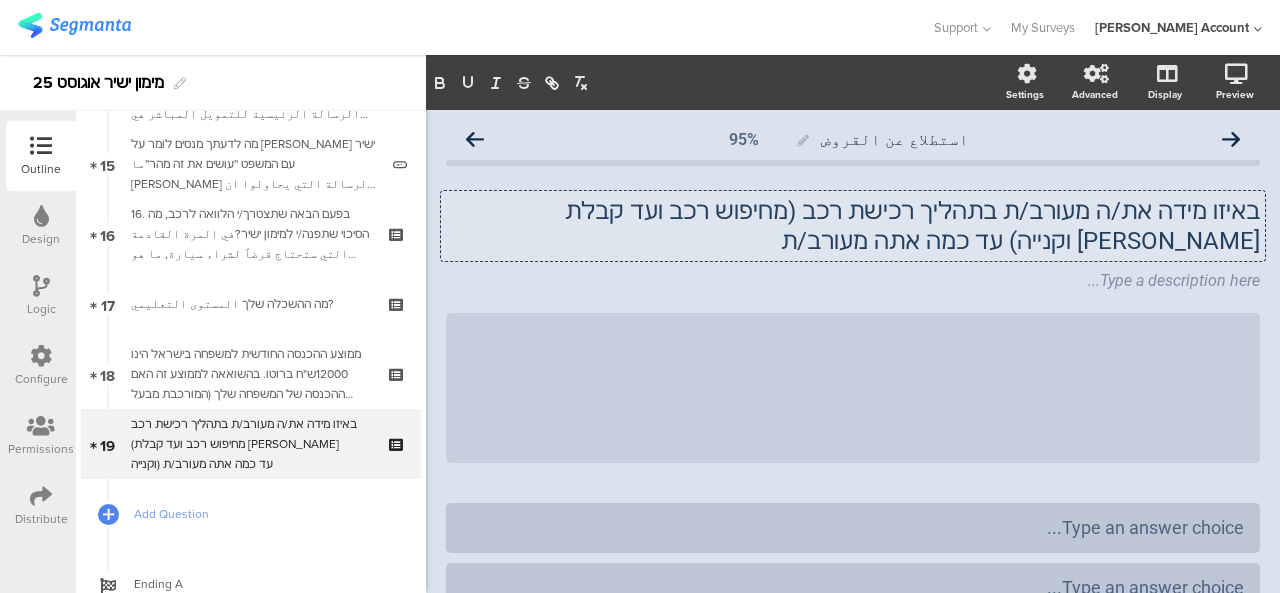 click on "באיזו מידה את/ה מעורב/ת בתהליך רכישת רכב (מחיפוש רכב ועד קבלת מימון וקנייה) עד כמה אתה מעורב/ת" 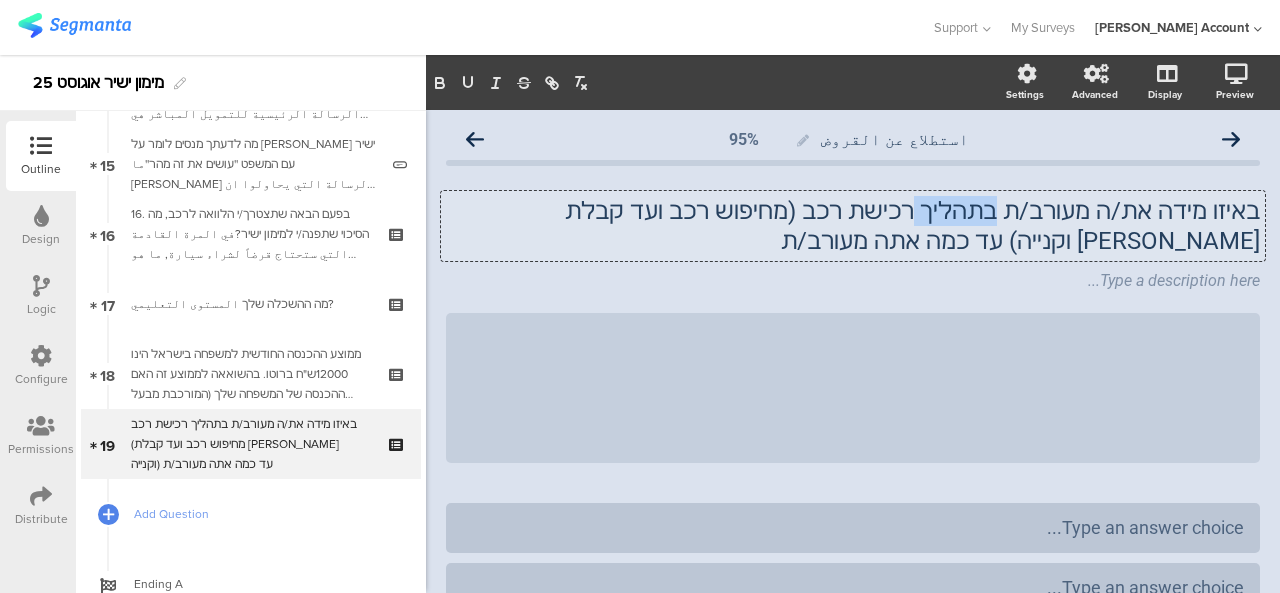 click on "באיזו מידה את/ה מעורב/ת בתהליך רכישת רכב (מחיפוש רכב ועד קבלת מימון וקנייה) עד כמה אתה מעורב/ת" 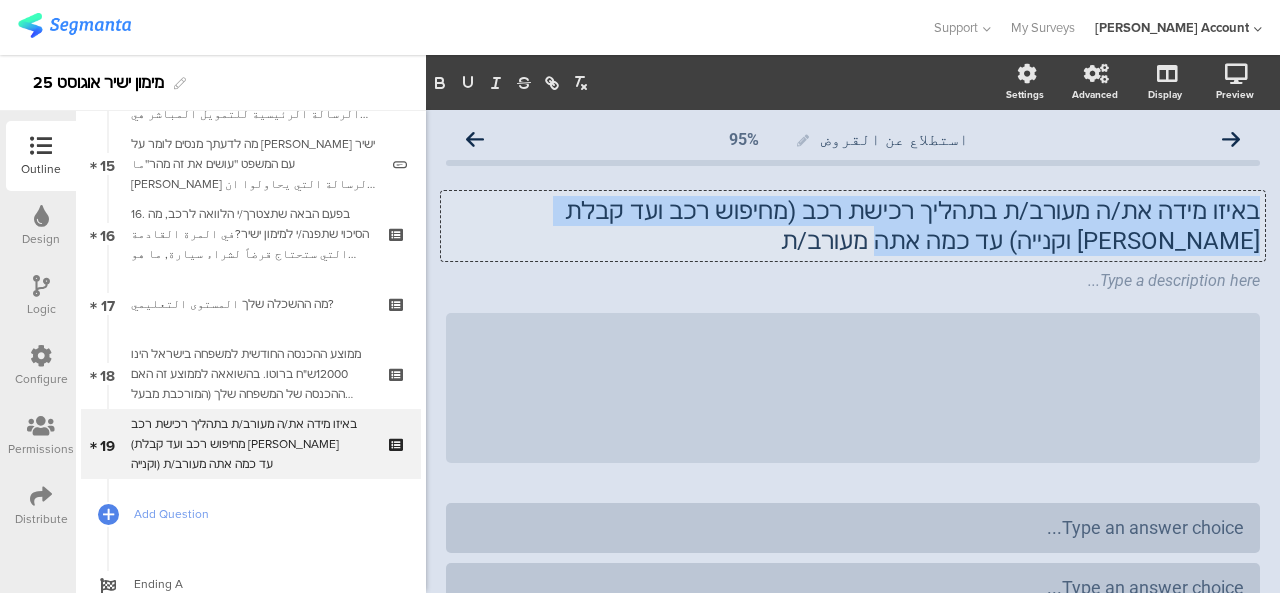 click on "באיזו מידה את/ה מעורב/ת בתהליך רכישת רכב (מחיפוש רכב ועד קבלת מימון וקנייה) עד כמה אתה מעורב/ת" 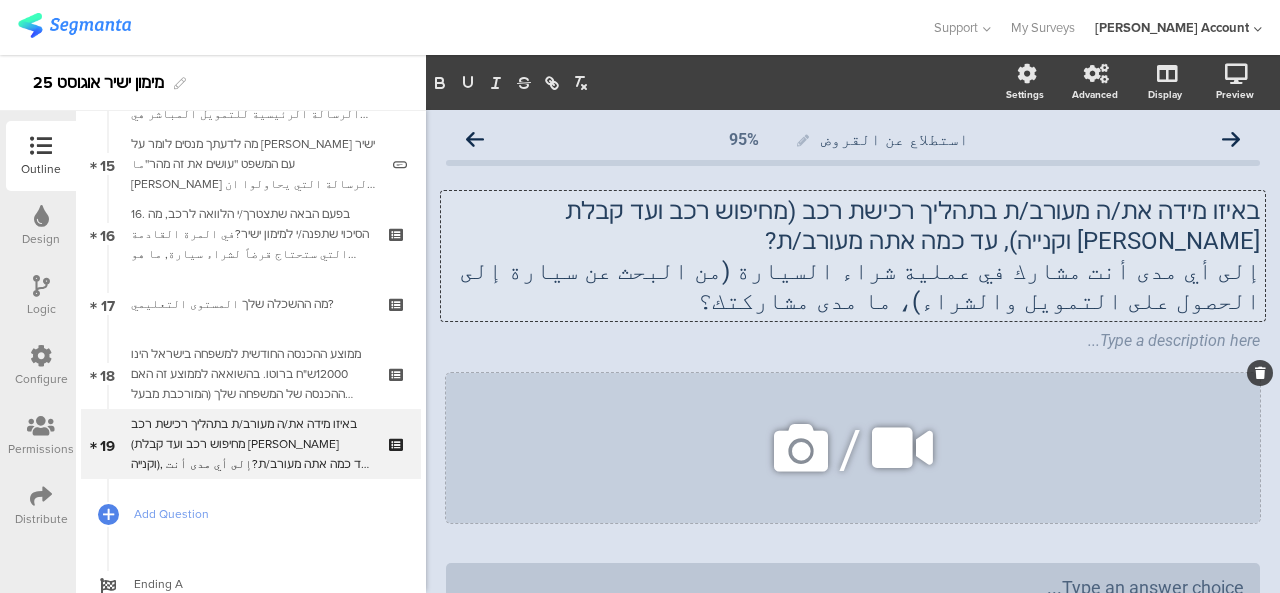 scroll, scrollTop: 219, scrollLeft: 0, axis: vertical 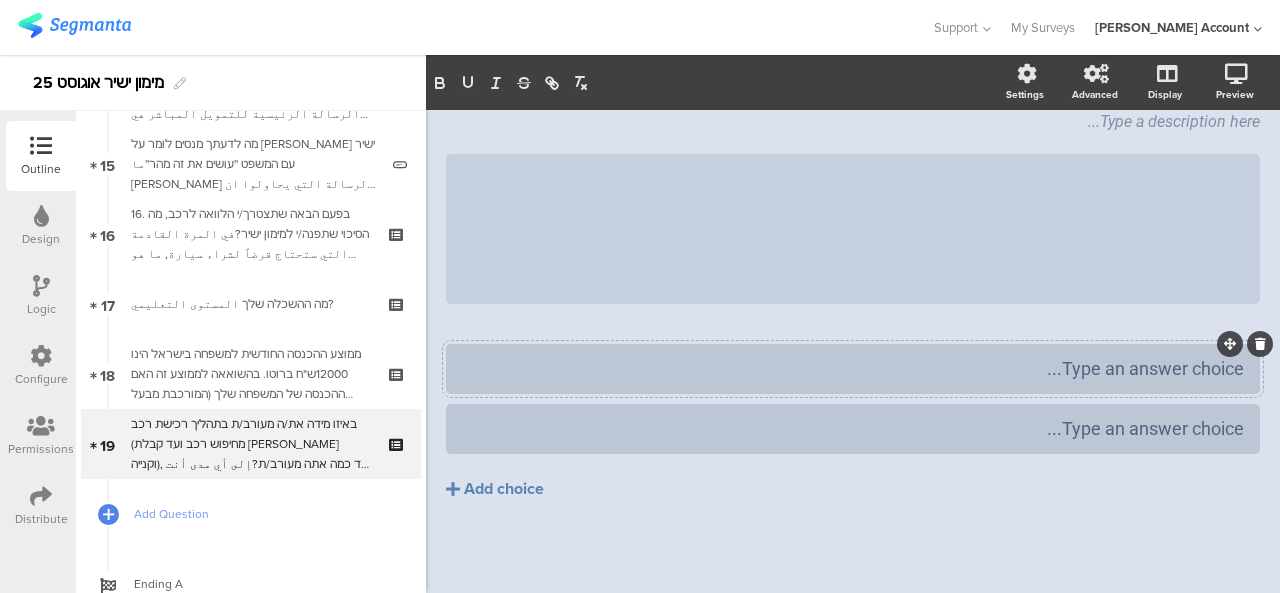 type 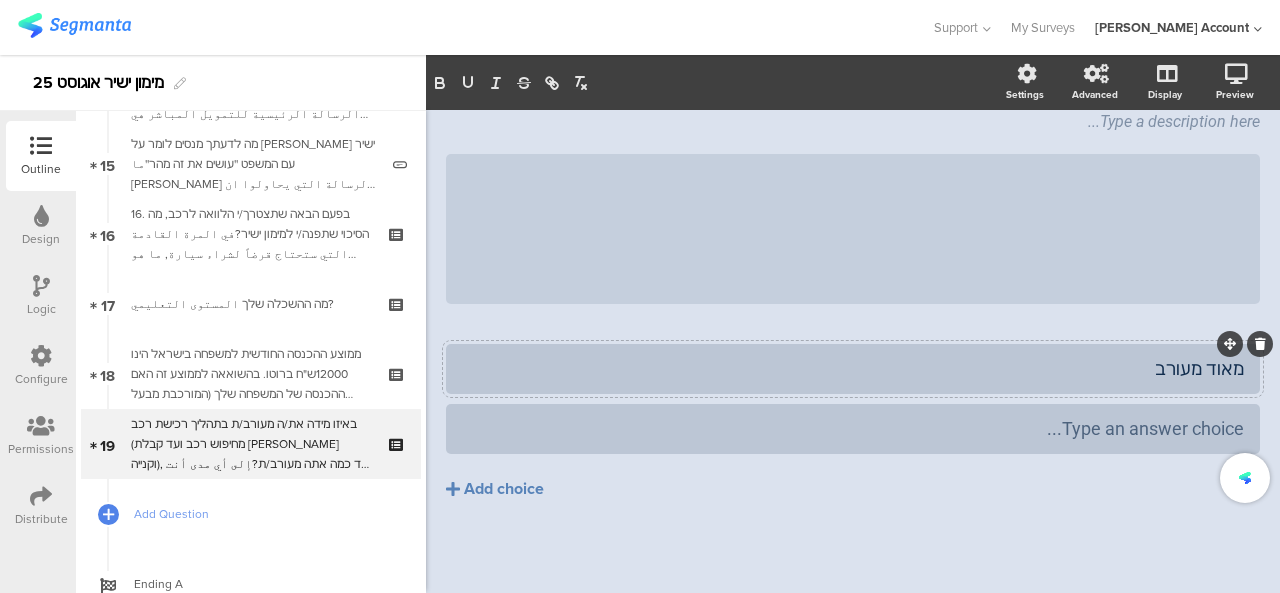 type 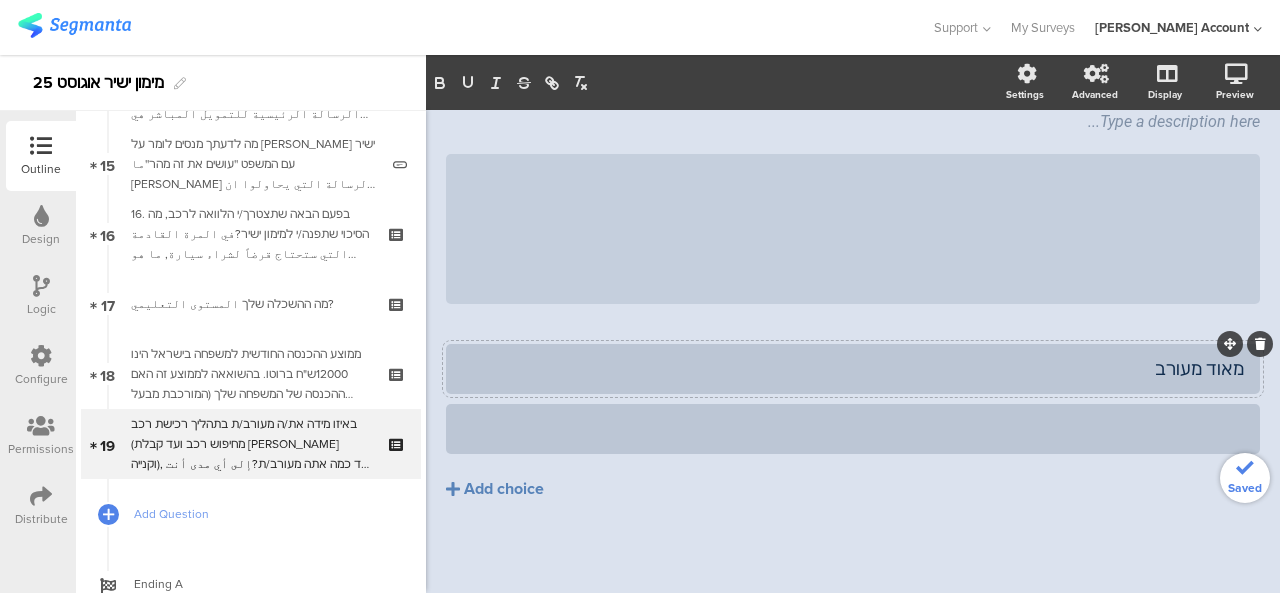 click on "מאוד מעורב" 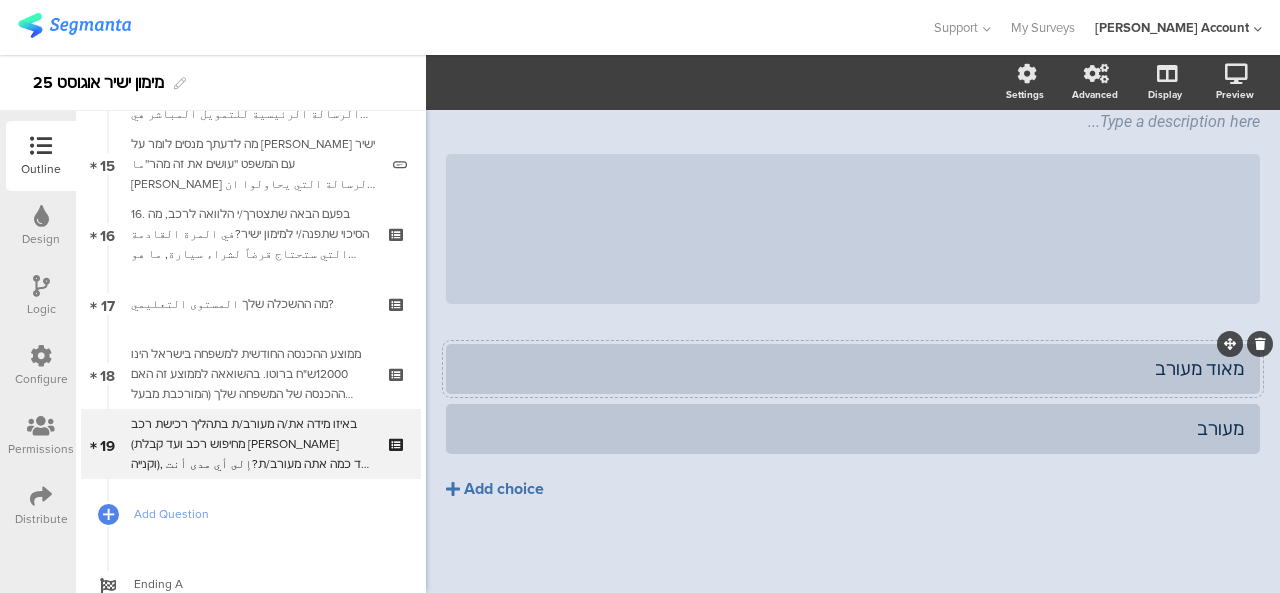 click on "Add choice" 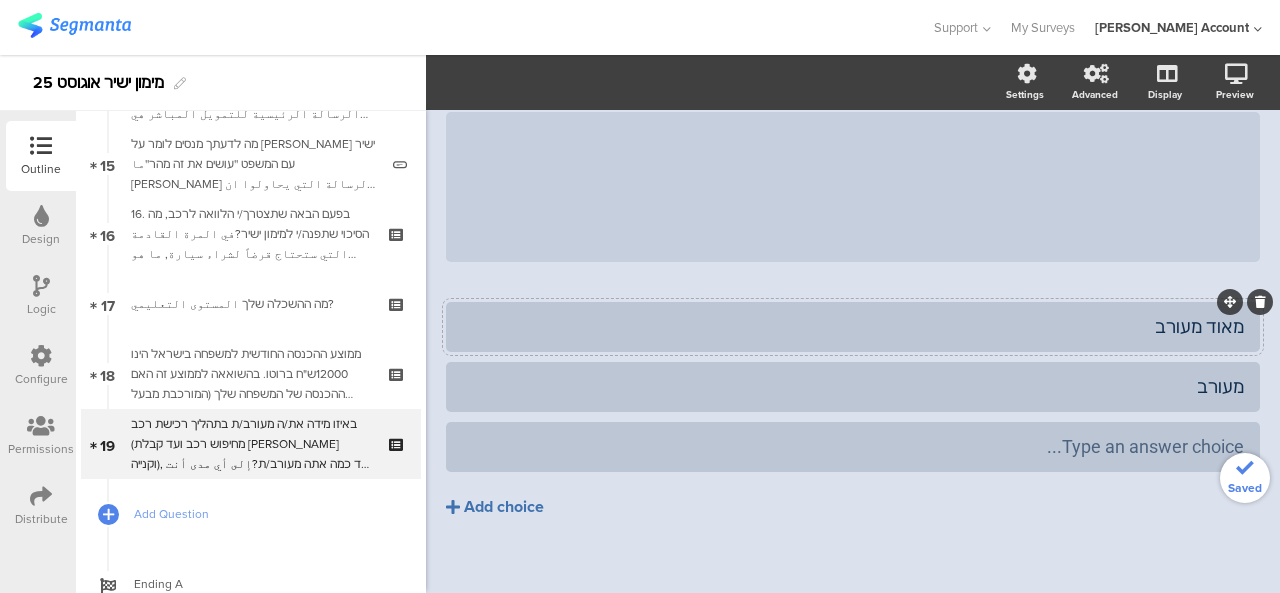 scroll, scrollTop: 279, scrollLeft: 0, axis: vertical 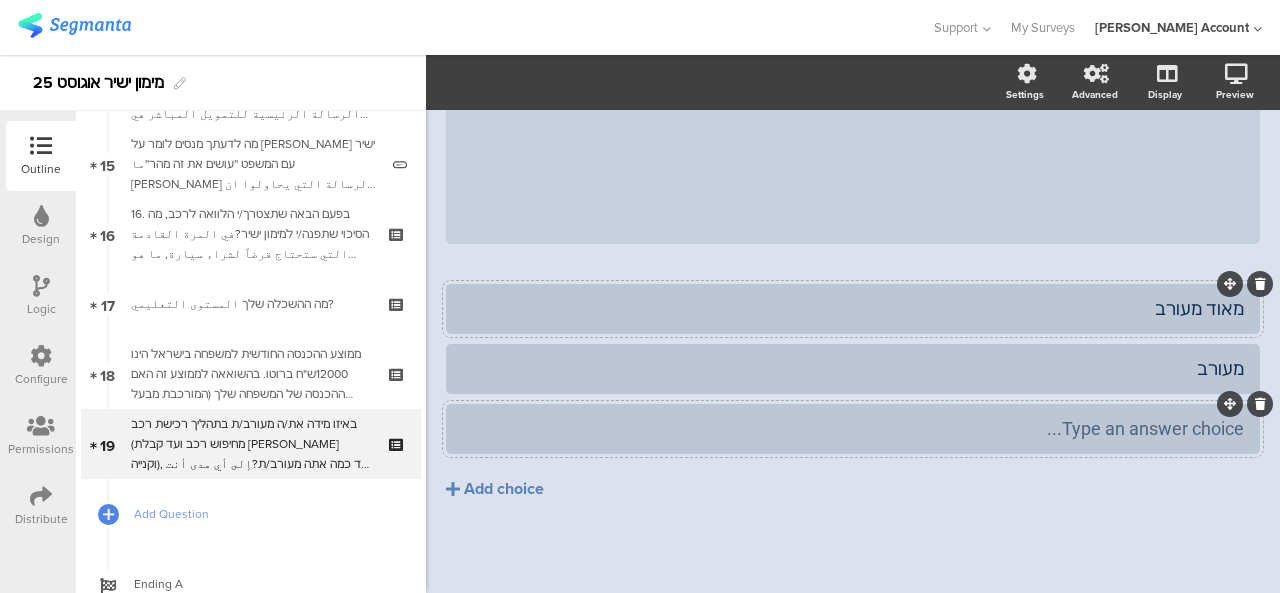 type 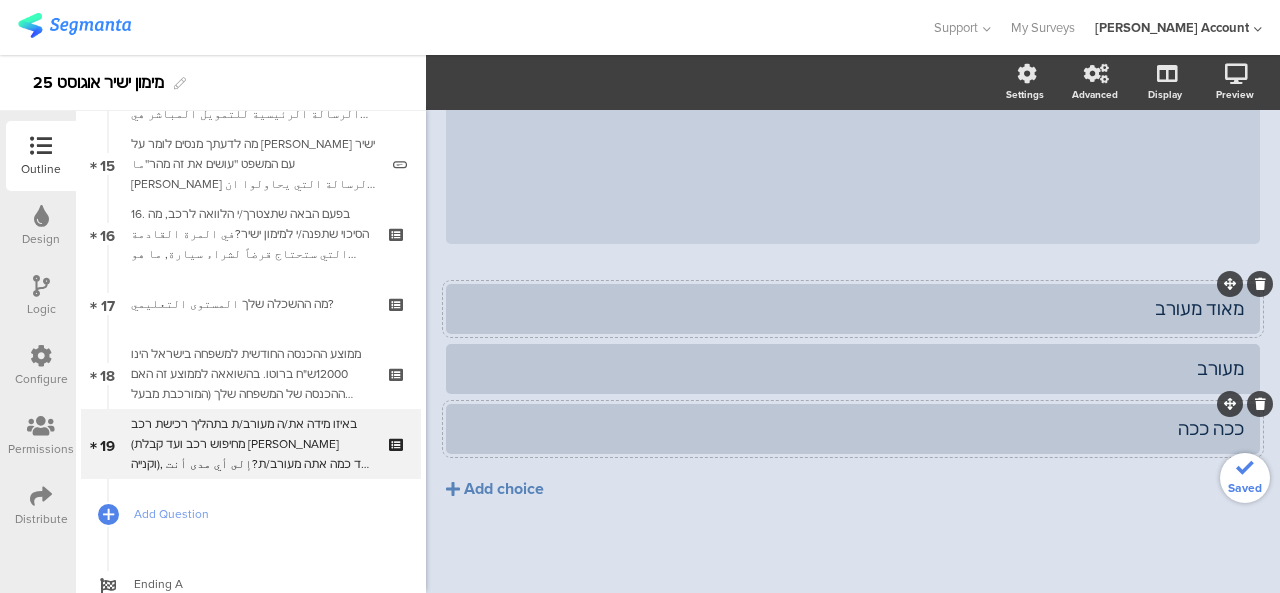 type 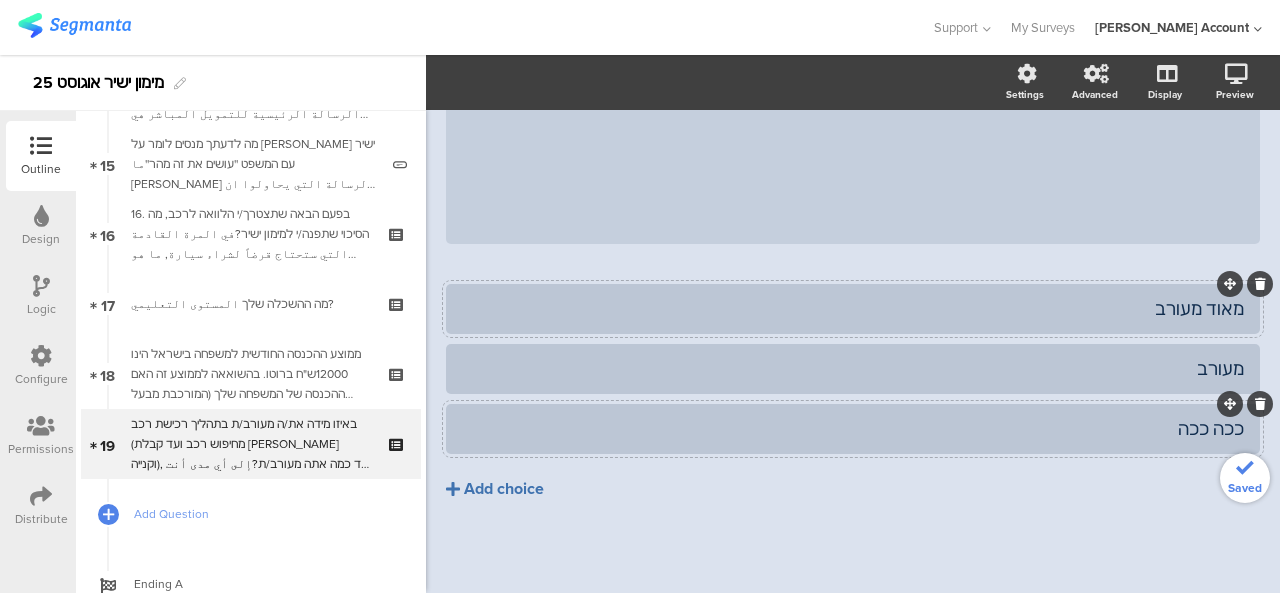 click on "Add choice" 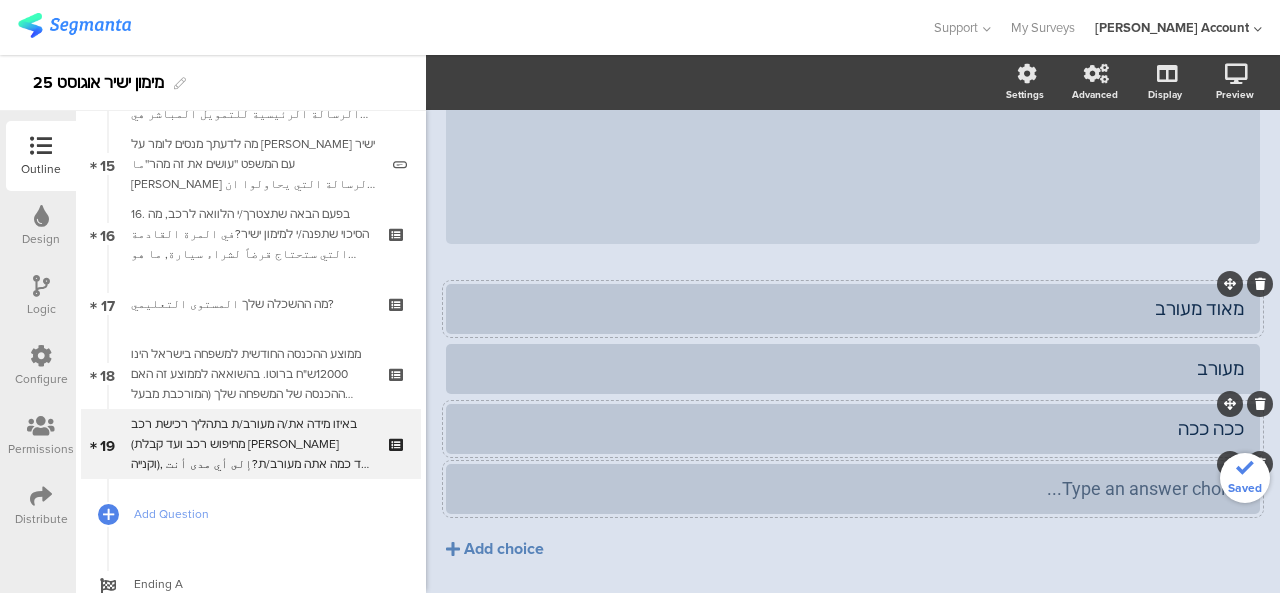 type 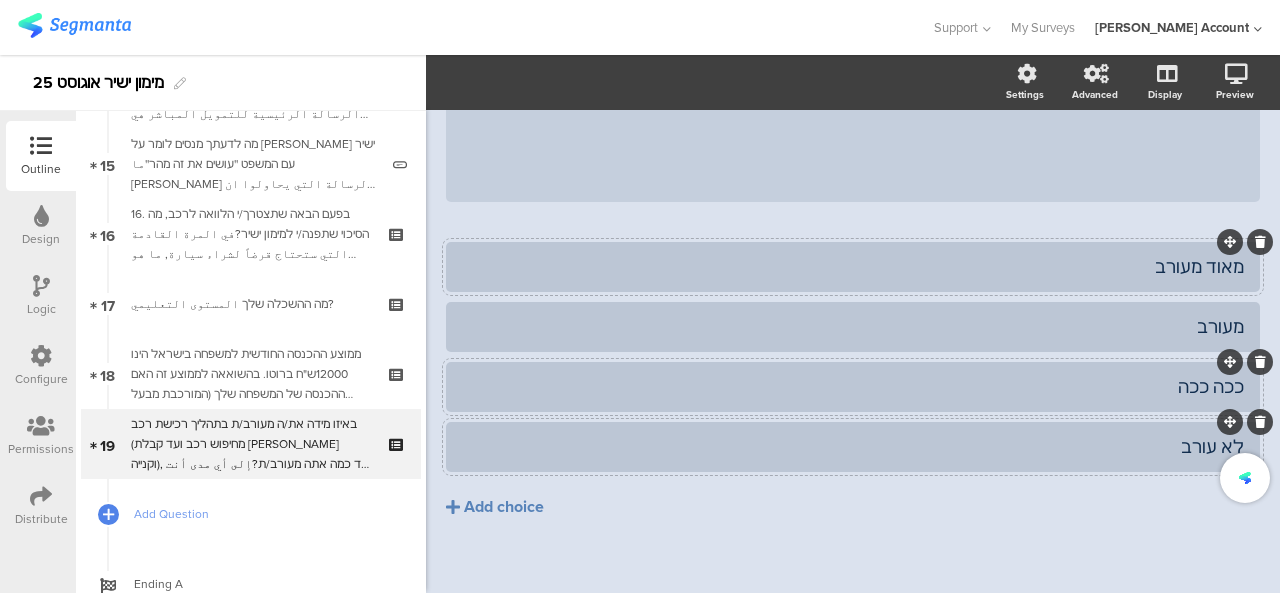 scroll, scrollTop: 339, scrollLeft: 0, axis: vertical 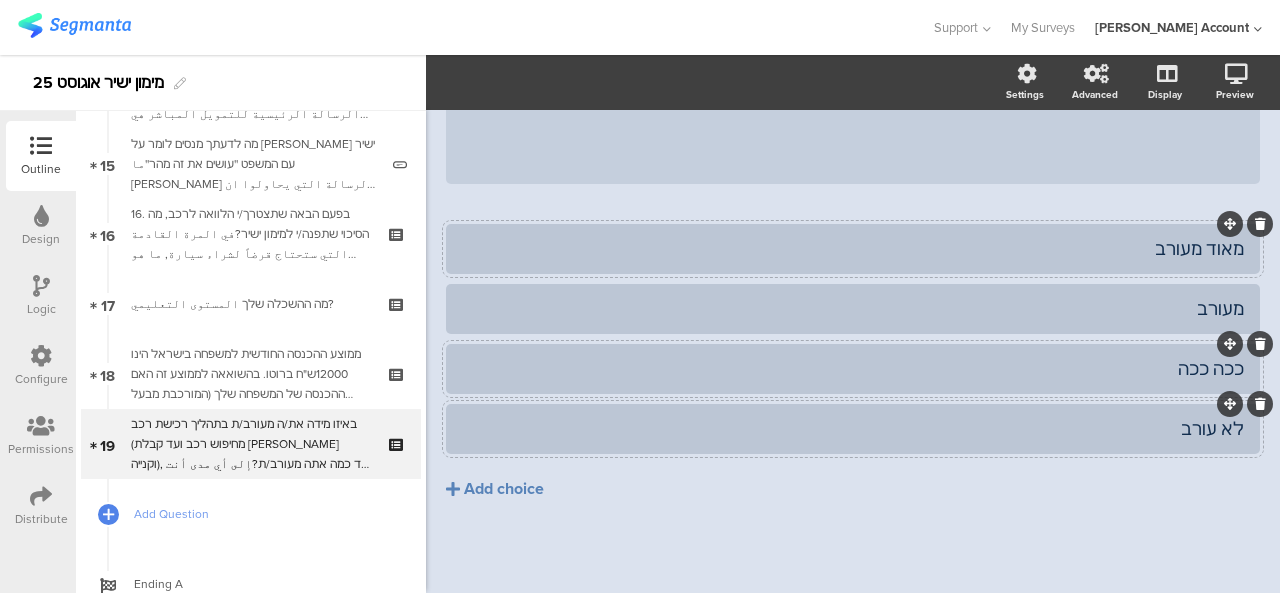 click on "לא עורב" 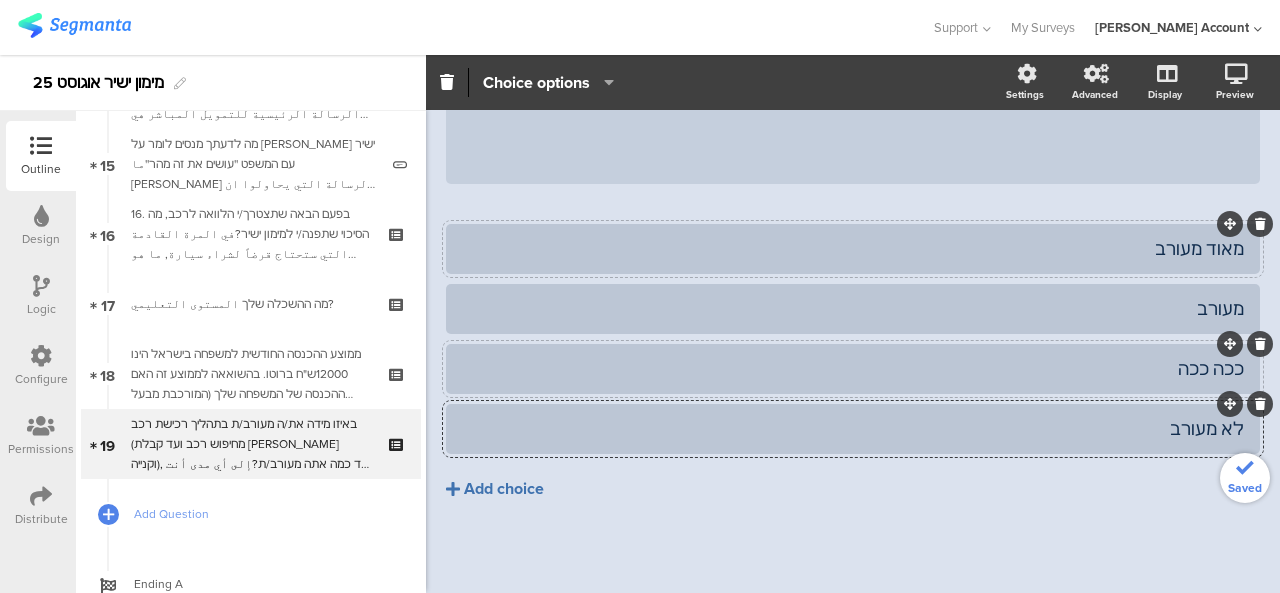 click on "Add choice" 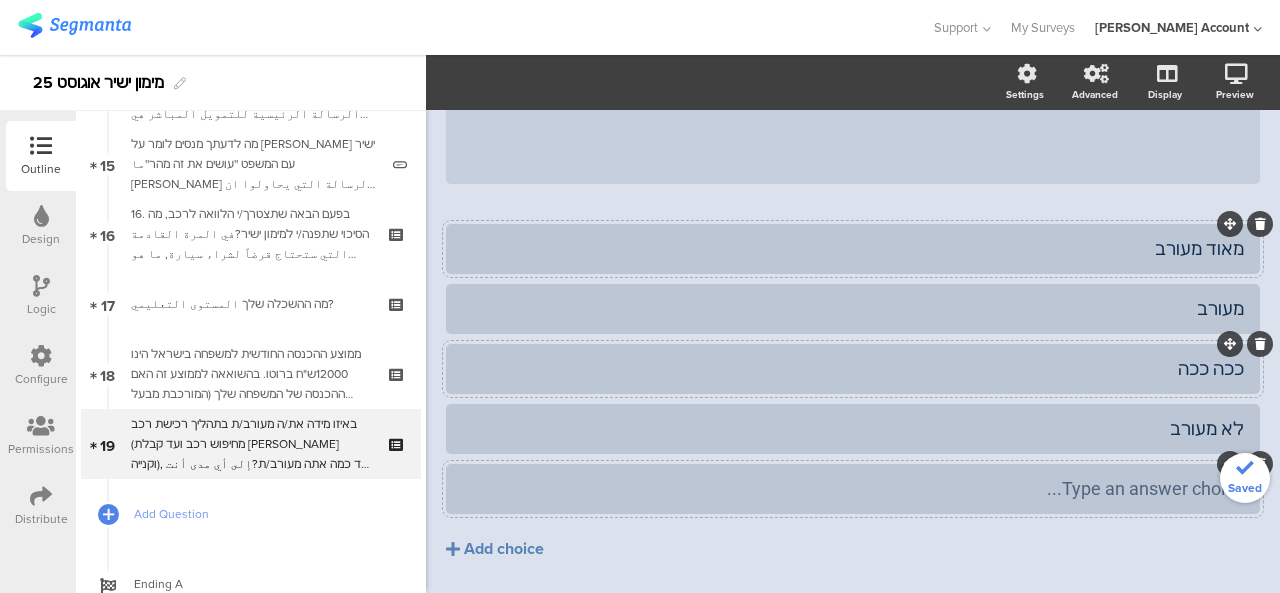 type 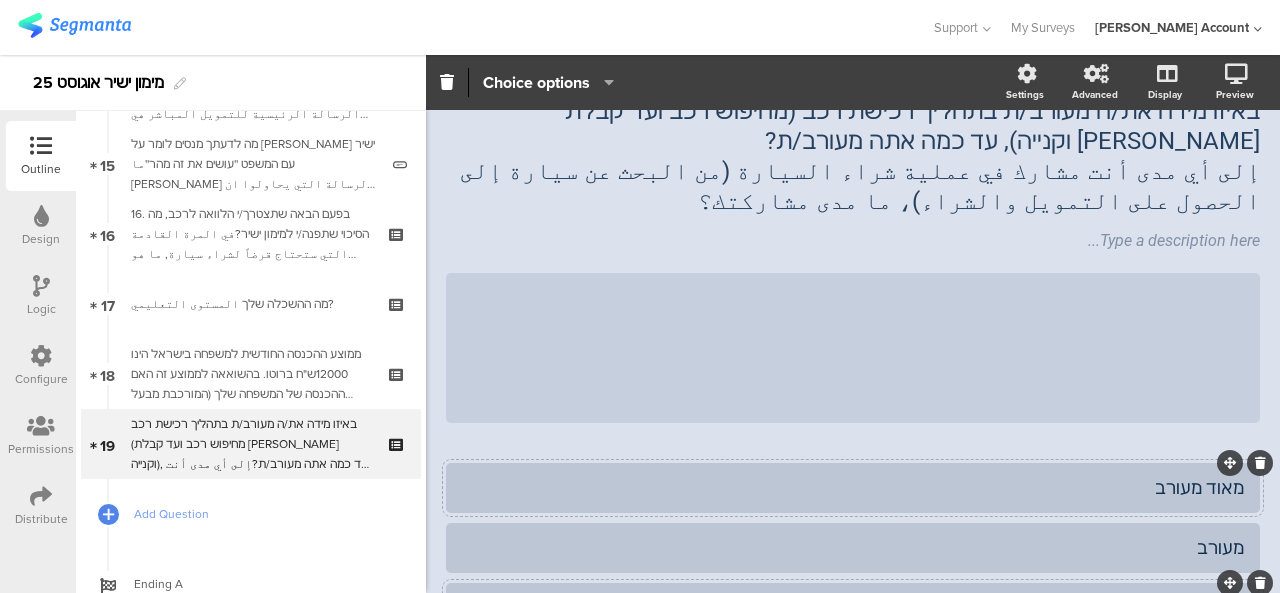 scroll, scrollTop: 200, scrollLeft: 0, axis: vertical 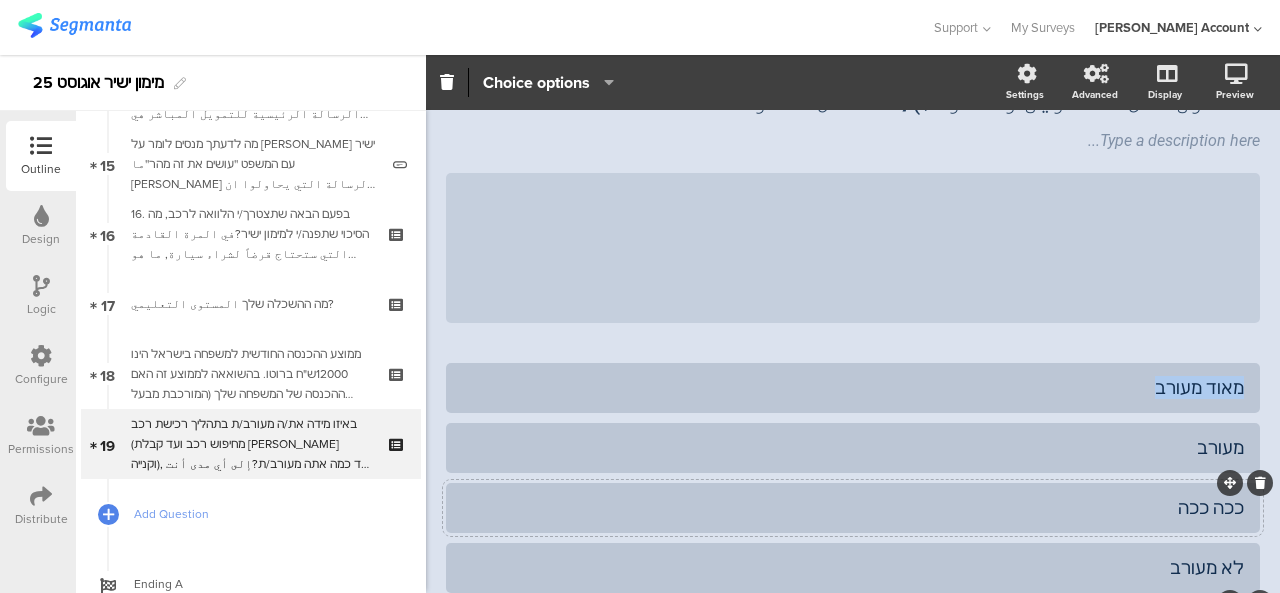 drag, startPoint x: 1133, startPoint y: 386, endPoint x: 1246, endPoint y: 396, distance: 113.44161 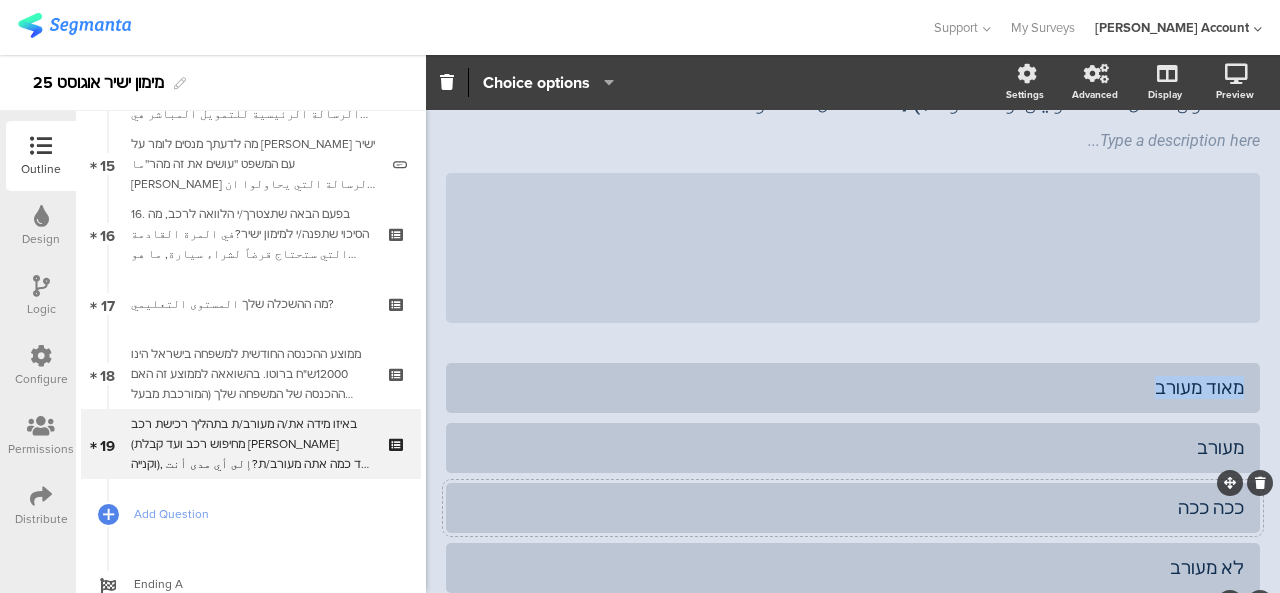 click on "استطلاع عن القروض
95%
באיזו מידה את/ה מעורב/ת בתהליך רכישת רכב (מחיפוש רכב ועד קבלת מימון וקנייה), עד כמה אתה מעורב/ת? إلى أي مدى أنت مشارك في عملية شراء السيارة (من البحث عن سيارة إلى الحصول على التمويل والشراء)، ما مدى مشاركتك؟
Type a description here...
/" 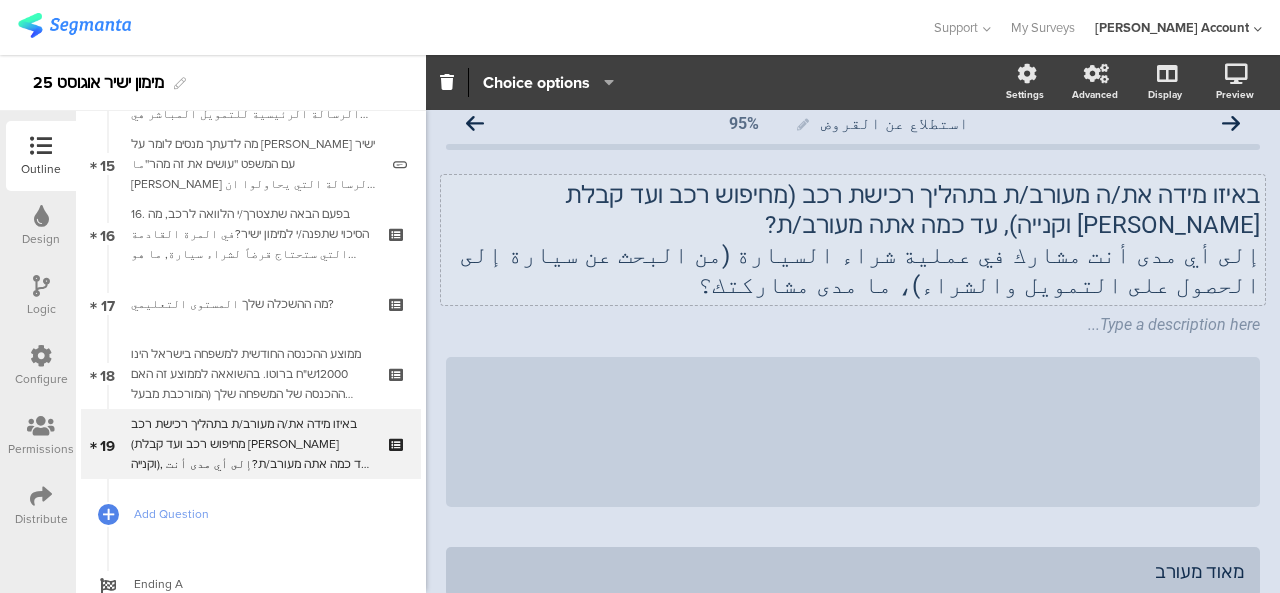 scroll, scrollTop: 0, scrollLeft: 0, axis: both 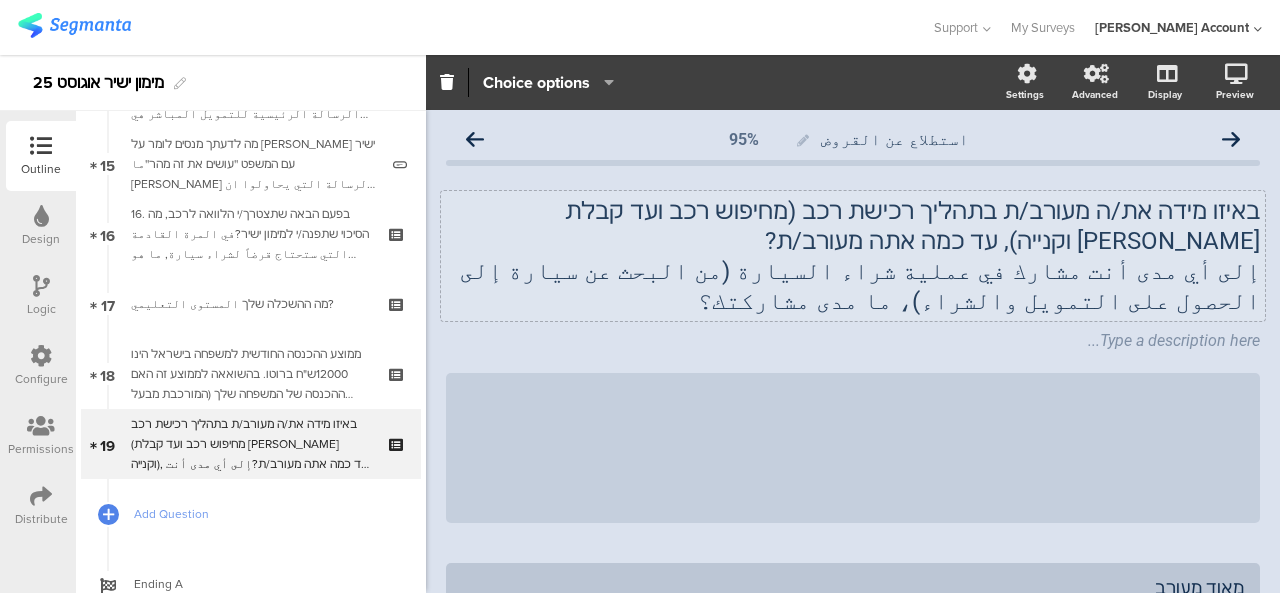 click on "إلى أي مدى أنت مشارك في عملية شراء السيارة (من البحث عن سيارة إلى الحصول على التمويل والشراء)، ما مدى مشاركتك؟" 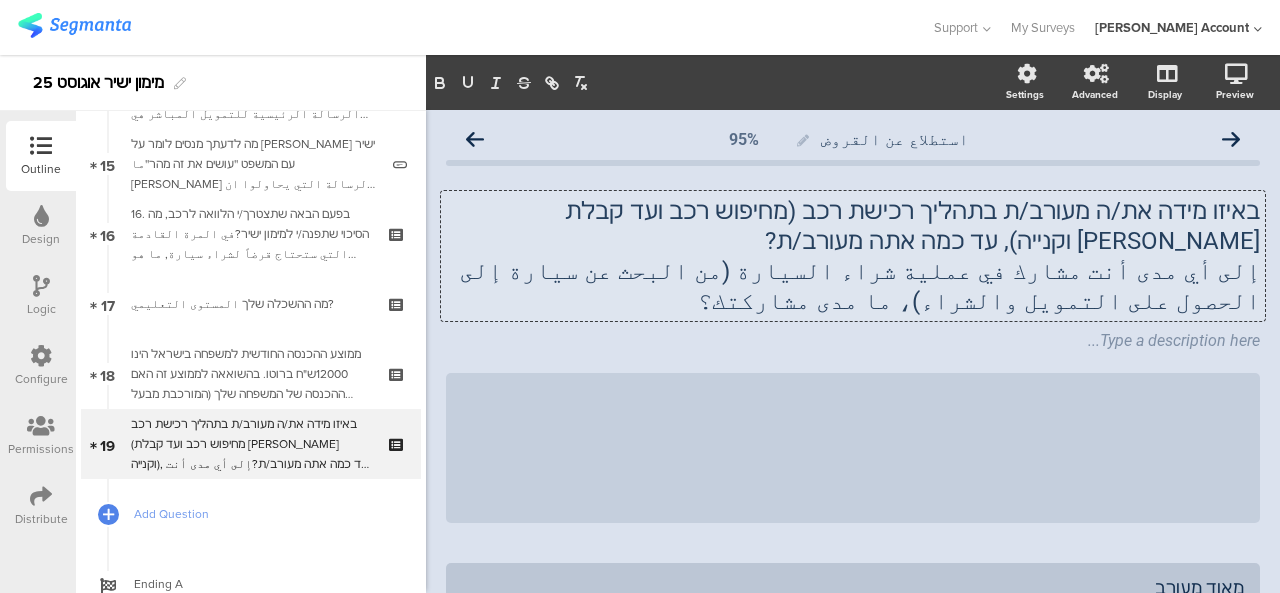 type 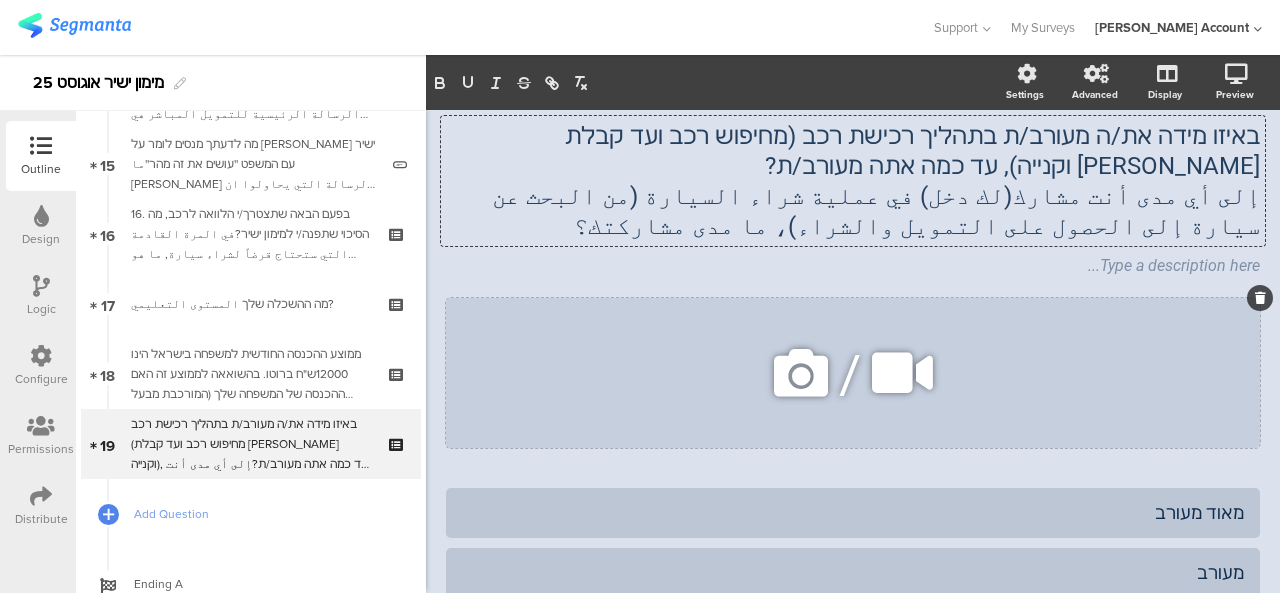 scroll, scrollTop: 100, scrollLeft: 0, axis: vertical 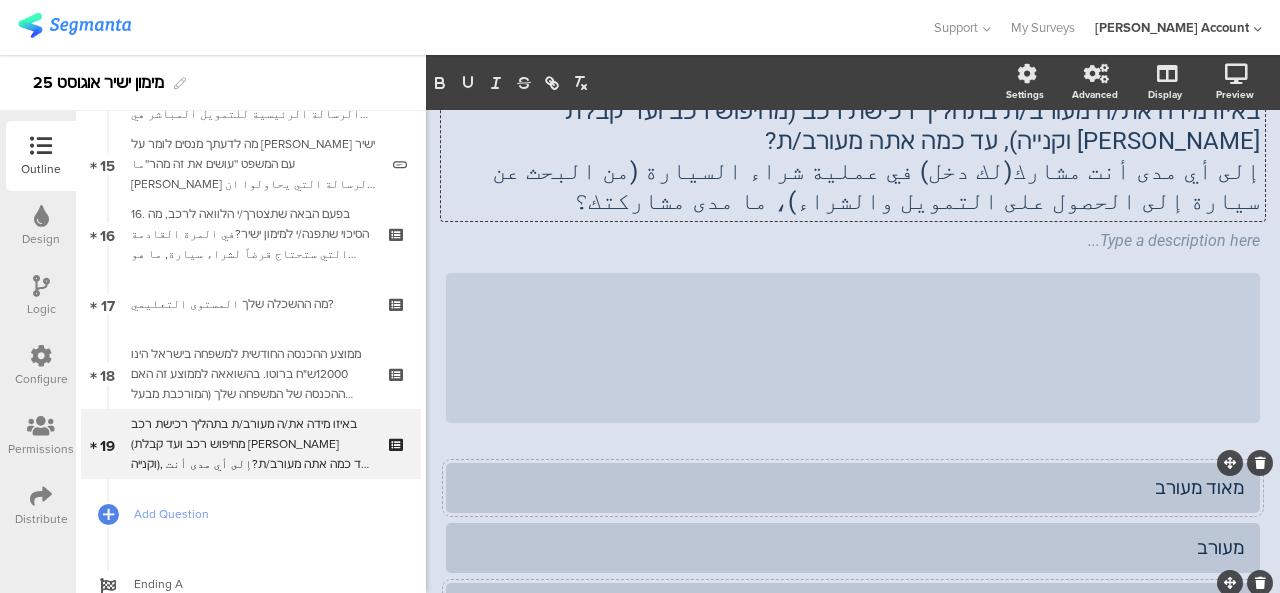 click on "מאוד מעורב" 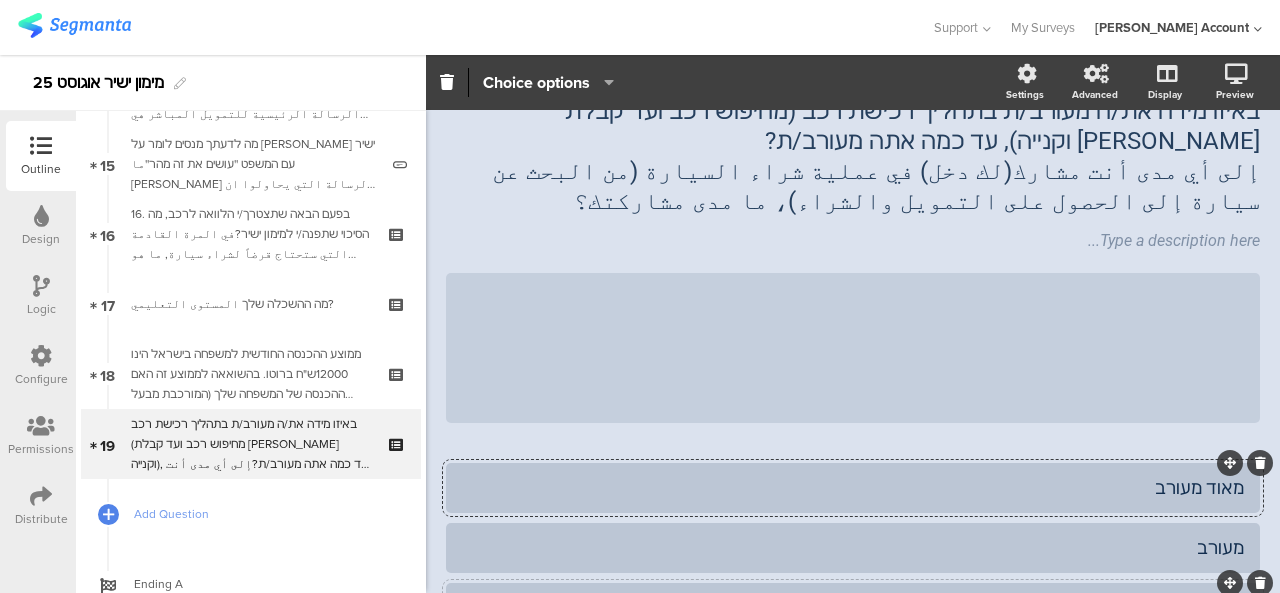 click on "מאוד מעורב" 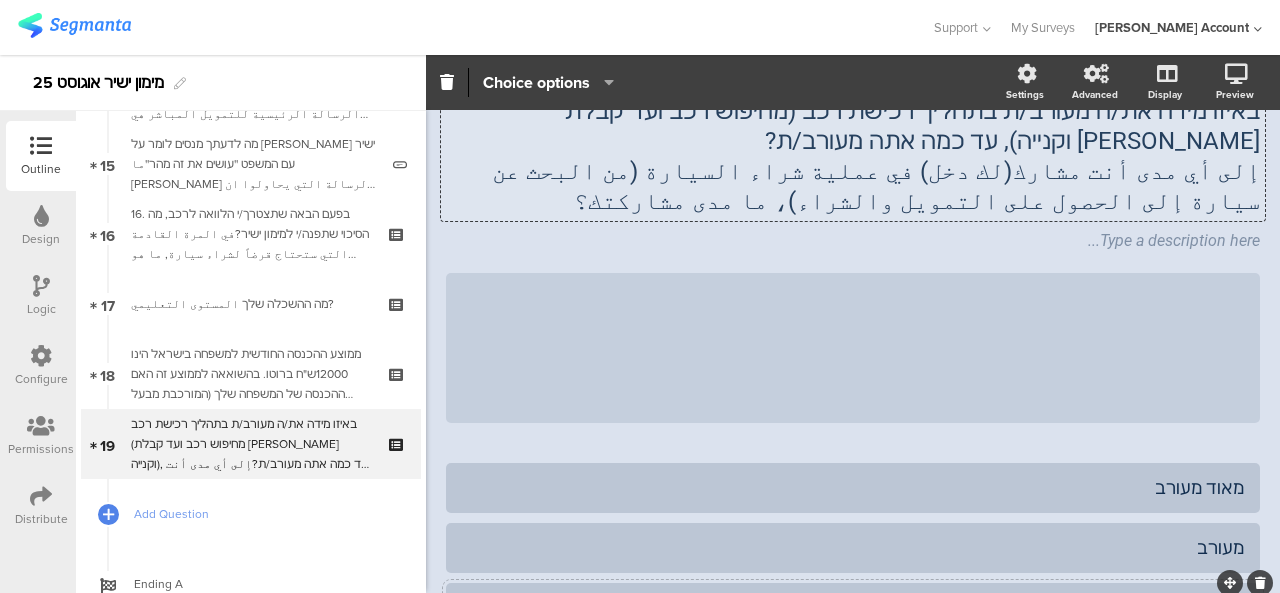 click on "באיזו מידה את/ה מעורב/ת בתהליך רכישת רכב (מחיפוש רכב ועד קבלת מימון וקנייה), עד כמה אתה מעורב/ת? إلى أي مدى أنت مشارك(لك دخل) في عملية شراء السيارة (من البحث عن سيارة إلى الحصول على التمويل والشراء)، ما مدى مشاركتك؟
באיזו מידה את/ה מעורב/ת בתהליך רכישת רכב (מחיפוש רכב ועד קבלת מימון וקנייה), עד כמה אתה מעורב/ת? إلى أي مدى أنت مشارك(لك دخل) في عملية شراء السيارة (من البحث عن سيارة إلى الحصول على التمويل والشراء)، ما مدى مشاركتك؟
באיזו מידה את/ה מעורב/ת בתהליך רכישת רכב (מחיפוש רכב ועד קבלת מימון וקנייה), עד כמה אתה מעורב/ת?" 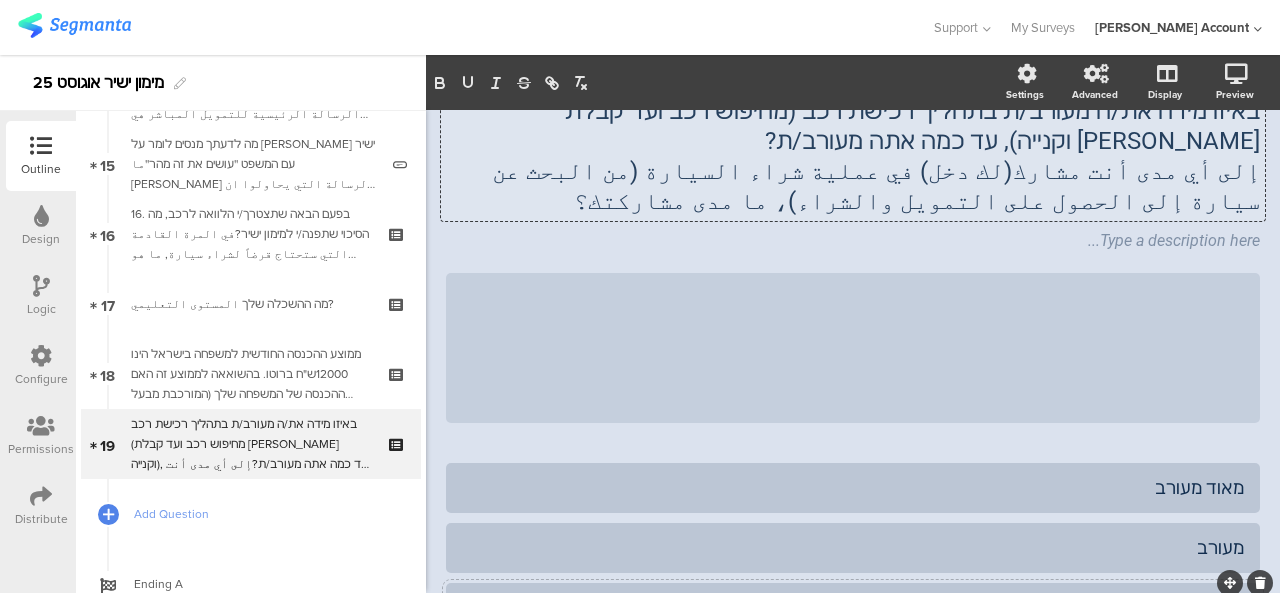 click on "إلى أي مدى أنت مشارك(لك دخل) في عملية شراء السيارة (من البحث عن سيارة إلى الحصول على التمويل والشراء)، ما مدى مشاركتك؟" 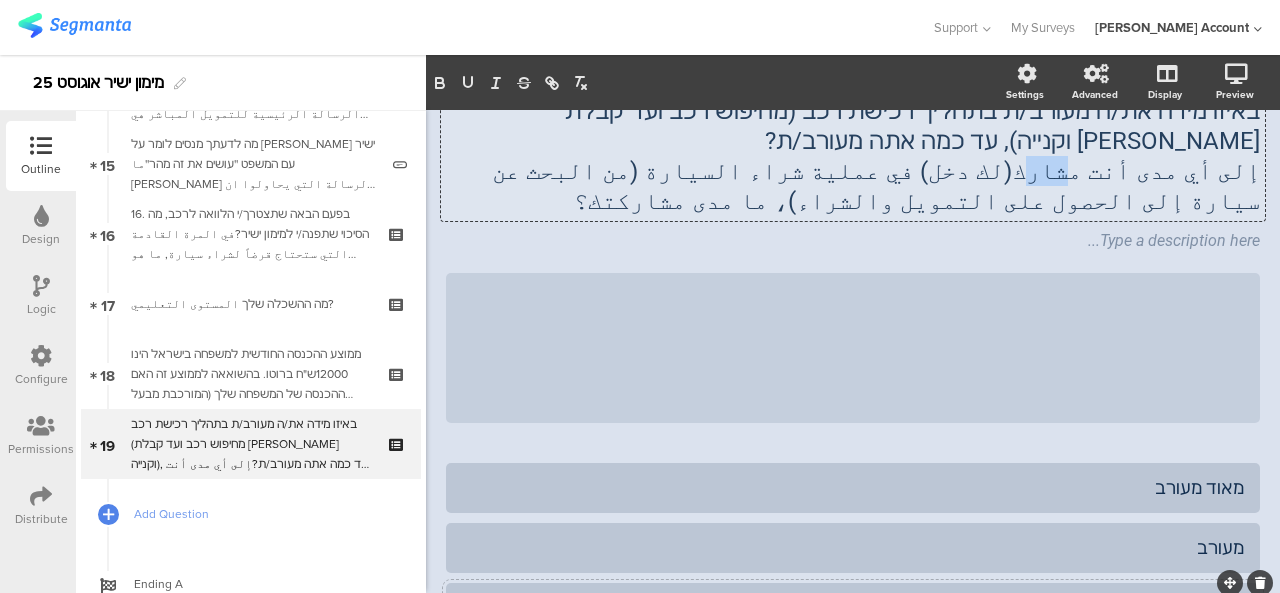 drag, startPoint x: 1069, startPoint y: 171, endPoint x: 1108, endPoint y: 178, distance: 39.623226 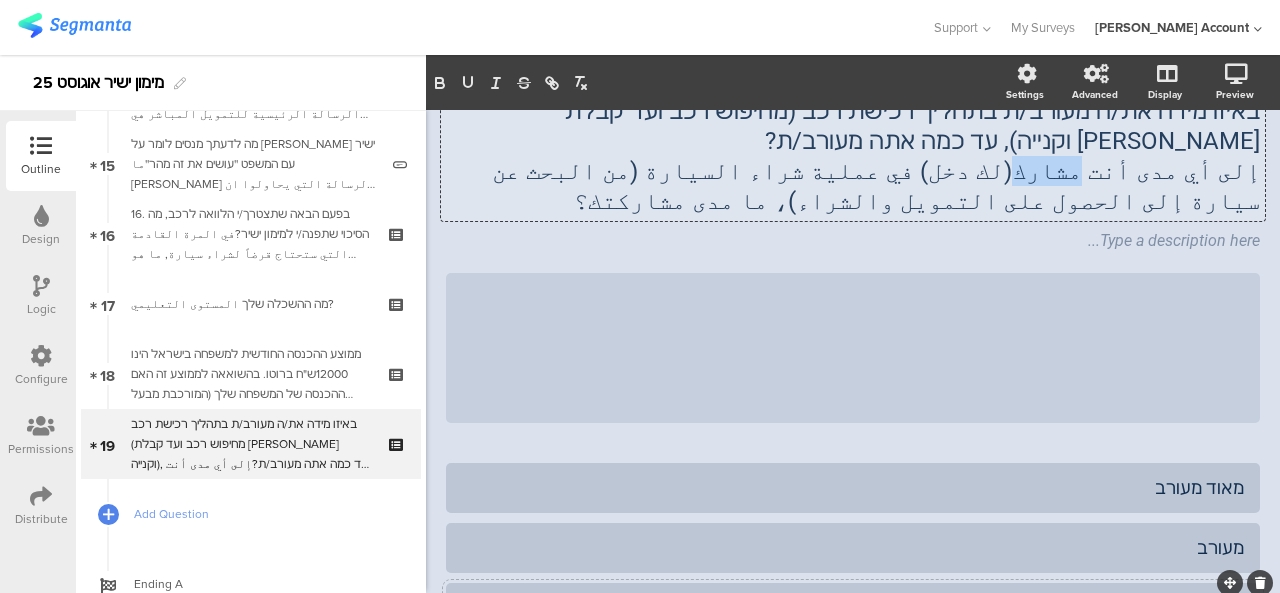 drag, startPoint x: 1066, startPoint y: 169, endPoint x: 1114, endPoint y: 177, distance: 48.6621 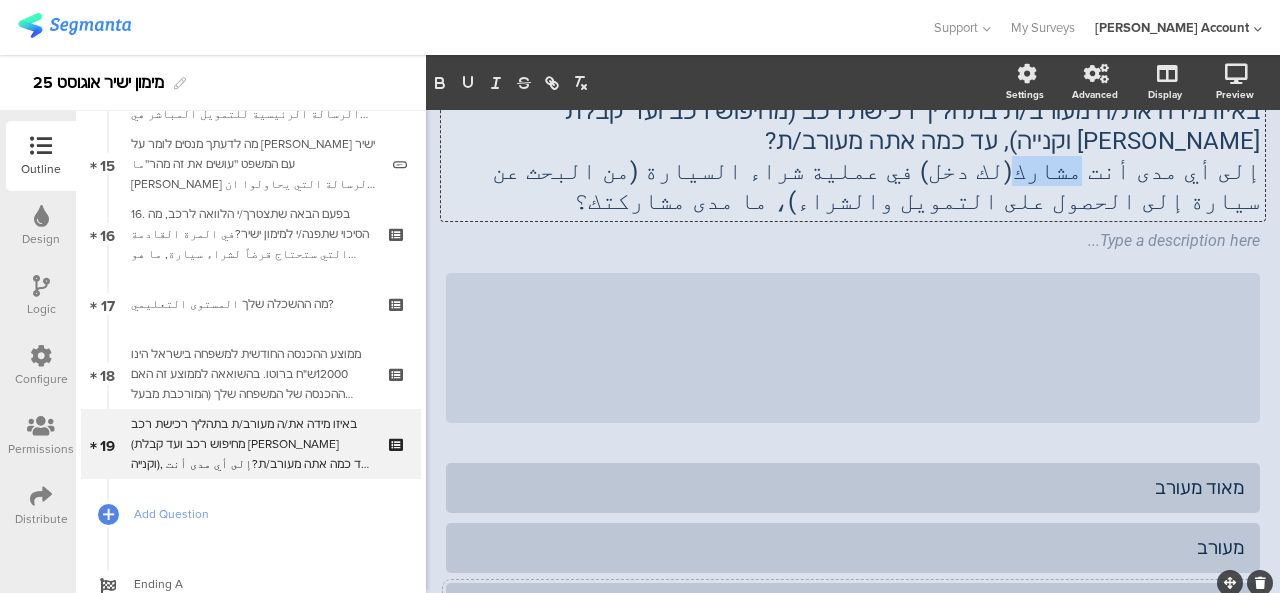 click on "إلى أي مدى أنت مشارك(لك دخل) في عملية شراء السيارة (من البحث عن سيارة إلى الحصول على التمويل والشراء)، ما مدى مشاركتك؟" 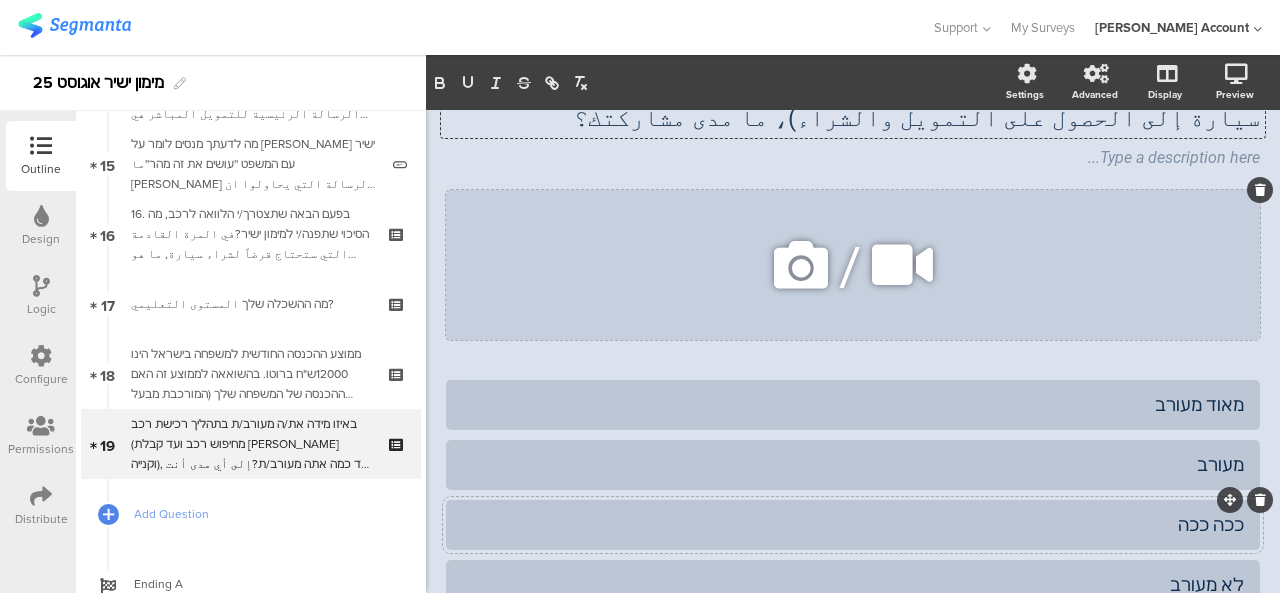 scroll, scrollTop: 200, scrollLeft: 0, axis: vertical 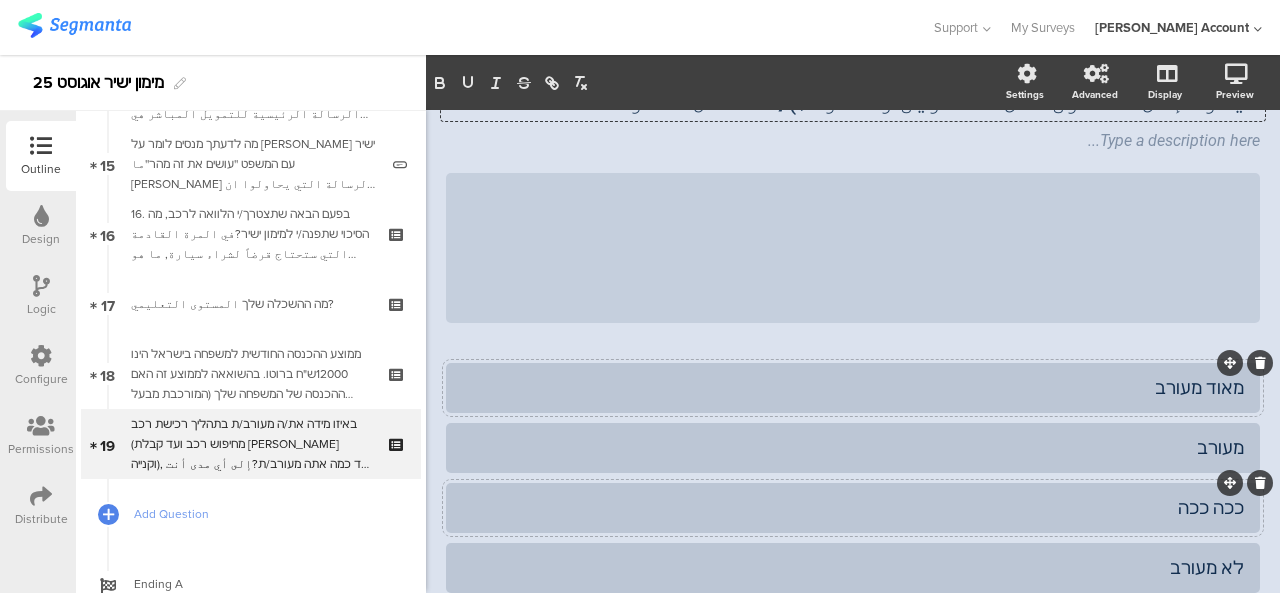 click on "מאוד מעורב" 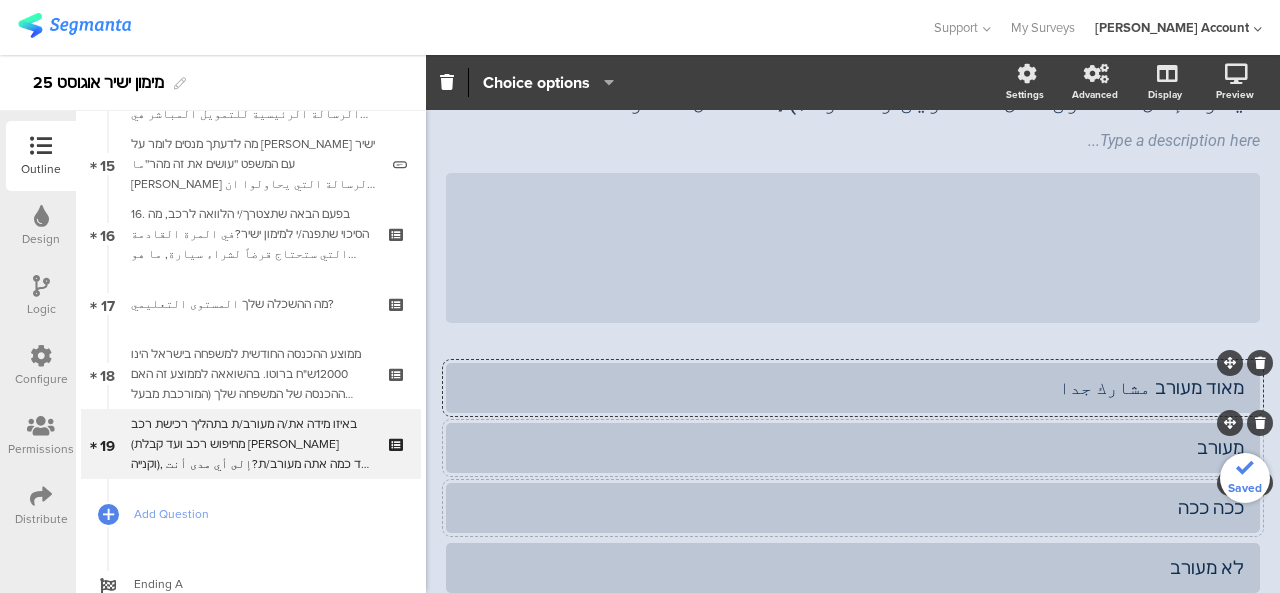 click on "מעורב" 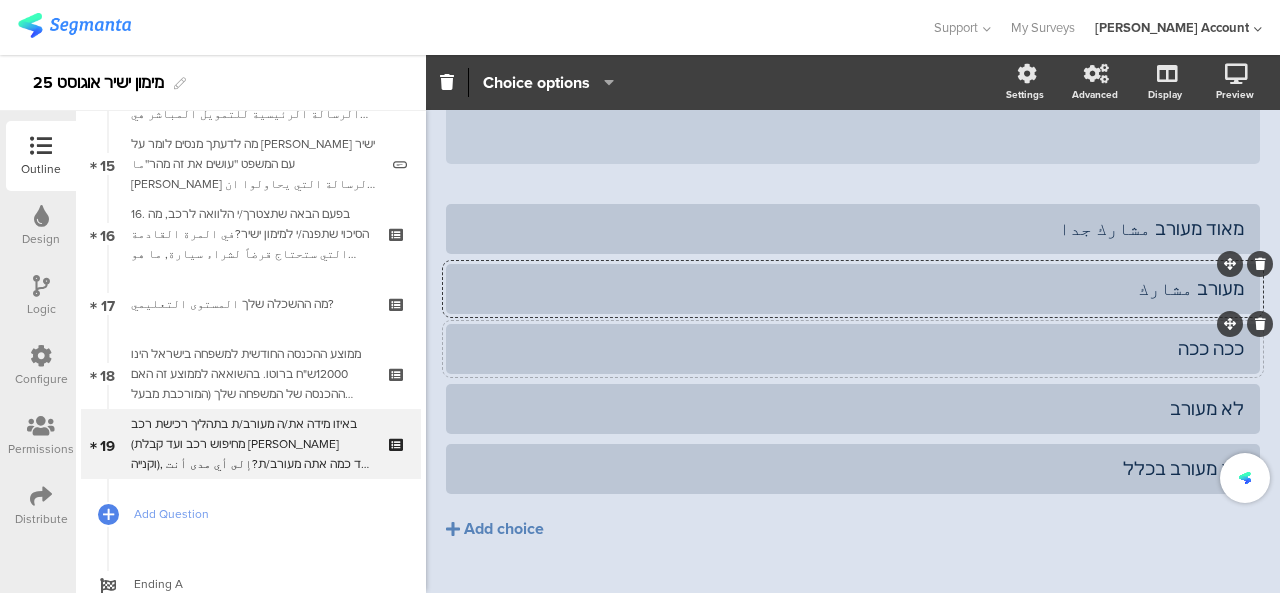 scroll, scrollTop: 399, scrollLeft: 0, axis: vertical 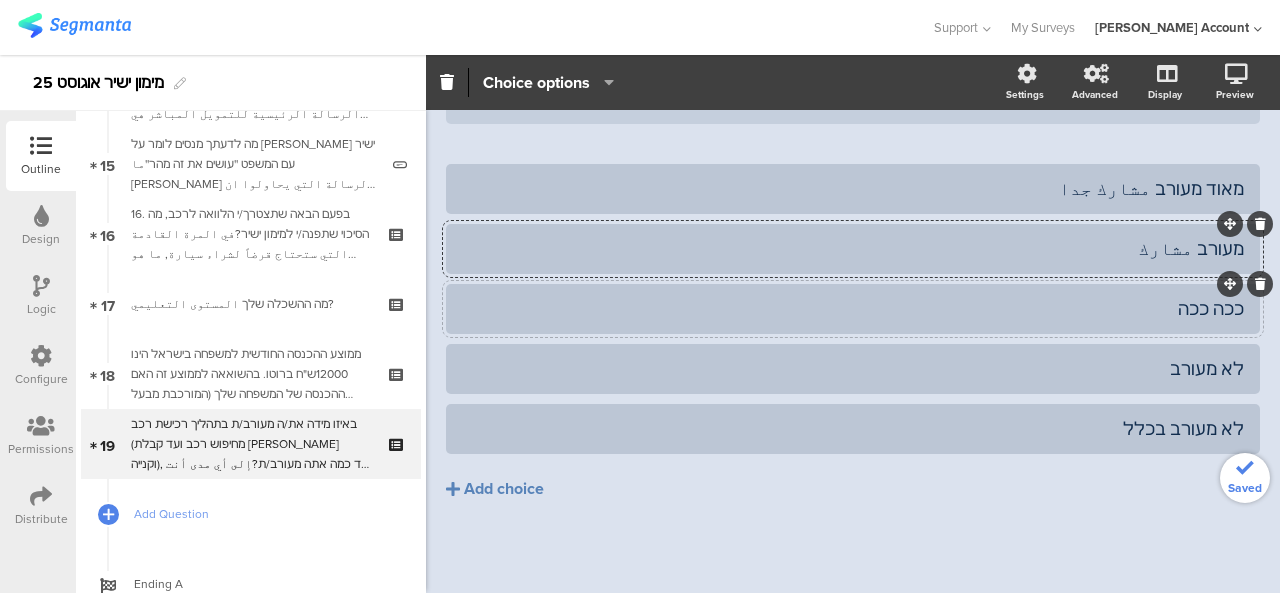 click on "ככה ככה" 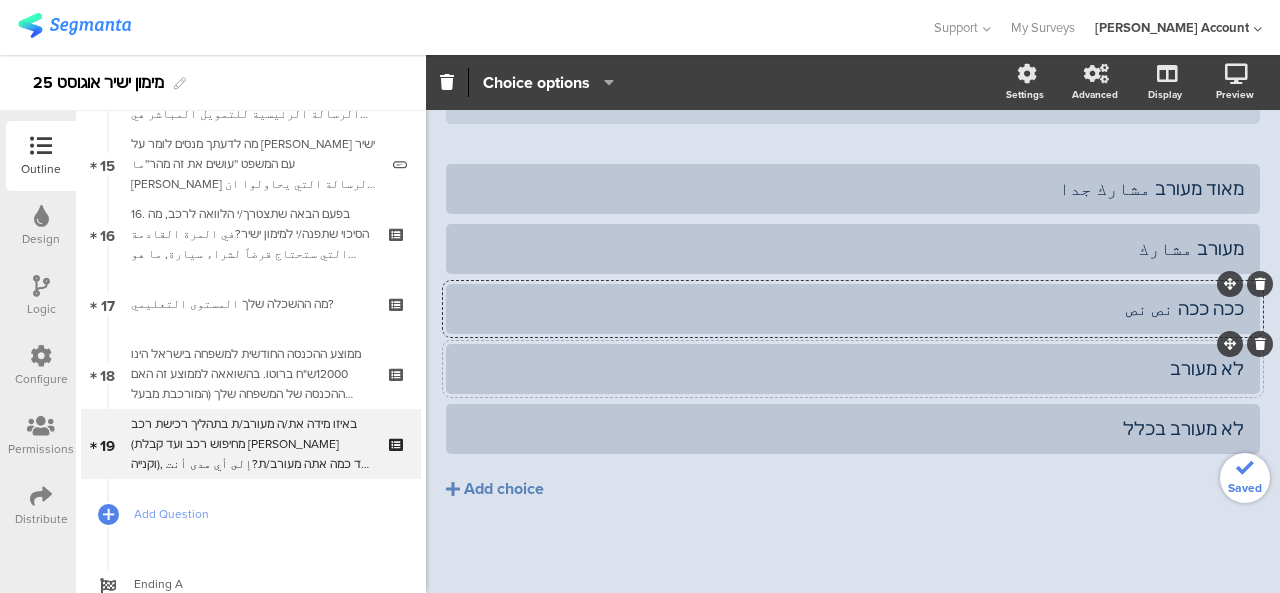 click on "לא מעורב" 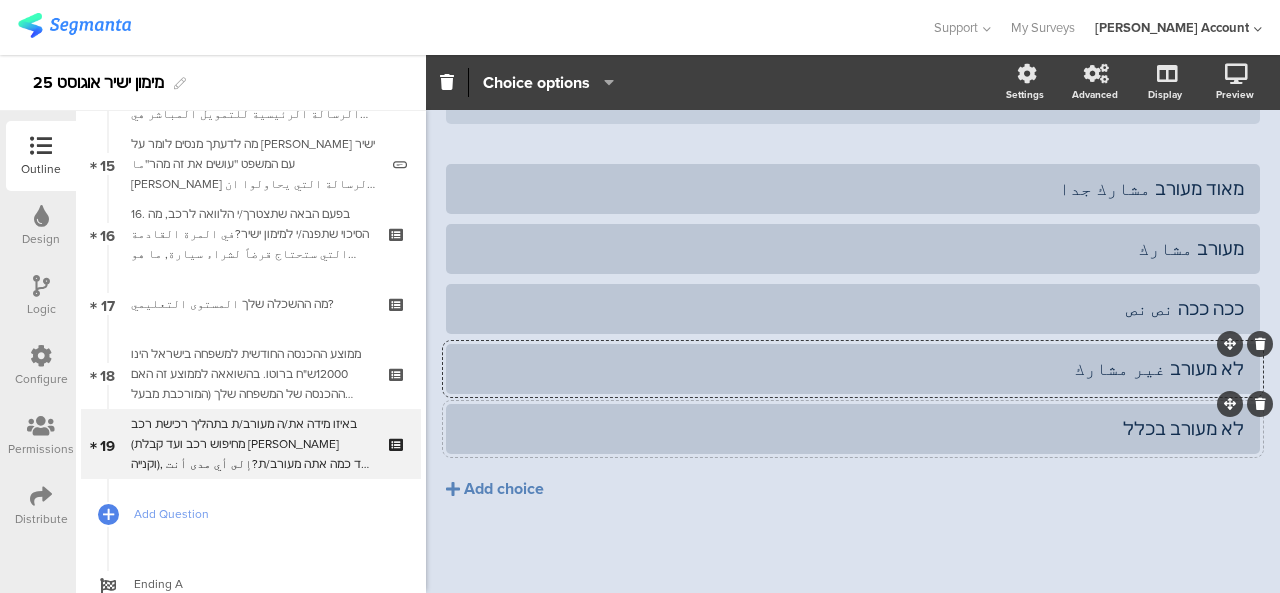 click on "לא מעורב בכלל" 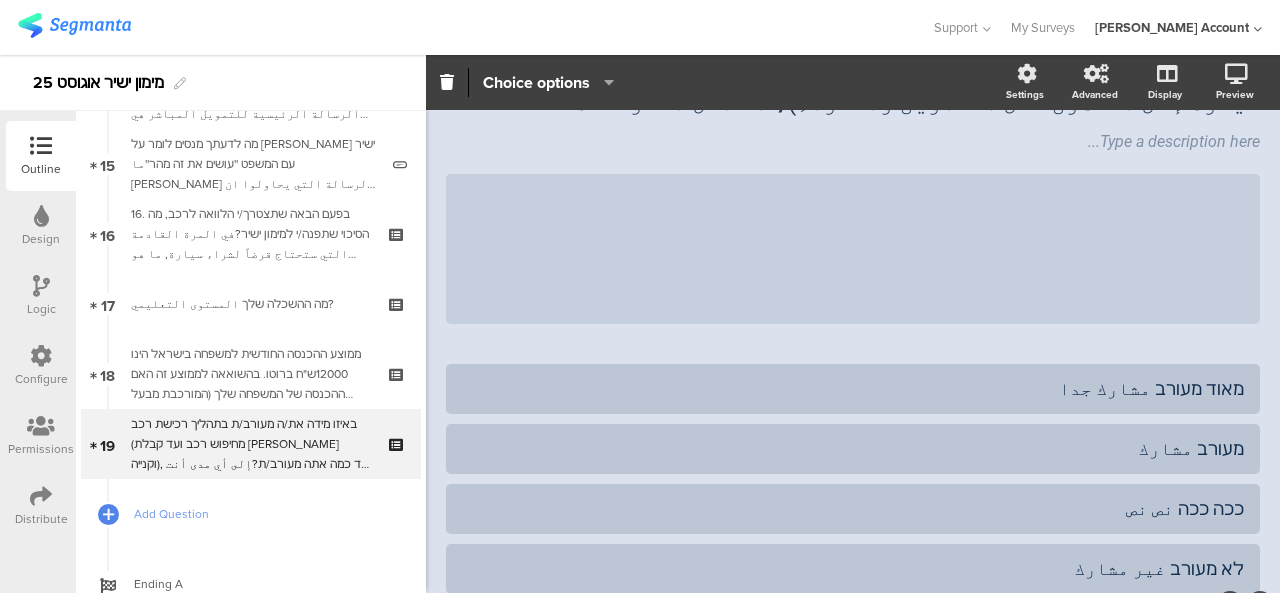 scroll, scrollTop: 0, scrollLeft: 0, axis: both 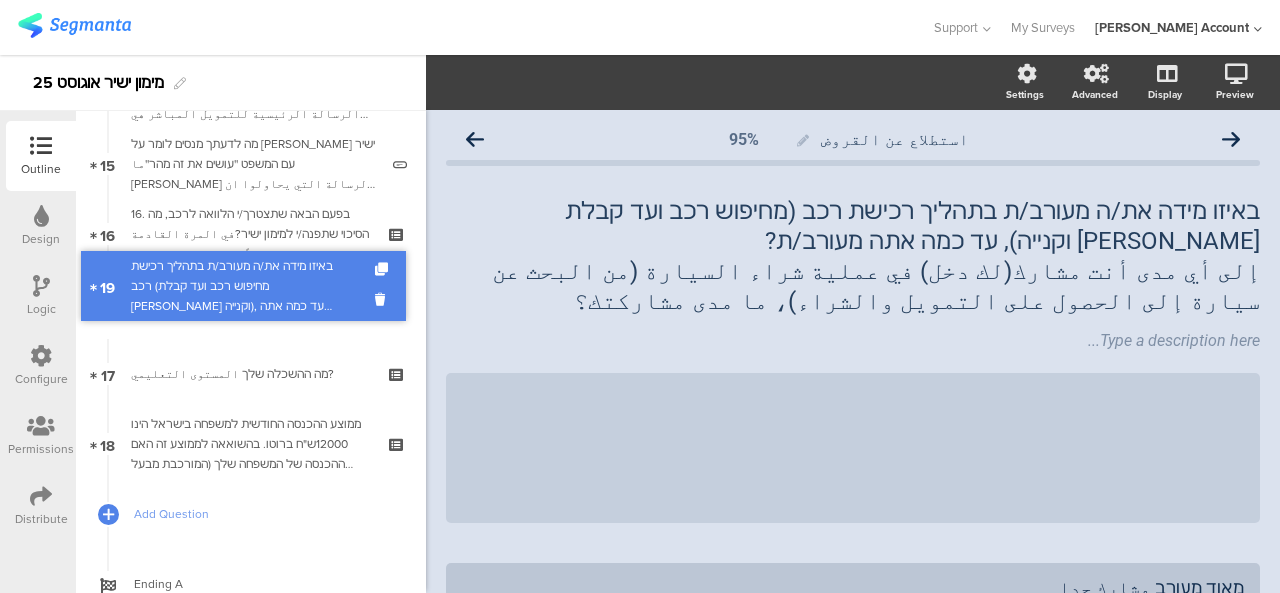 drag, startPoint x: 270, startPoint y: 421, endPoint x: 289, endPoint y: 263, distance: 159.1383 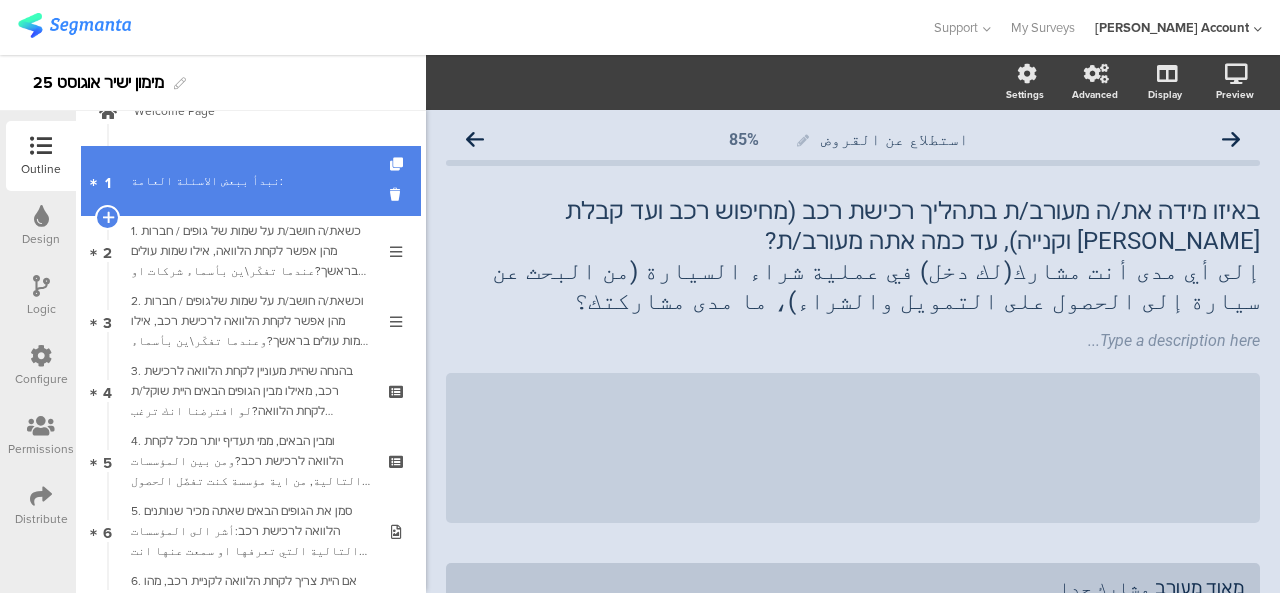 scroll, scrollTop: 0, scrollLeft: 0, axis: both 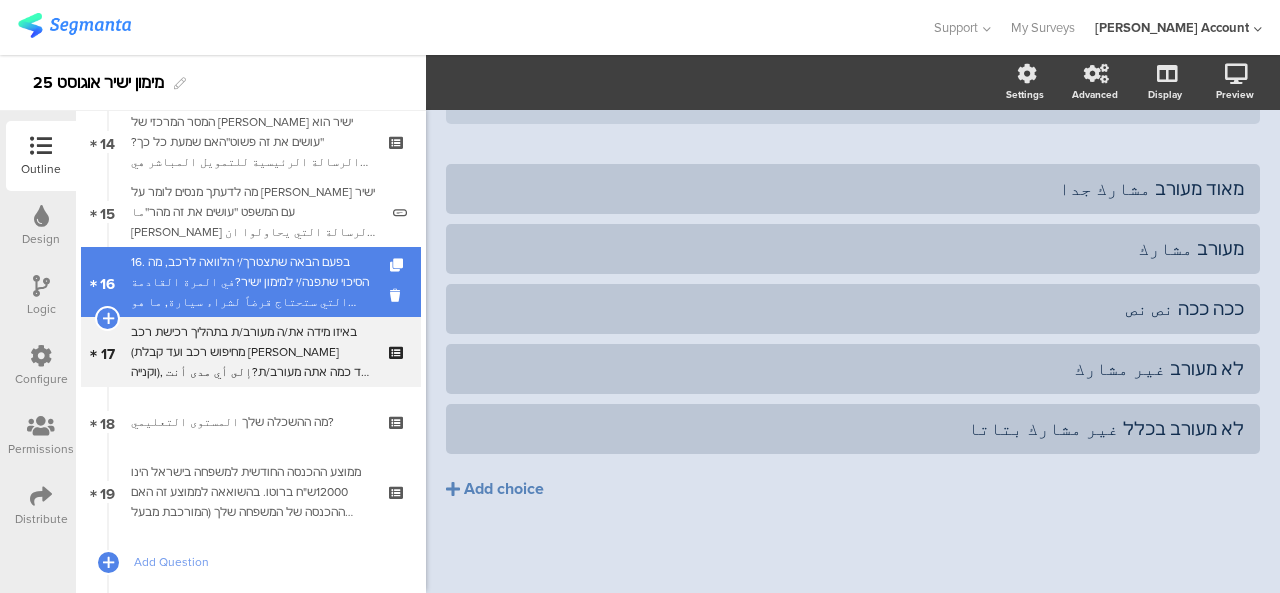 click on "16.	בפעם הבאה שתצטרך/י הלוואה לרכב, מה הסיכוי שתפנה/י למימון ישיר?في المرة القادمة التي ستحتاج قرضاً لشراء سيارة, ما هو الاحتمال ان تتوجه الى "ميمون يشير" [PERSON_NAME] ישיר?" at bounding box center [250, 282] 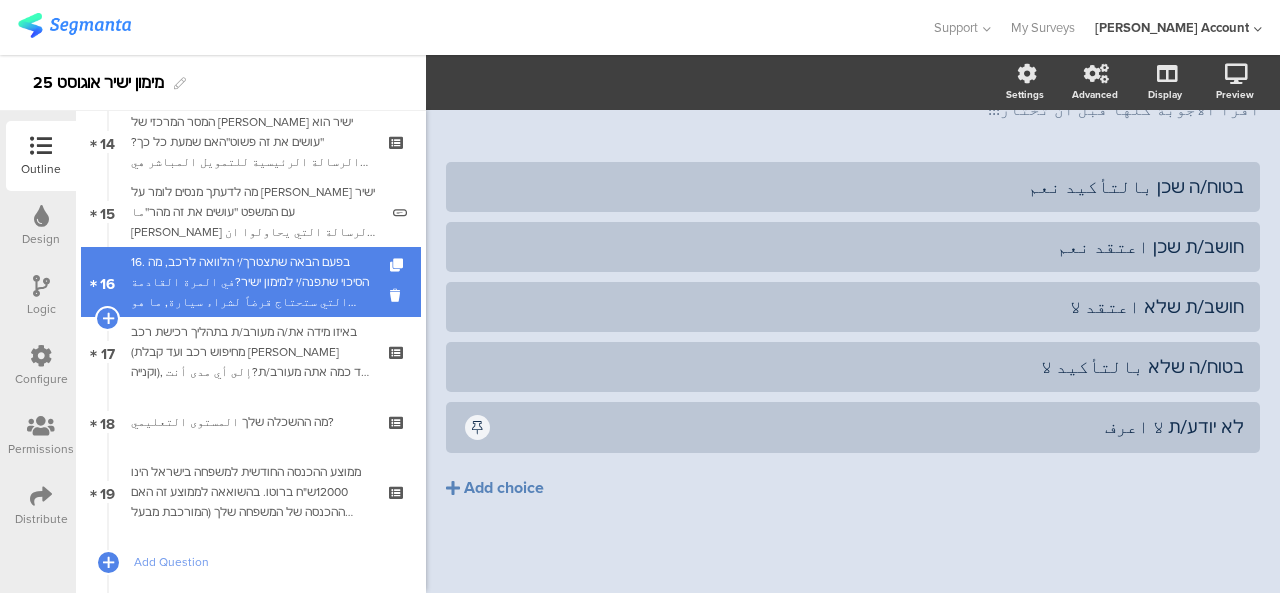 scroll, scrollTop: 200, scrollLeft: 0, axis: vertical 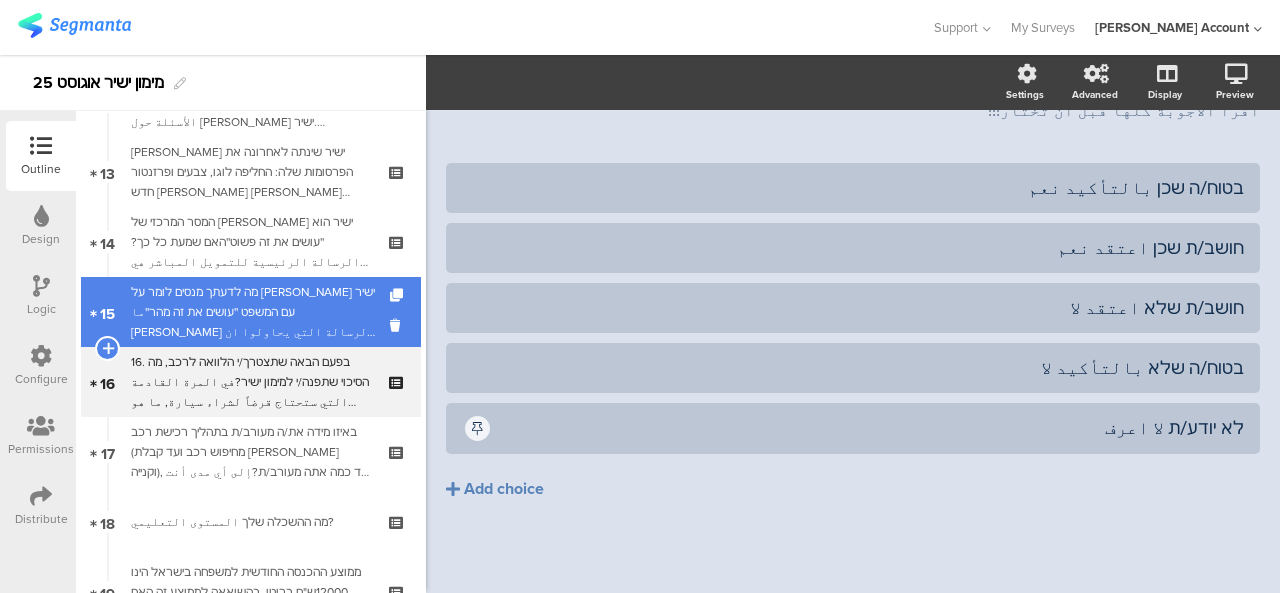 click on "מה לדעתך מנסים לומר על [PERSON_NAME] ישיר עם המשפט ''עושים את זה מהר''ما [PERSON_NAME] الرسالة التي يحاولوا ان يقولوا عن [PERSON_NAME] ישיר  من خلال الجملة ''الشغلة [PERSON_NAME]''" at bounding box center (254, 312) 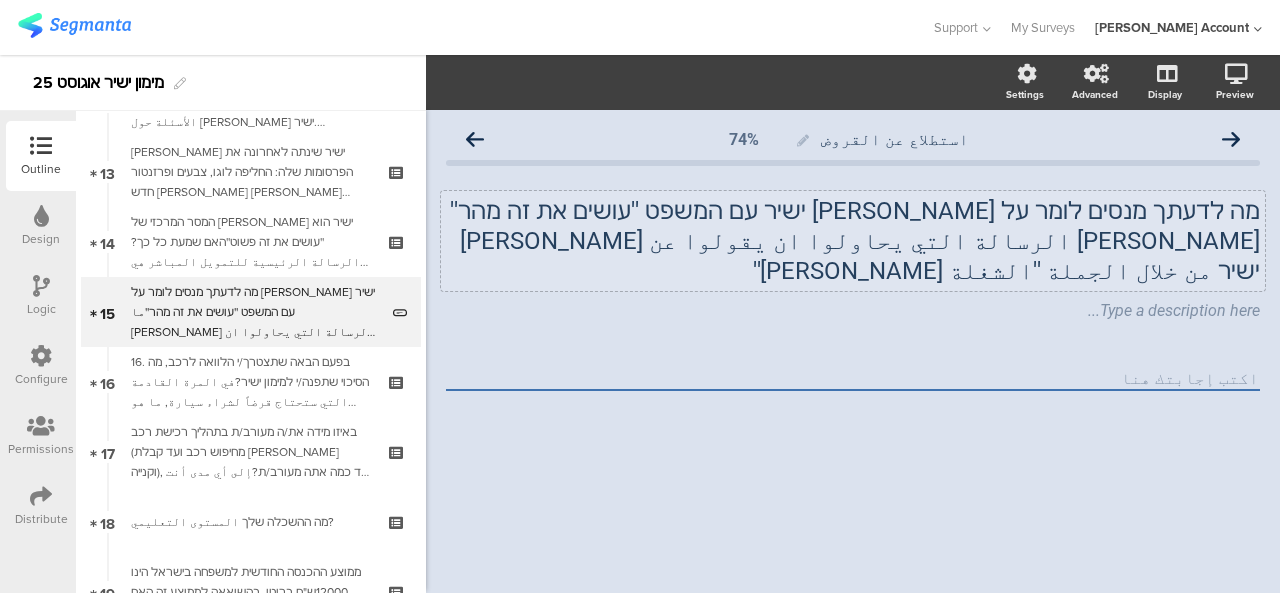 click on "מה לדעתך מנסים לומר על [PERSON_NAME] ישיר עם המשפט ''עושים את זה מהר''" 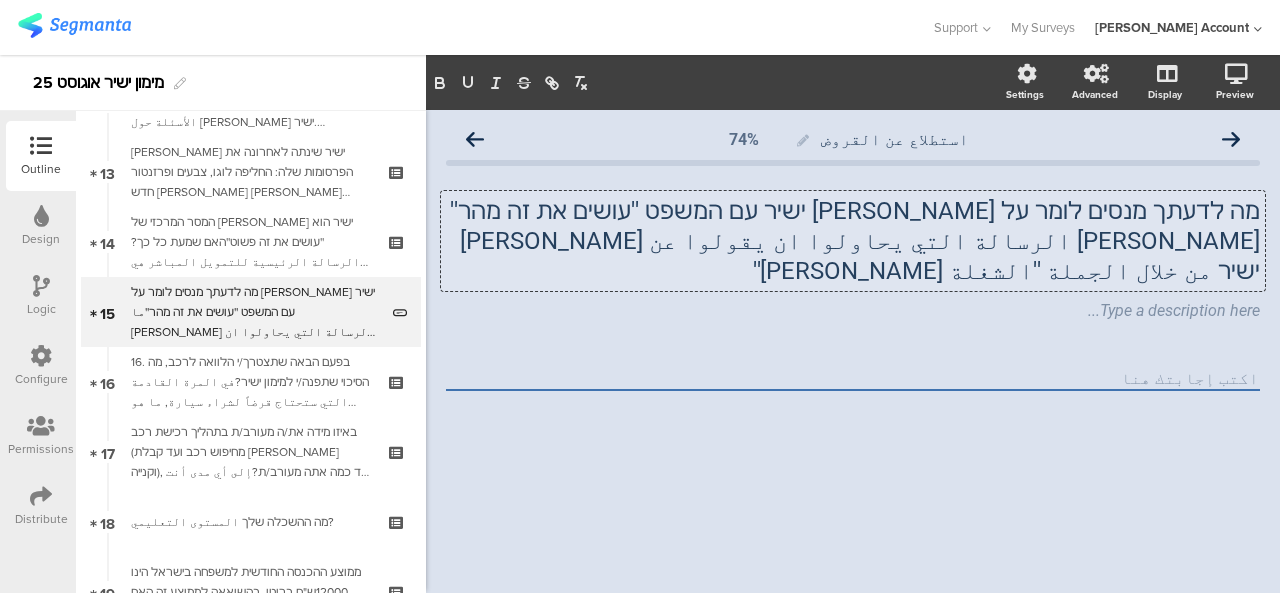 type 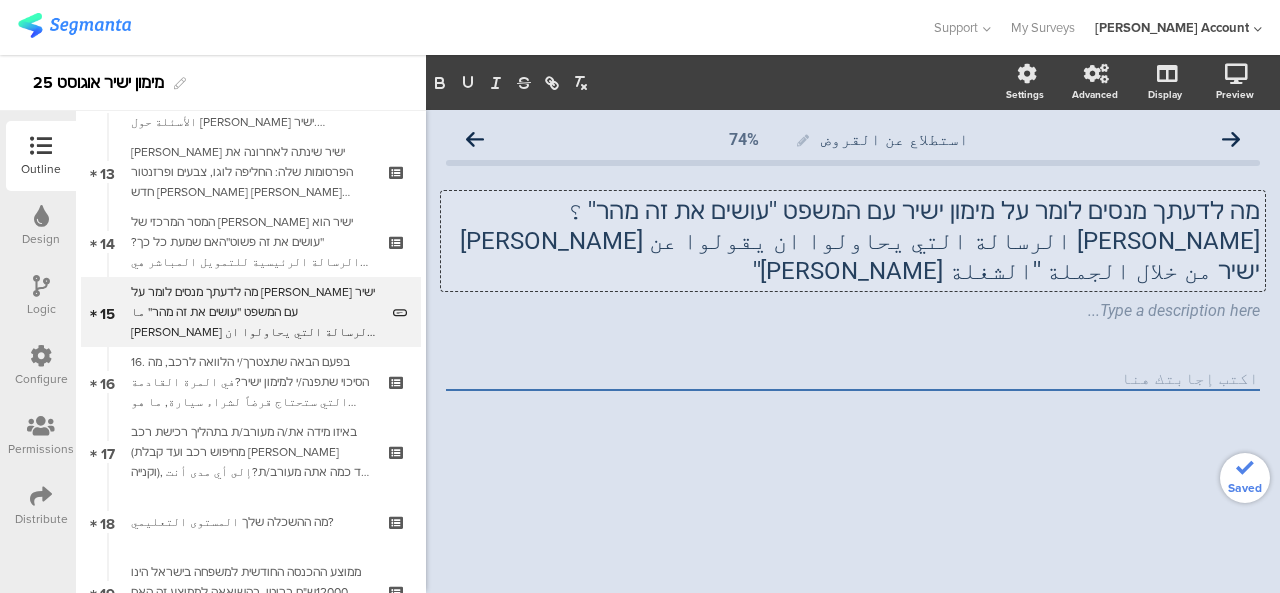 click on "ما هي الرسالة التي يحاولوا ان يقولوا عن מימון ישיר من خلال الجملة ''الشغلة هوينة''" 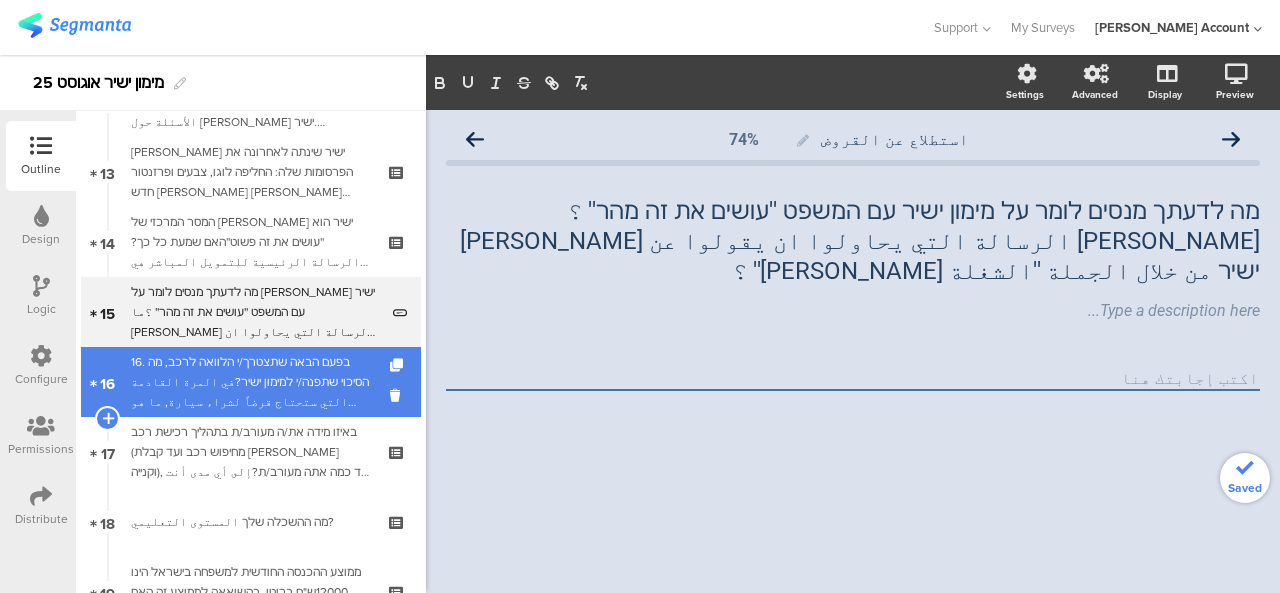 click on "16.	בפעם הבאה שתצטרך/י הלוואה לרכב, מה הסיכוי שתפנה/י למימון ישיר?في المرة القادمة التي ستحتاج قرضاً لشراء سيارة, ما هو الاحتمال ان تتوجه الى "ميمون يشير" [PERSON_NAME] ישיר?" at bounding box center (250, 382) 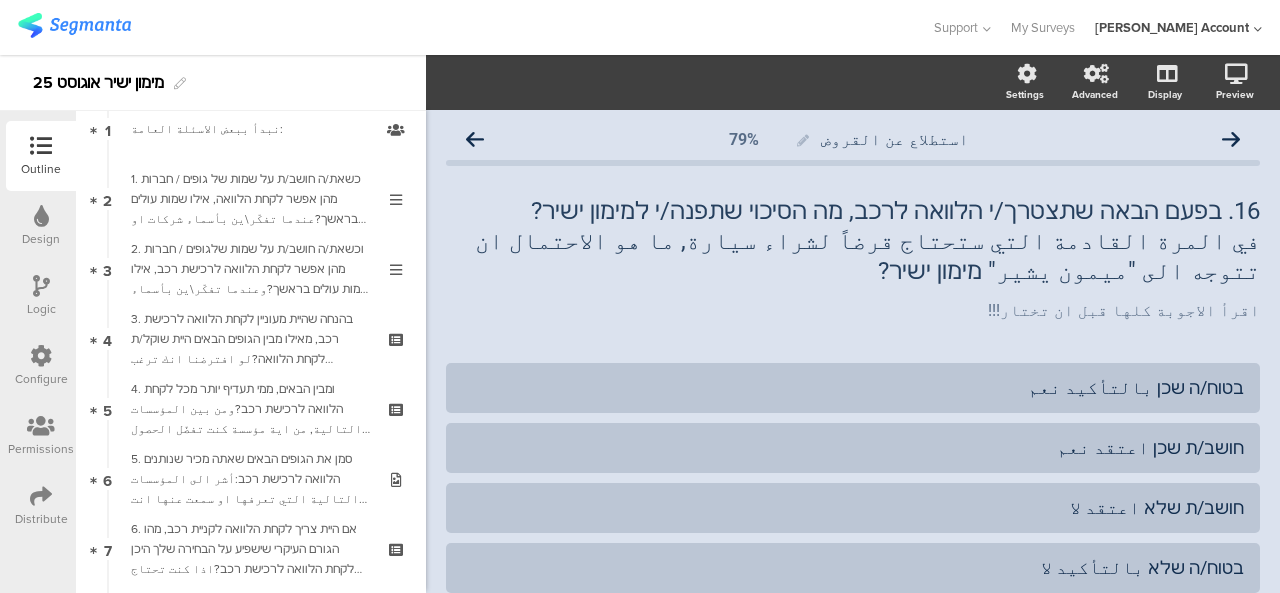 scroll, scrollTop: 94, scrollLeft: 0, axis: vertical 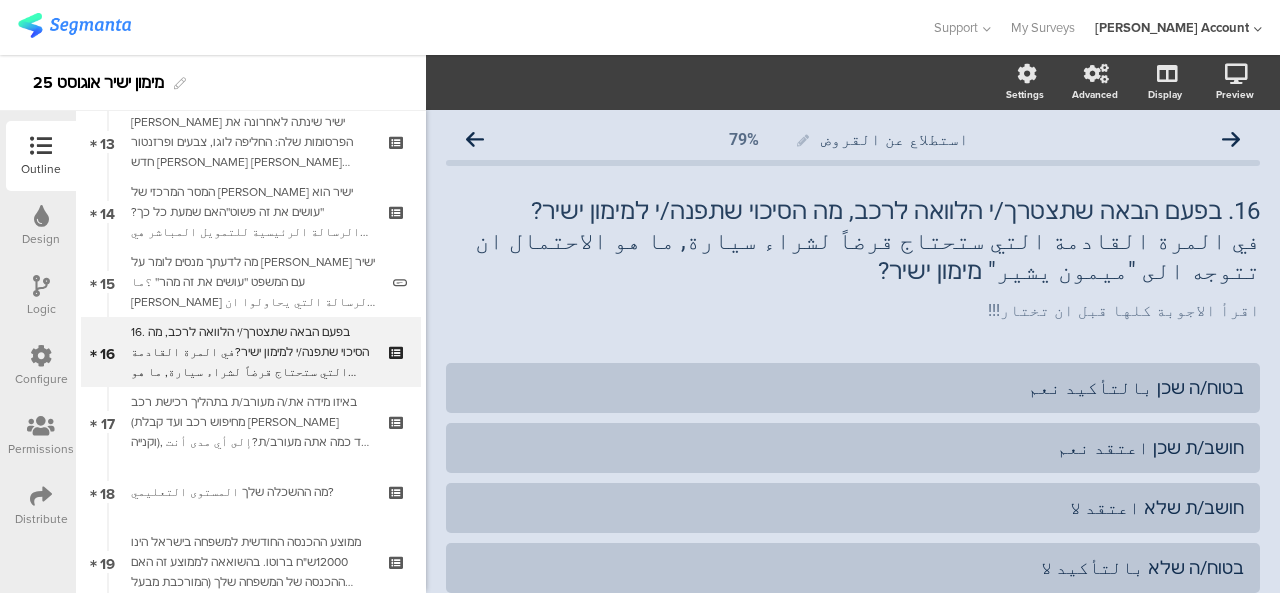 click at bounding box center (74, 25) 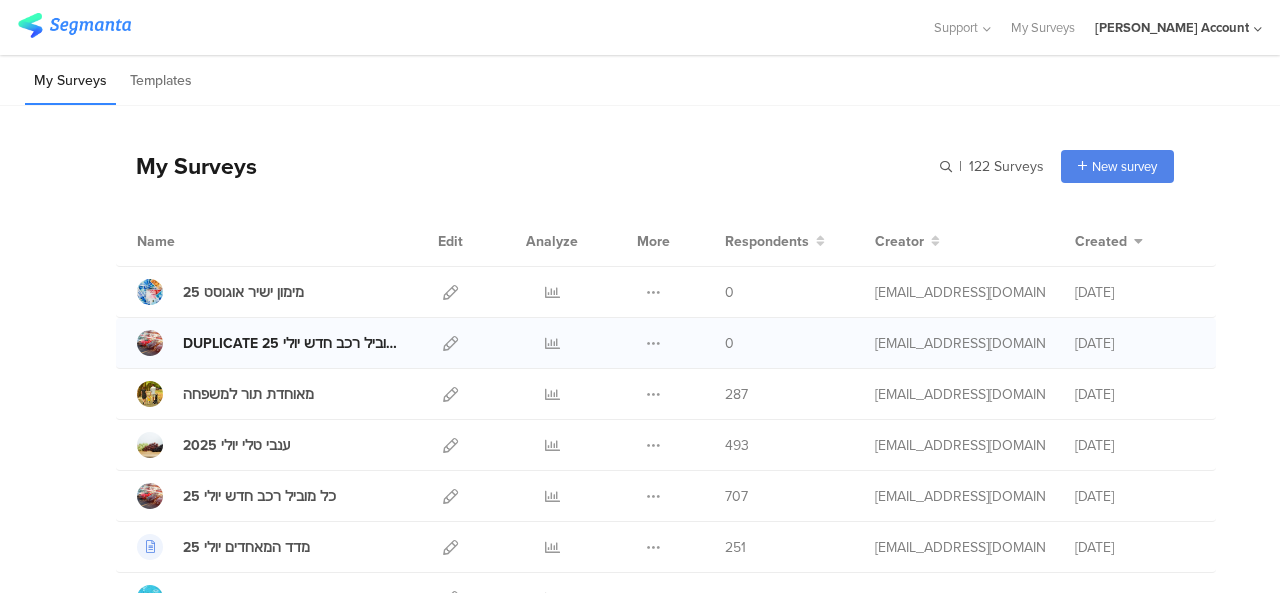 click on "DUPLICATE כל מוביל רכב חדש יולי 25" at bounding box center (291, 343) 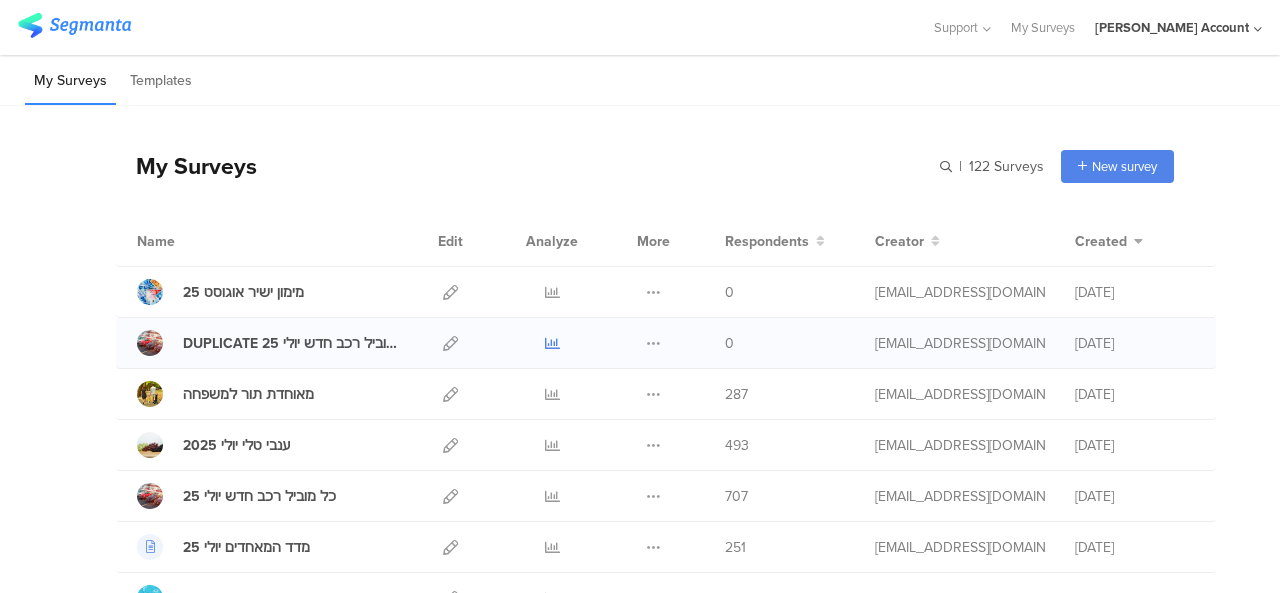 click at bounding box center [552, 343] 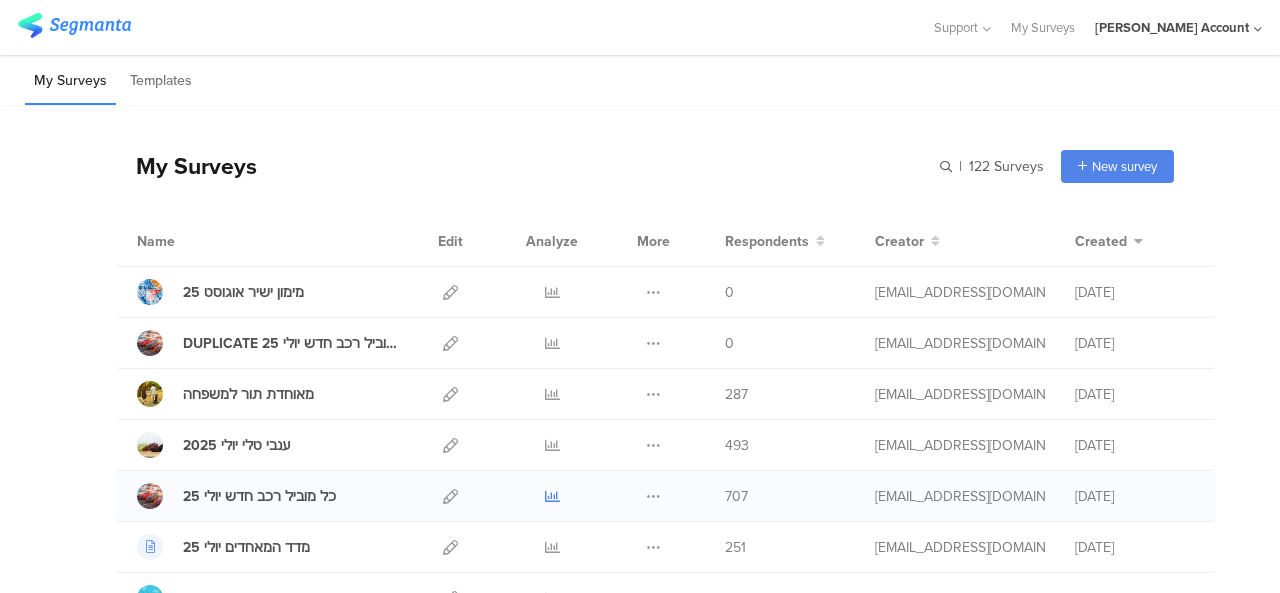 click at bounding box center [552, 496] 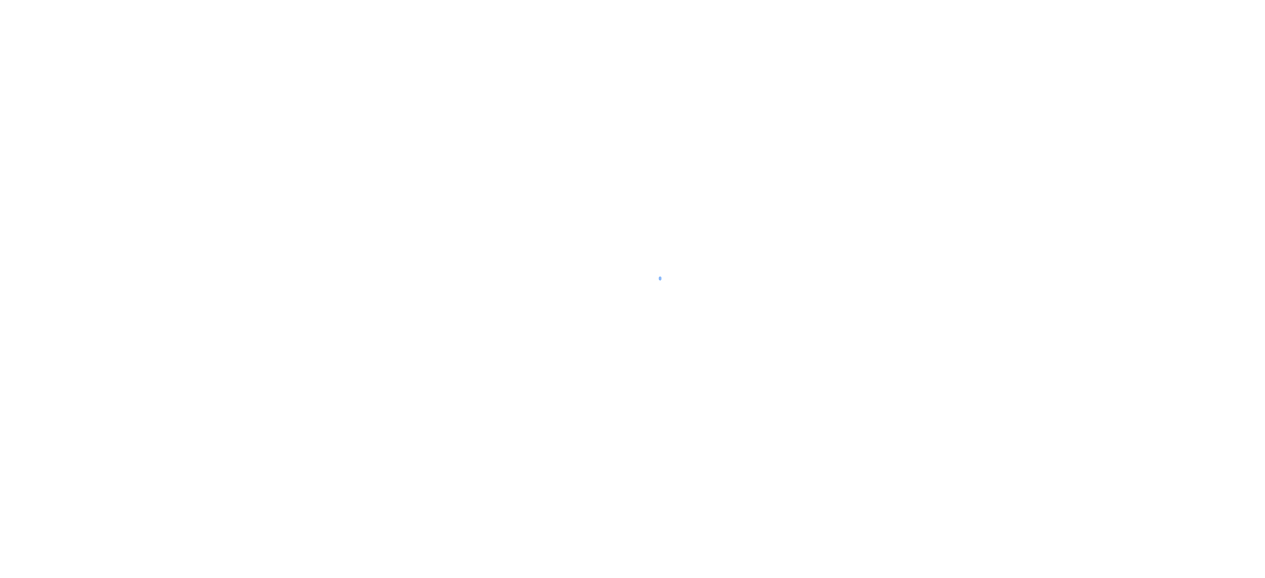 scroll, scrollTop: 0, scrollLeft: 0, axis: both 